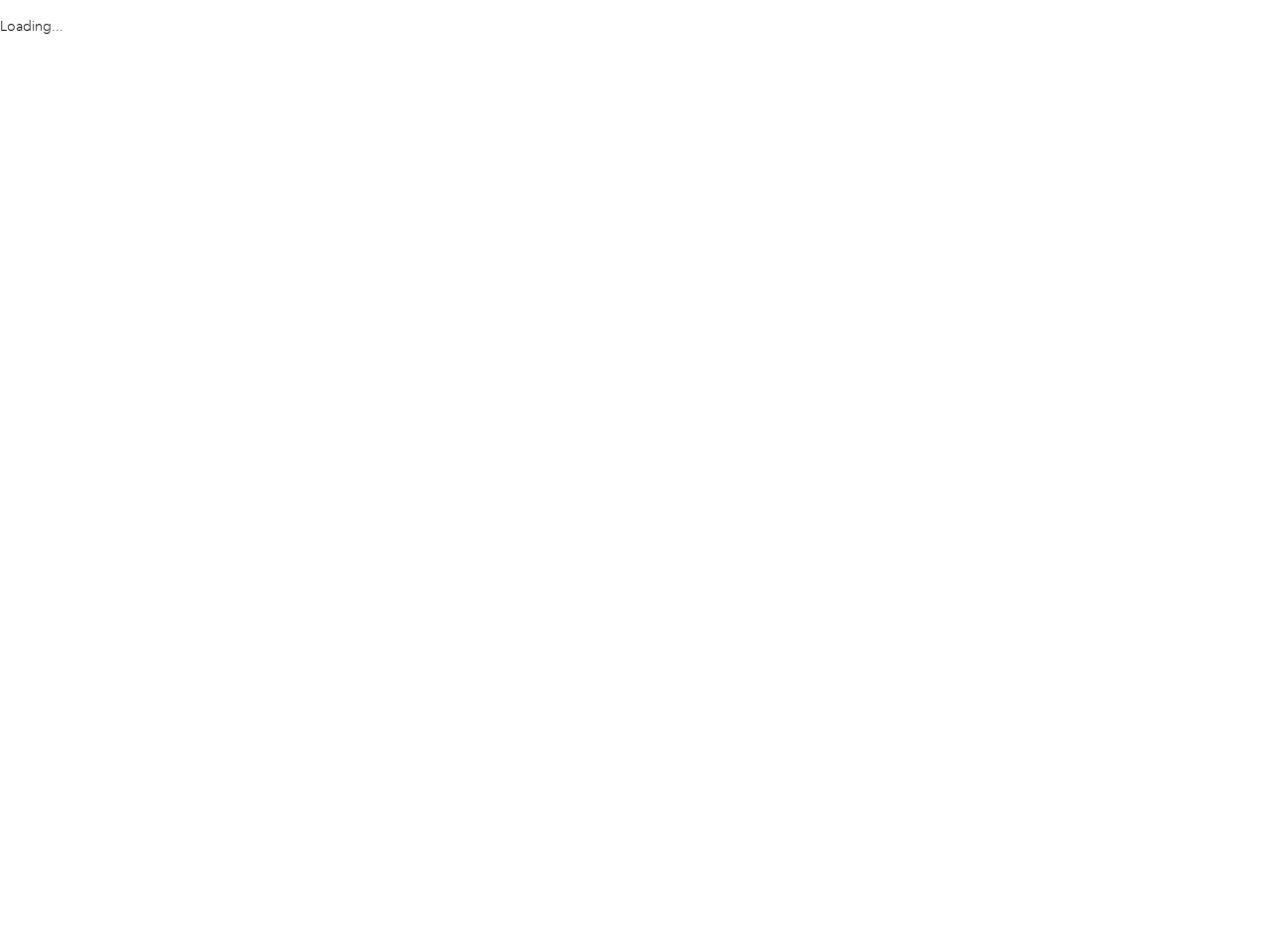 scroll, scrollTop: 0, scrollLeft: 0, axis: both 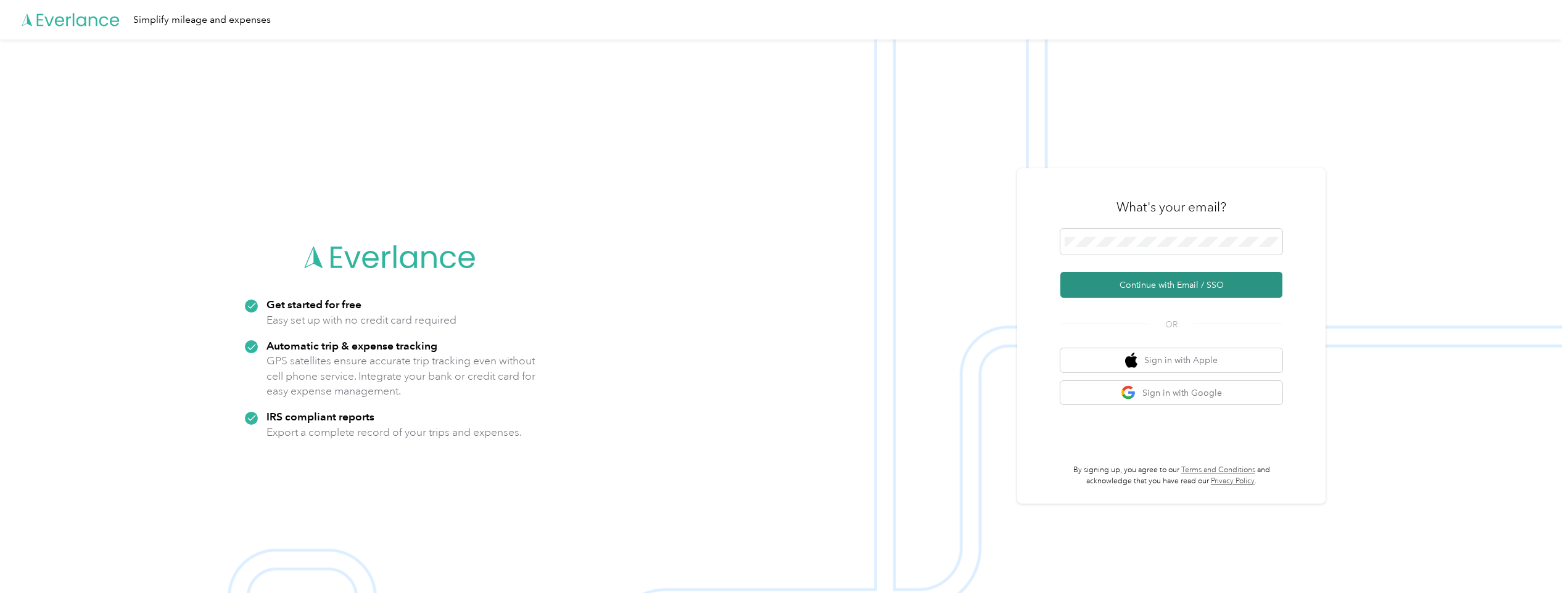 click on "Continue with Email / SSO" at bounding box center (1171, 285) 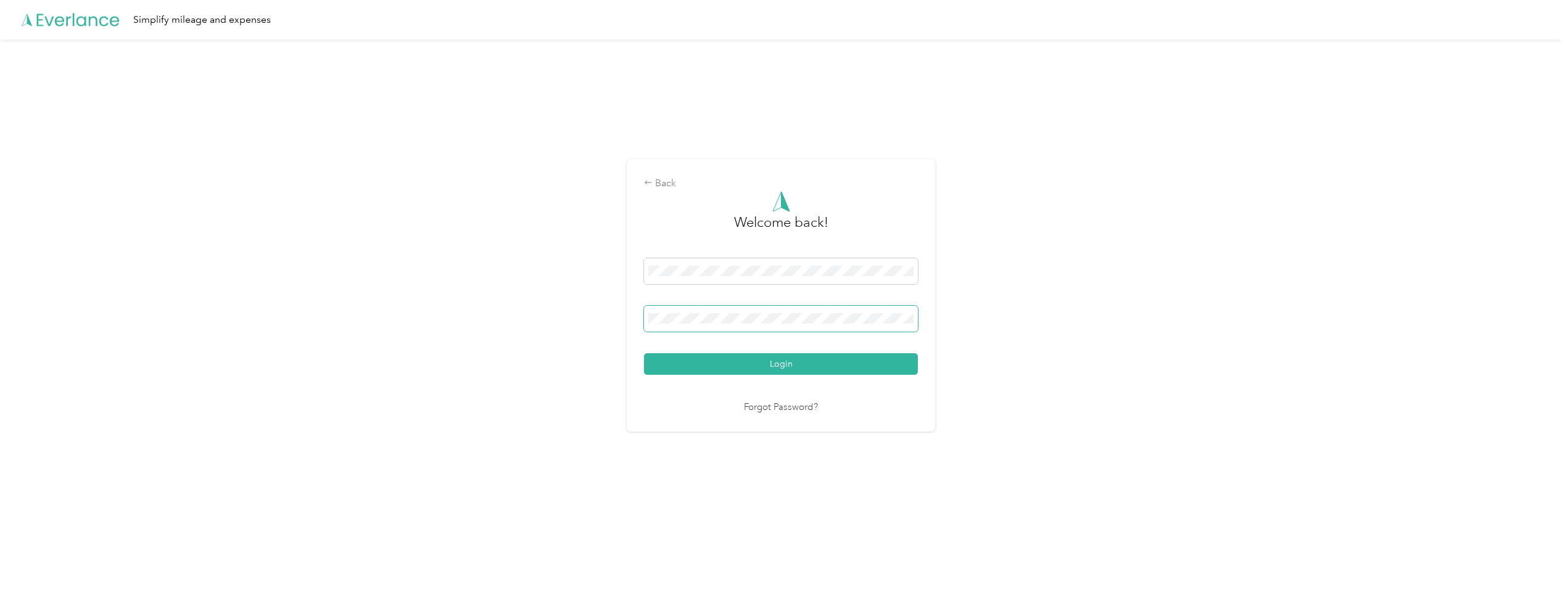 click at bounding box center (781, 319) 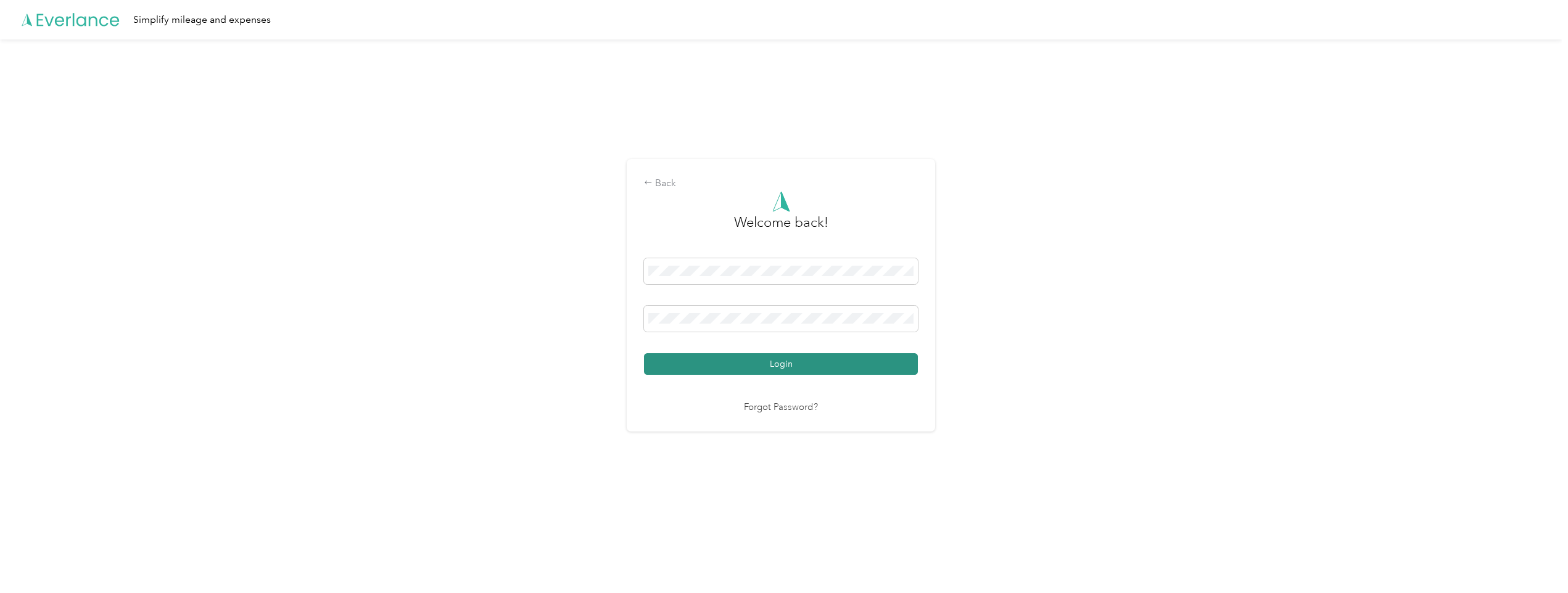 click on "Login" at bounding box center (781, 364) 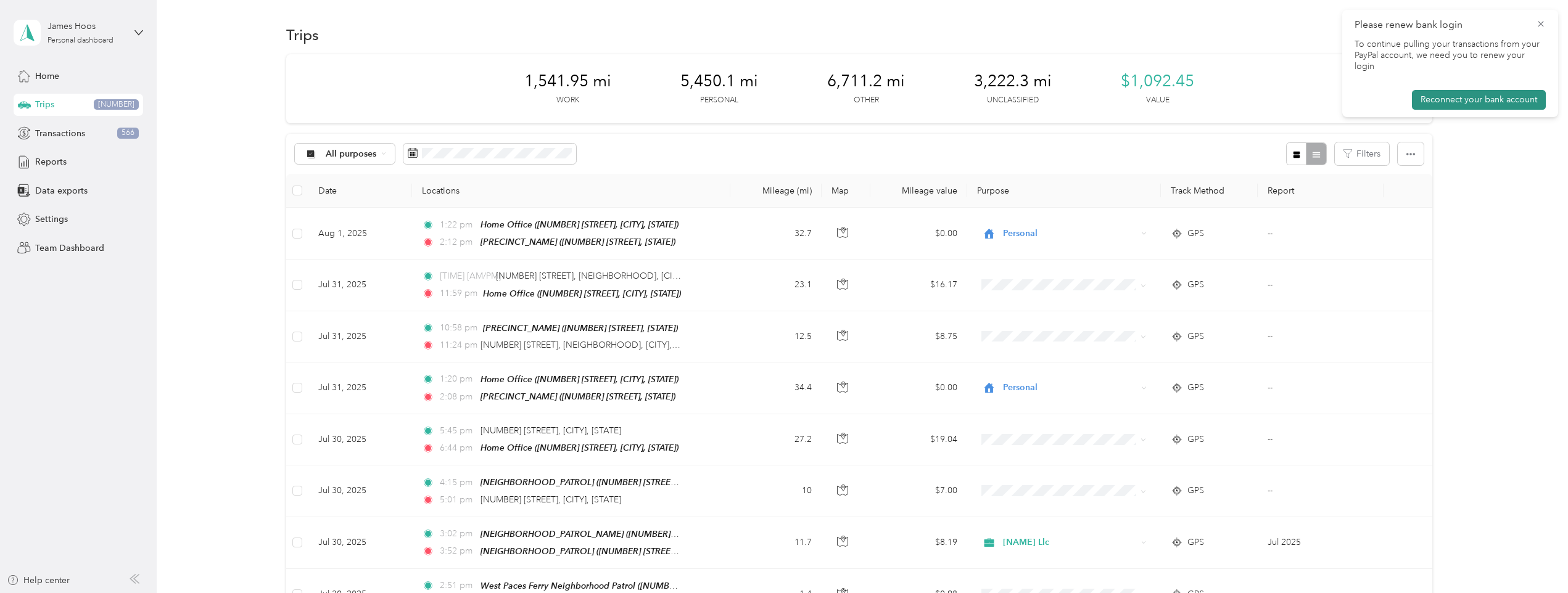 click on "Reconnect your bank account" at bounding box center [1479, 100] 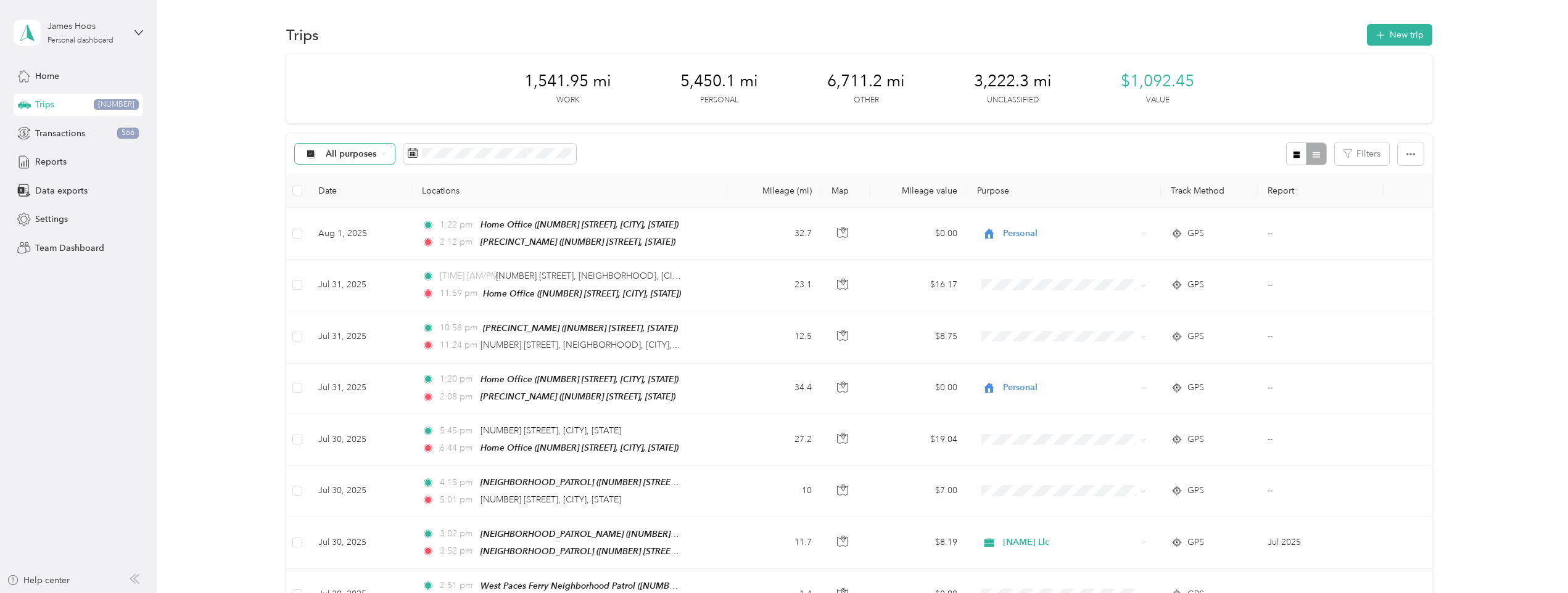 click 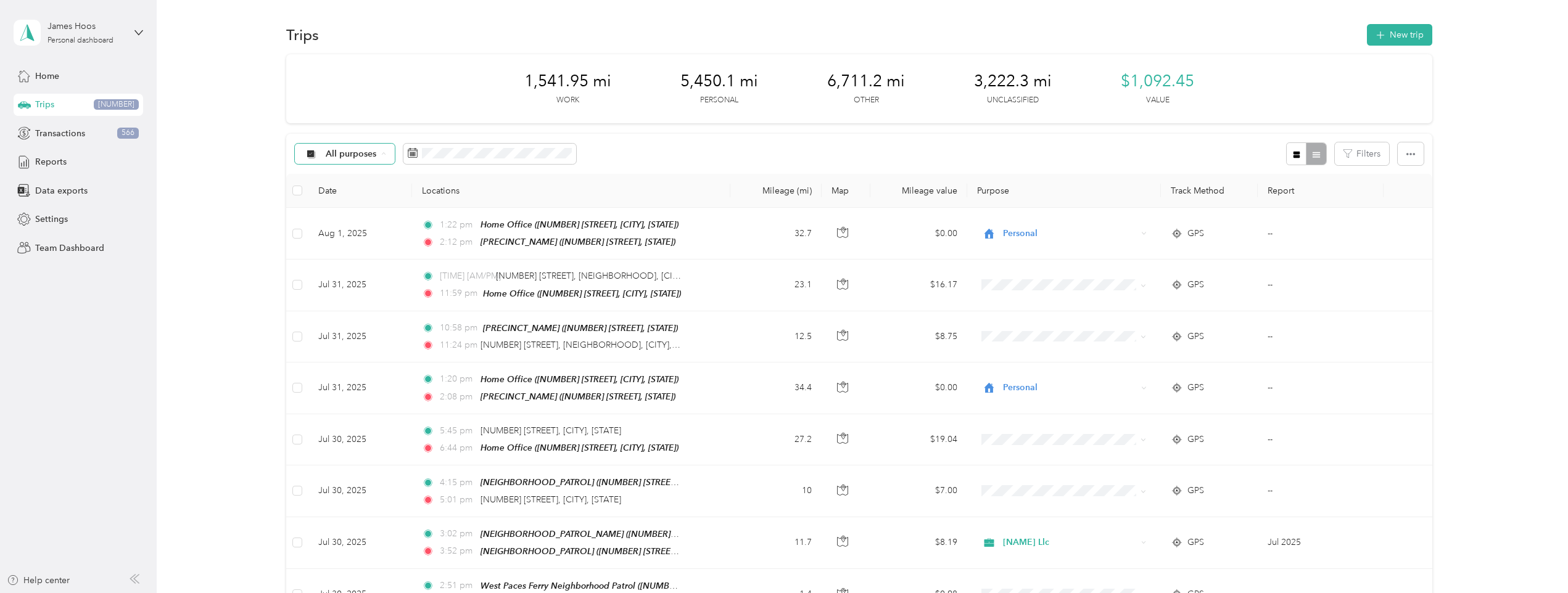 click on "Unclassified" at bounding box center (376, 197) 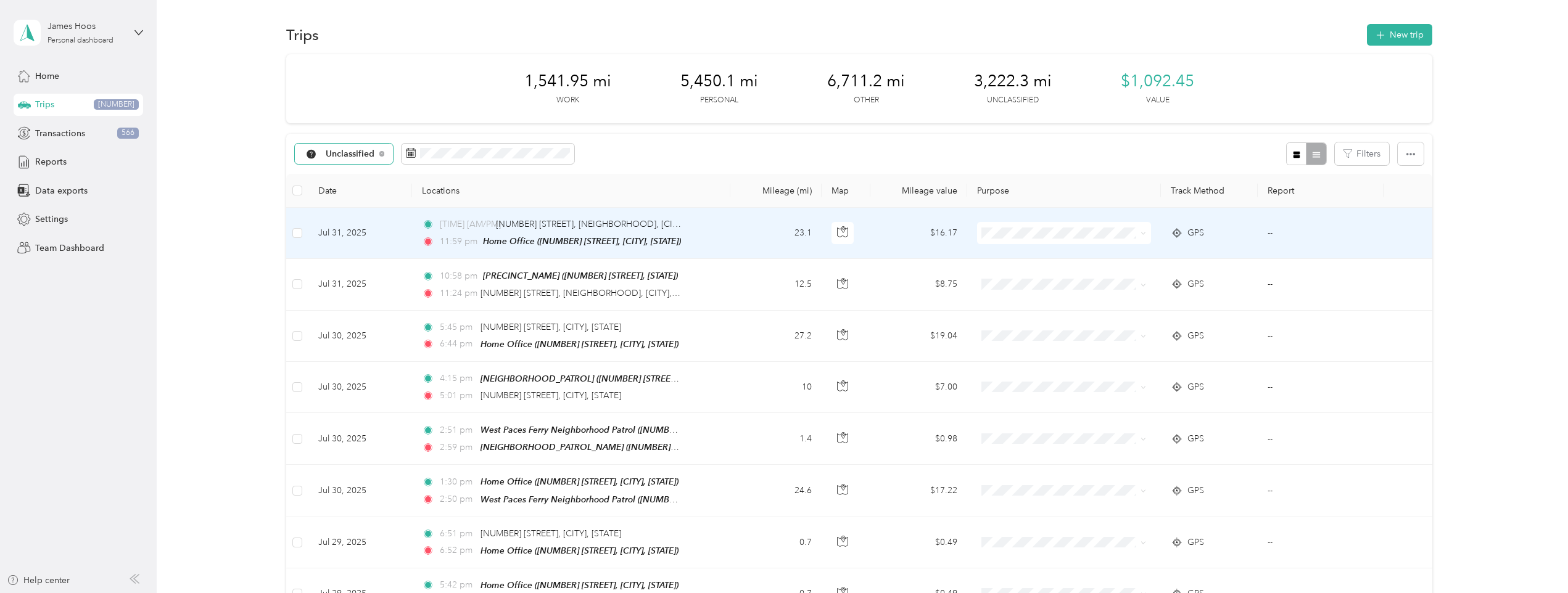 click on "Personal" at bounding box center (1073, 277) 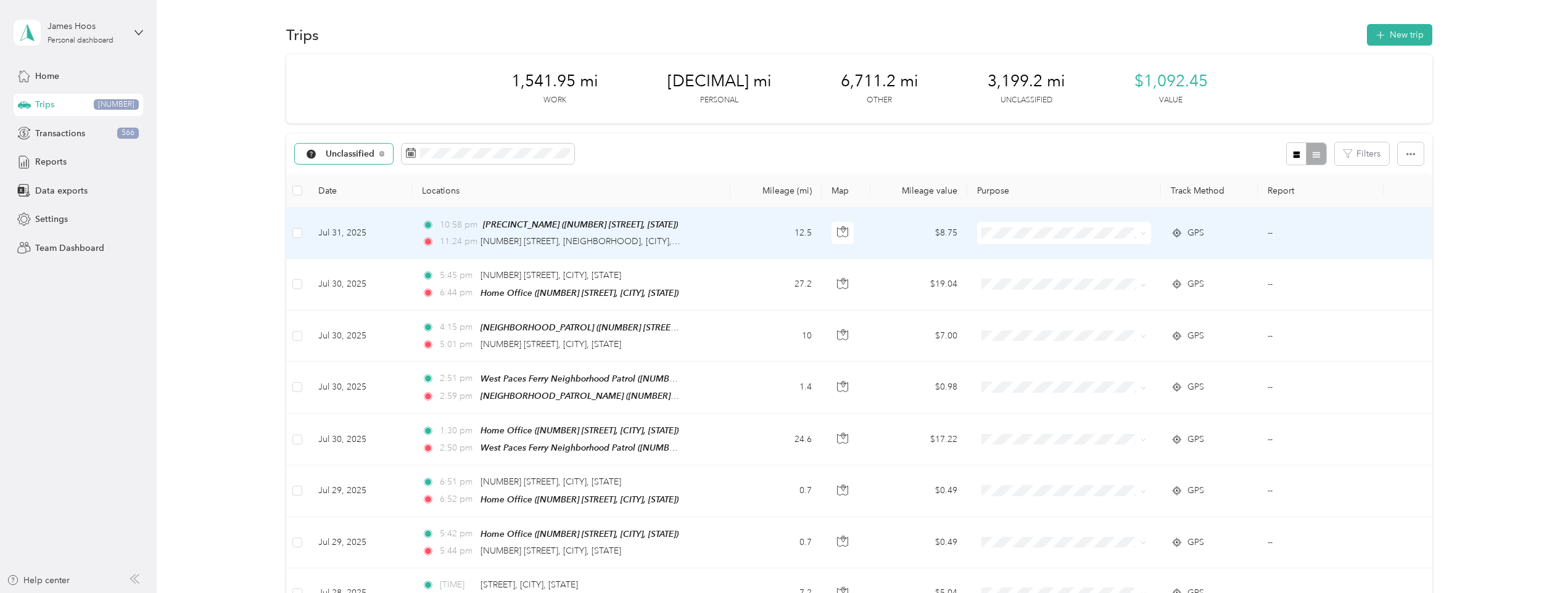 click on "Personal" at bounding box center (1073, 277) 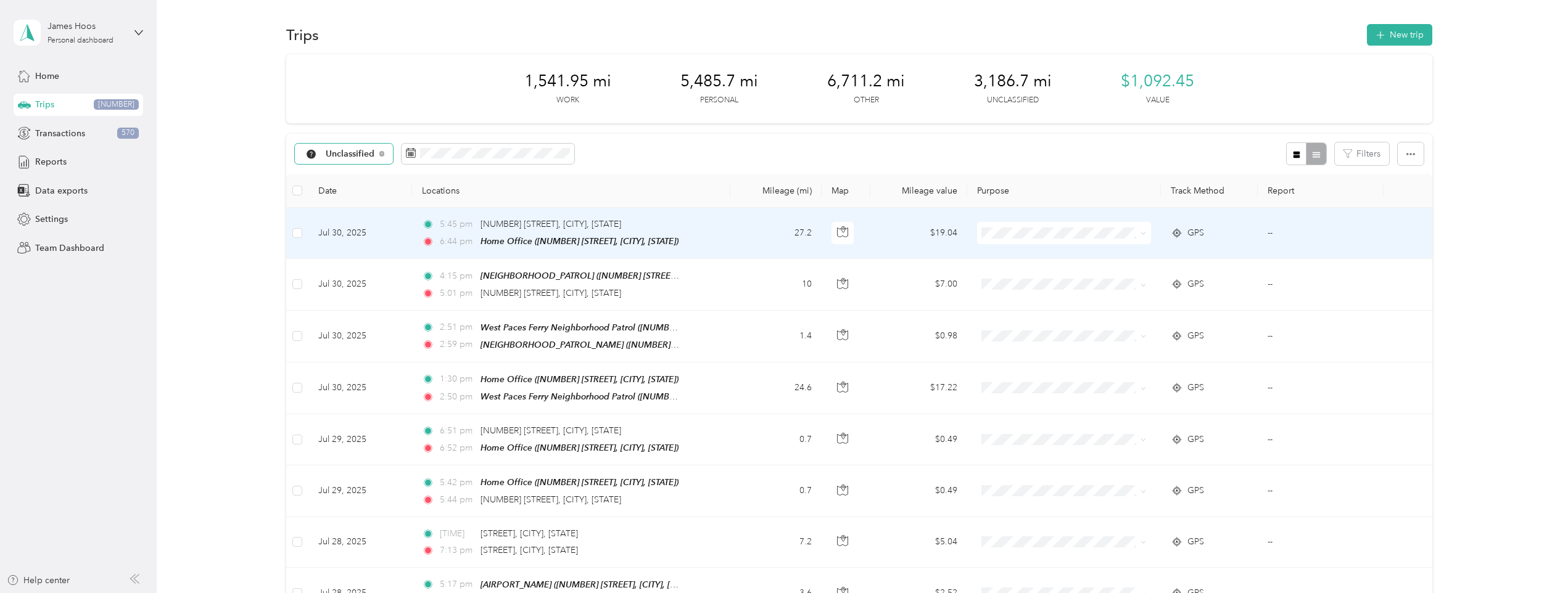 click on "$19.04" at bounding box center [918, 233] 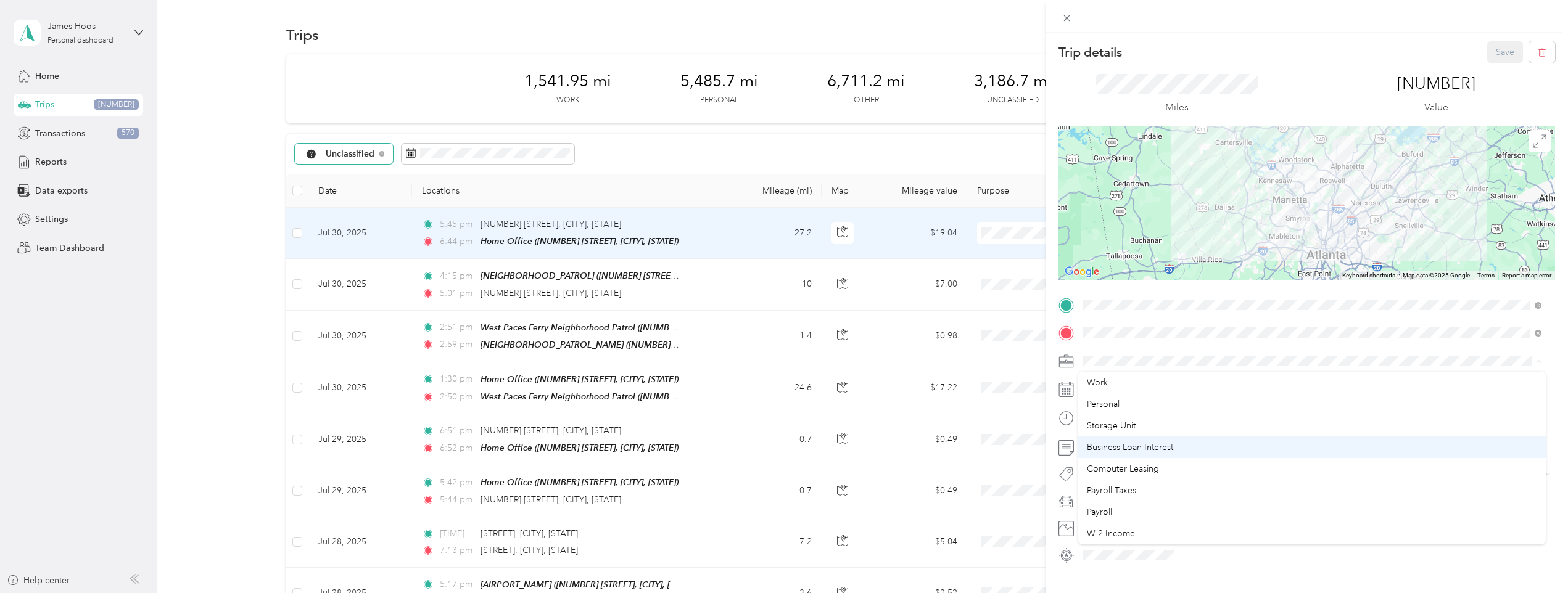 scroll, scrollTop: 62, scrollLeft: 0, axis: vertical 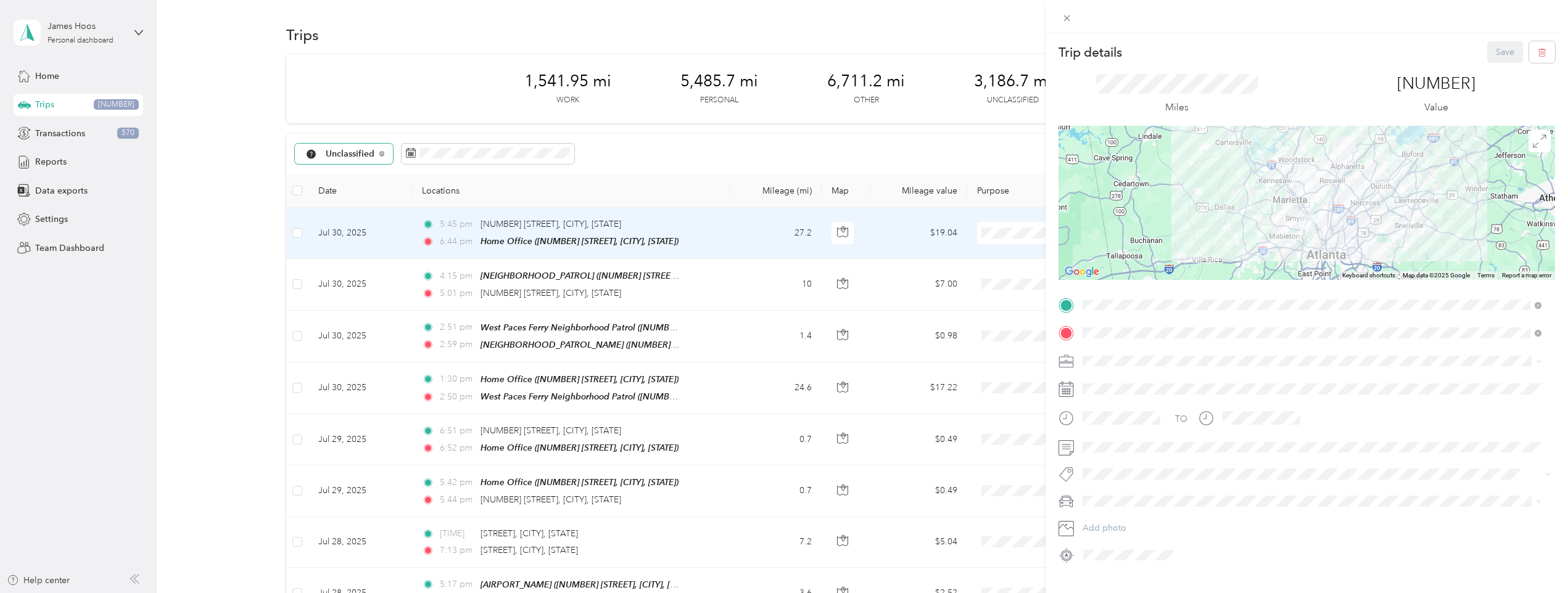 click on "[NAME] Llc" at bounding box center [1108, 509] 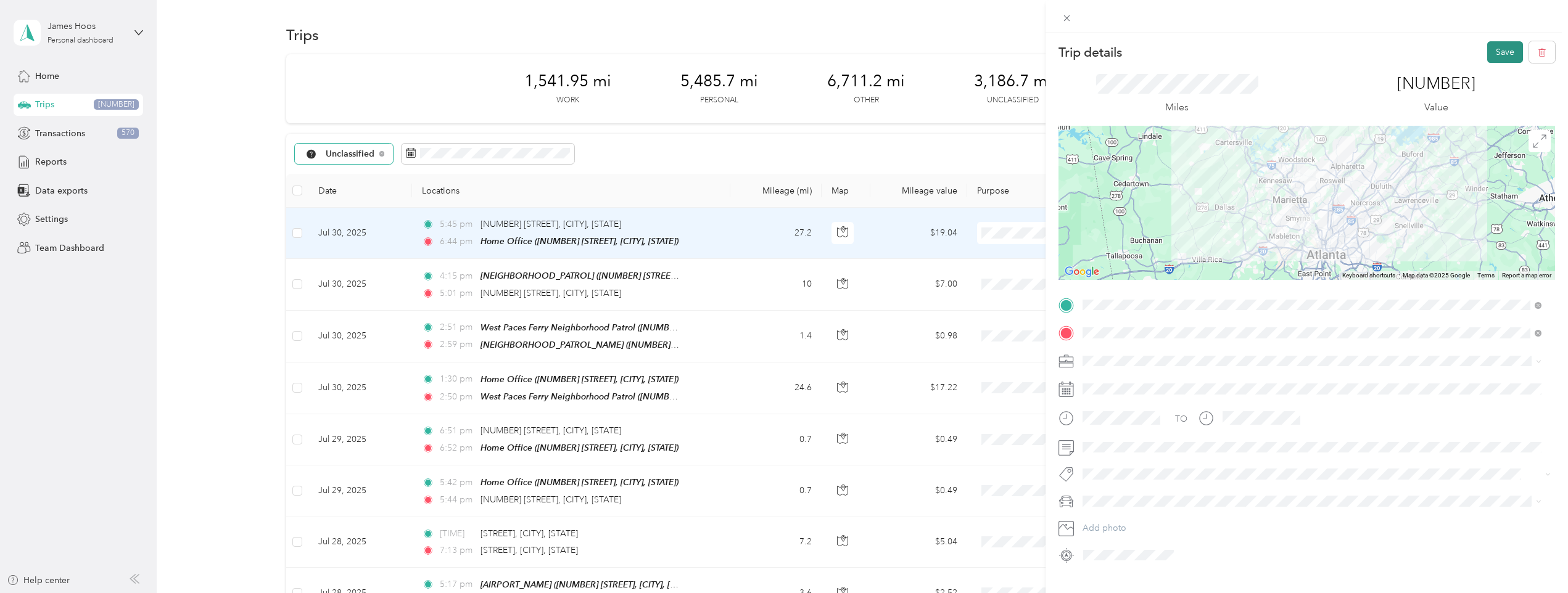 click on "Save" at bounding box center (1505, 52) 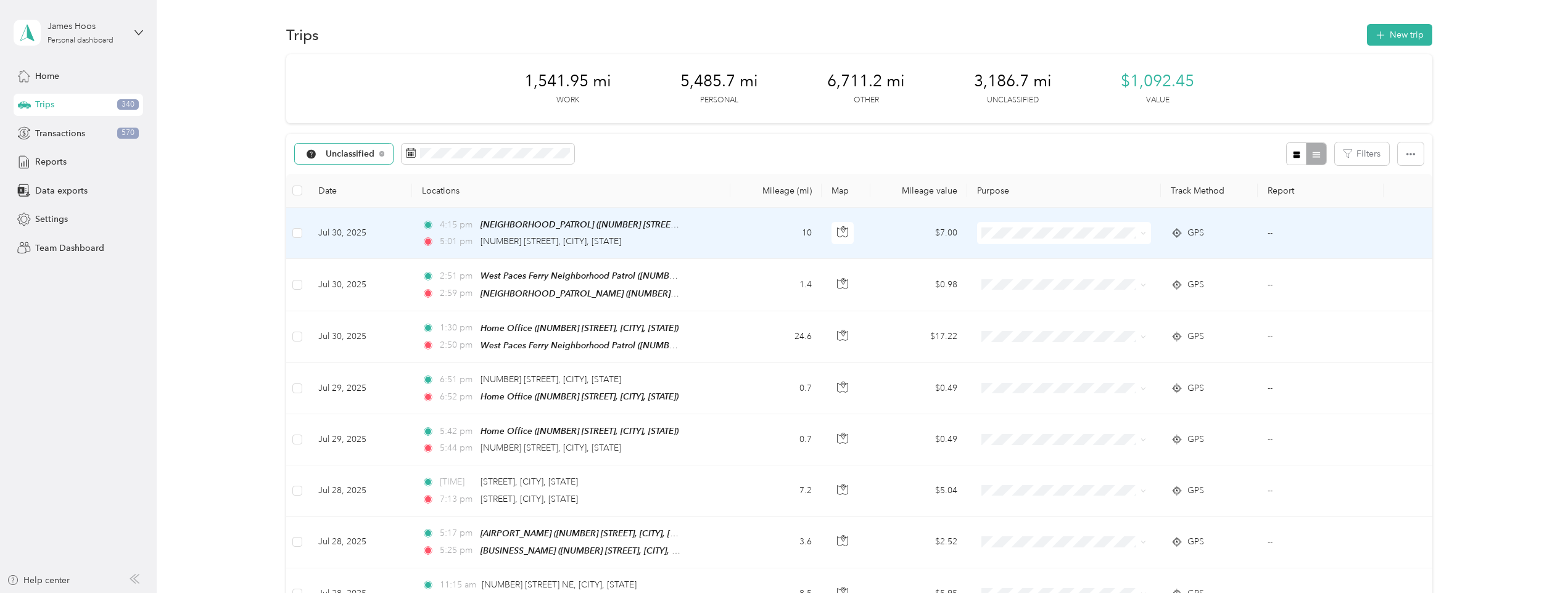 click on "10" at bounding box center (776, 233) 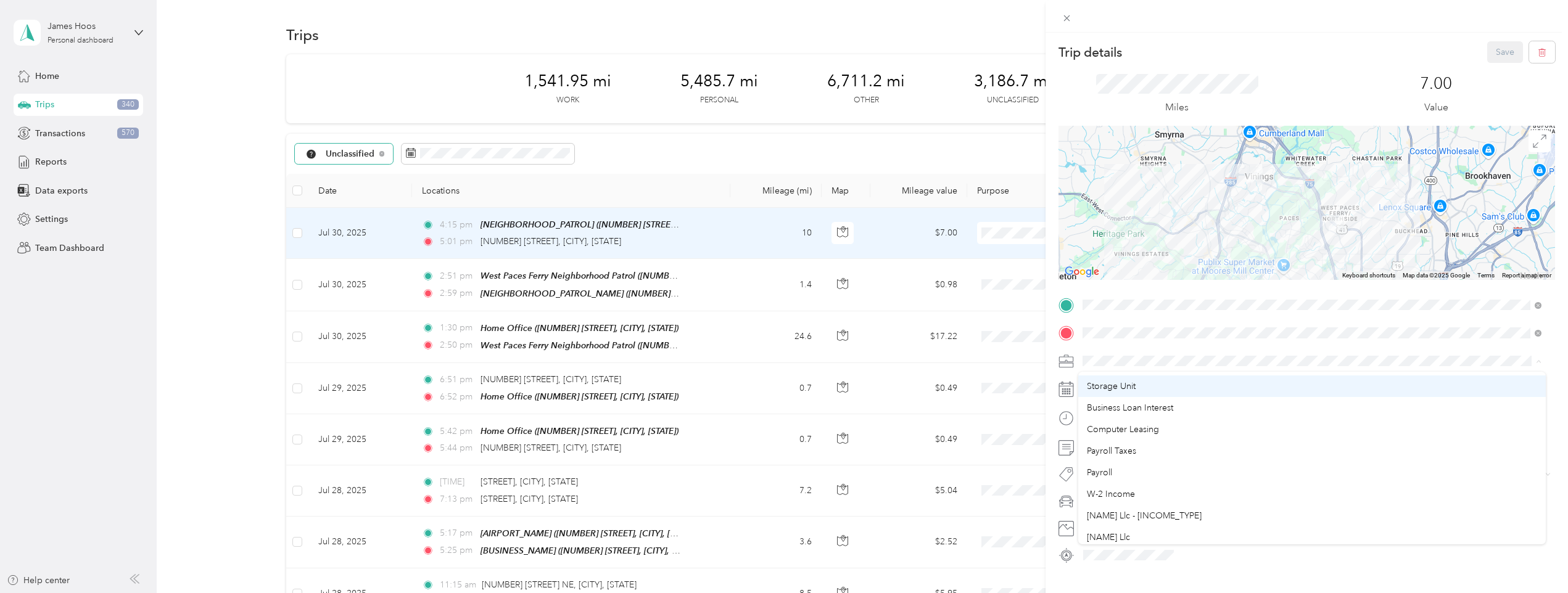 scroll, scrollTop: 62, scrollLeft: 0, axis: vertical 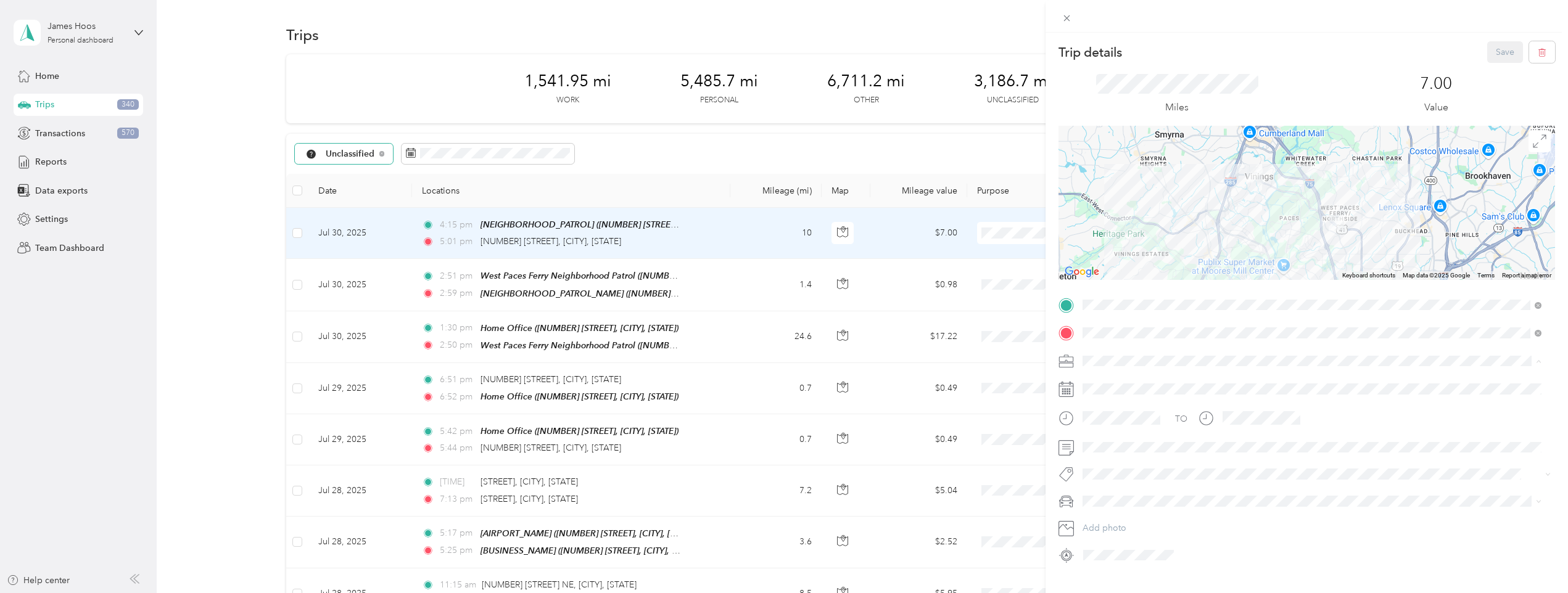 click on "[NAME] Llc" at bounding box center (1108, 515) 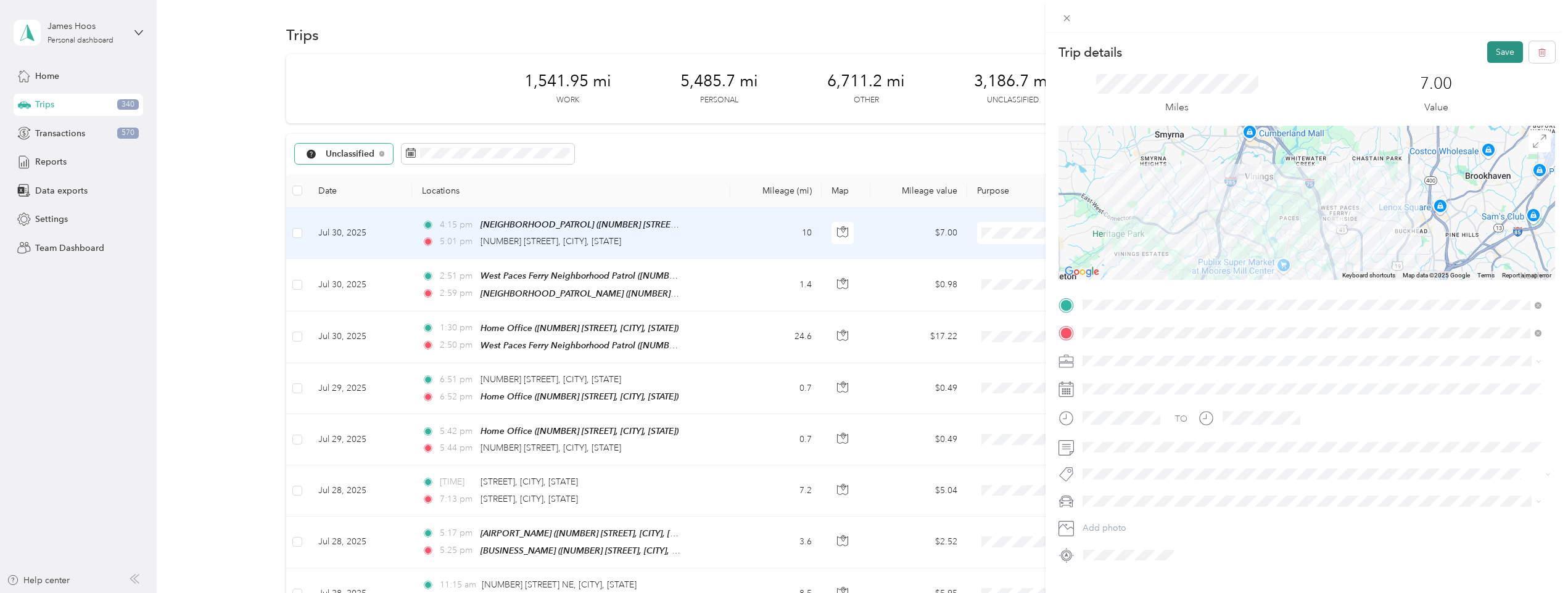click on "Save" at bounding box center (1505, 52) 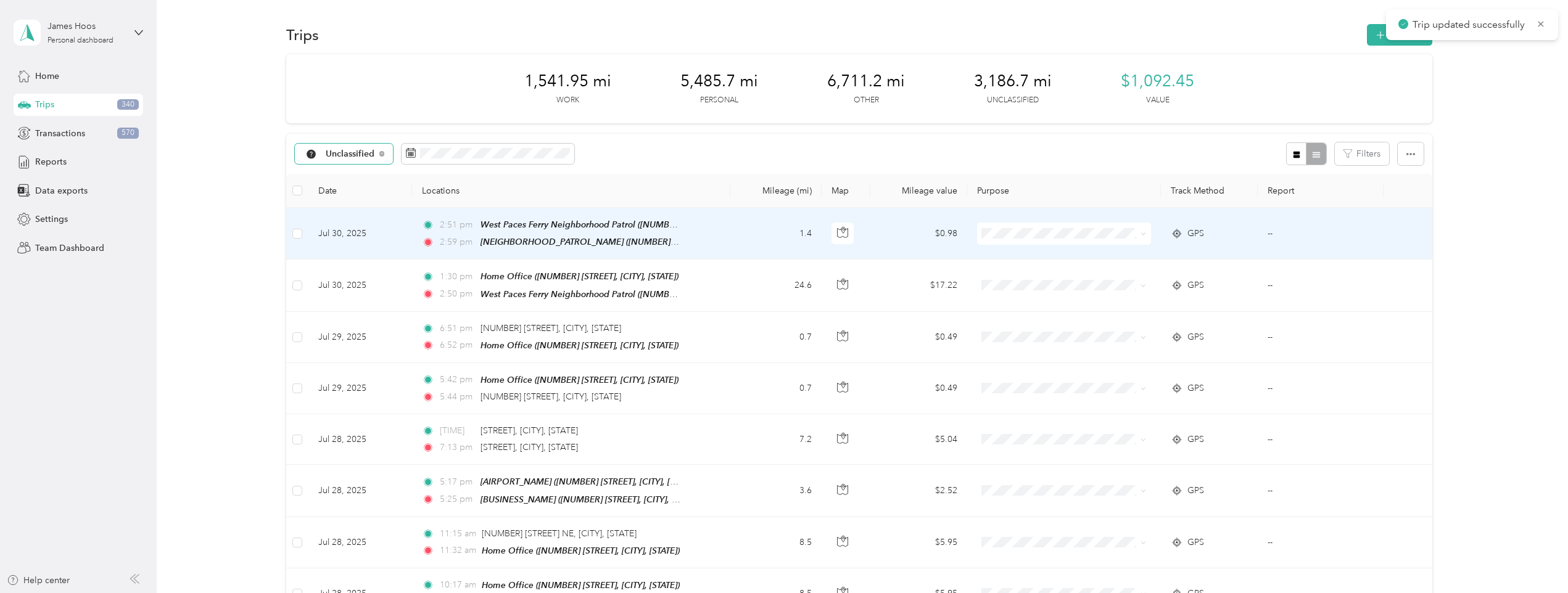 click on "[TIME] [NEIGHBORHOOD_PATROL_NAME] ([NUMBER] [STREET], [STATE]) [TIME] [NEIGHBORHOOD_PATROL_NAME] ([NUMBER] [STREET], [STATE])" at bounding box center [571, 234] 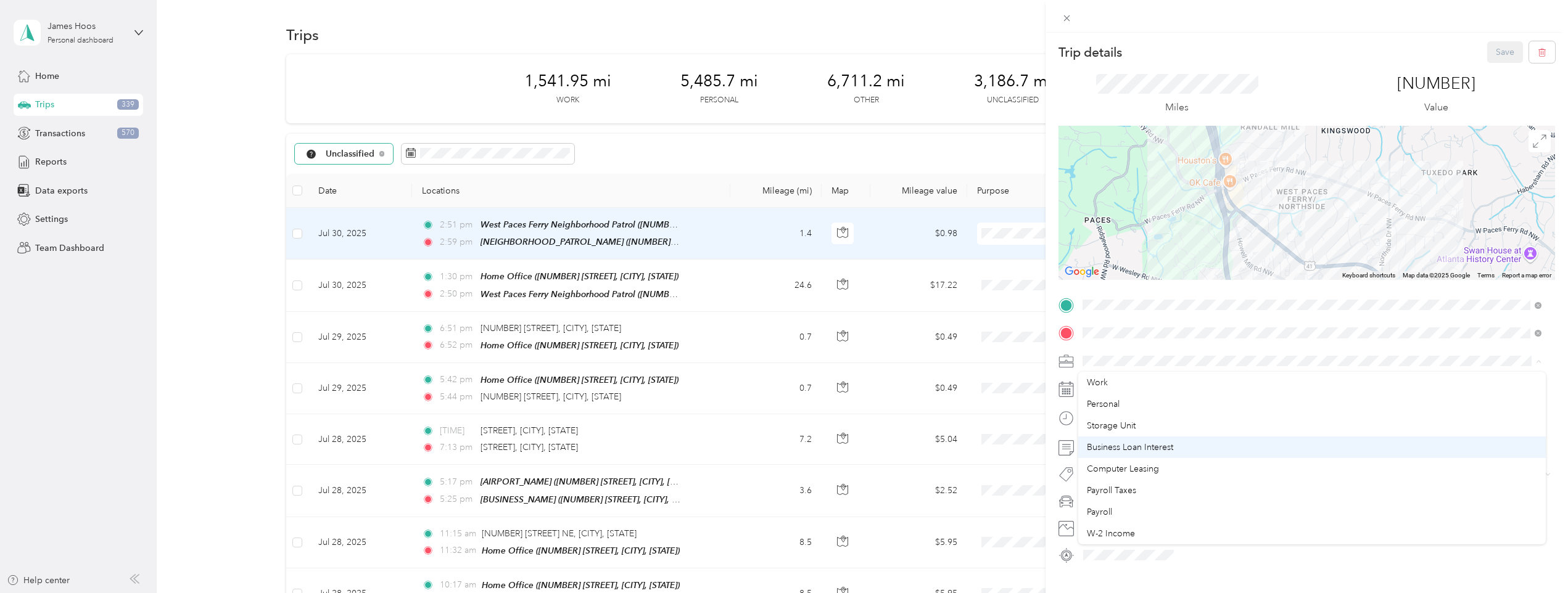 scroll, scrollTop: 123, scrollLeft: 0, axis: vertical 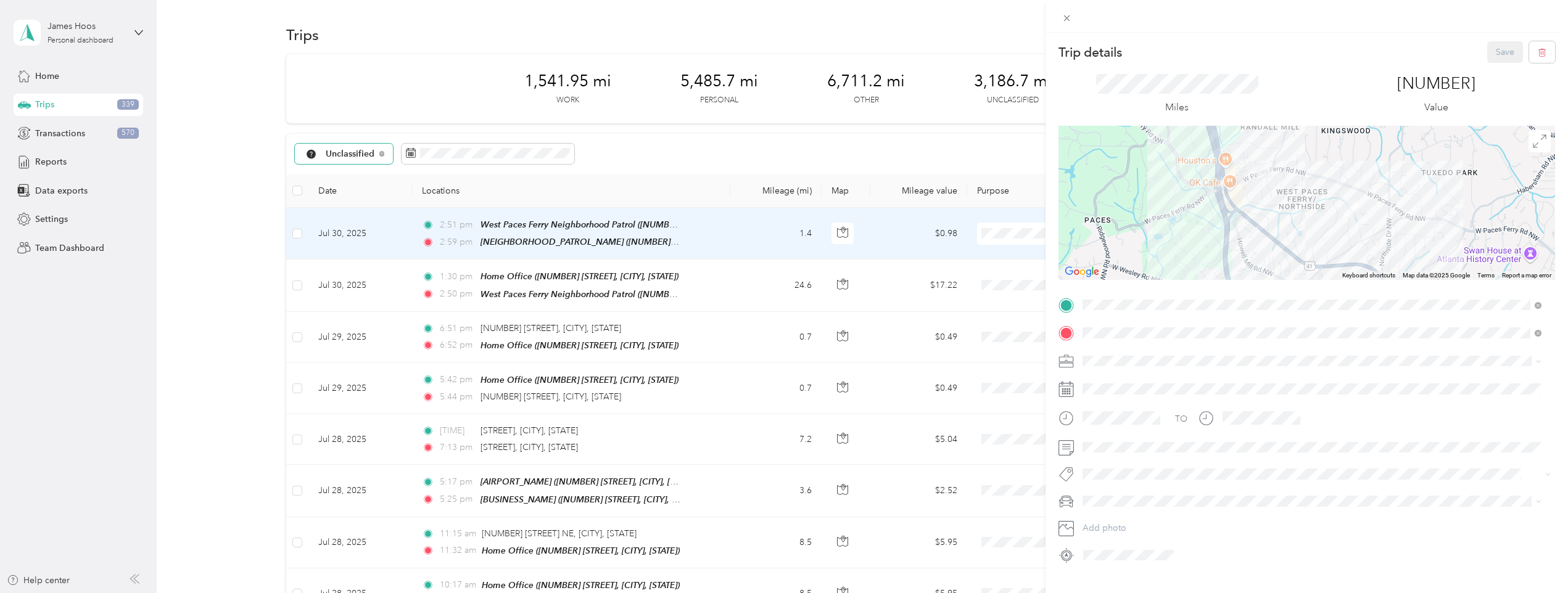 click on "[NAME] Llc" at bounding box center (1312, 451) 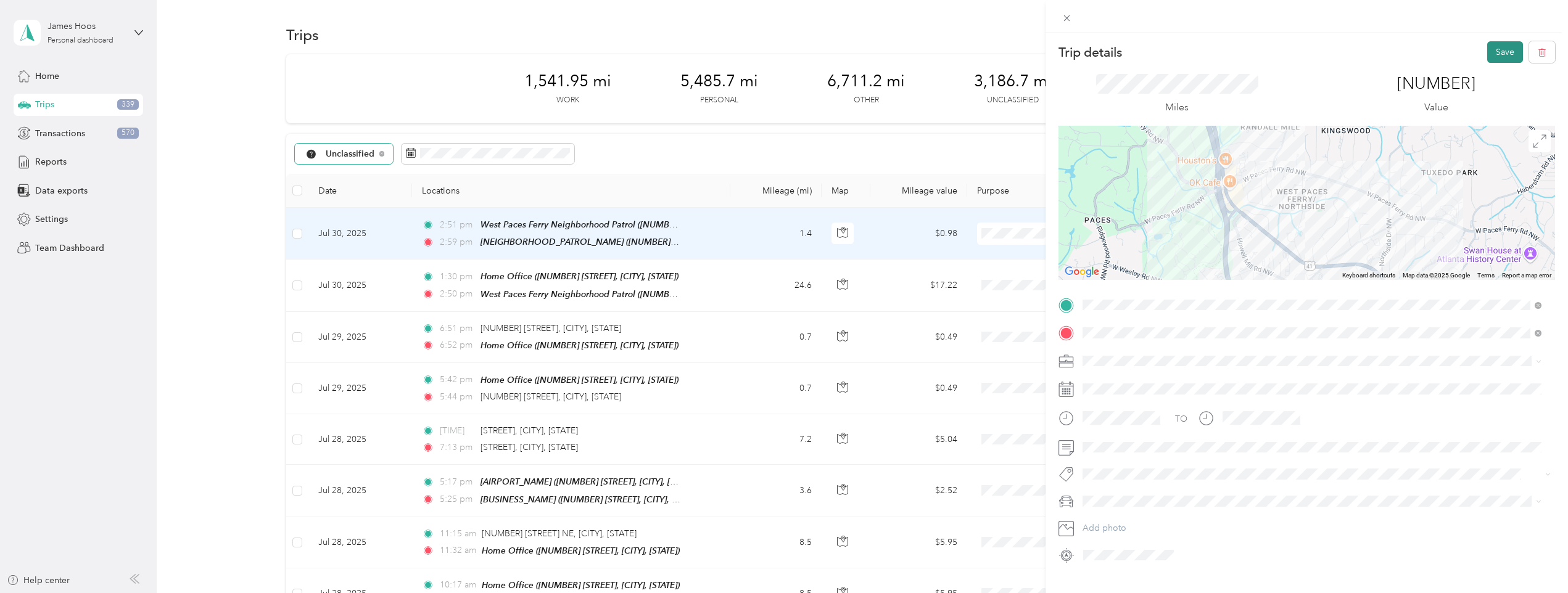click on "Save" at bounding box center [1505, 52] 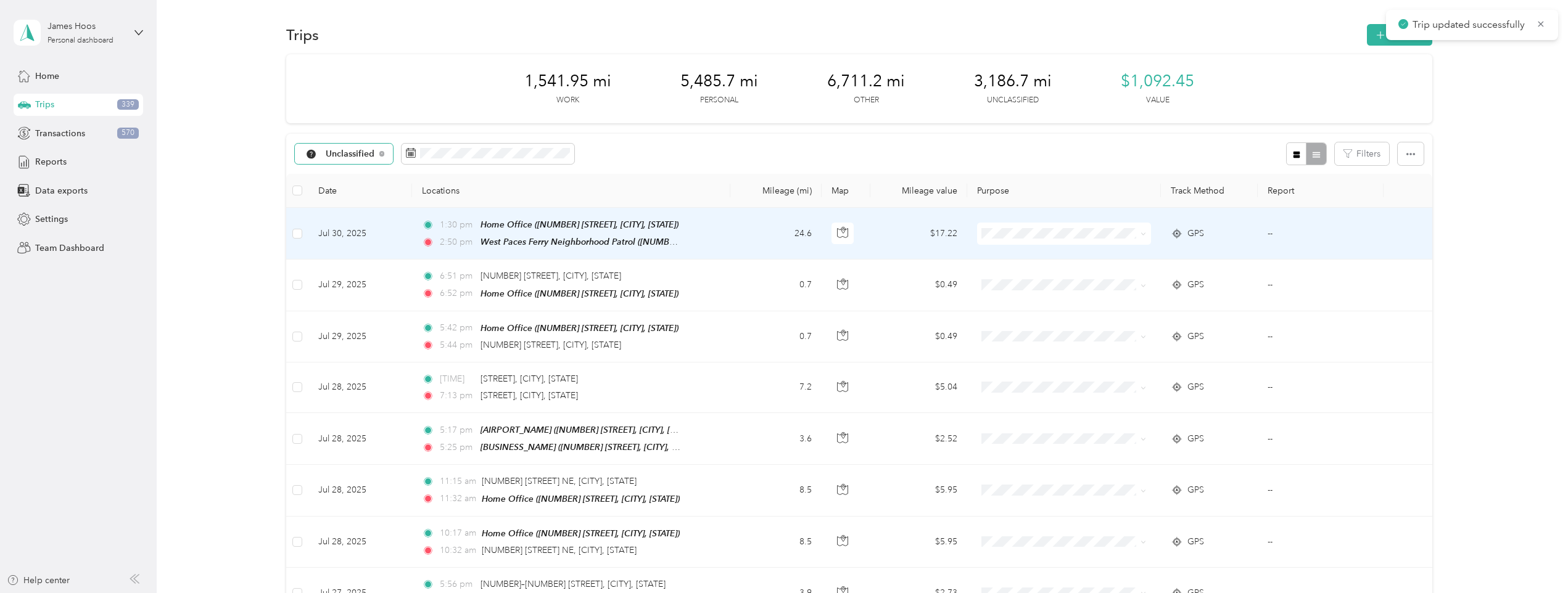click on "2:50 pm West Paces Ferry Neighborhood Patrol  ([NUMBER] [STREET] NW, [CITY], [STATE])" at bounding box center [571, 234] 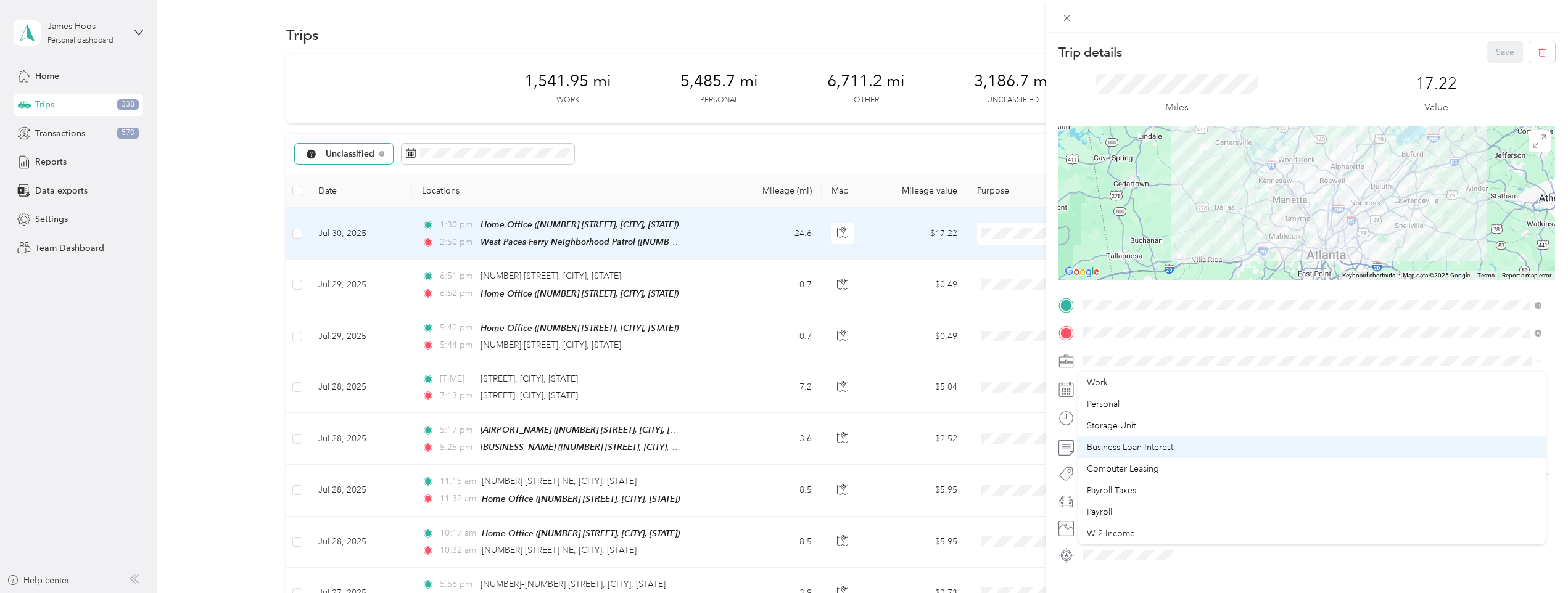 scroll, scrollTop: 62, scrollLeft: 0, axis: vertical 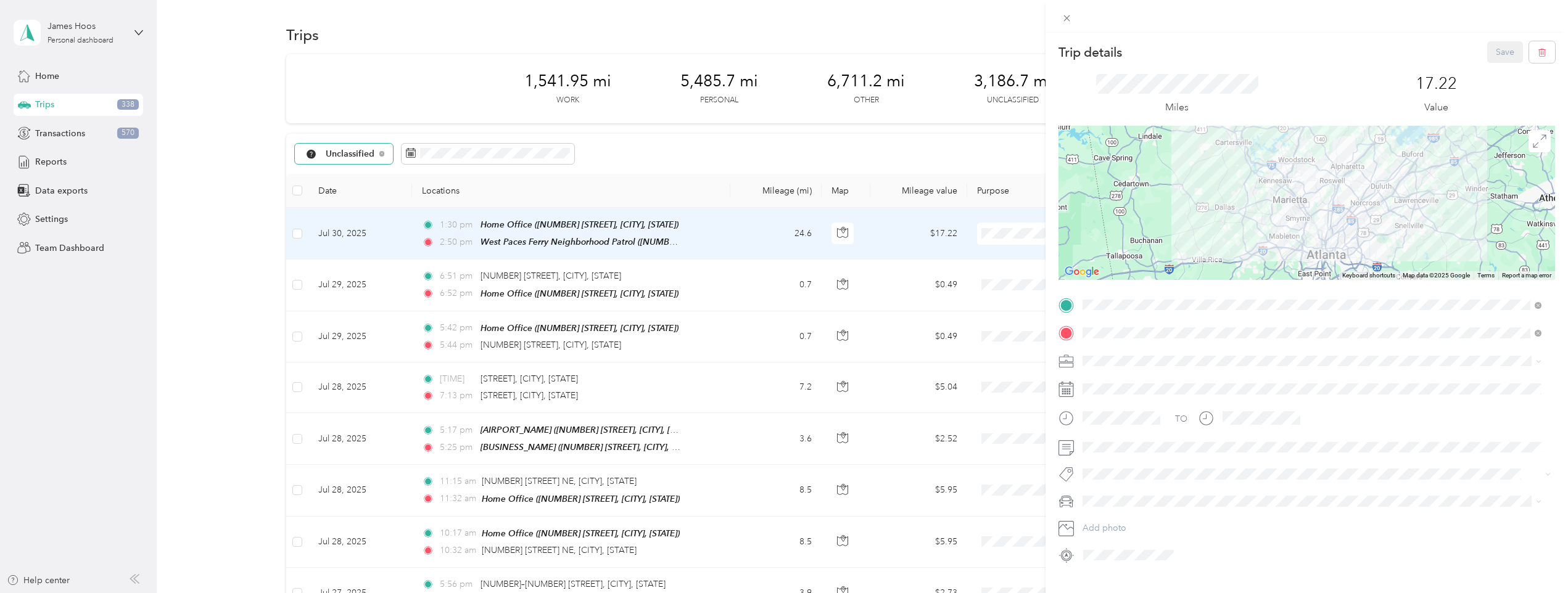 click on "[NAME] Llc" at bounding box center [1312, 512] 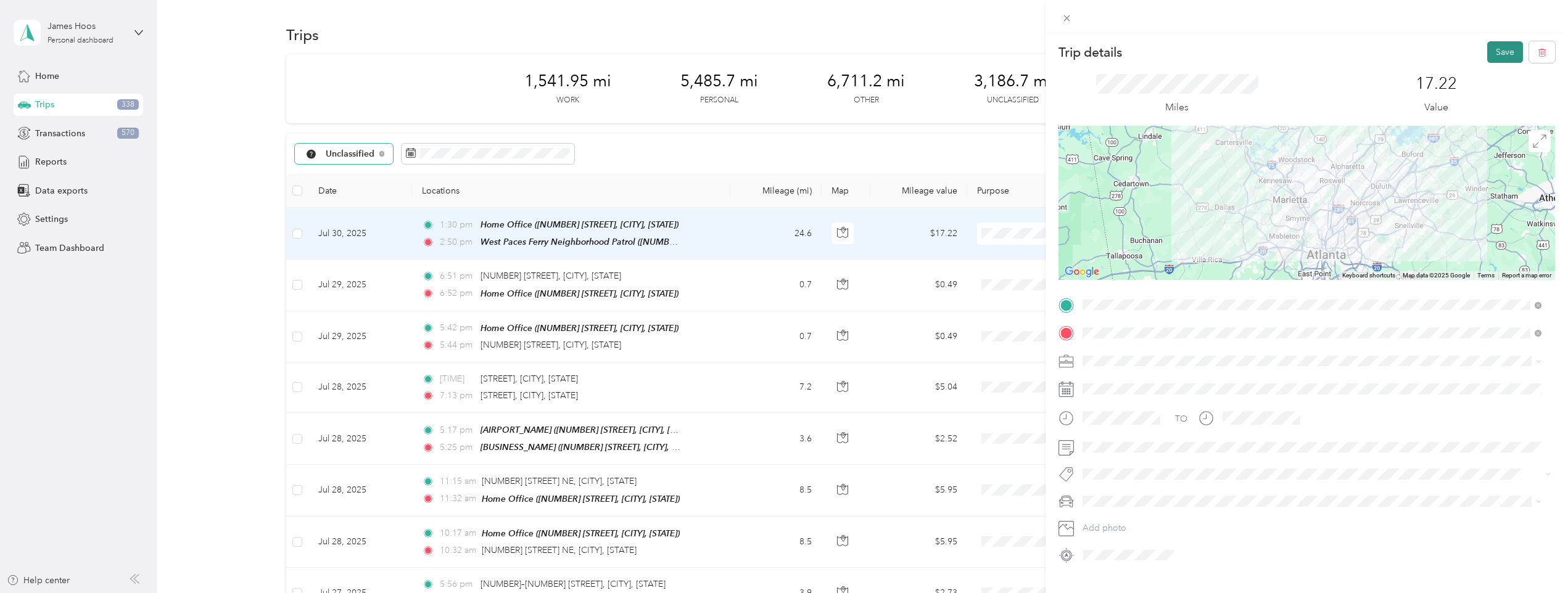 click on "Save" at bounding box center (1505, 52) 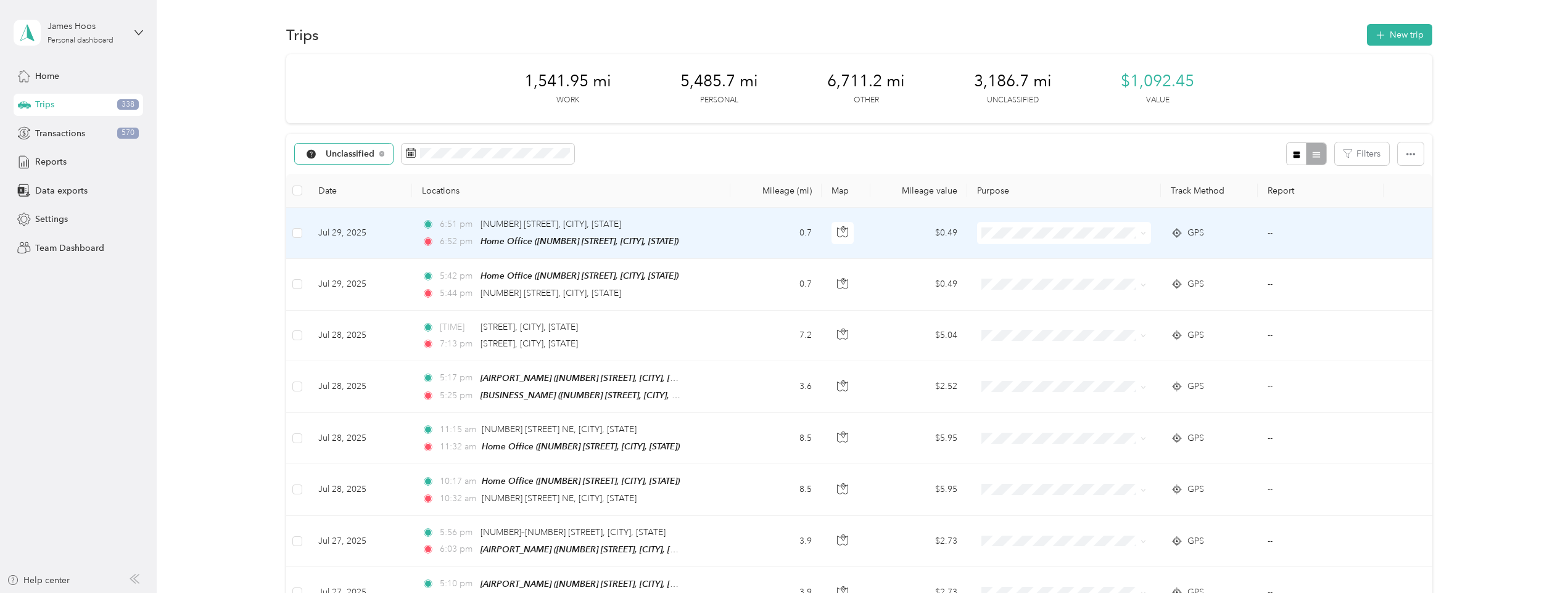 click on "[TIME] [AM/PM] [NUMBER] [STREET], [CITY], [STATE] [TIME] [AM/PM] Home Office ([NUMBER] [STREET], [CITY], [STATE])" at bounding box center [571, 233] 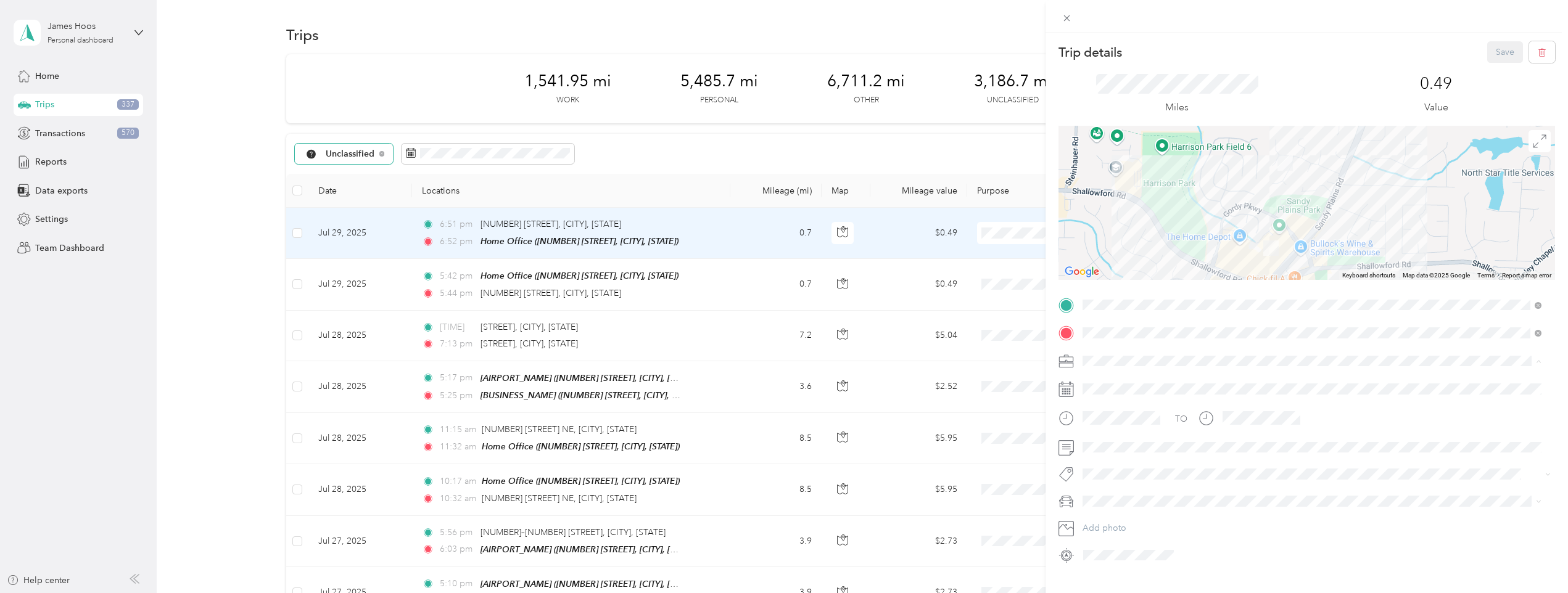 click on "Personal" at bounding box center [1312, 404] 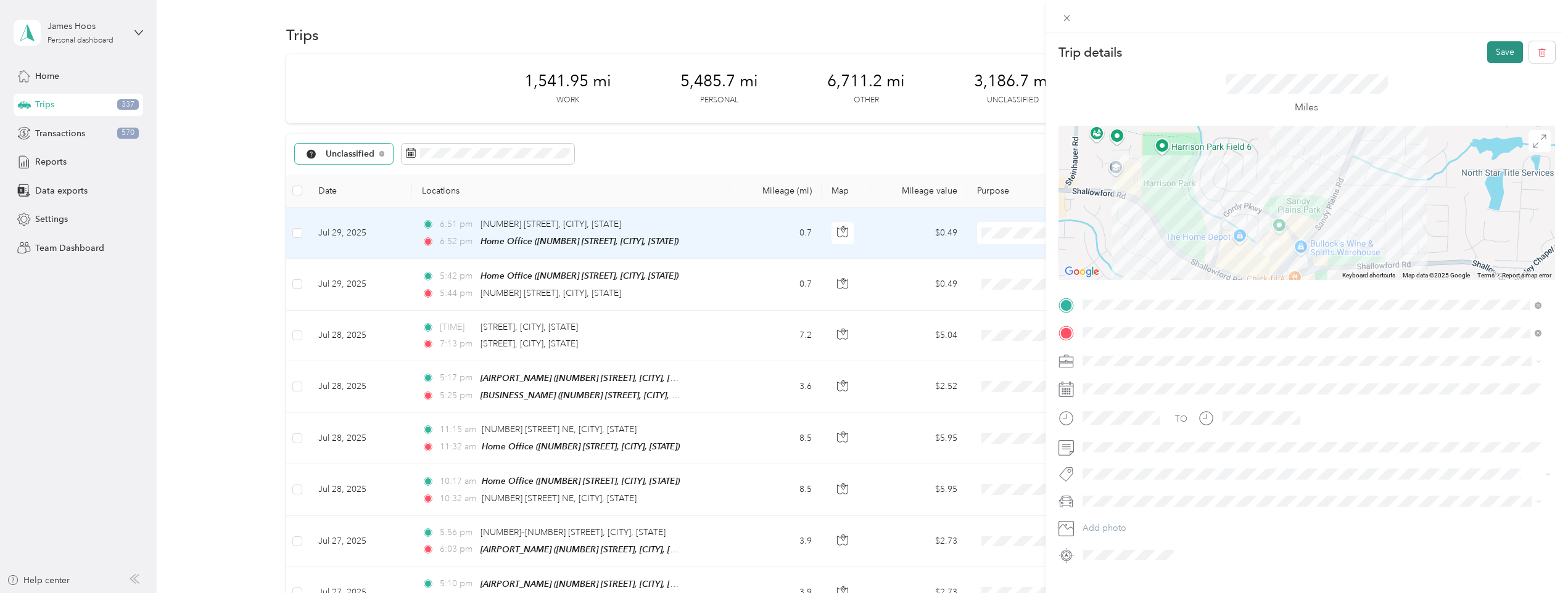 click on "Save" at bounding box center (1505, 52) 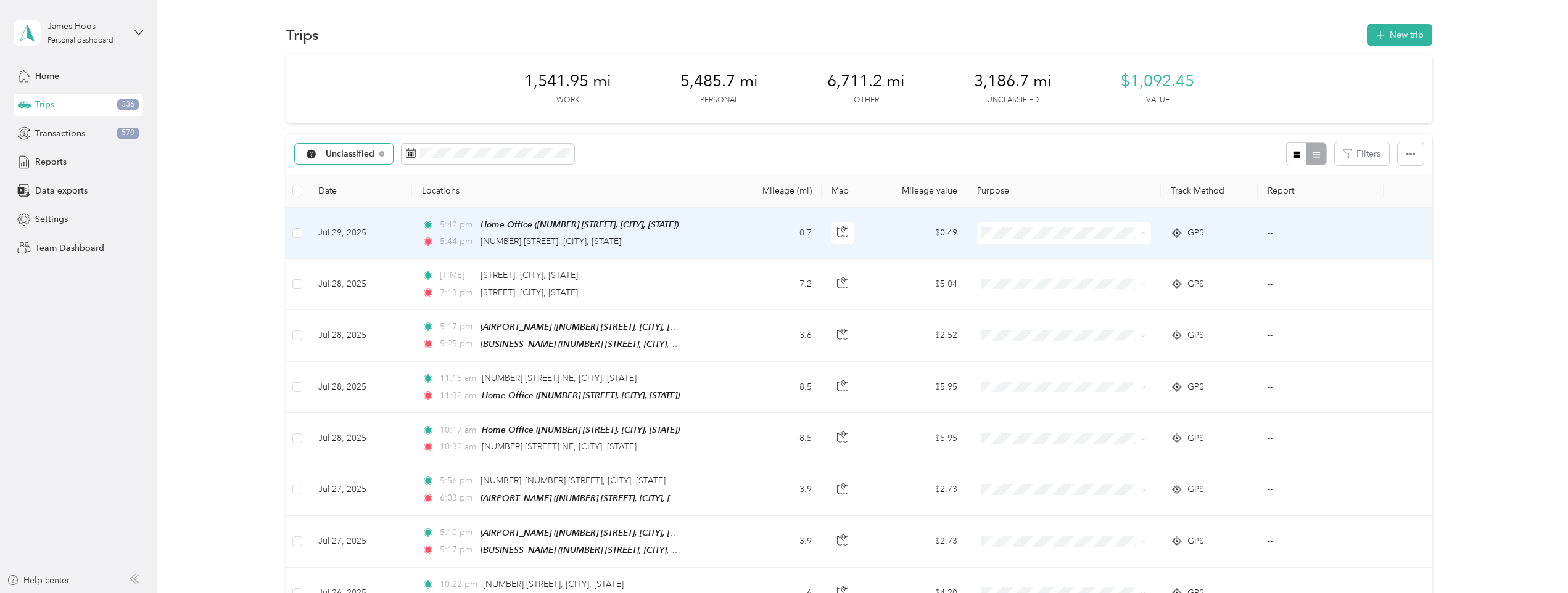 click on "Personal" at bounding box center [1062, 277] 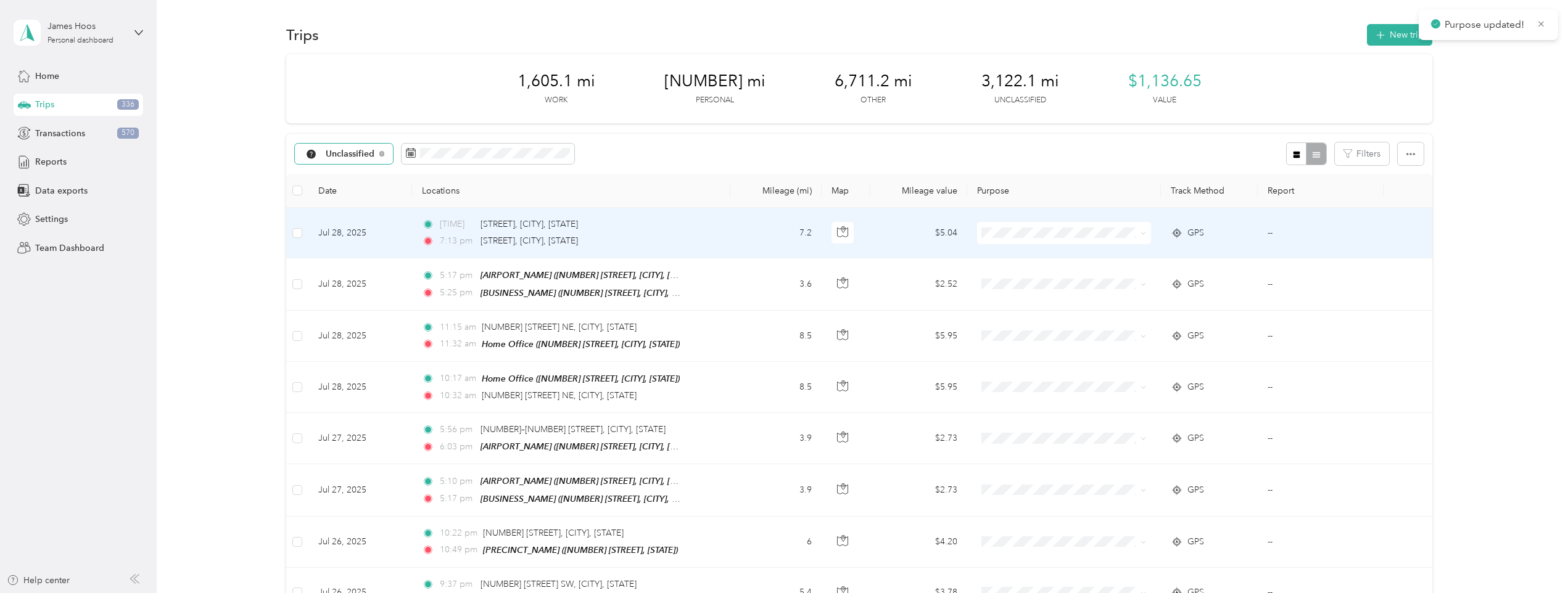 click on "[TIME] [STREET], [CITY], [STATE] [TIME] [STREET], [CITY], [STATE]" at bounding box center [571, 233] 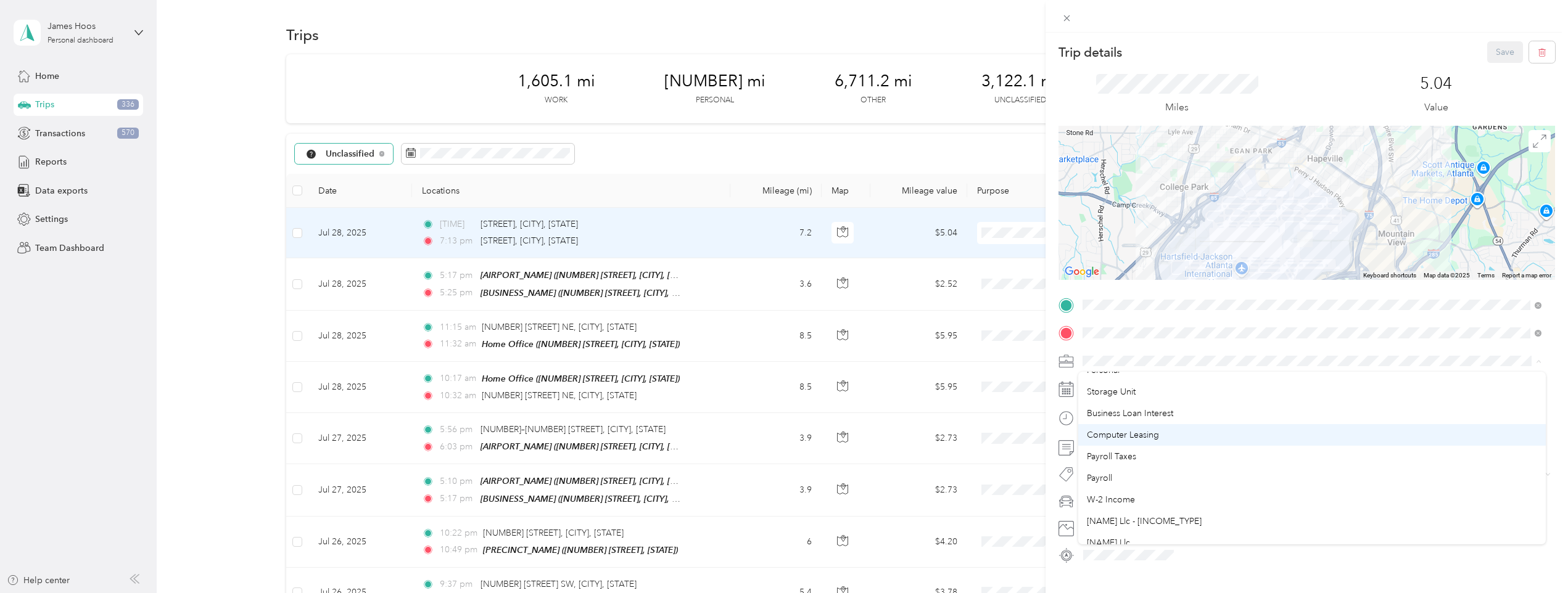 scroll, scrollTop: 62, scrollLeft: 0, axis: vertical 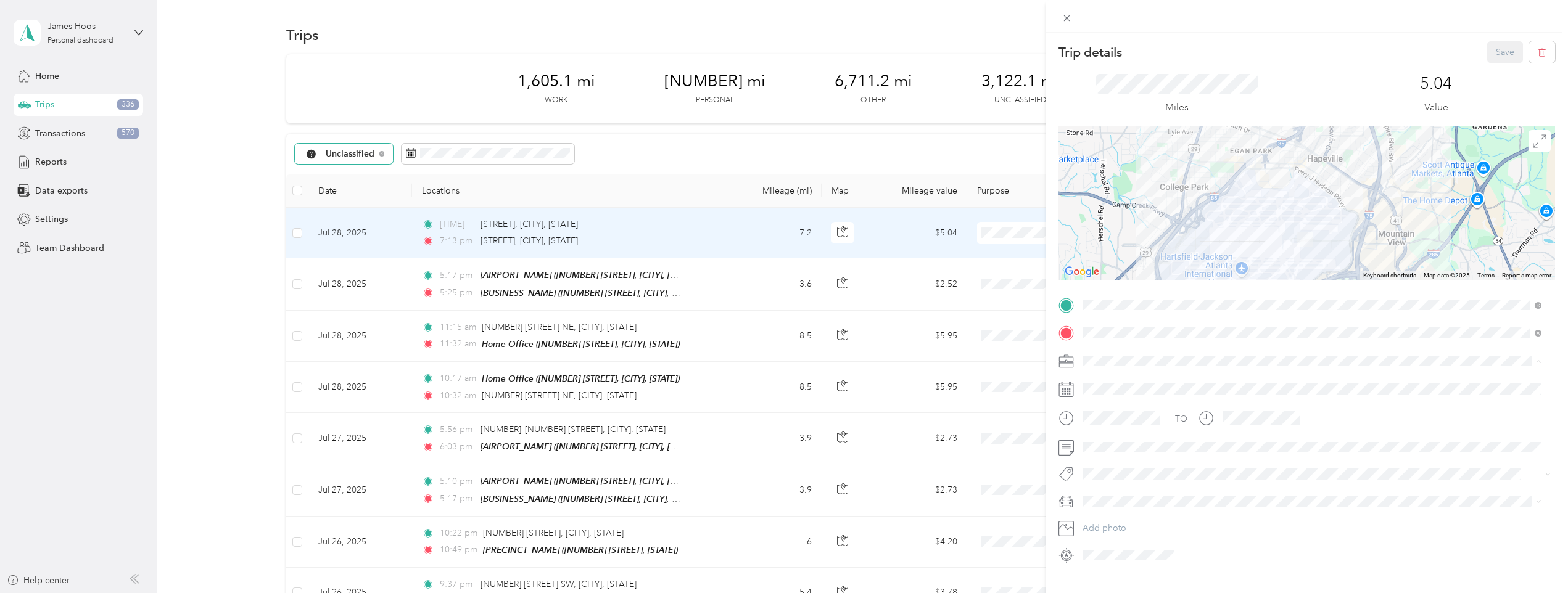 click on "[NAME] Llc" at bounding box center (1108, 515) 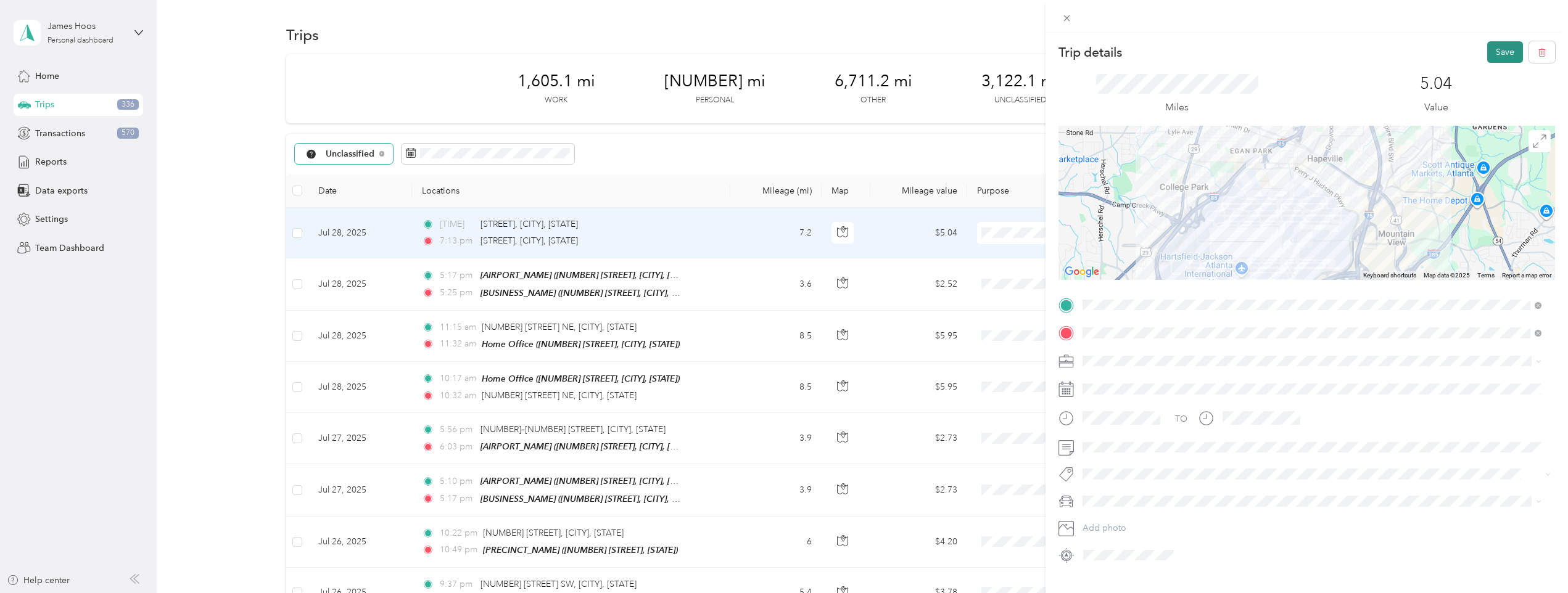 click on "Save" at bounding box center (1505, 52) 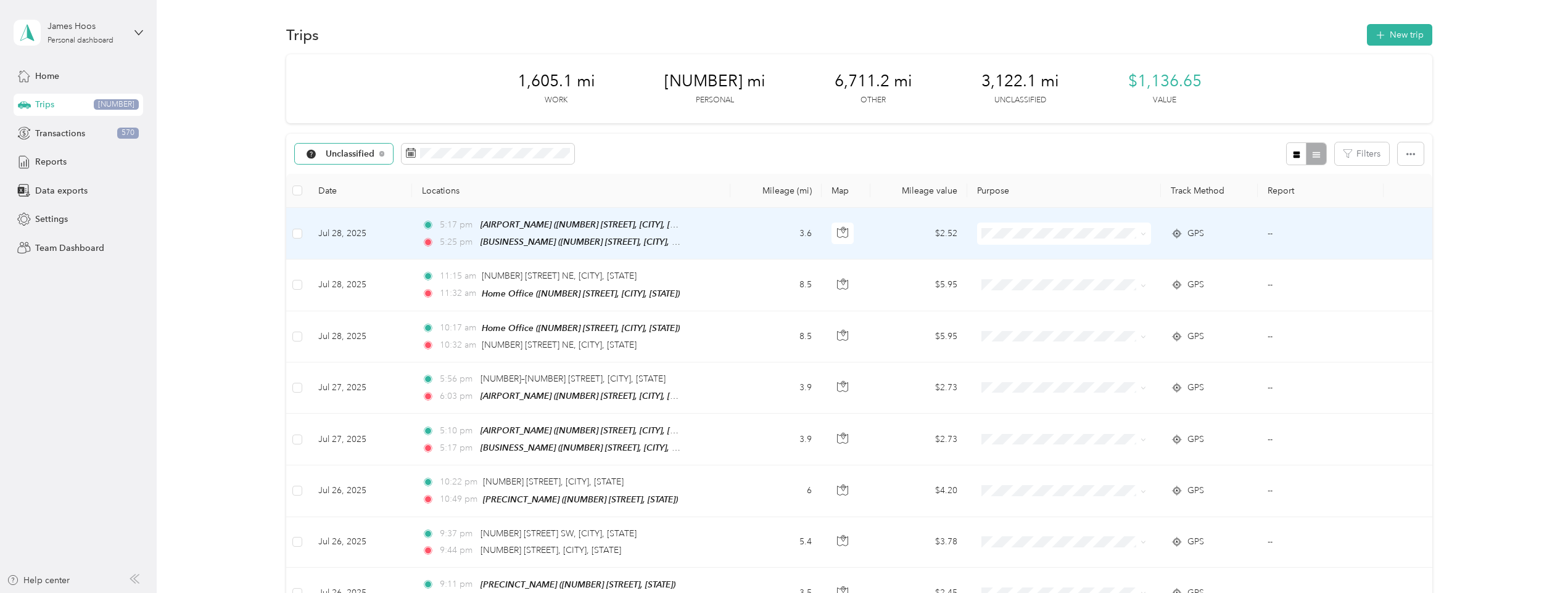 click on "[TIME] [AM/PM] [AIRPORT_NAME] ([NUMBER] [STREET], [CITY], [STATE]) [TIME] [AM/PM] [BUSINESS_NAME] ([NUMBER] [STREET], [CITY], [STATE])" at bounding box center (571, 234) 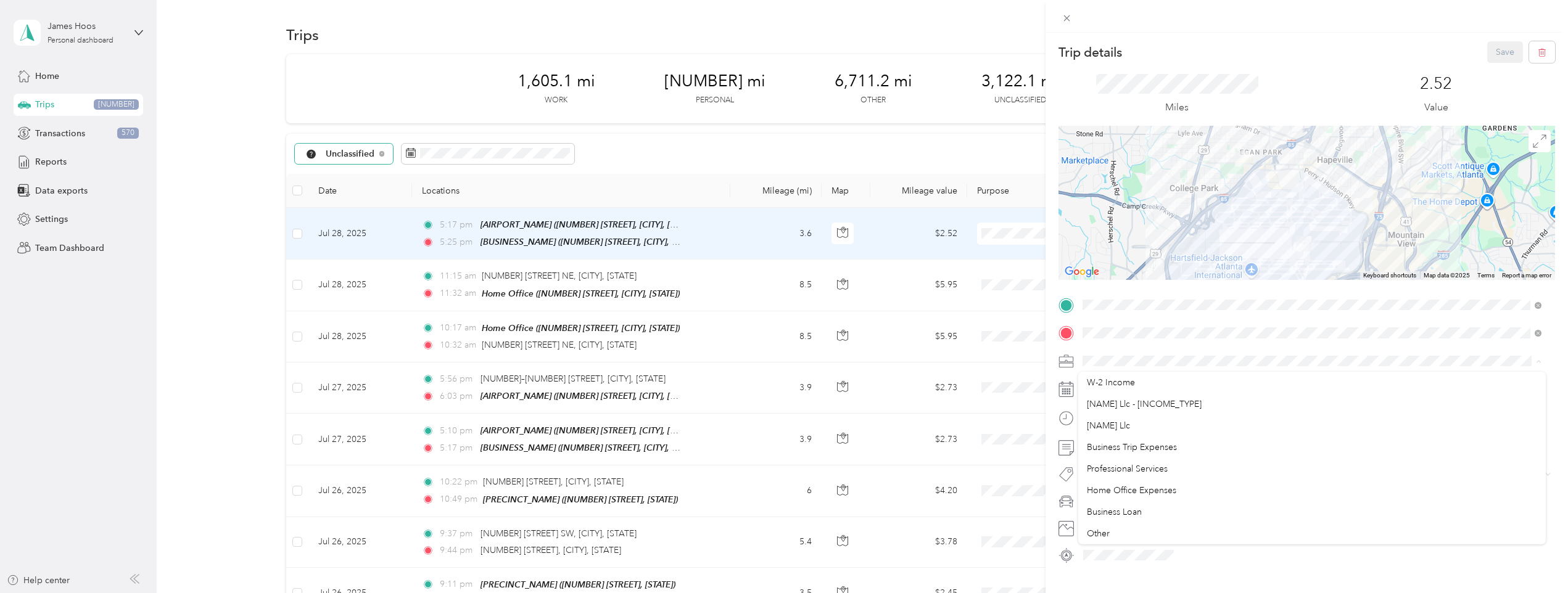 scroll, scrollTop: 185, scrollLeft: 0, axis: vertical 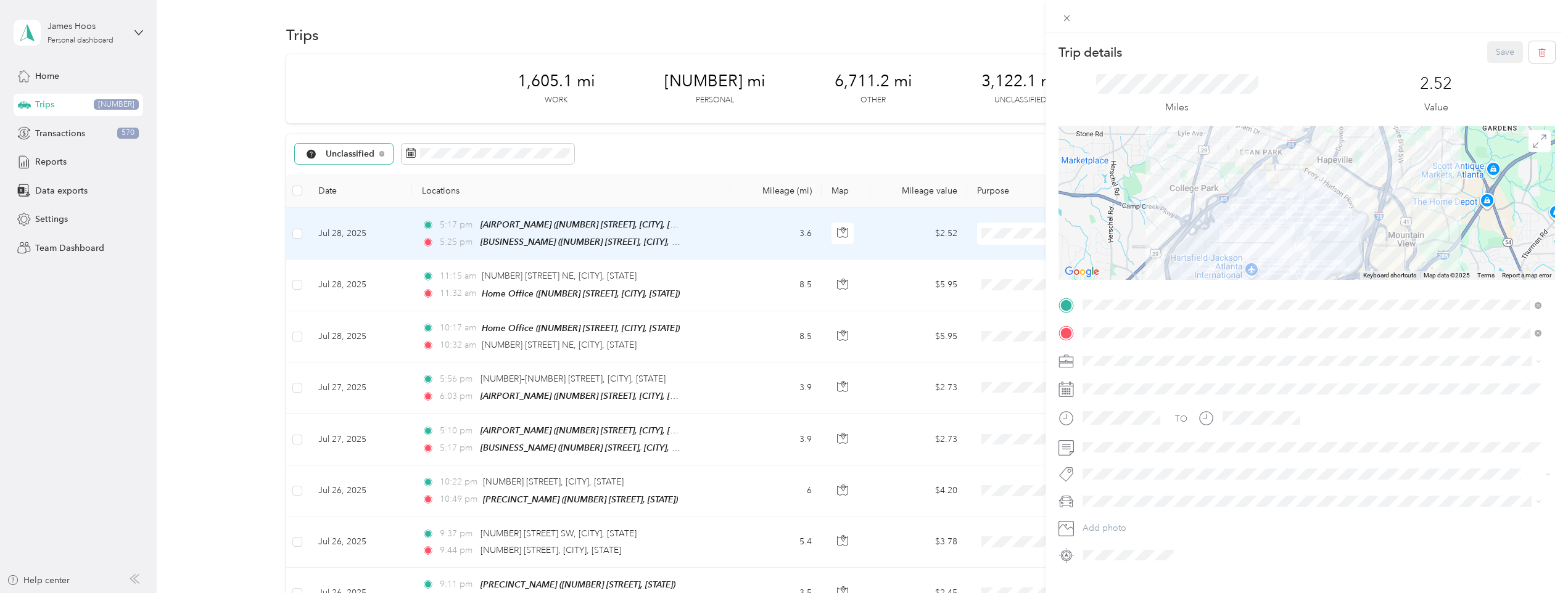 click on "[NAME] Llc" at bounding box center [1312, 387] 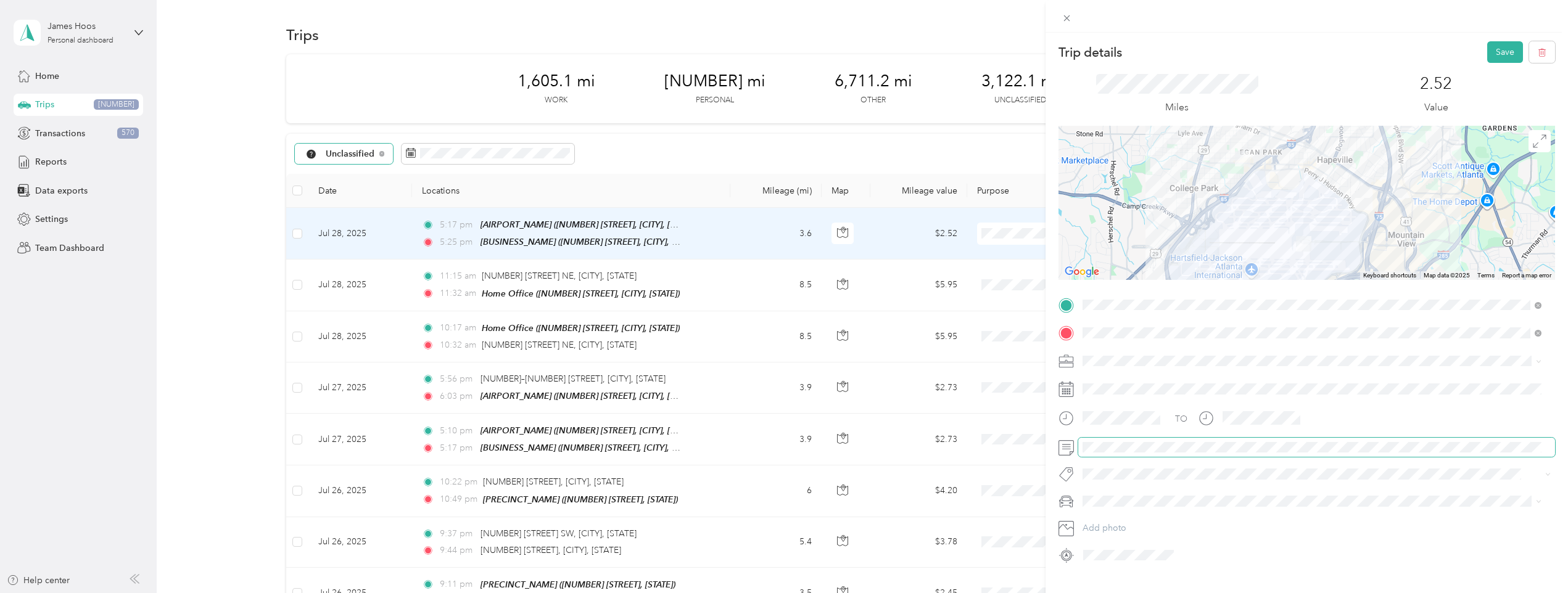 click at bounding box center (1316, 448) 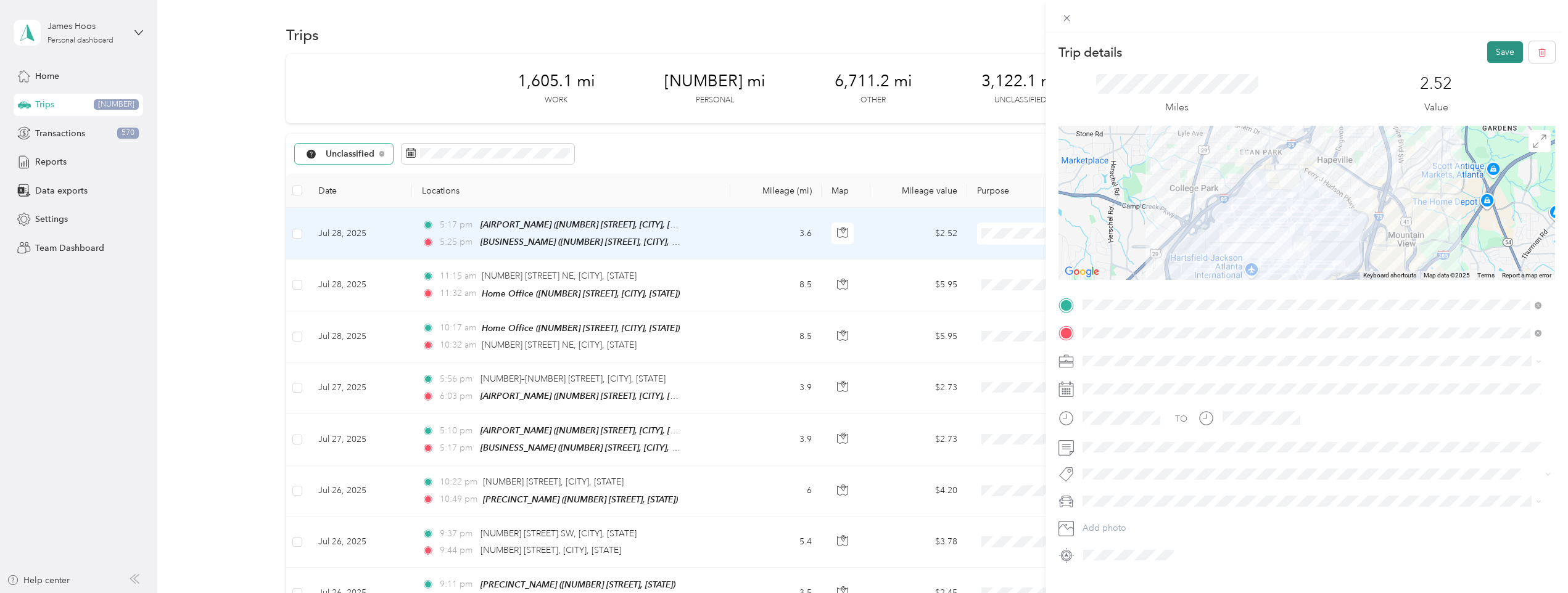 click on "Save" at bounding box center (1505, 52) 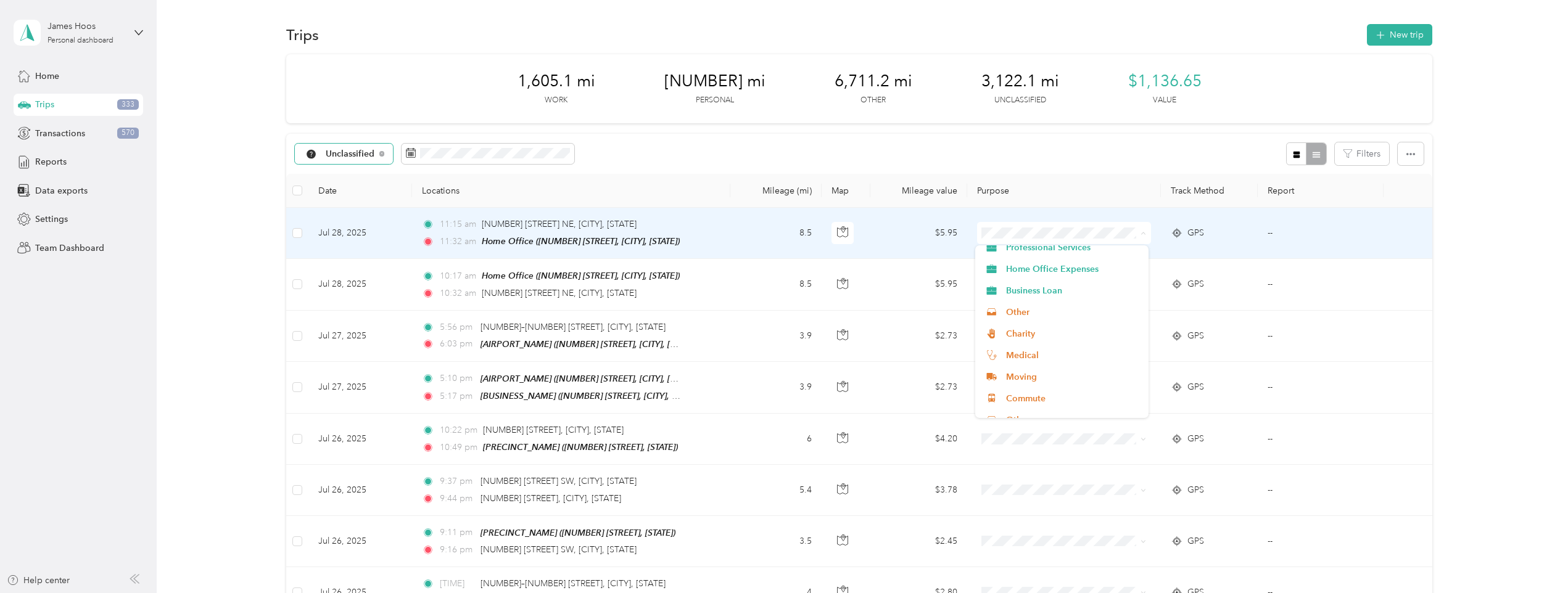 scroll, scrollTop: 247, scrollLeft: 0, axis: vertical 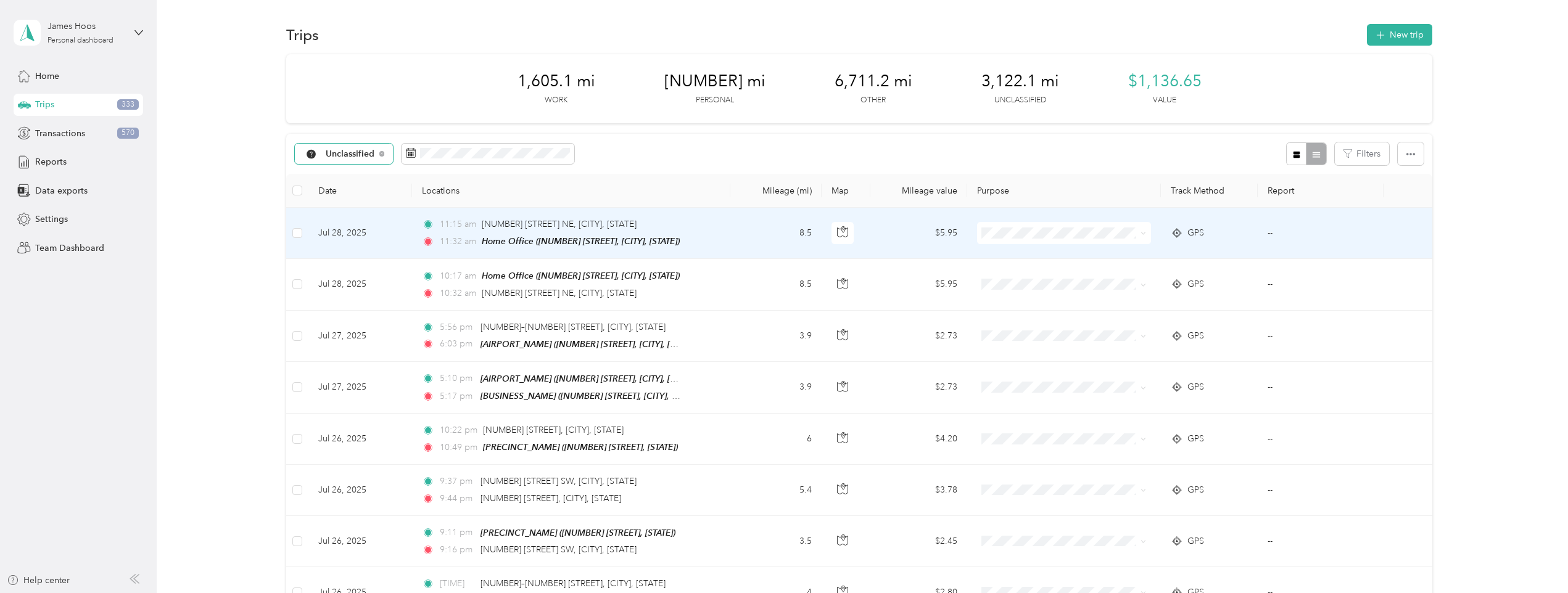 click on "Medical" at bounding box center (1073, 351) 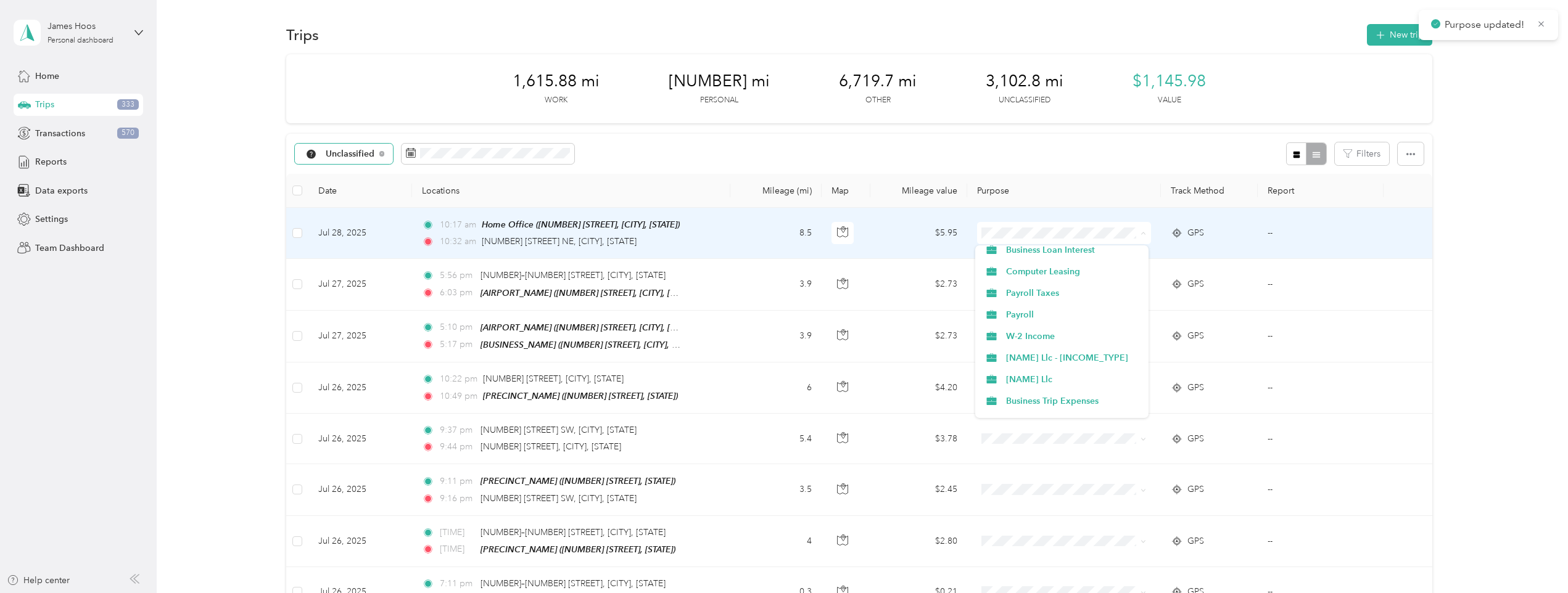 scroll, scrollTop: 185, scrollLeft: 0, axis: vertical 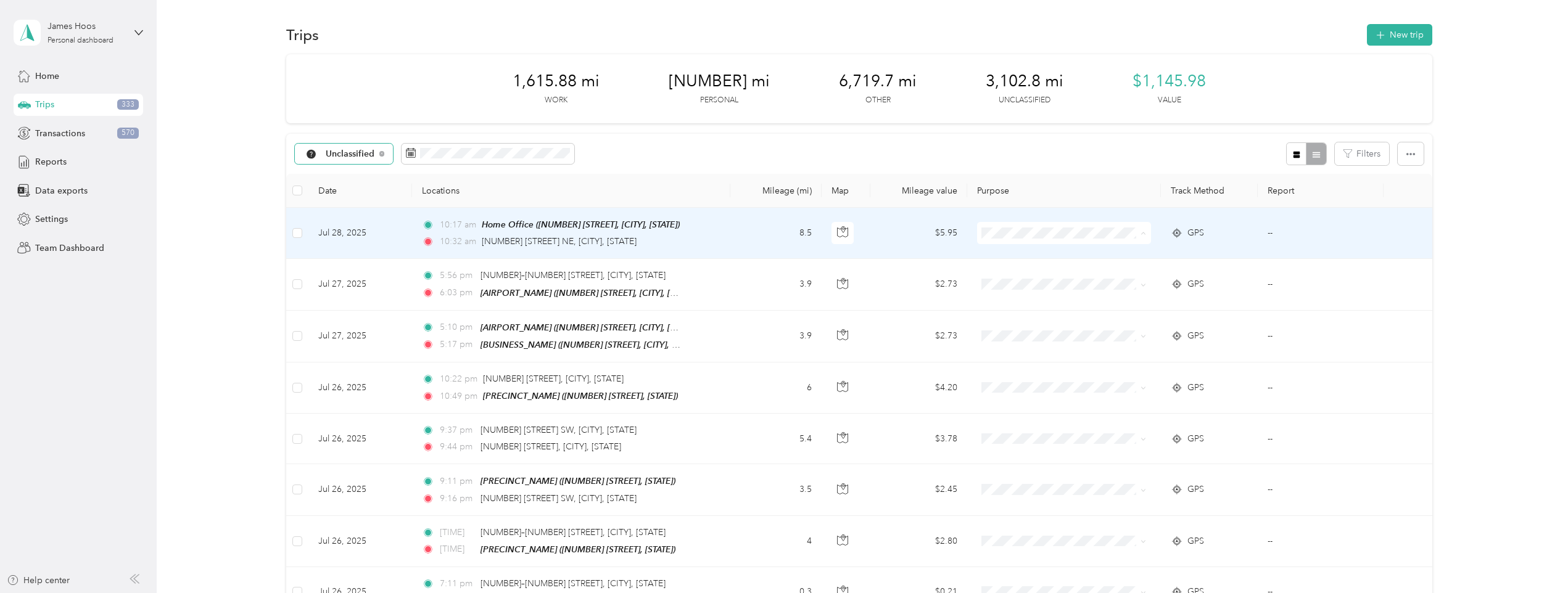 click on "James Hoos Personal dashboard Home Trips 333 Transactions 570 Reports Data exports Settings Team Dashboard   Help center Trips New trip 1,615.88   mi Work 5,487.1   mi Personal 6,719.7   mi Other 3,102.8   mi Unclassified $1,145.98 Value Unclassified Filters Date Locations Mileage (mi) Map Mileage value Purpose Track Method Report                     Jul 28, 2025 10:17 am Home Office ([NUMBER] [STREET], [CITY], [STATE]) 10:32 am [NUMBER] [STREET] NE, [CITY], [STATE] 8.5 $5.95 GPS -- Jul 27, 2025 5:56 pm [NUMBER]–[NUMBER] [STREET], [CITY], [STATE] 6:03 pm Airport EJ ([NUMBER] [STREET], [CITY], [STATE]) 3.9 $2.73 GPS -- Jul 27, 2025 5:10 pm Airport EJ ([NUMBER] [STREET], [CITY], [STATE]) 5:17 pm La Fiesta Mexican  ([NUMBER] [STREET], [CITY], [STATE]) 3.9 $2.73 GPS -- Jul 26, 2025 10:22 pm [NUMBER] N [STREET], [CITY] 10:49 pm Zone 3 Precinct ([NUMBER] [STREET], [CITY], [STATE]) 6 $4.20 GPS -- Jul 26, 2025 9:37 pm [NUMBER] [STREET] SW, [CITY] 9:44 pm 5.4 $3.78 GPS --" at bounding box center (781, 296) 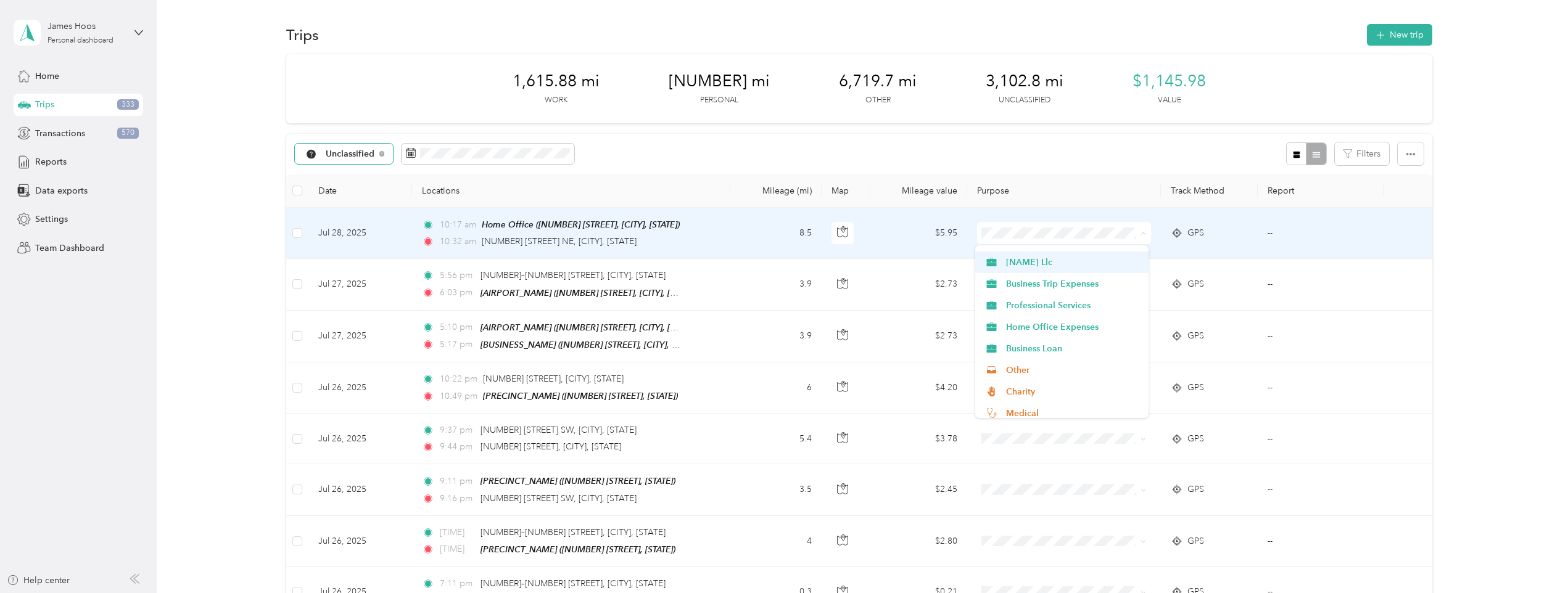 scroll, scrollTop: 280, scrollLeft: 0, axis: vertical 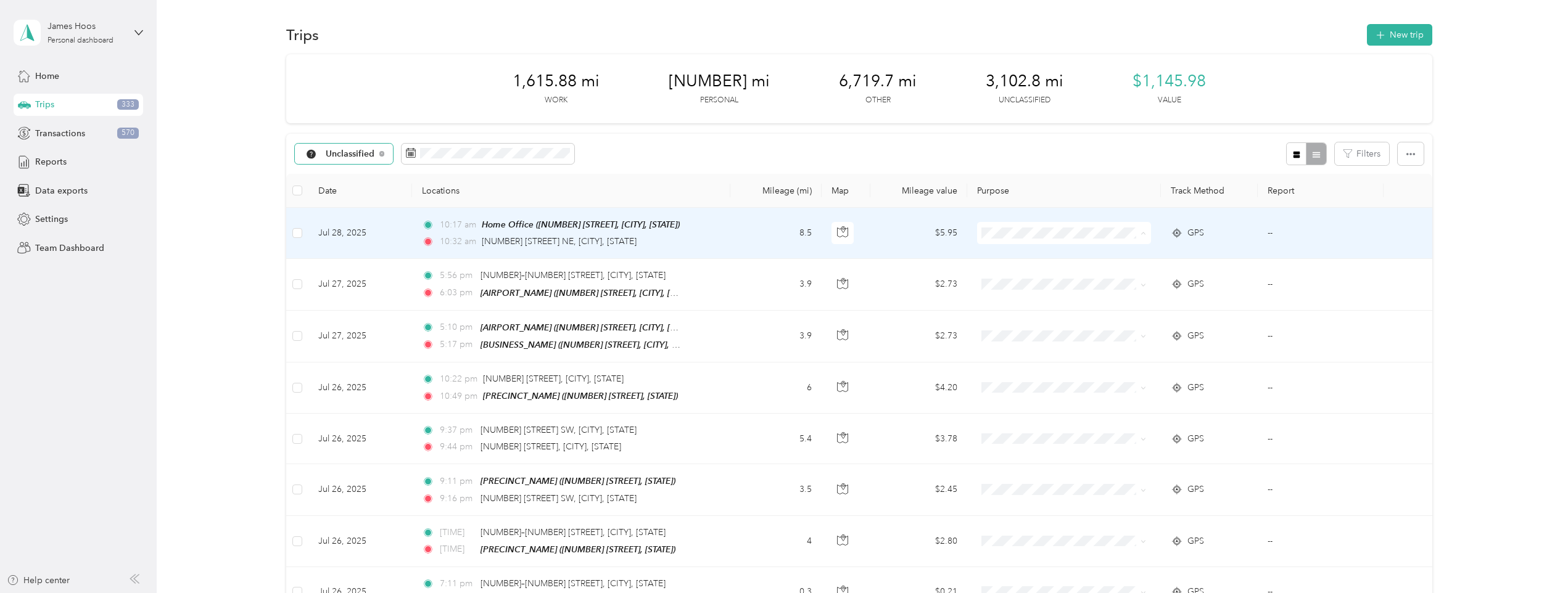 click on "Medical" at bounding box center [1073, 321] 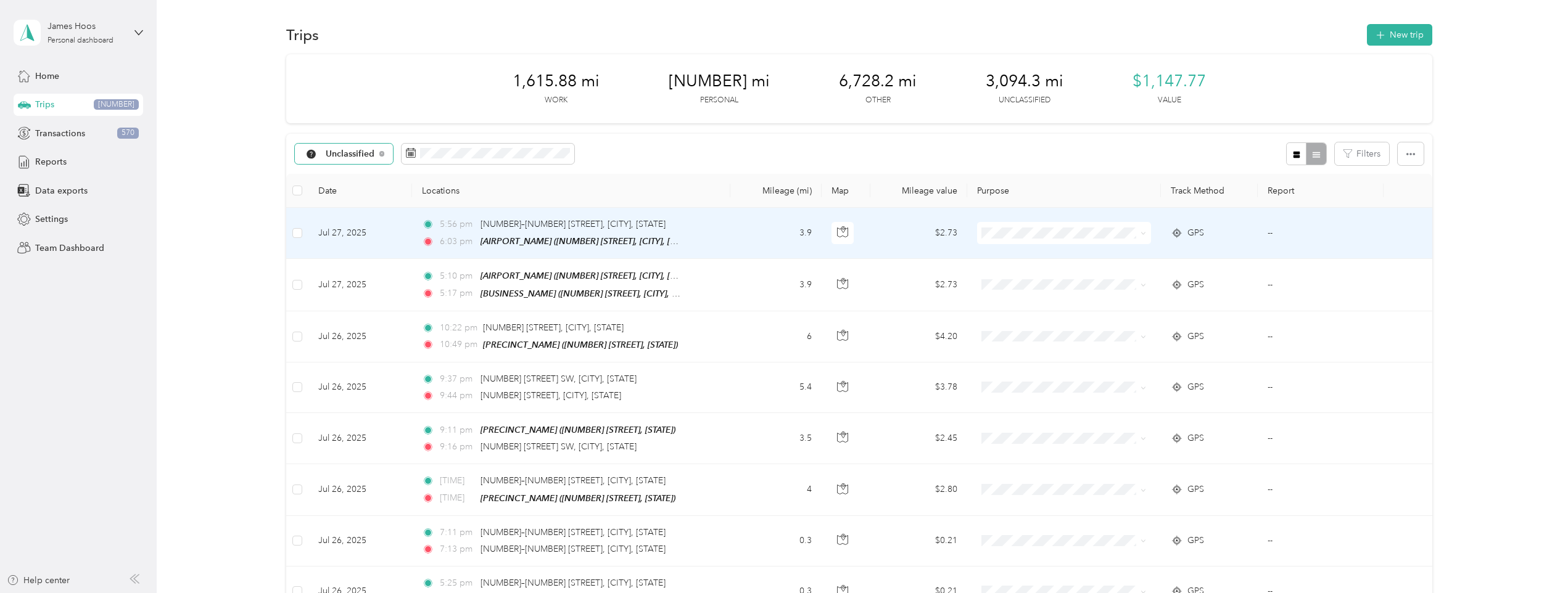 click on "3.9" at bounding box center [776, 233] 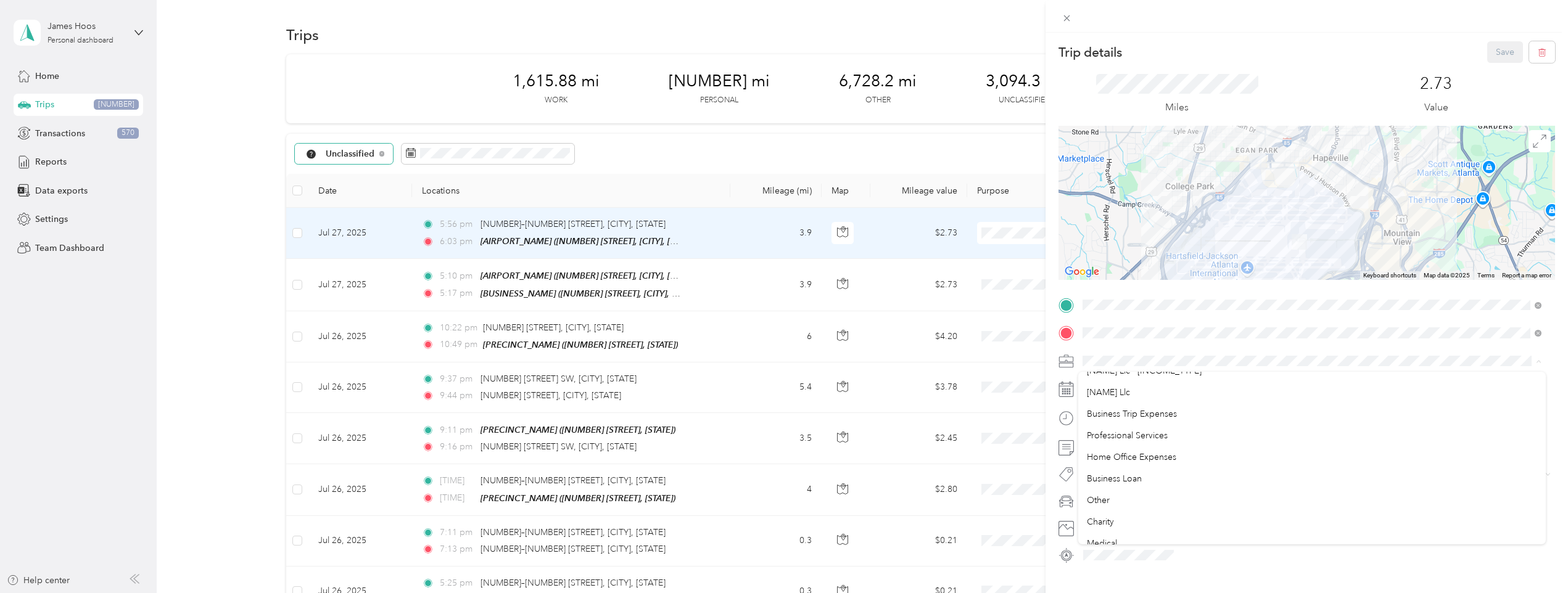 scroll, scrollTop: 185, scrollLeft: 0, axis: vertical 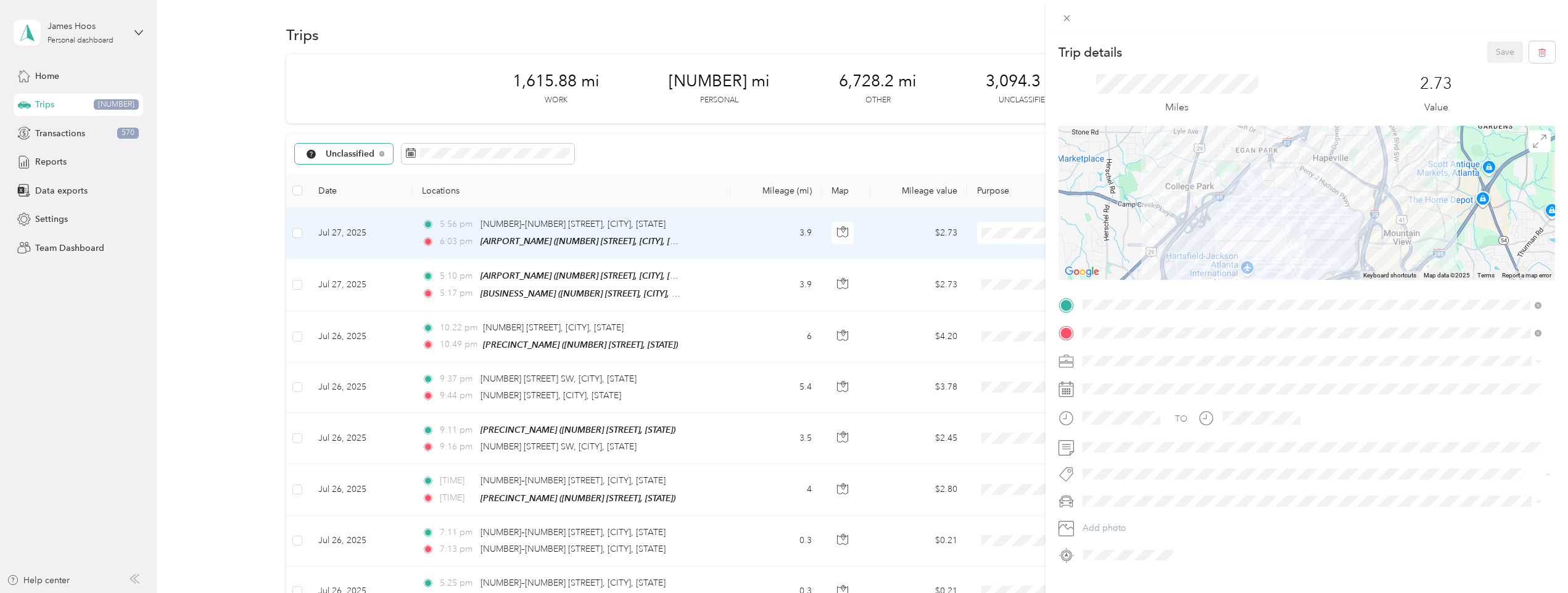 click on "[NAME] Llc" at bounding box center (1312, 389) 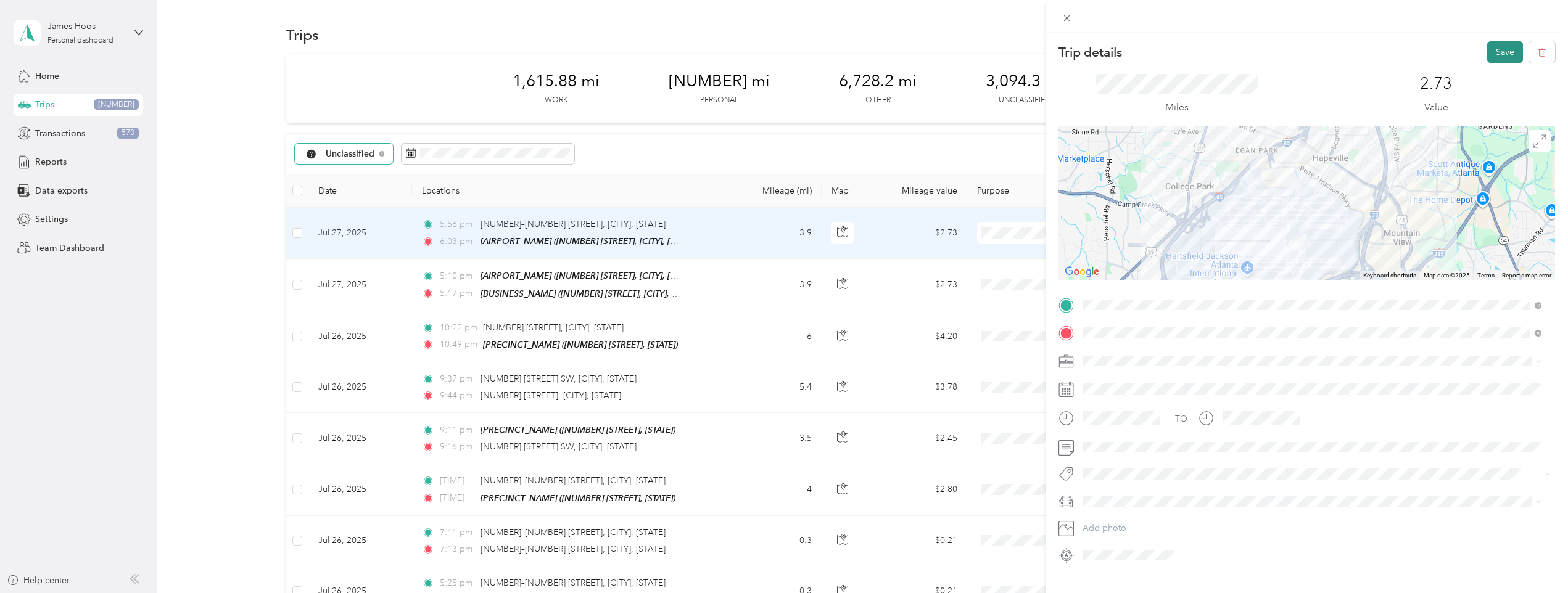 click on "Save" at bounding box center (1505, 52) 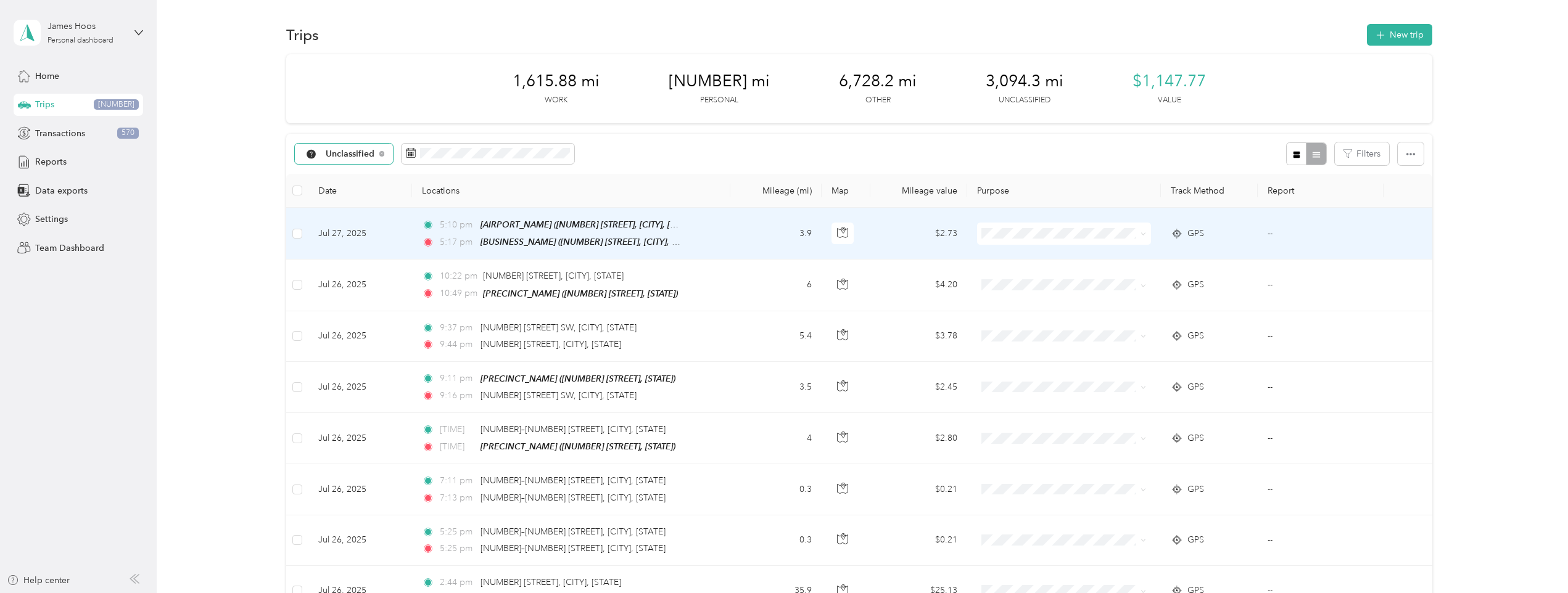 click on "5:17 pm La Fiesta Mexican  ([NUMBER] [STREET], [CITY], [STATE])" at bounding box center [571, 234] 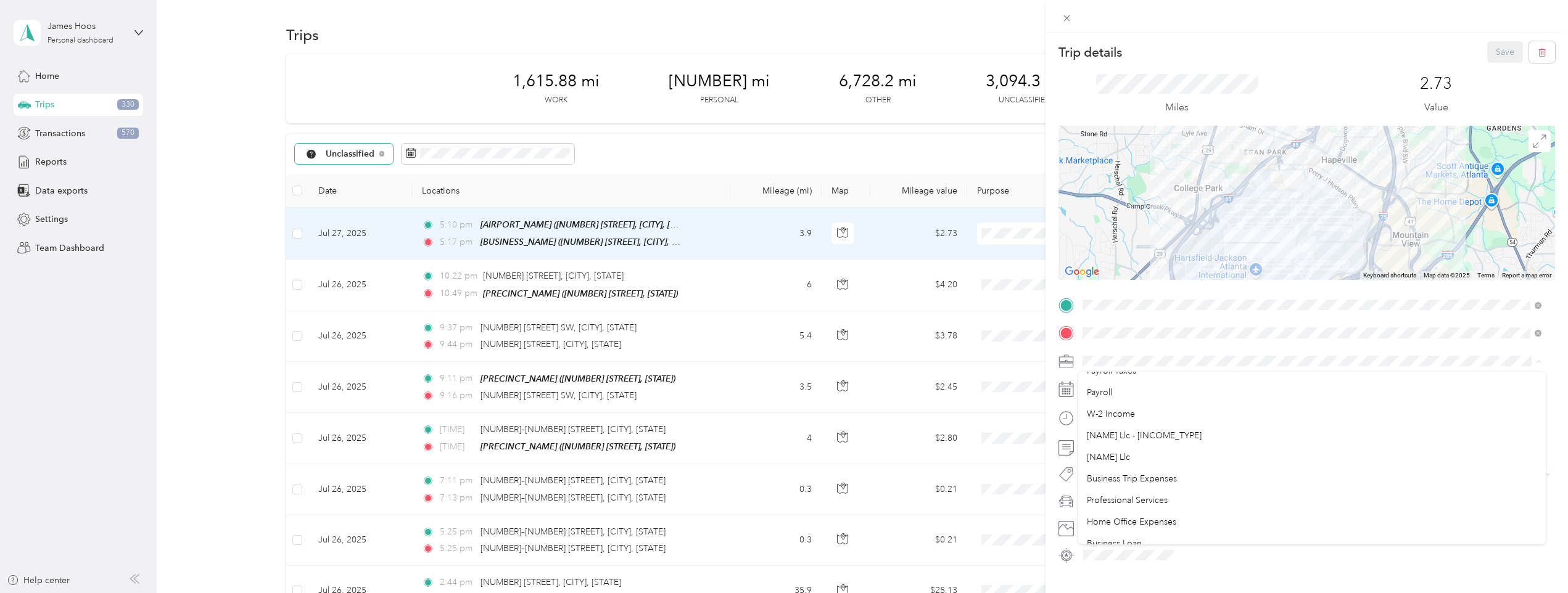 scroll, scrollTop: 123, scrollLeft: 0, axis: vertical 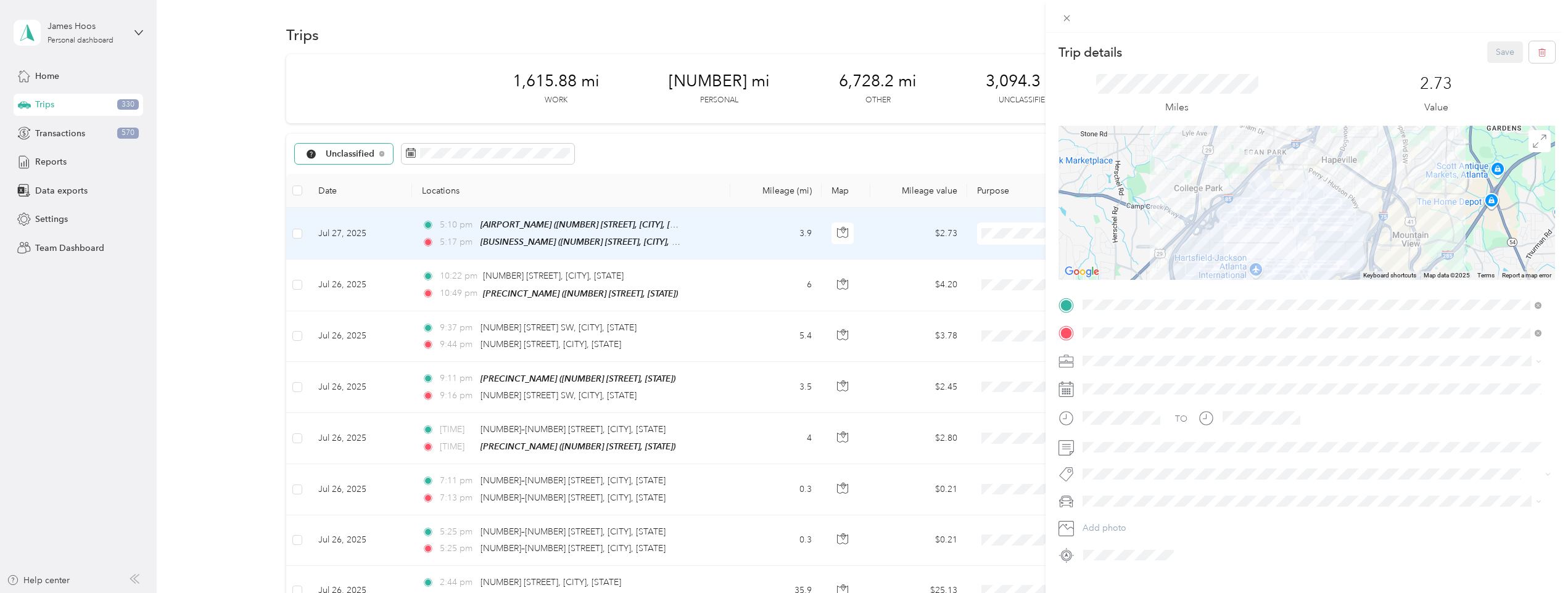 click on "[NAME] Llc" at bounding box center [1312, 452] 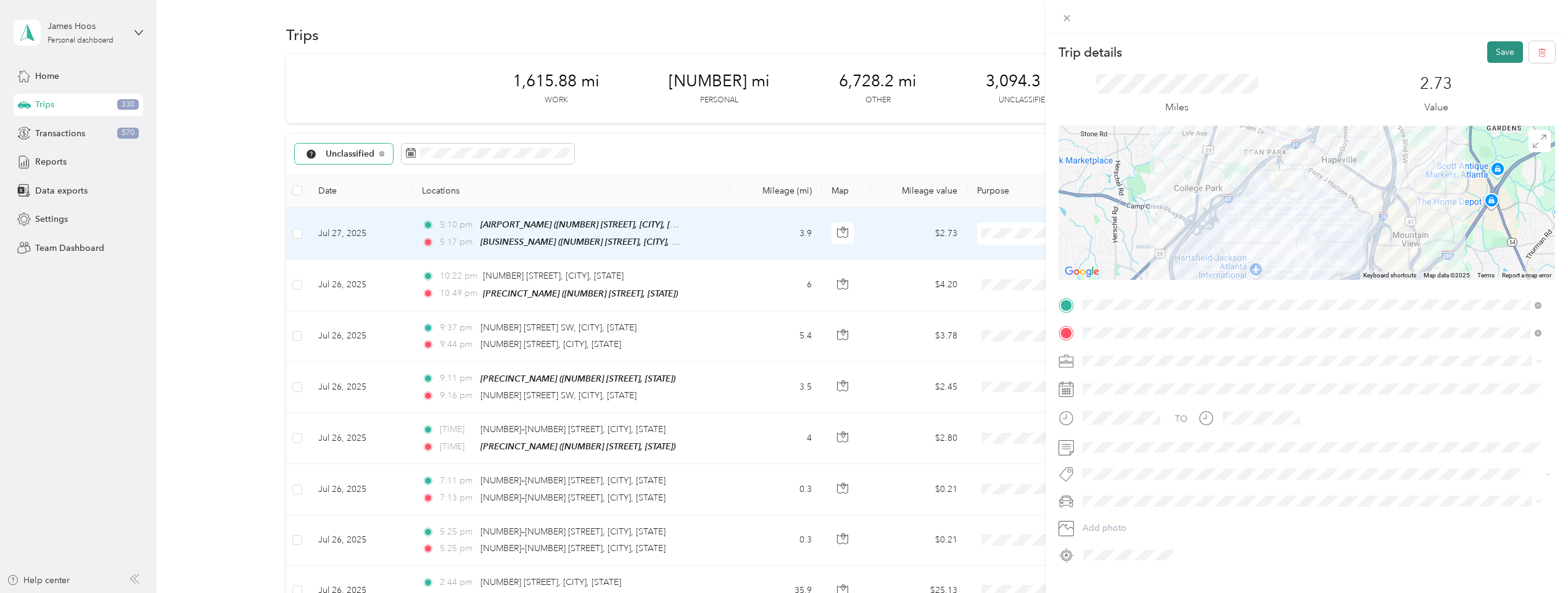 click on "Save" at bounding box center [1505, 52] 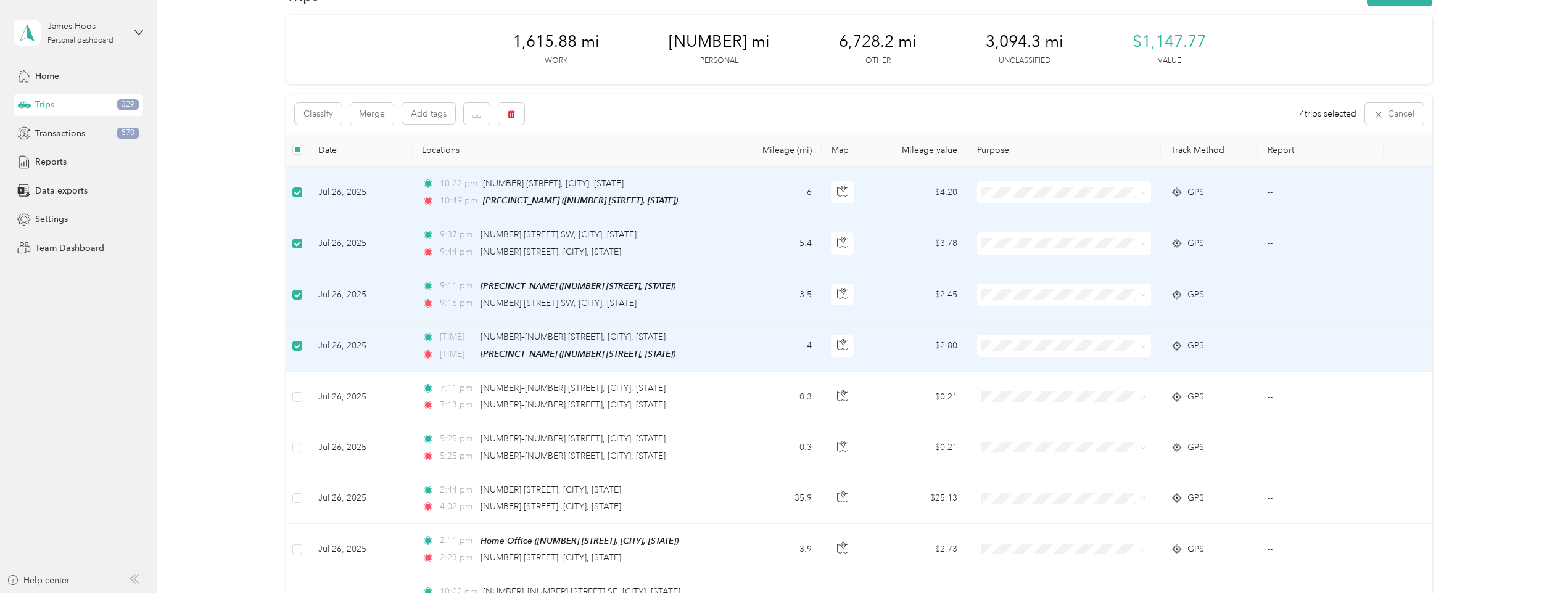 scroll, scrollTop: 62, scrollLeft: 0, axis: vertical 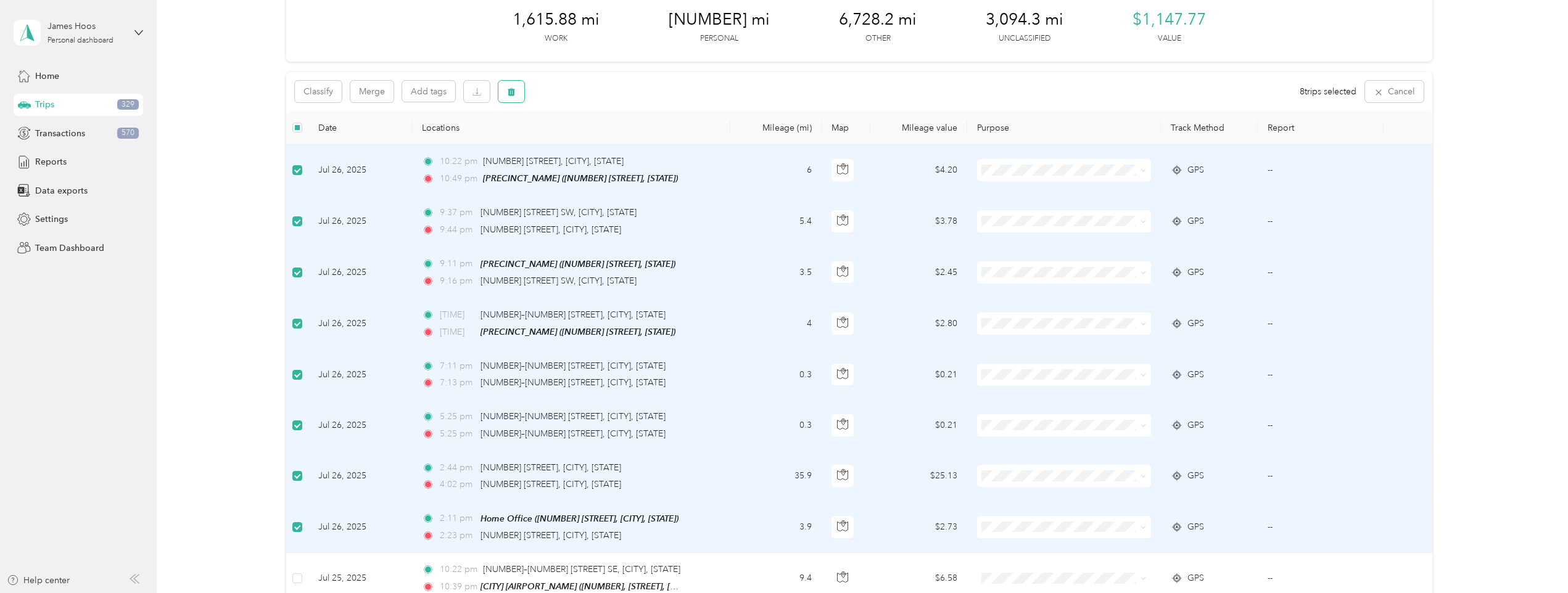 click 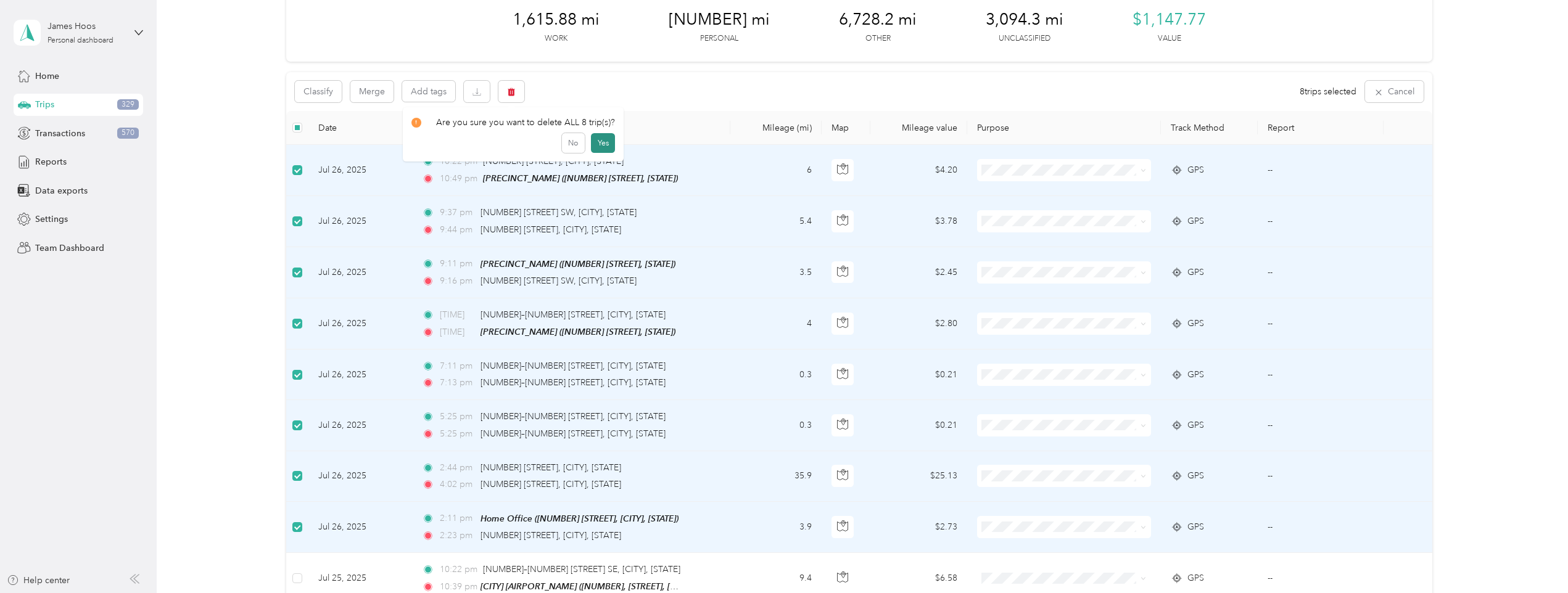 click on "Yes" at bounding box center [603, 143] 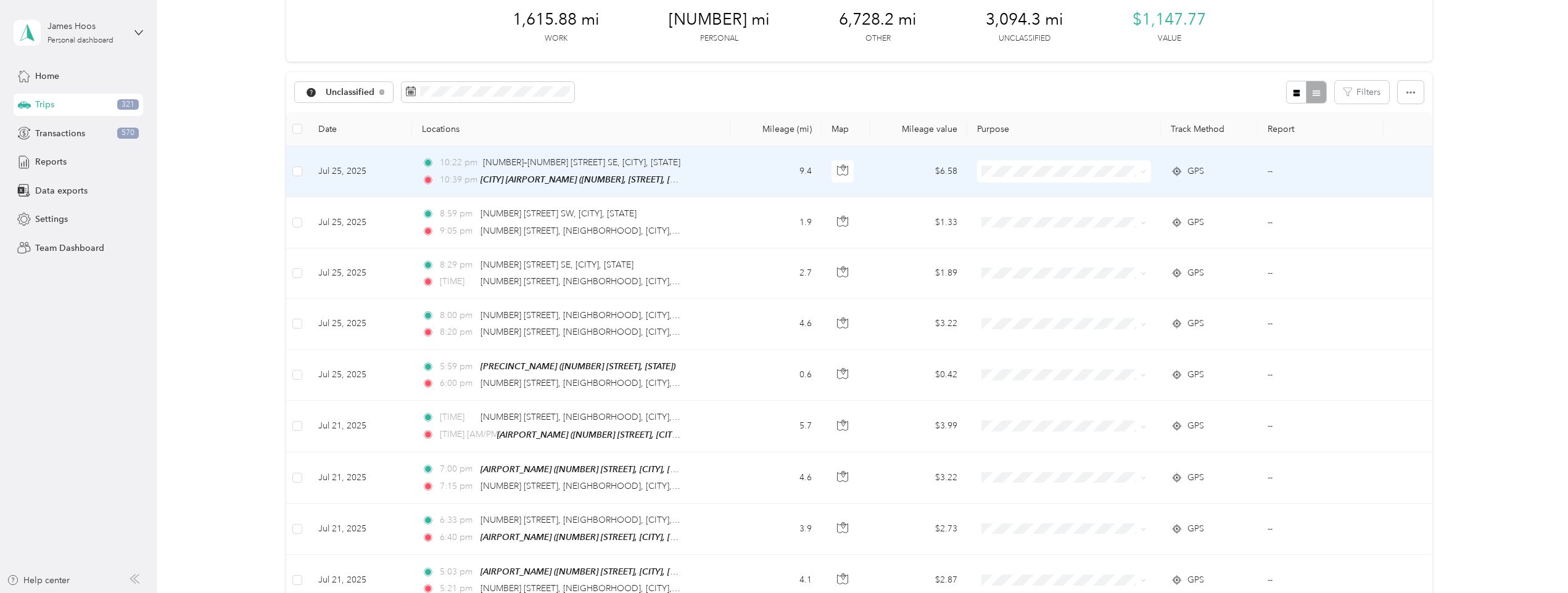 click on "9.4" at bounding box center (776, 171) 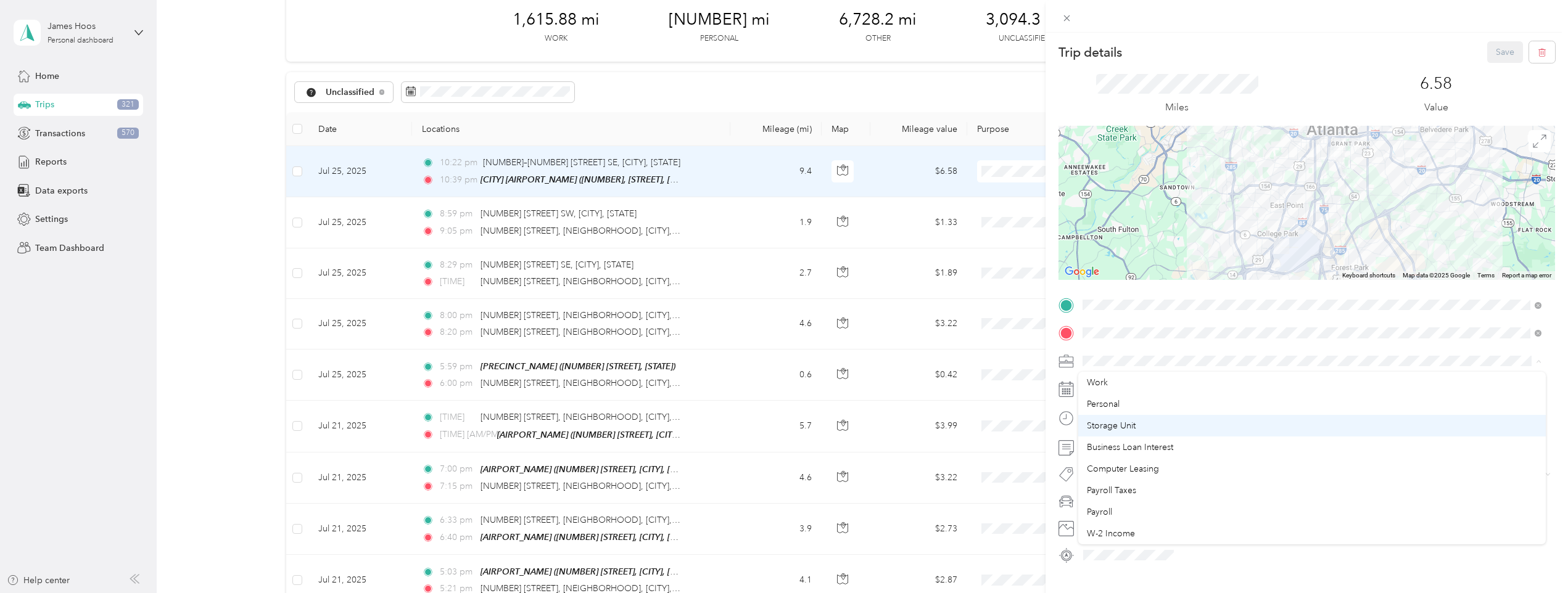 scroll, scrollTop: 62, scrollLeft: 0, axis: vertical 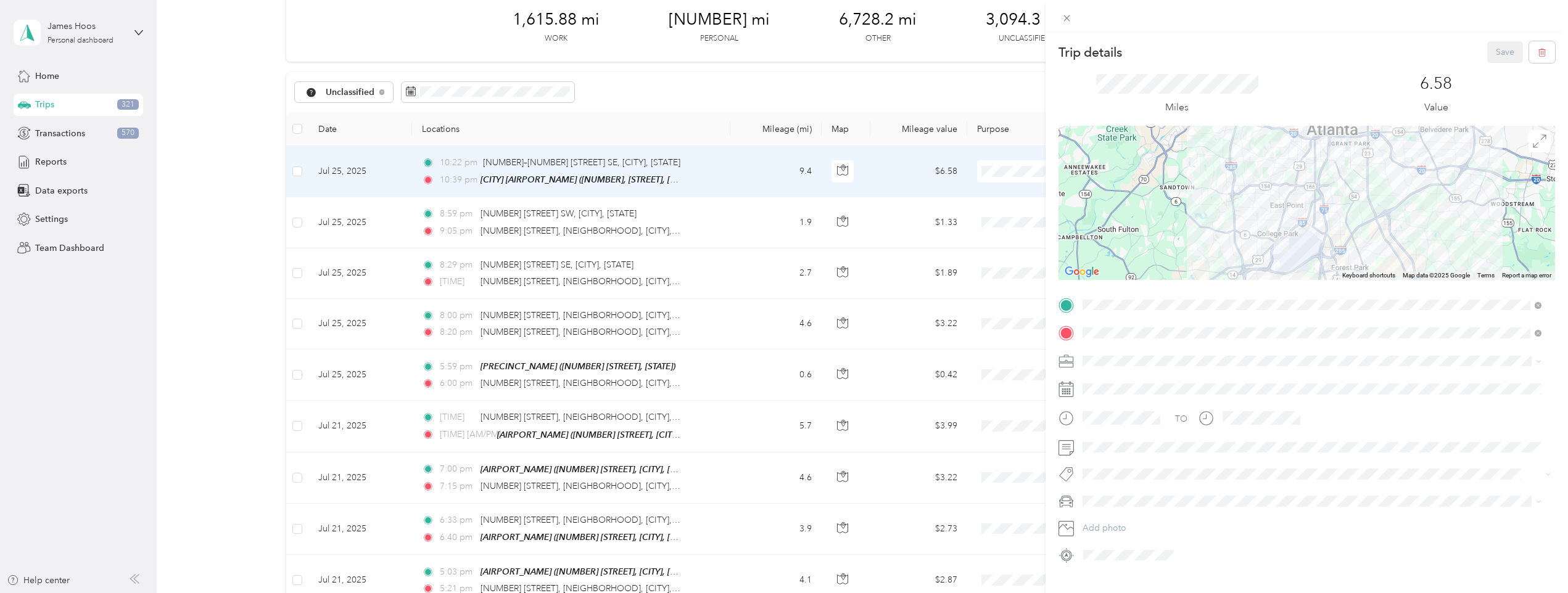 click on "[NAME] Llc" at bounding box center (1312, 510) 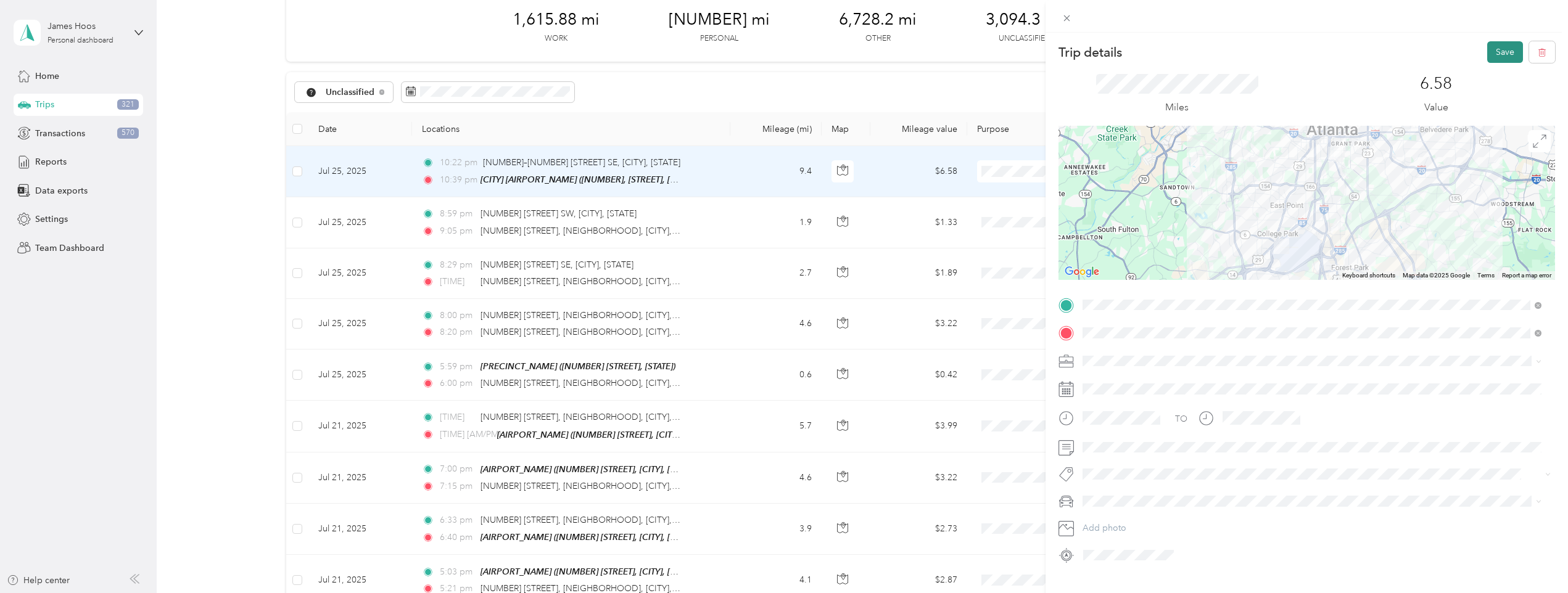 click on "Save" at bounding box center [1505, 52] 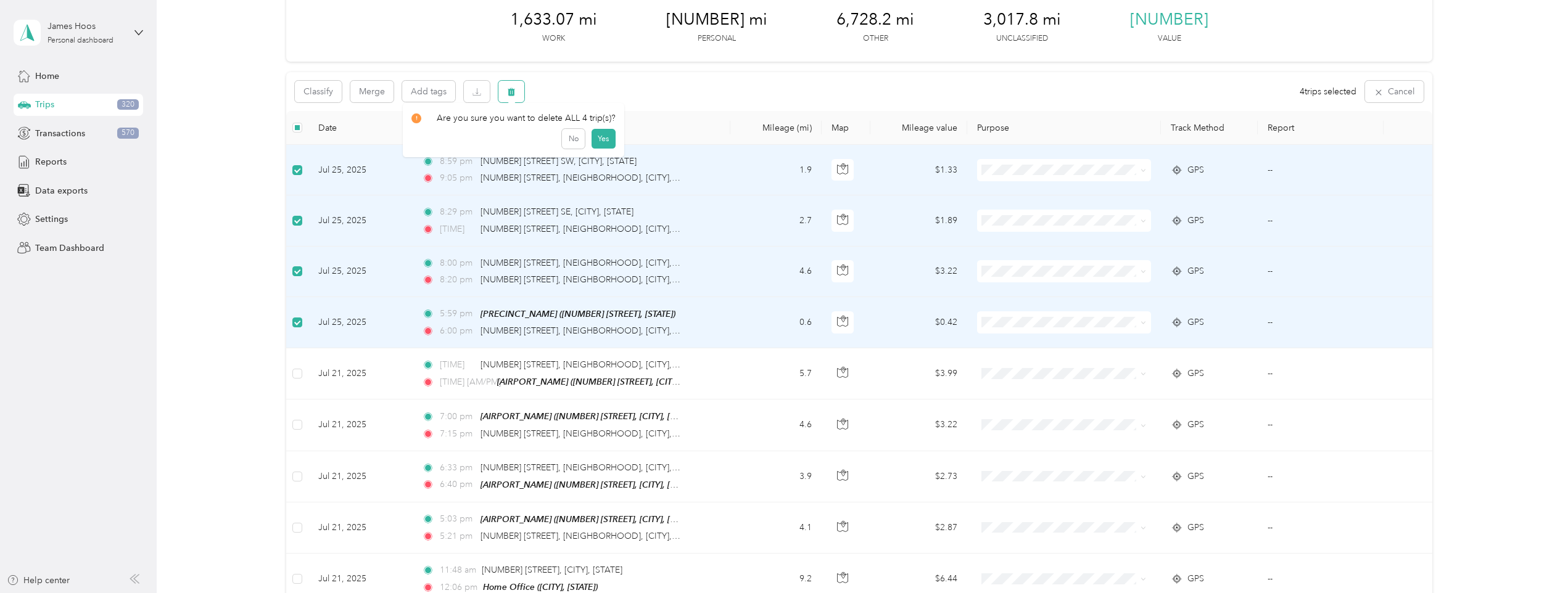 click at bounding box center (511, 91) 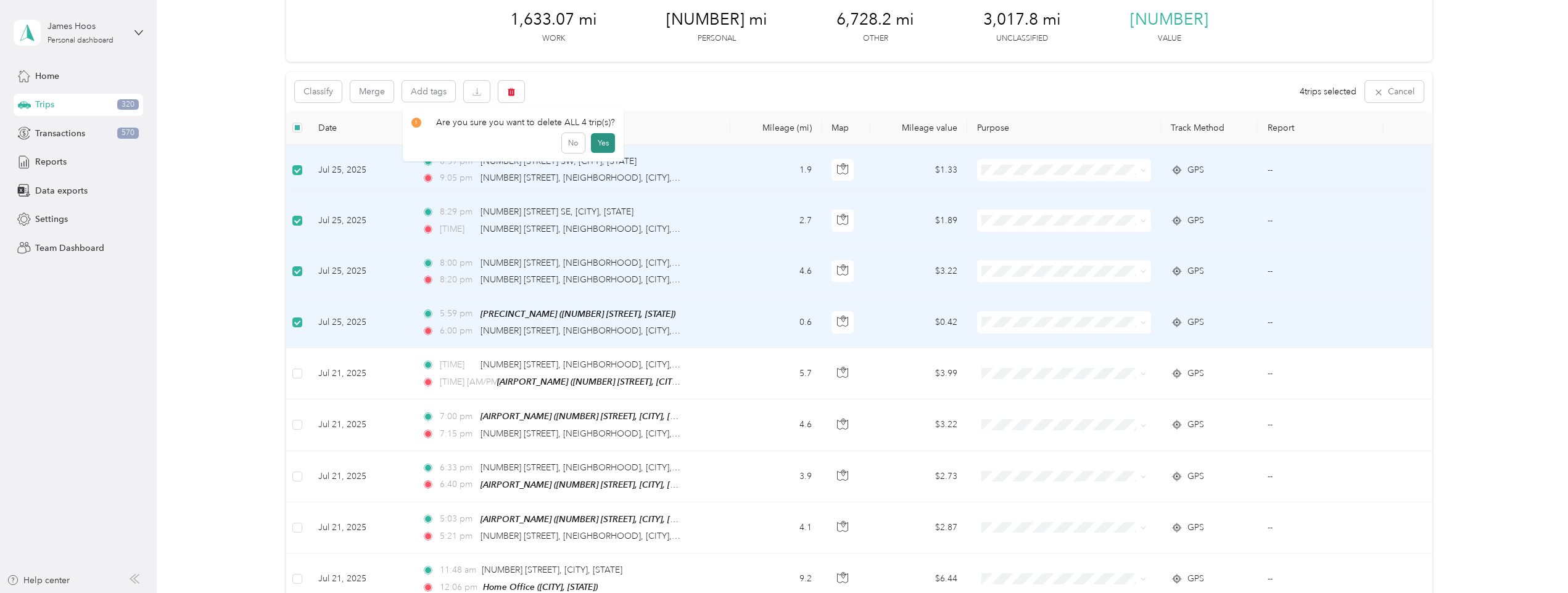 click on "Yes" at bounding box center [603, 143] 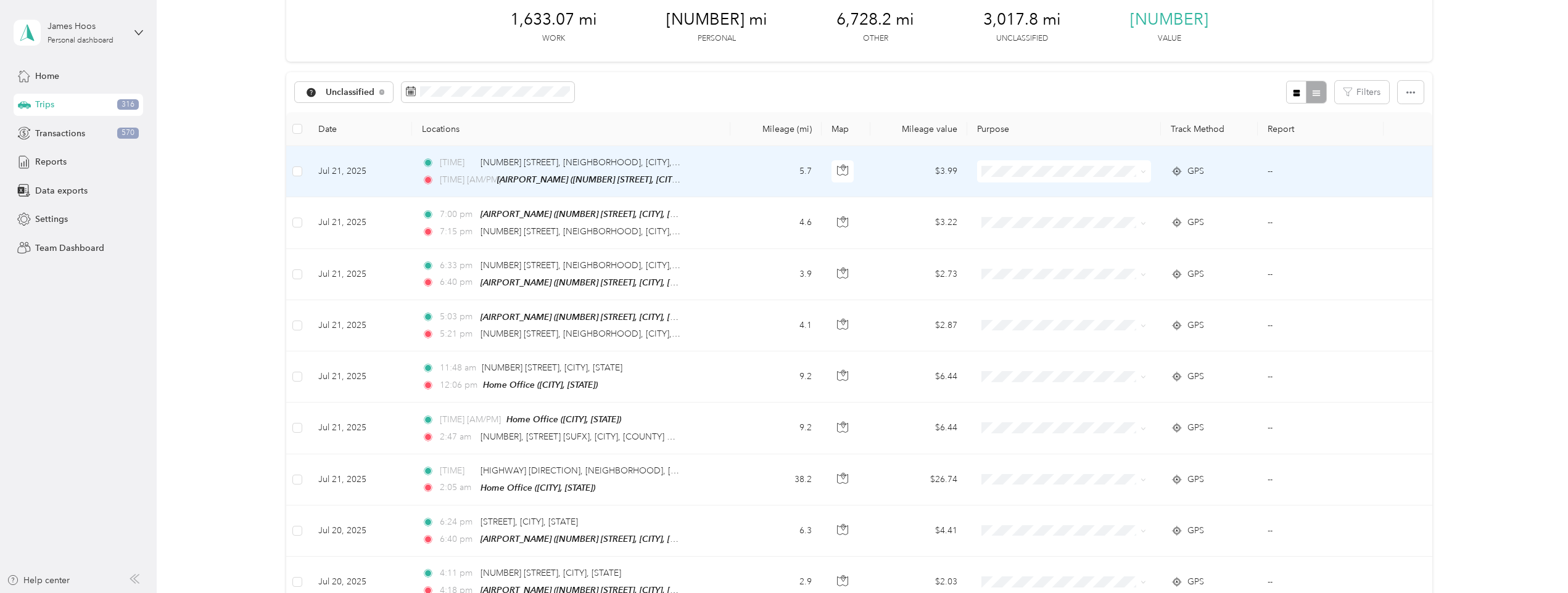 click on "[TIME] [AM/PM] [NUMBER] [STREET], [NEIGHBORHOOD], [CITY], [STATE] [TIME] [AM/PM] [AIRPORT_NAME] ([NUMBER] [STREET], [CITY], [STATE], [COUNTRY] , [CITY], [STATE])" at bounding box center (571, 171) 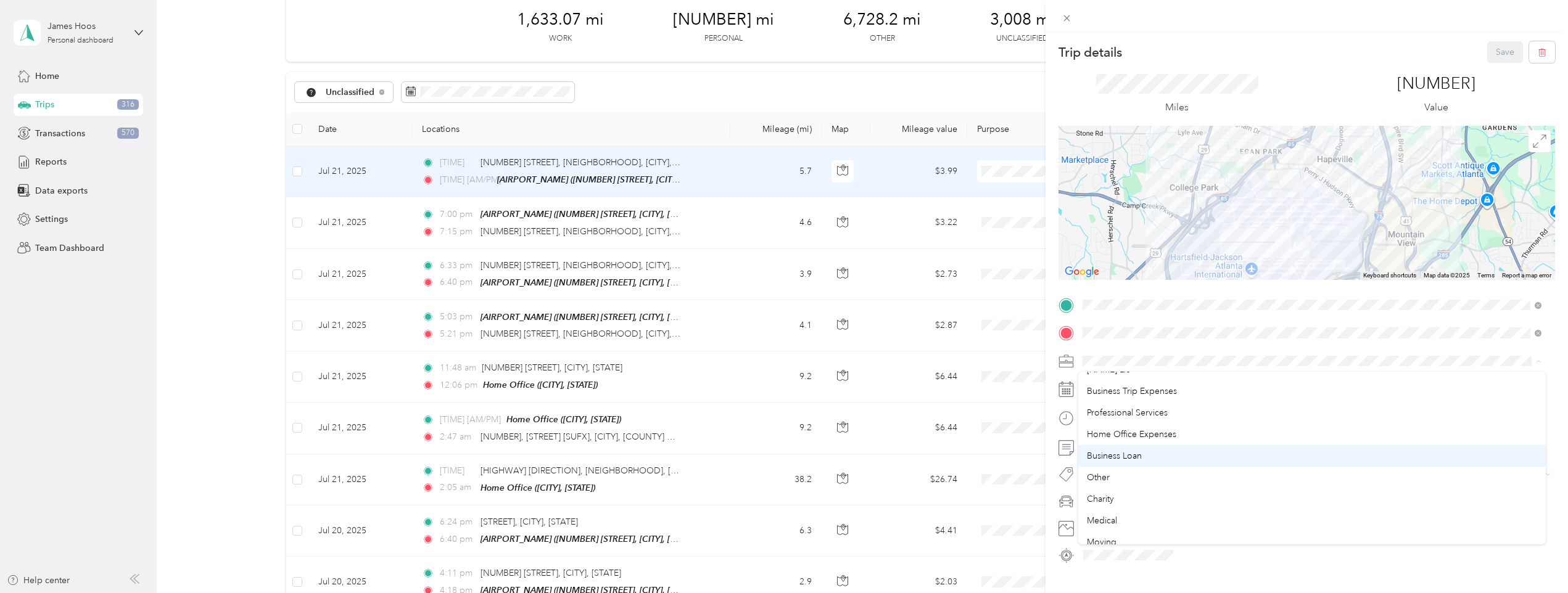 scroll, scrollTop: 185, scrollLeft: 0, axis: vertical 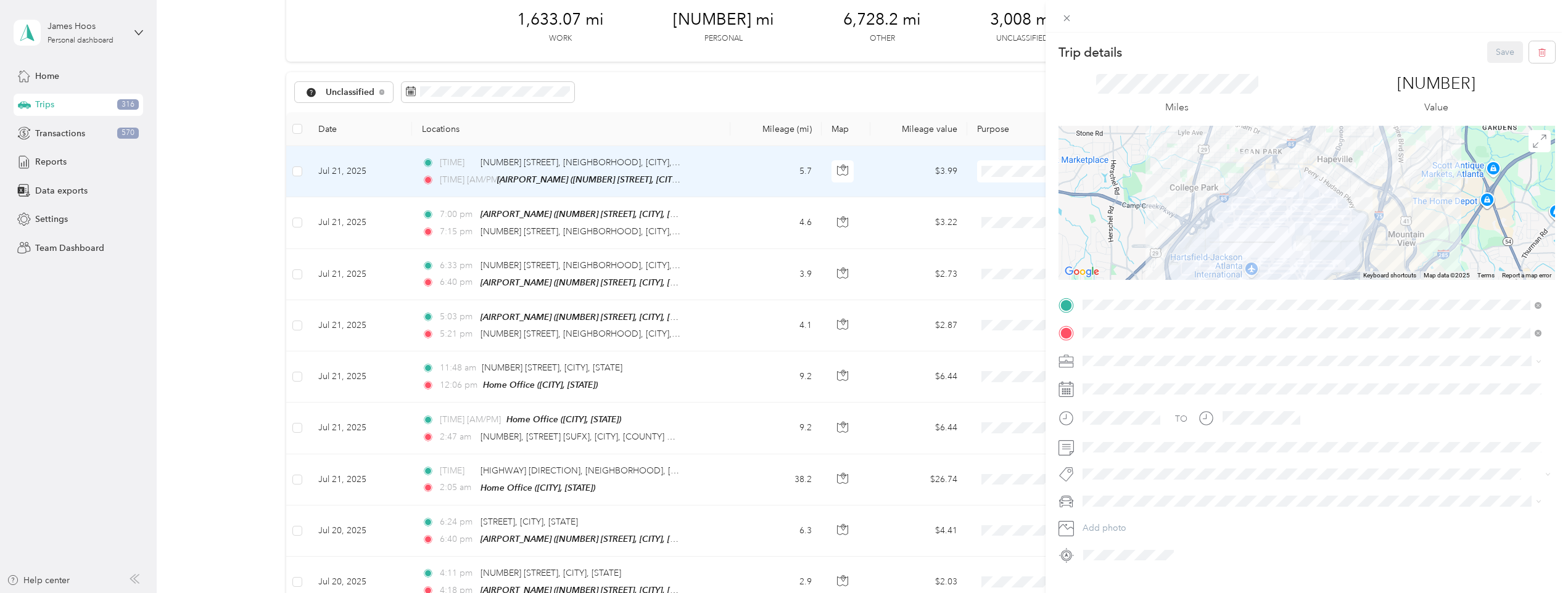 click on "[NAME] Llc" at bounding box center (1312, 391) 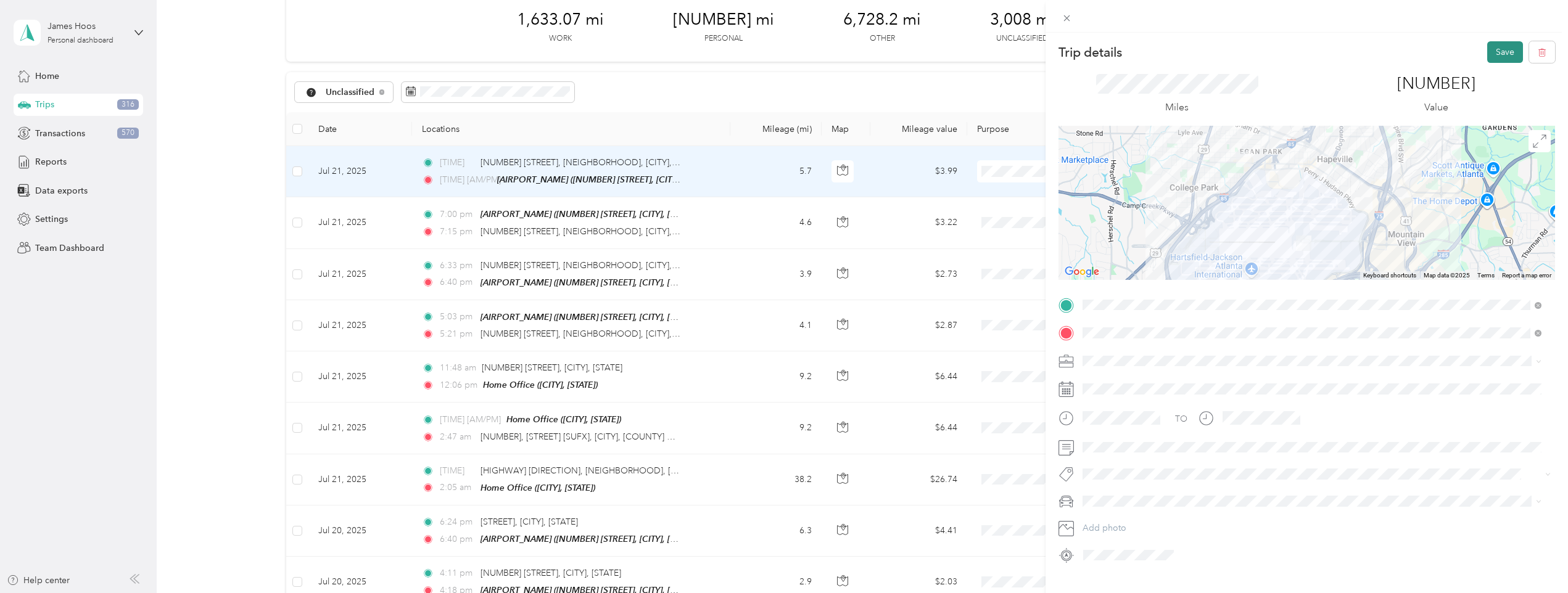 click on "Save" at bounding box center [1505, 52] 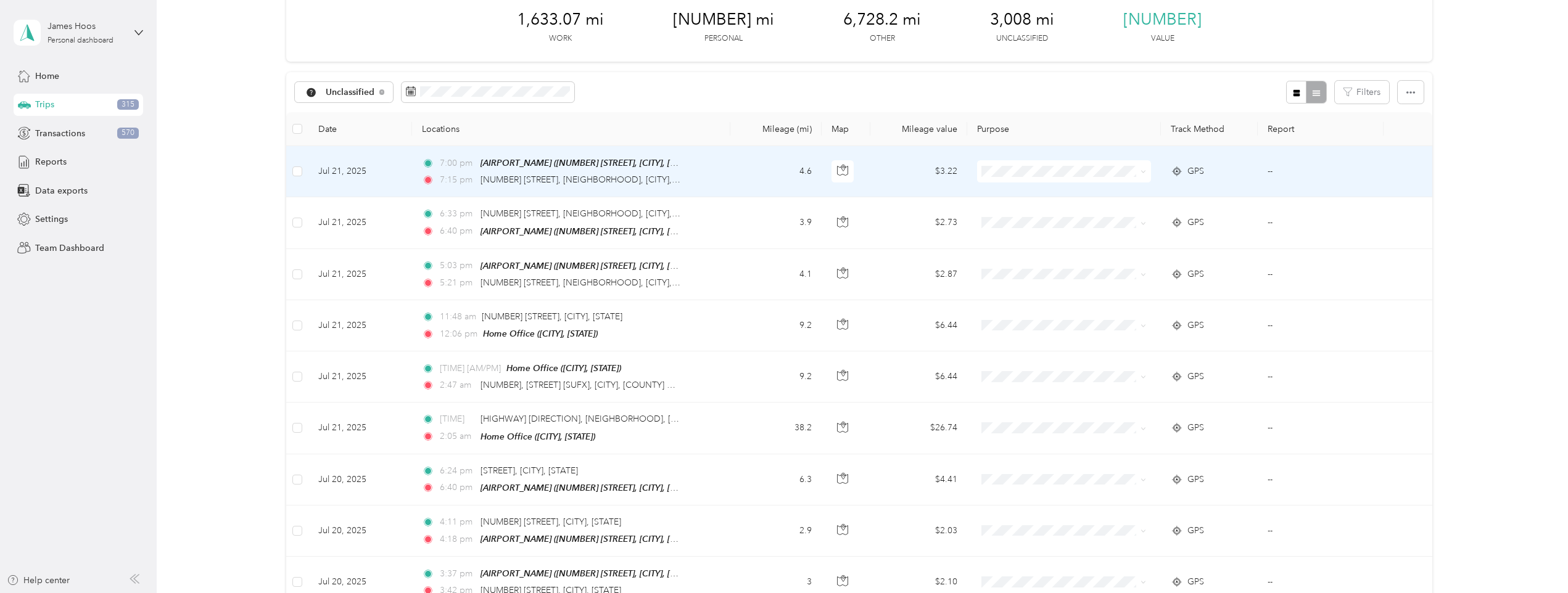 click on "7:15 pm [NUMBER] [STREET], [CITY], [STATE]" at bounding box center (571, 171) 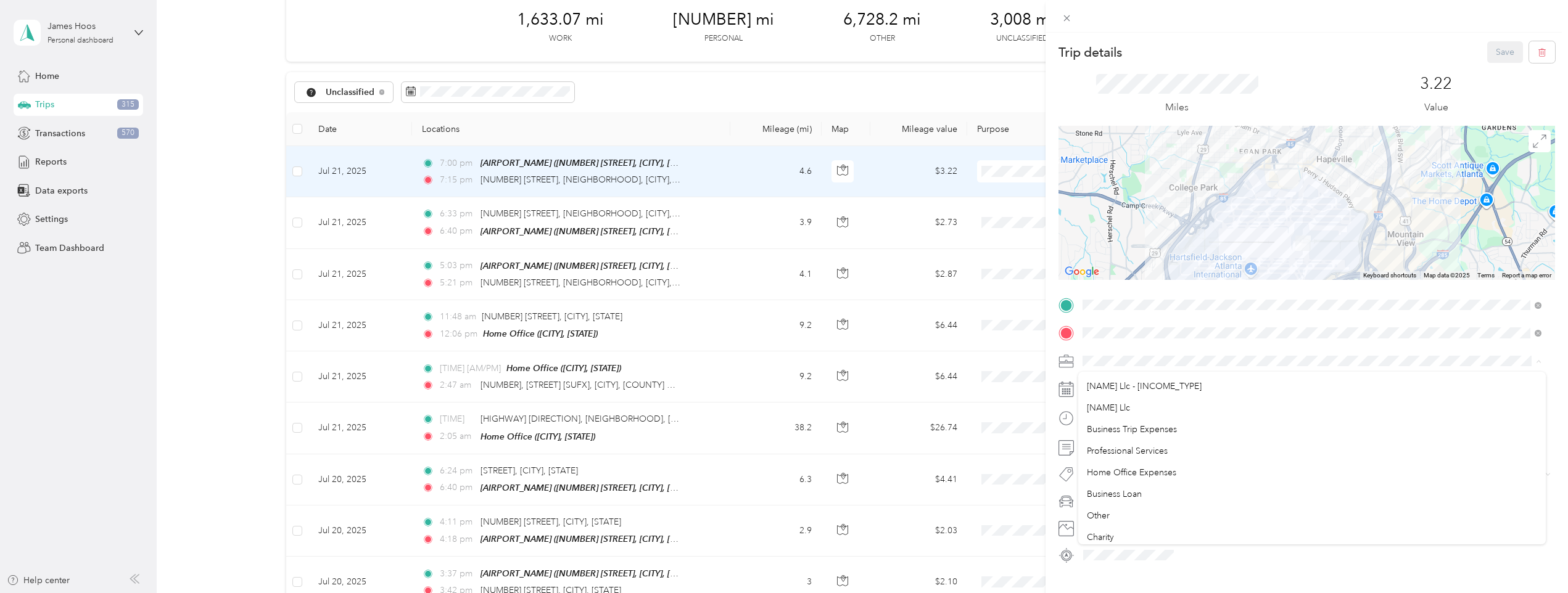 scroll, scrollTop: 185, scrollLeft: 0, axis: vertical 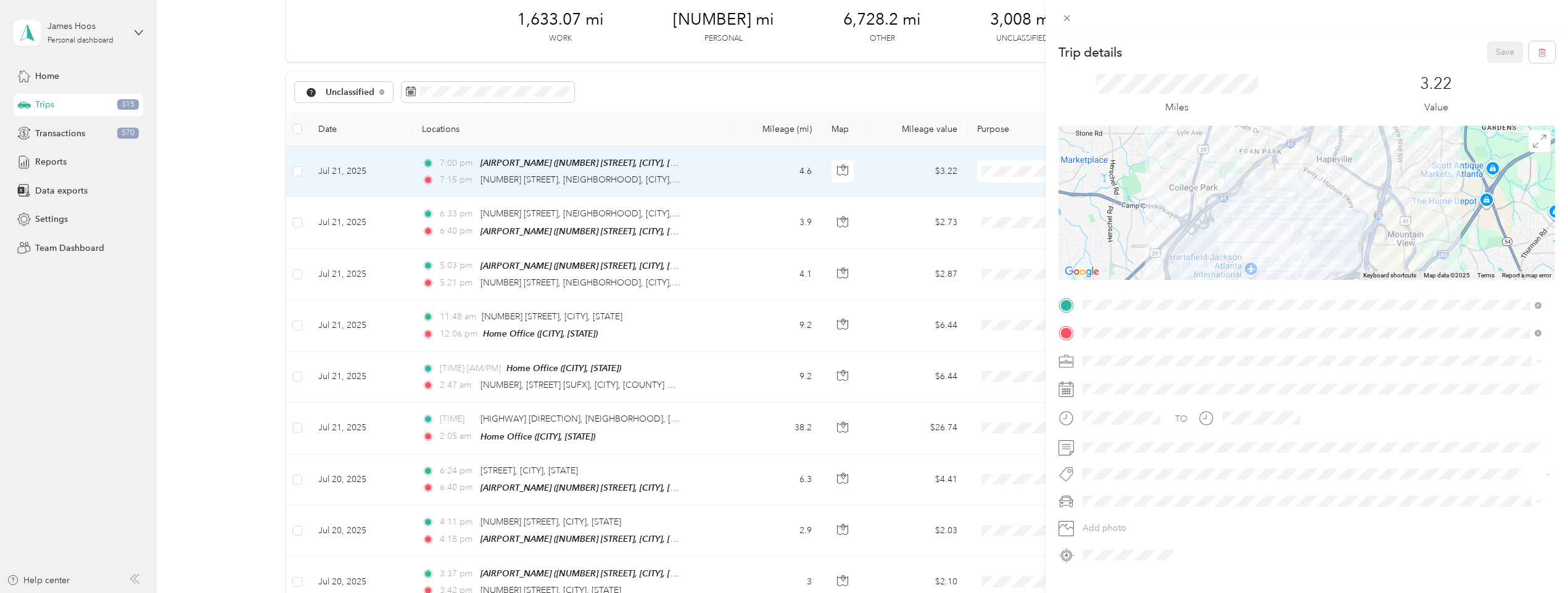 click on "[NAME] Llc" at bounding box center [1312, 390] 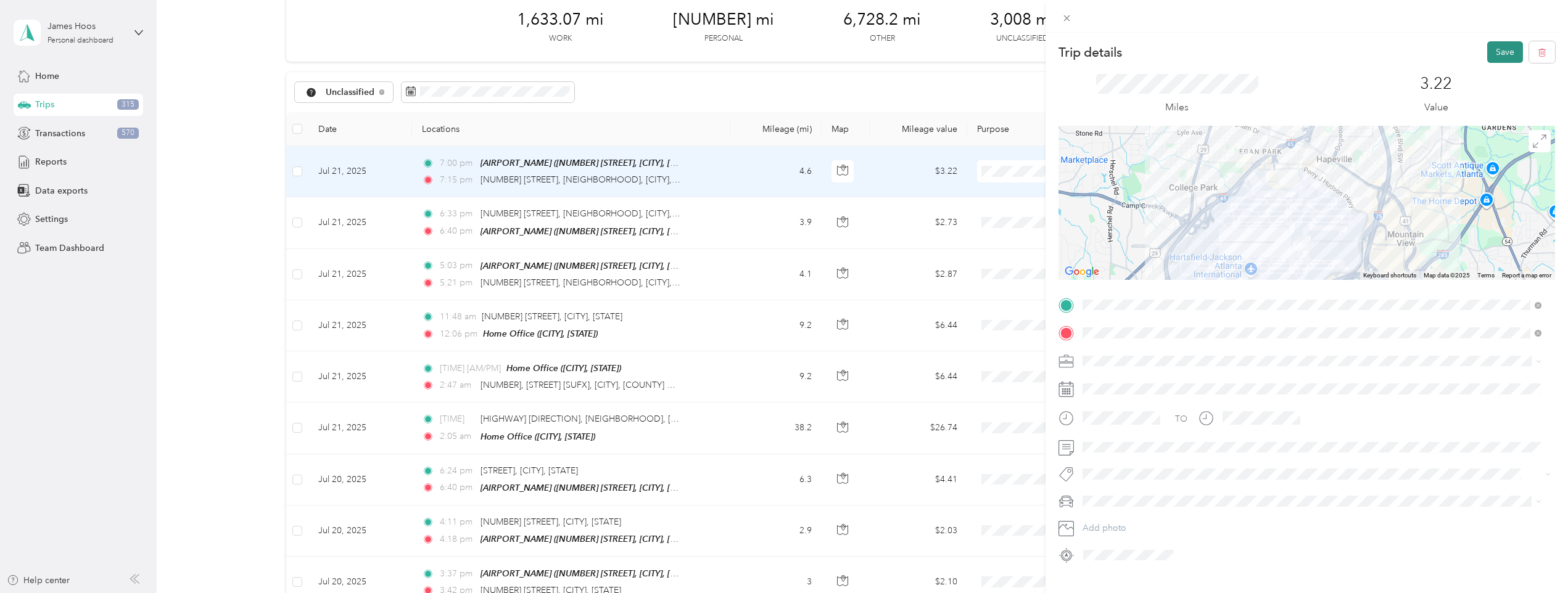 click on "Save" at bounding box center [1505, 52] 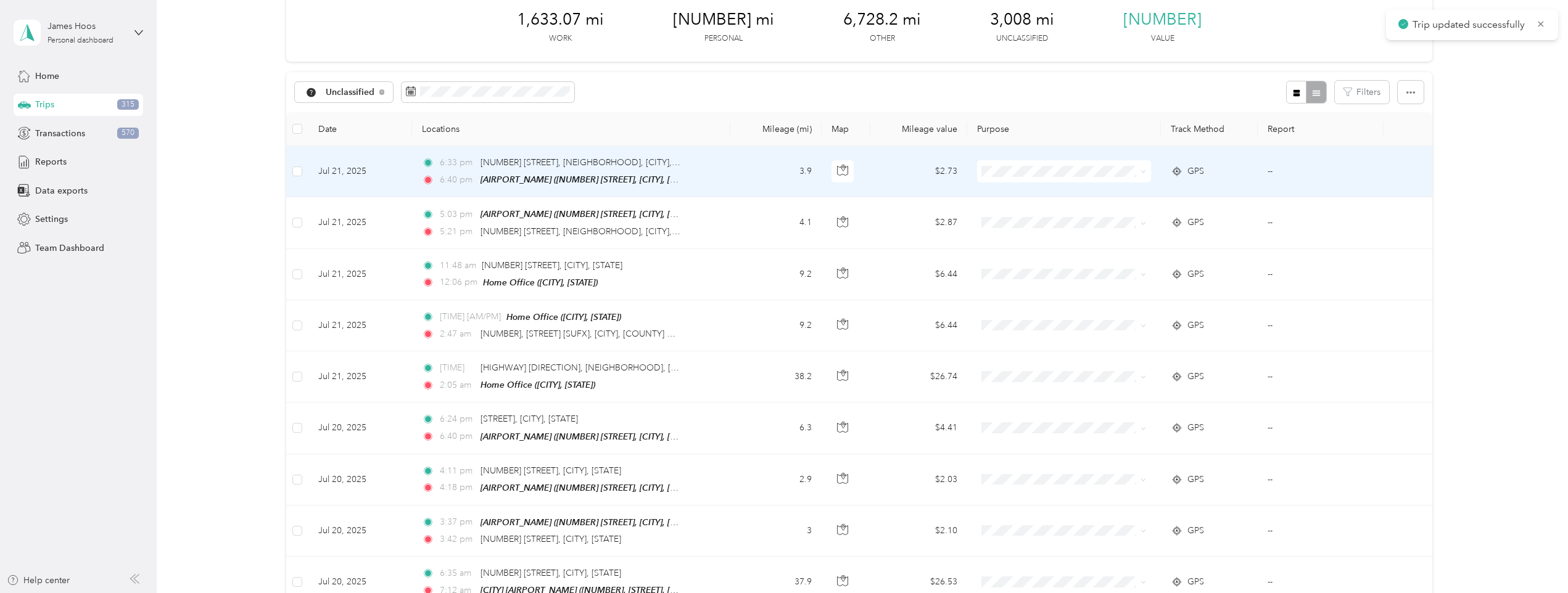 click on "3.9" at bounding box center (776, 171) 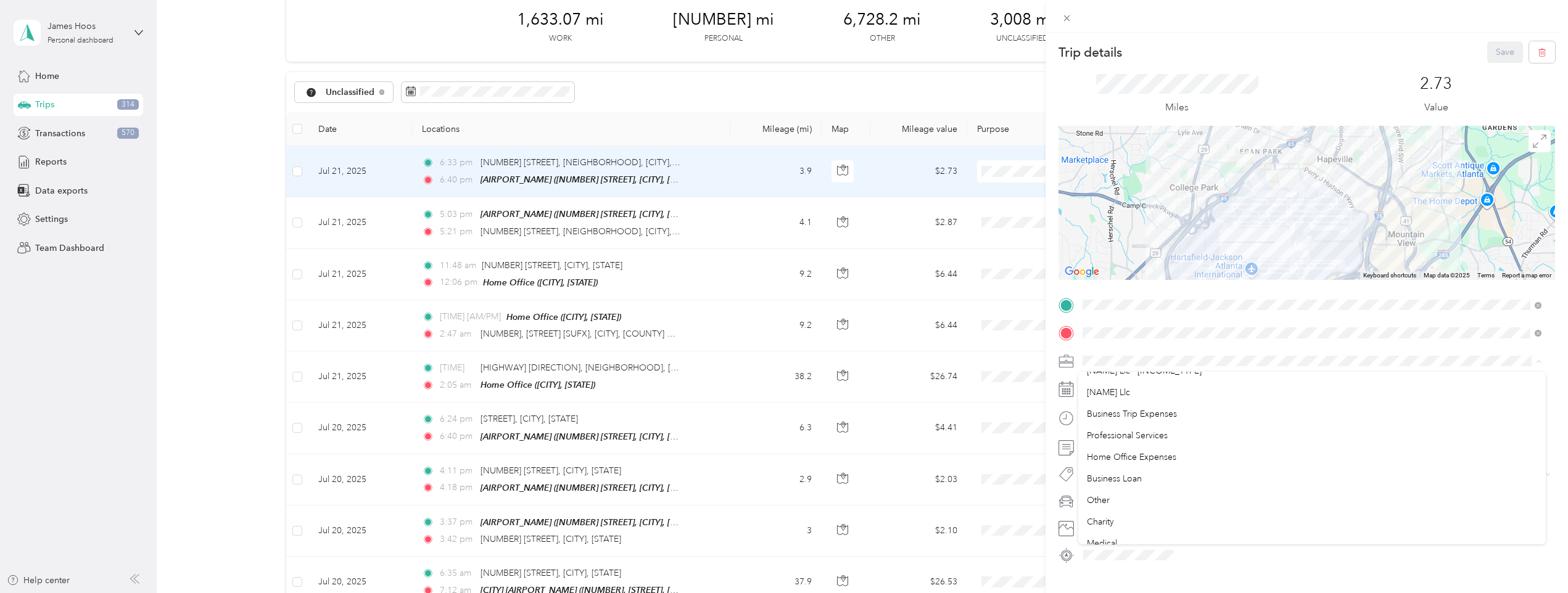 scroll, scrollTop: 185, scrollLeft: 0, axis: vertical 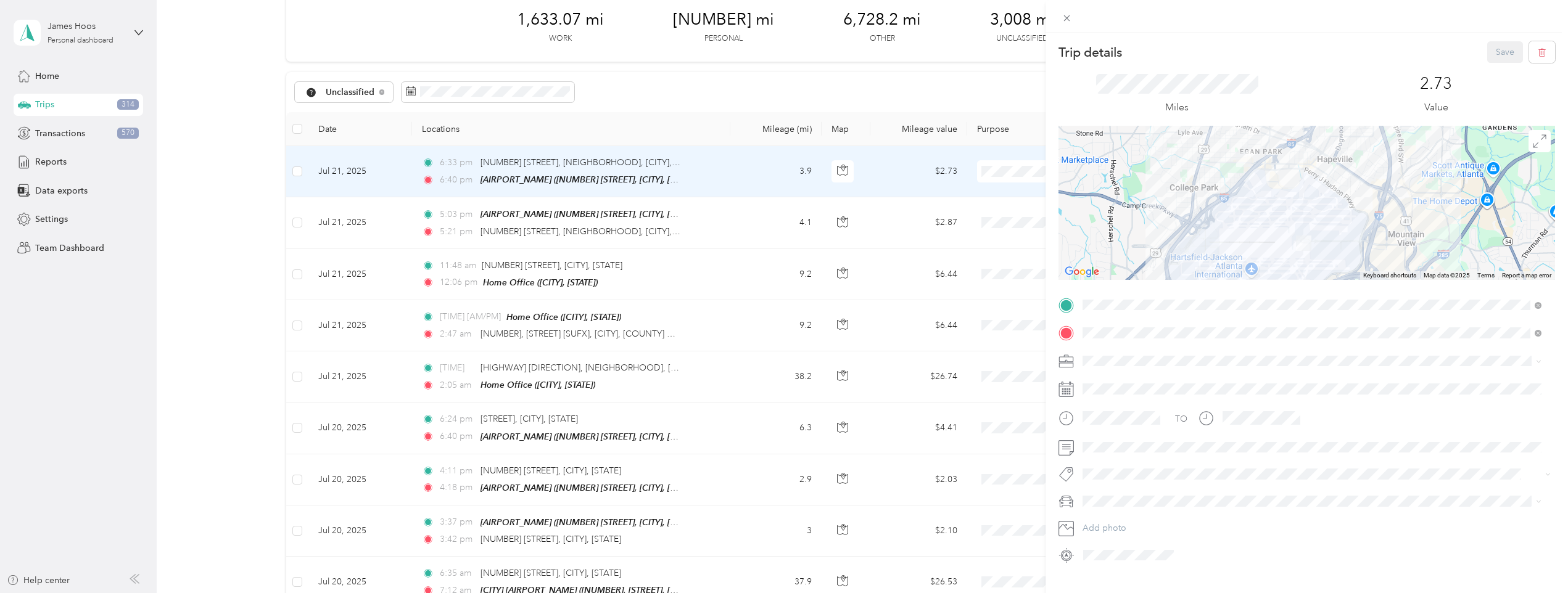 click on "[NAME] Llc" at bounding box center [1312, 391] 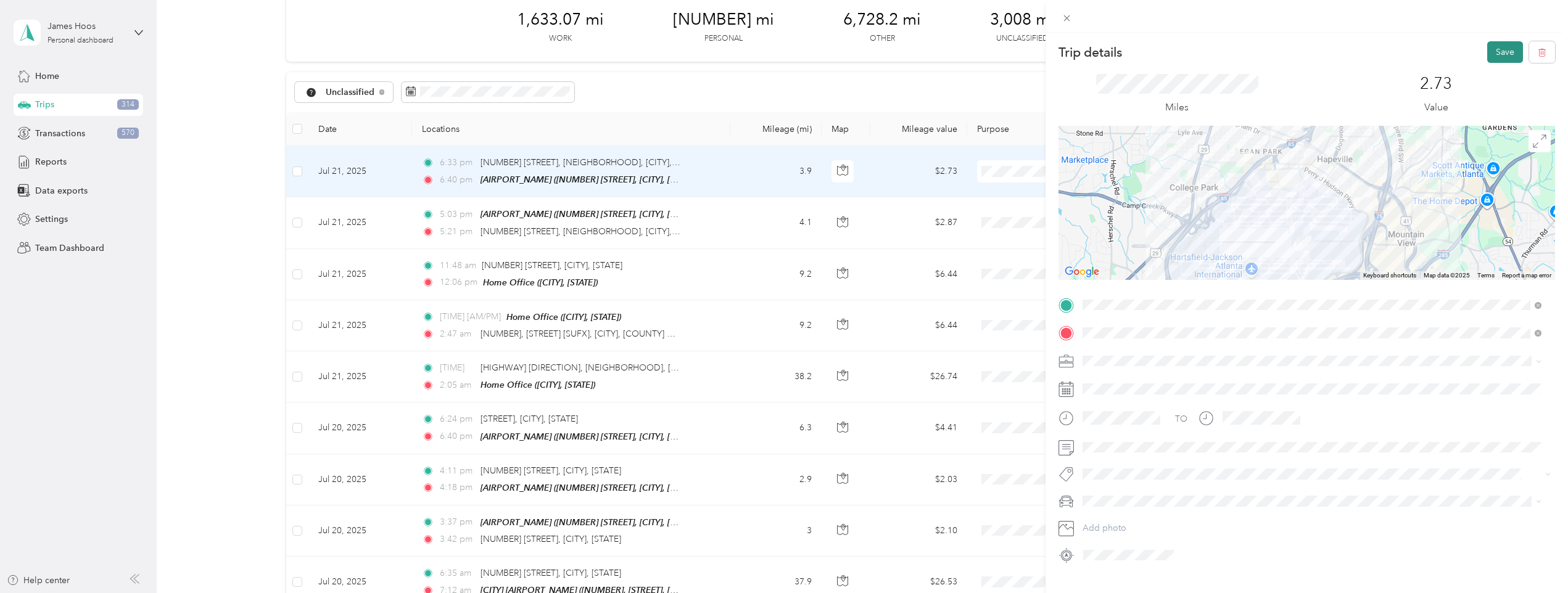 click on "Save" at bounding box center [1505, 52] 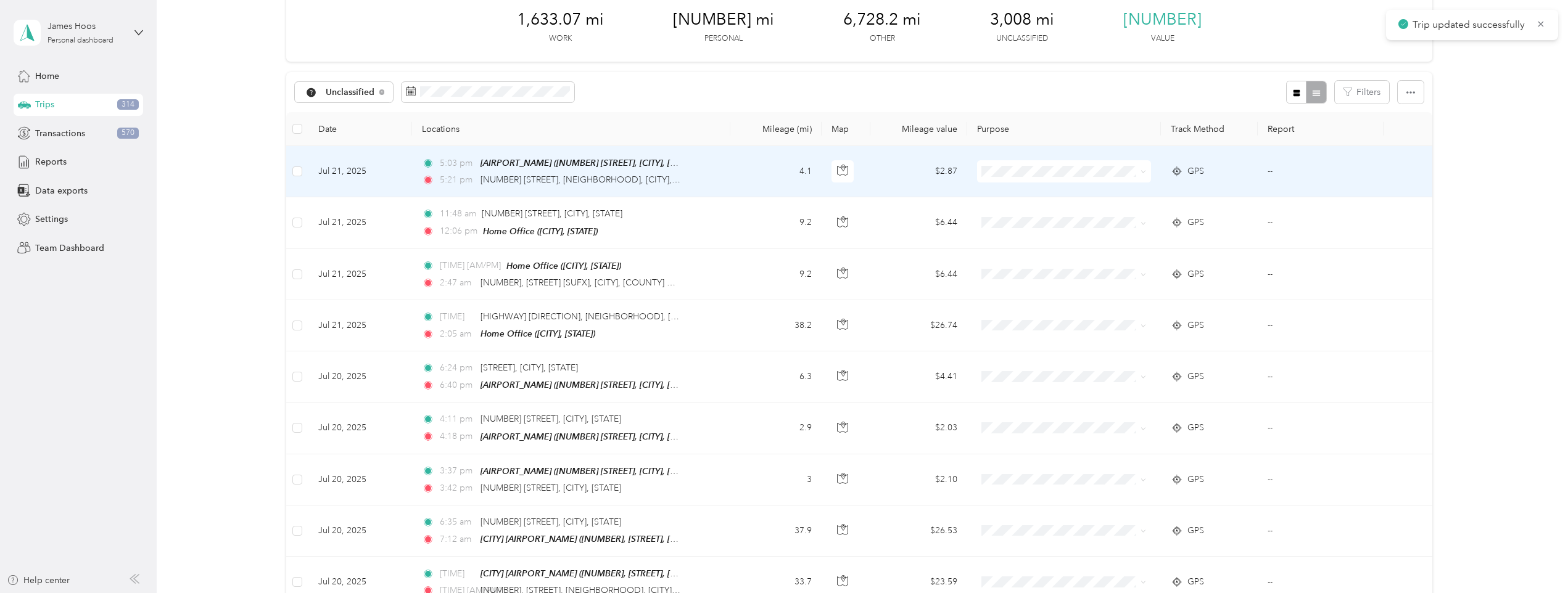 click on "[TIME] [AIRPORT_NAME] ([NUMBER] [STREET], [CITY], [STATE]) [TIME] [NUMBER] [STREET], [NEIGHBORHOOD], [CITY], [STATE]" at bounding box center (571, 171) 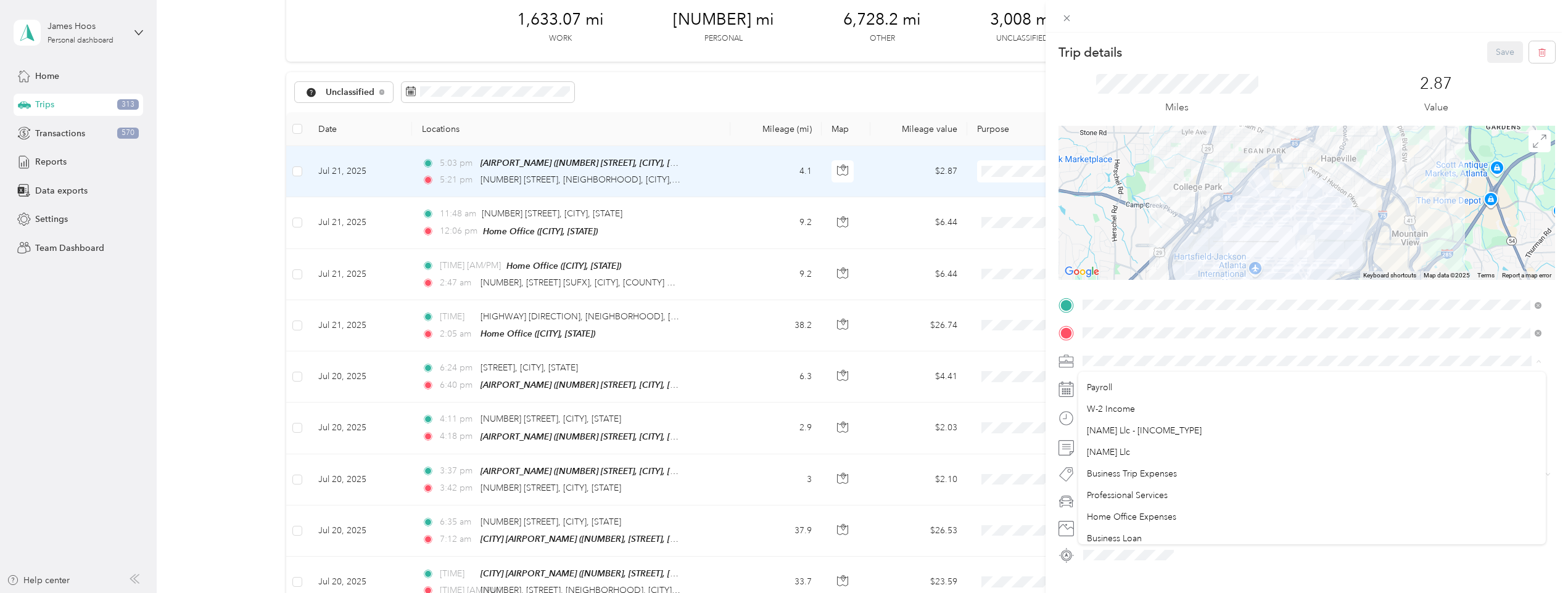 scroll, scrollTop: 123, scrollLeft: 0, axis: vertical 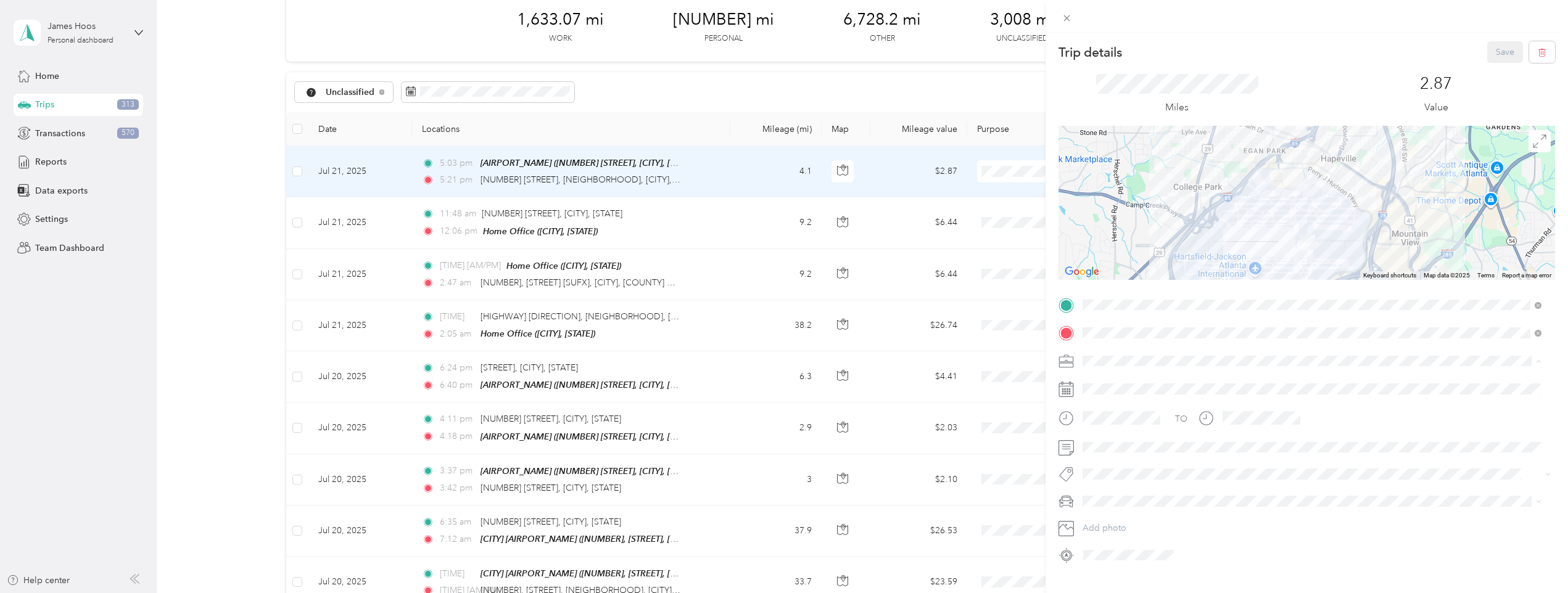click on "[NAME] Llc" at bounding box center [1312, 453] 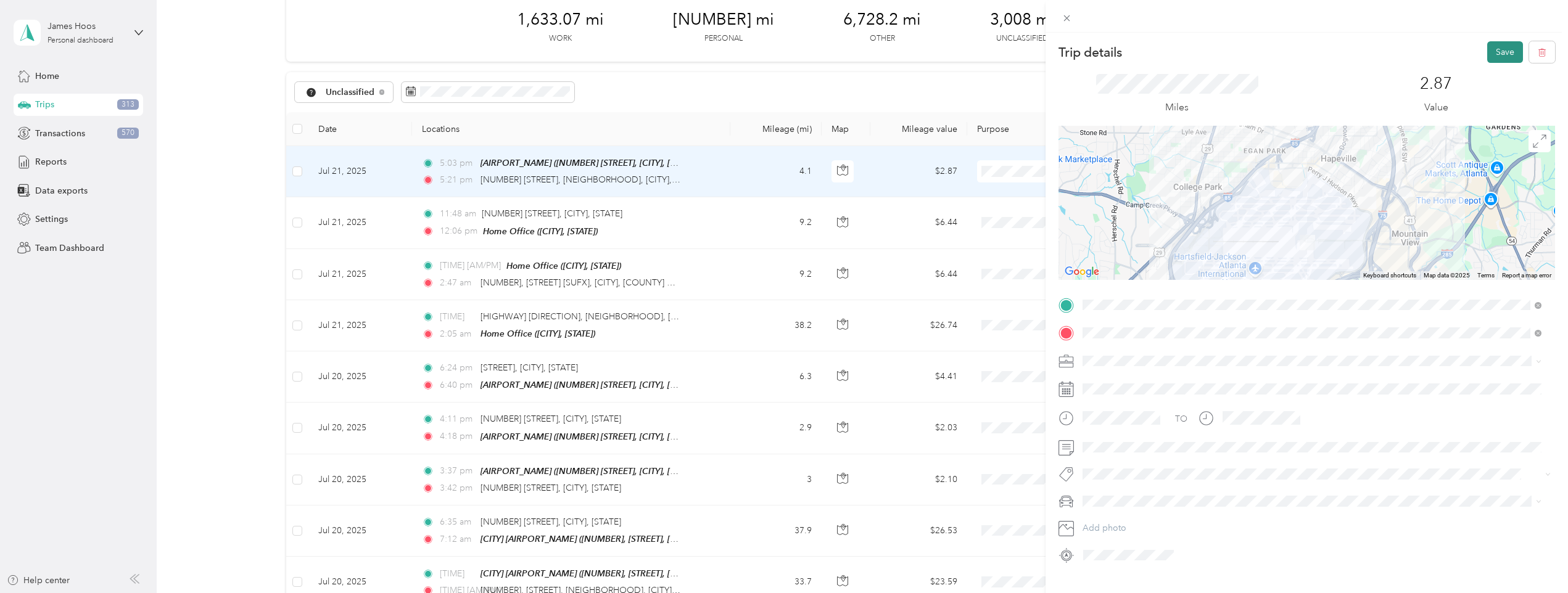 click on "Save" at bounding box center [1505, 52] 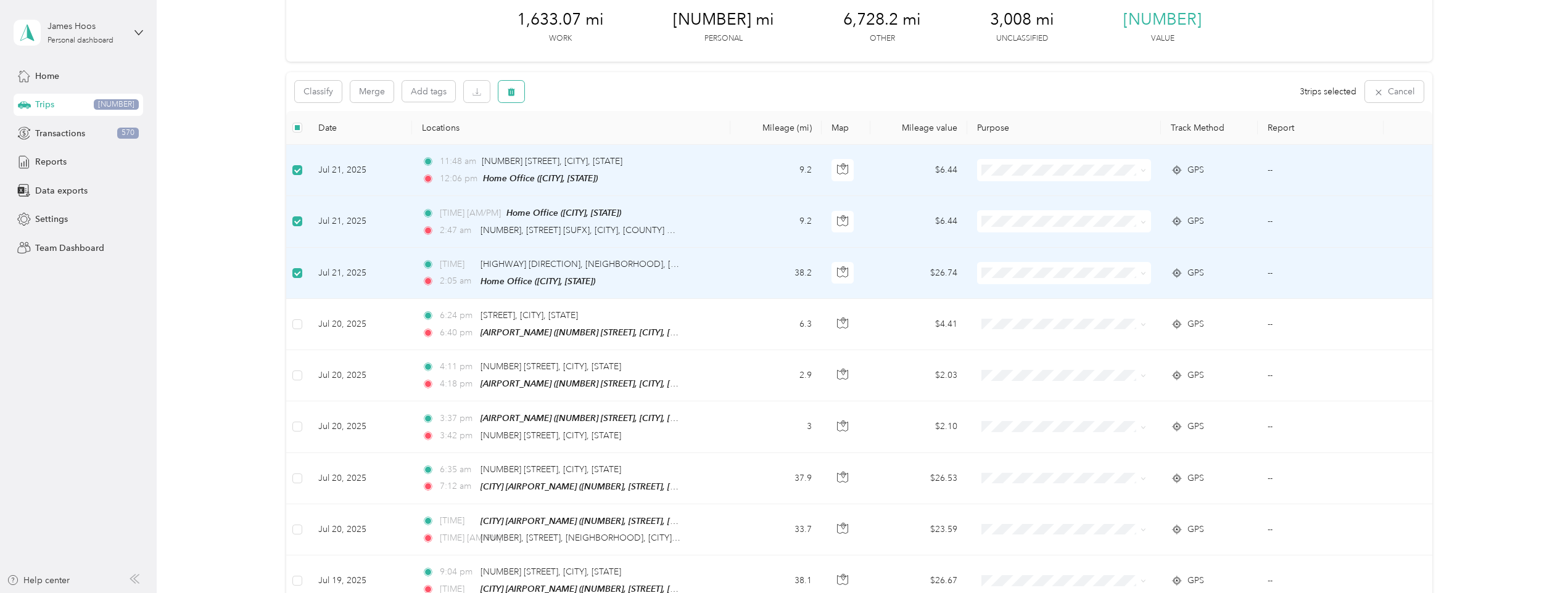 click at bounding box center [511, 91] 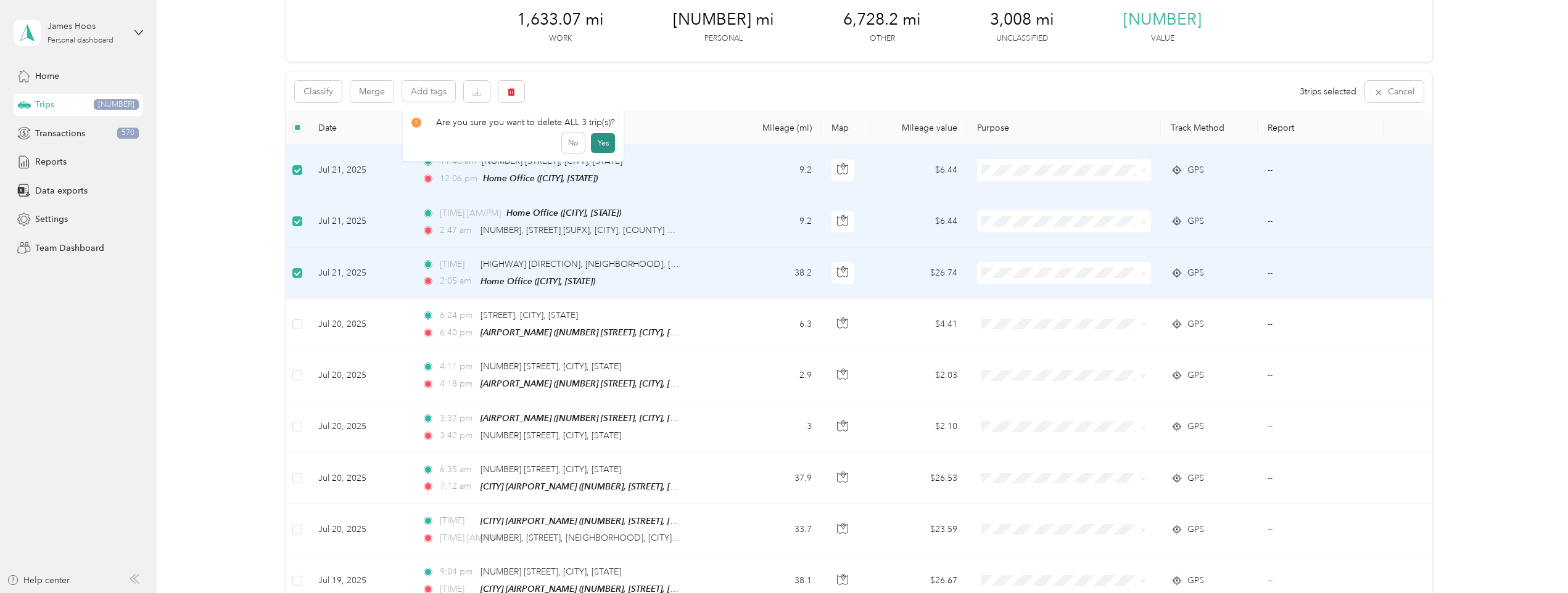 click on "Yes" at bounding box center [603, 143] 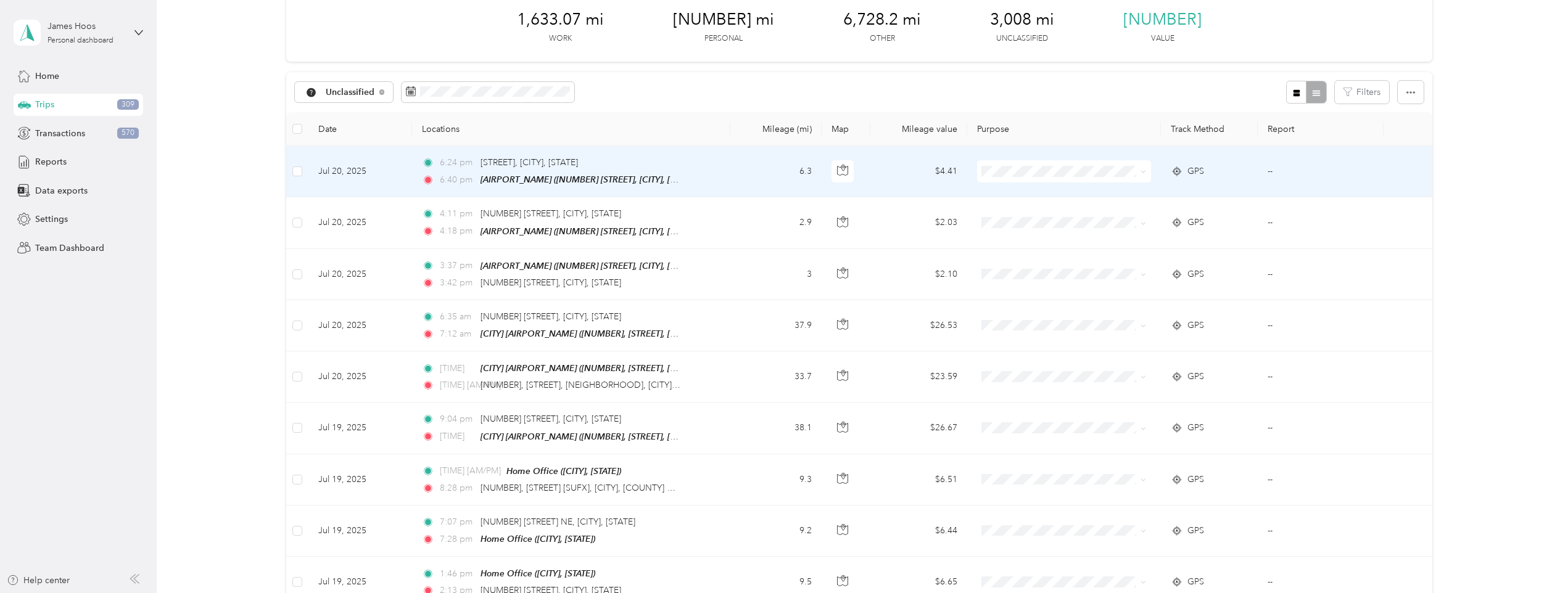 click on "6:40 pm Airport EJ ([NUMBER] [STREET], [CITY], [STATE])" at bounding box center (571, 171) 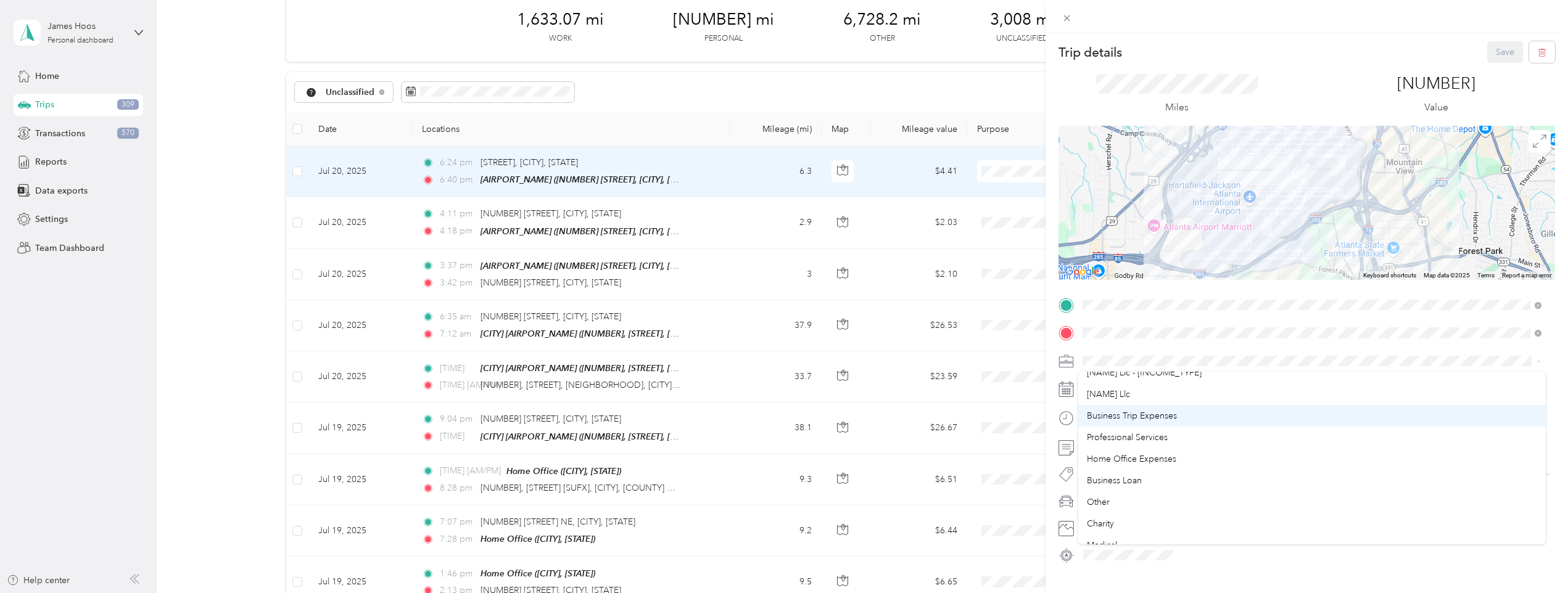 scroll, scrollTop: 185, scrollLeft: 0, axis: vertical 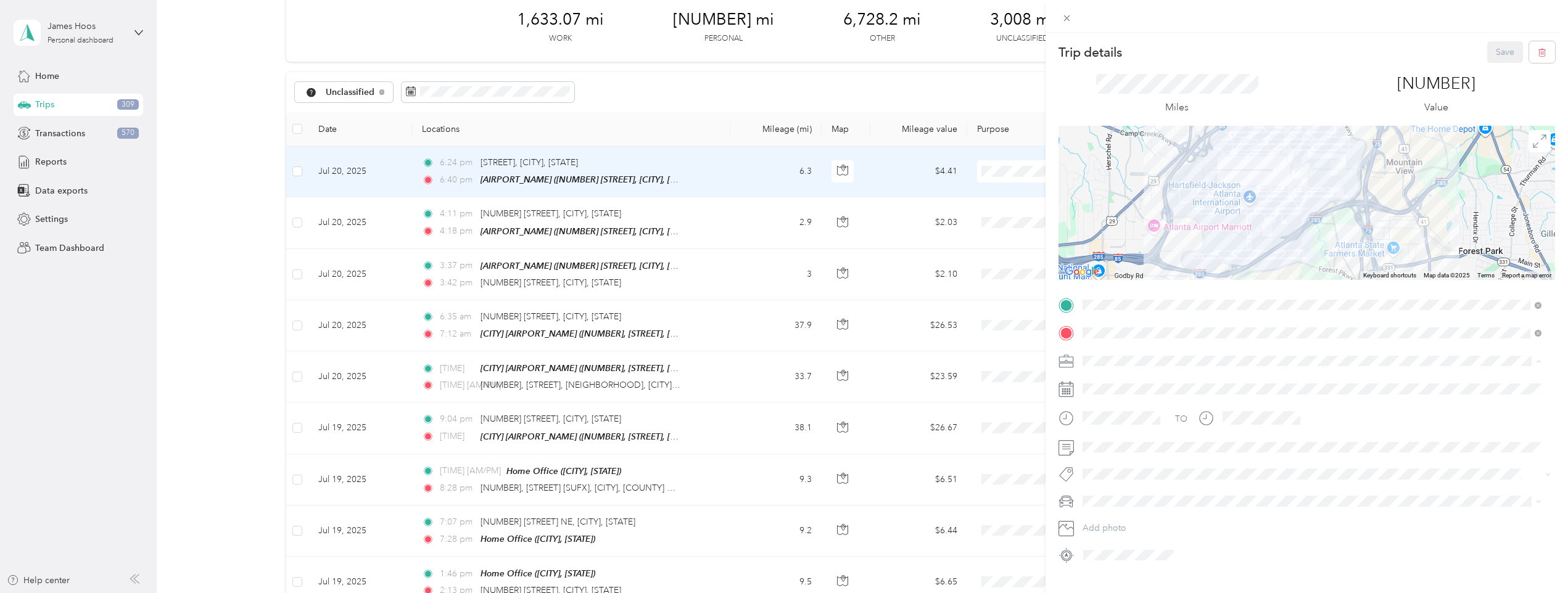 click on "[NAME] Llc" at bounding box center [1312, 391] 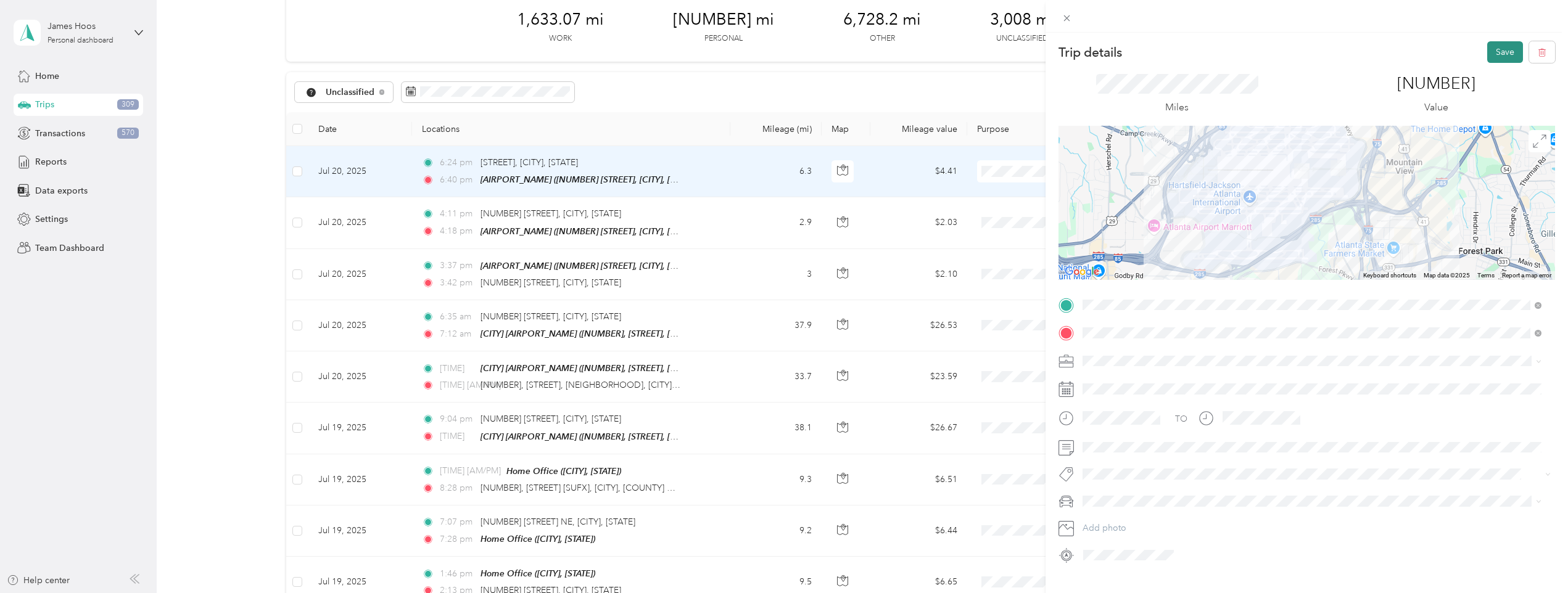 click on "Save" at bounding box center (1505, 52) 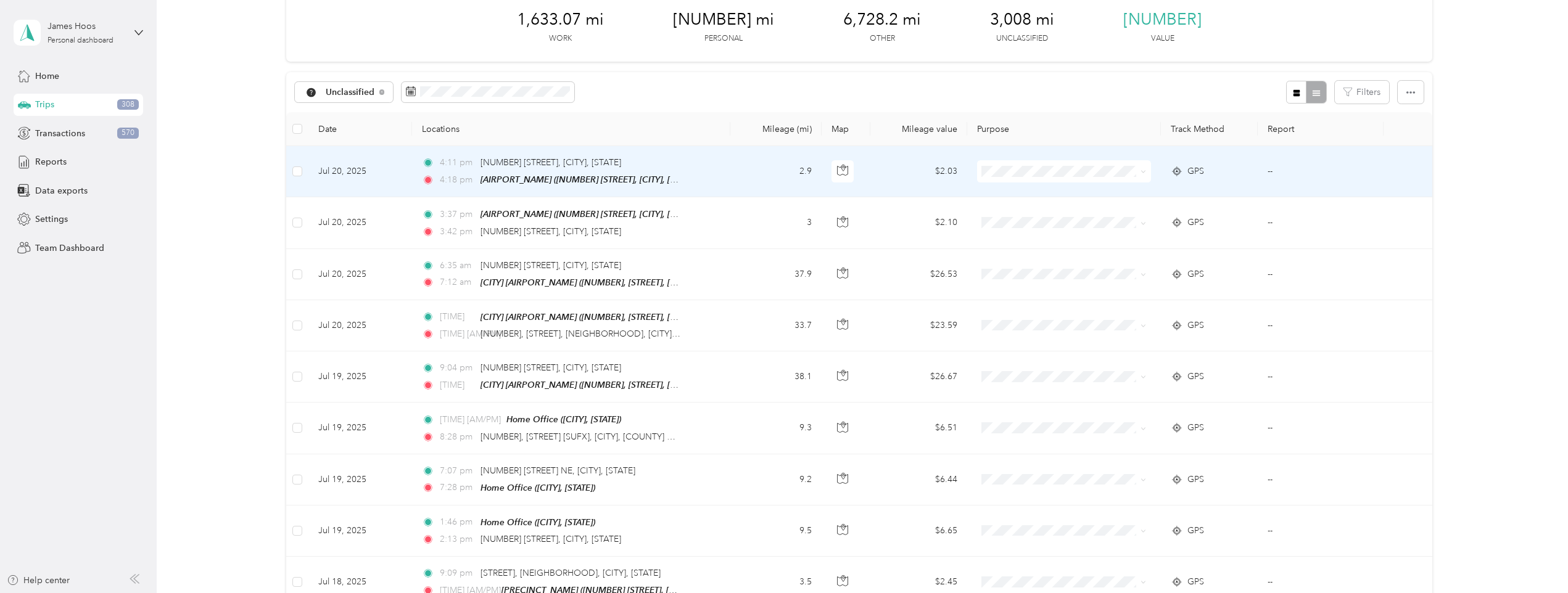 click on "2.9" at bounding box center (776, 171) 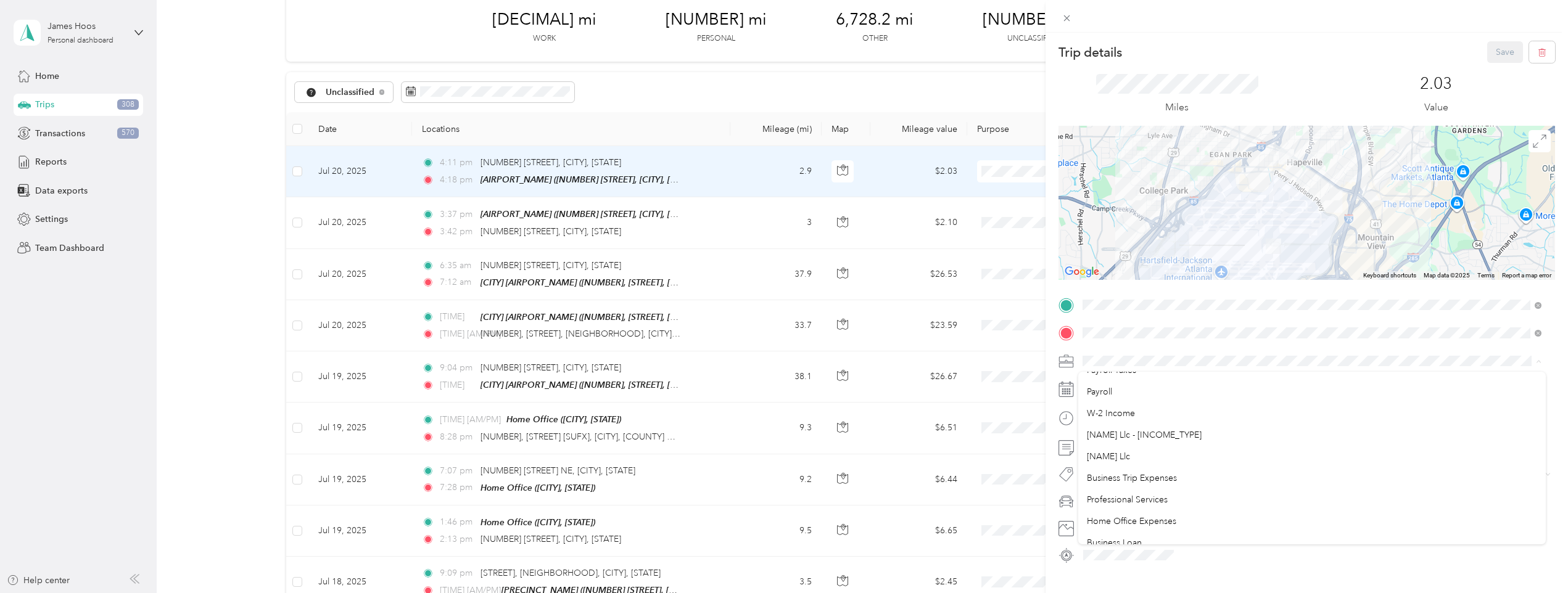 scroll, scrollTop: 123, scrollLeft: 0, axis: vertical 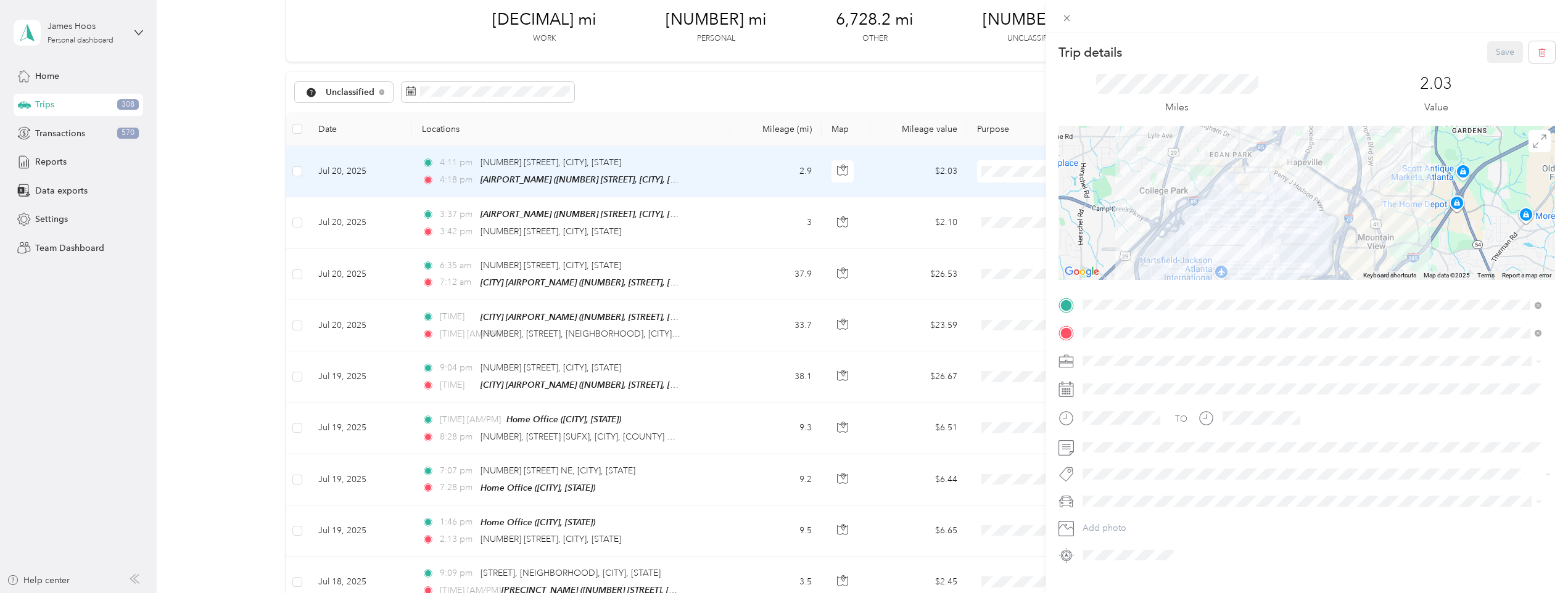 click on "[NAME] Llc" at bounding box center (1312, 453) 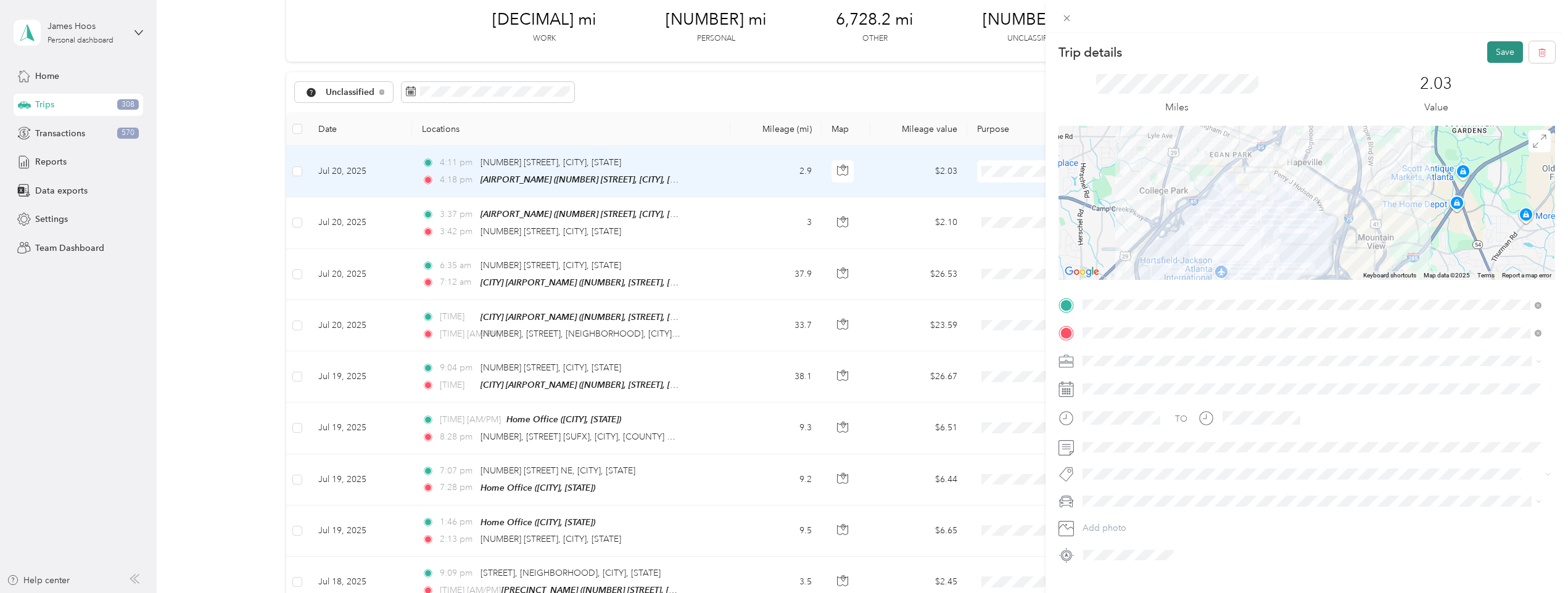 click on "Save" at bounding box center (1505, 52) 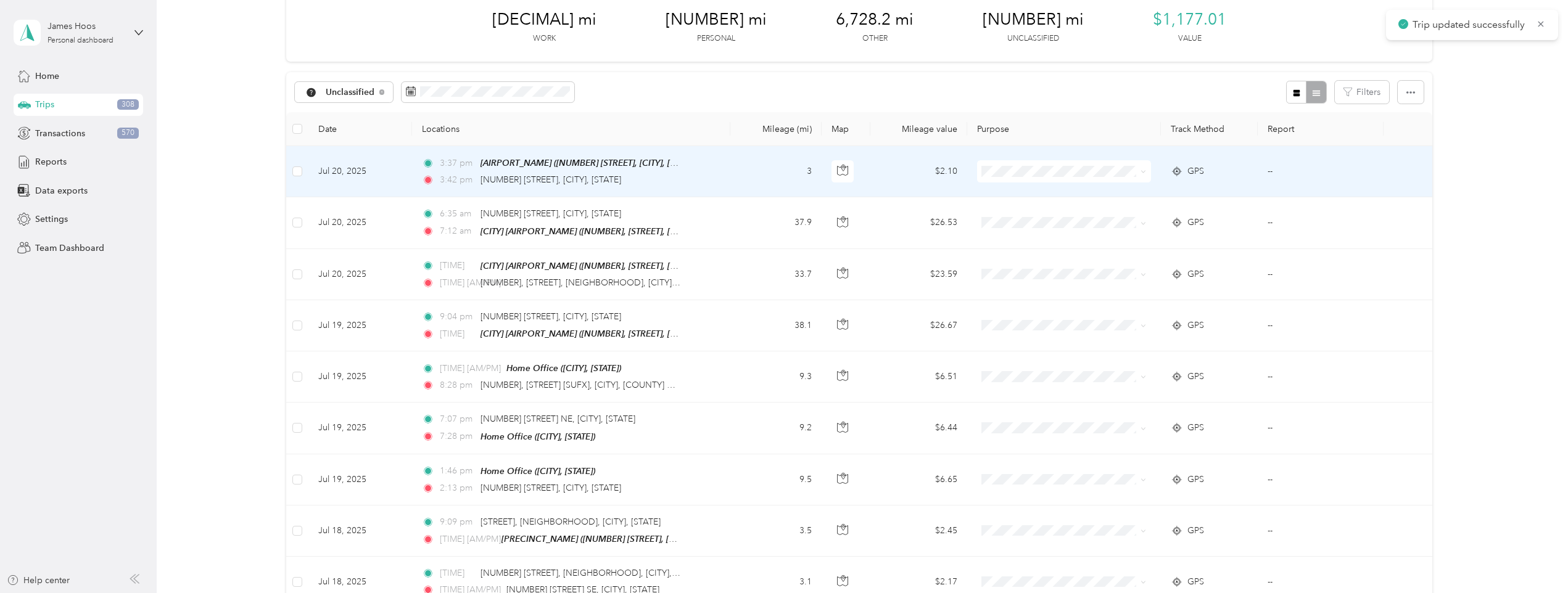 click on "3:42 pm Airport EJ ([NUMBER] [STREET], [CITY], [STATE]) 3:42 pm [NUMBER] [STREET], [CITY], [STATE]" at bounding box center (571, 171) 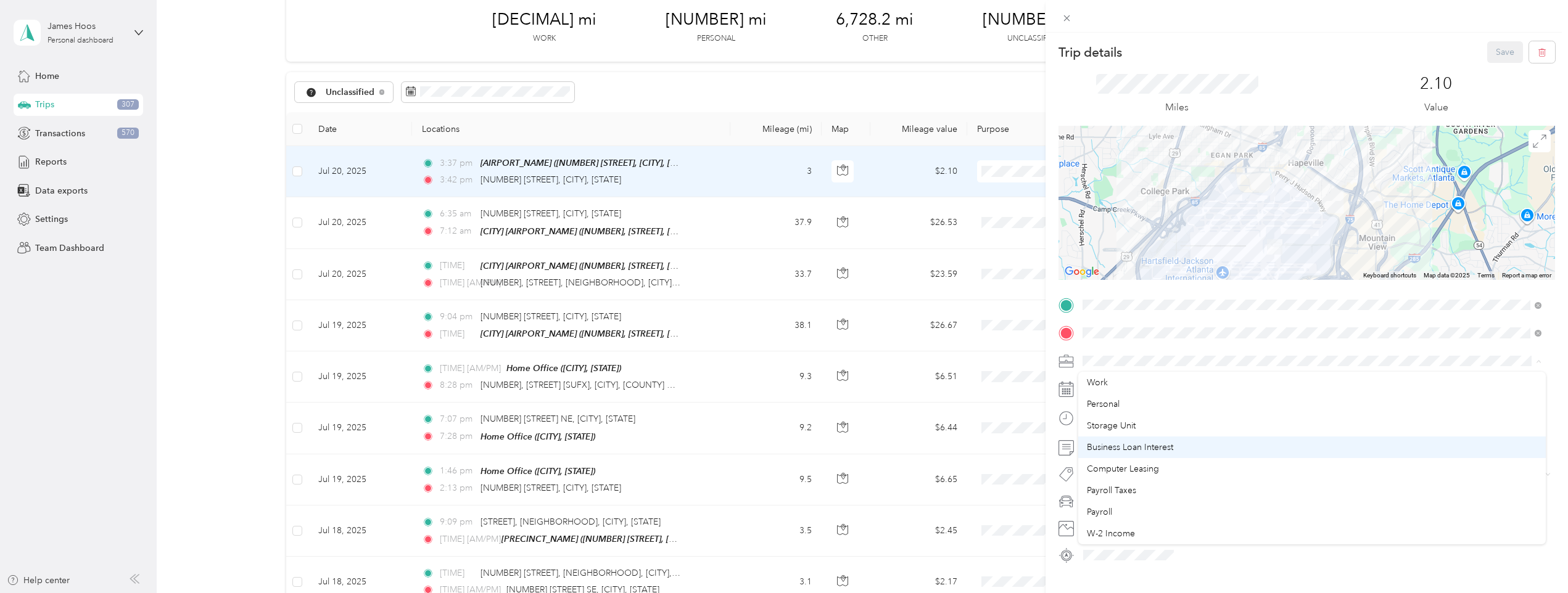 scroll, scrollTop: 62, scrollLeft: 0, axis: vertical 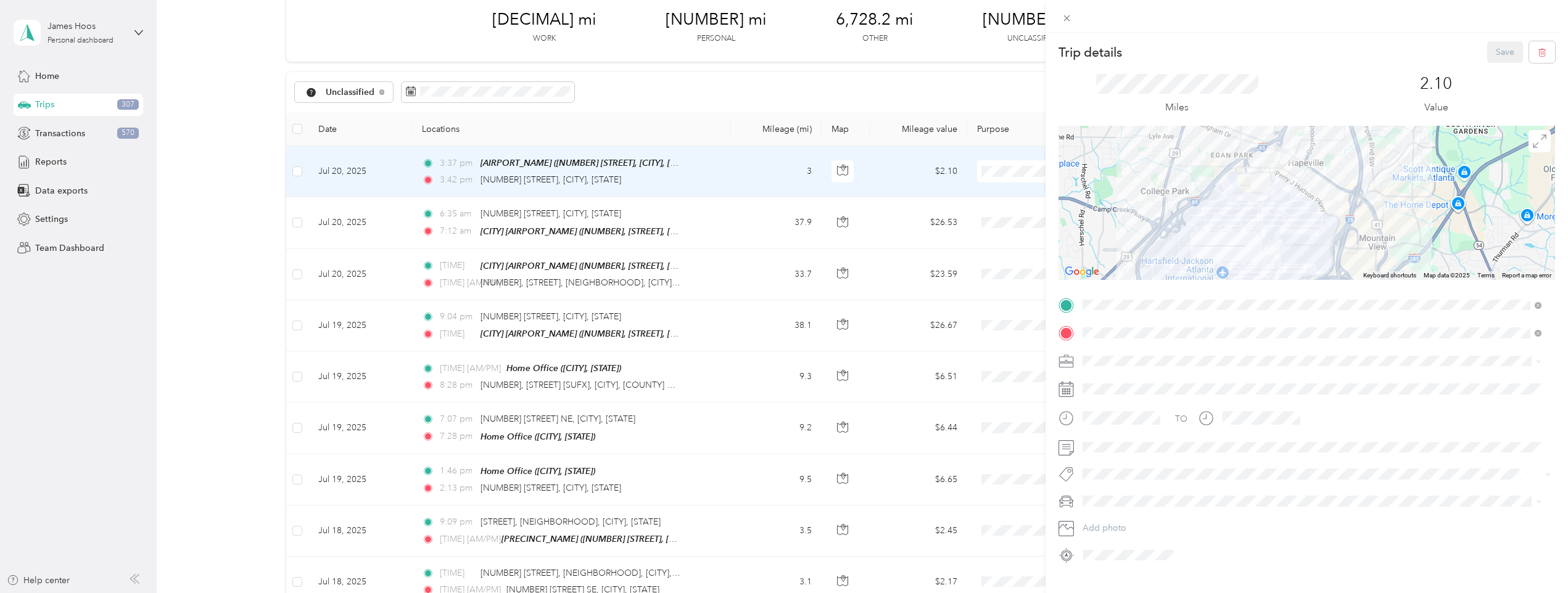 click on "[NAME] Llc" at bounding box center (1312, 510) 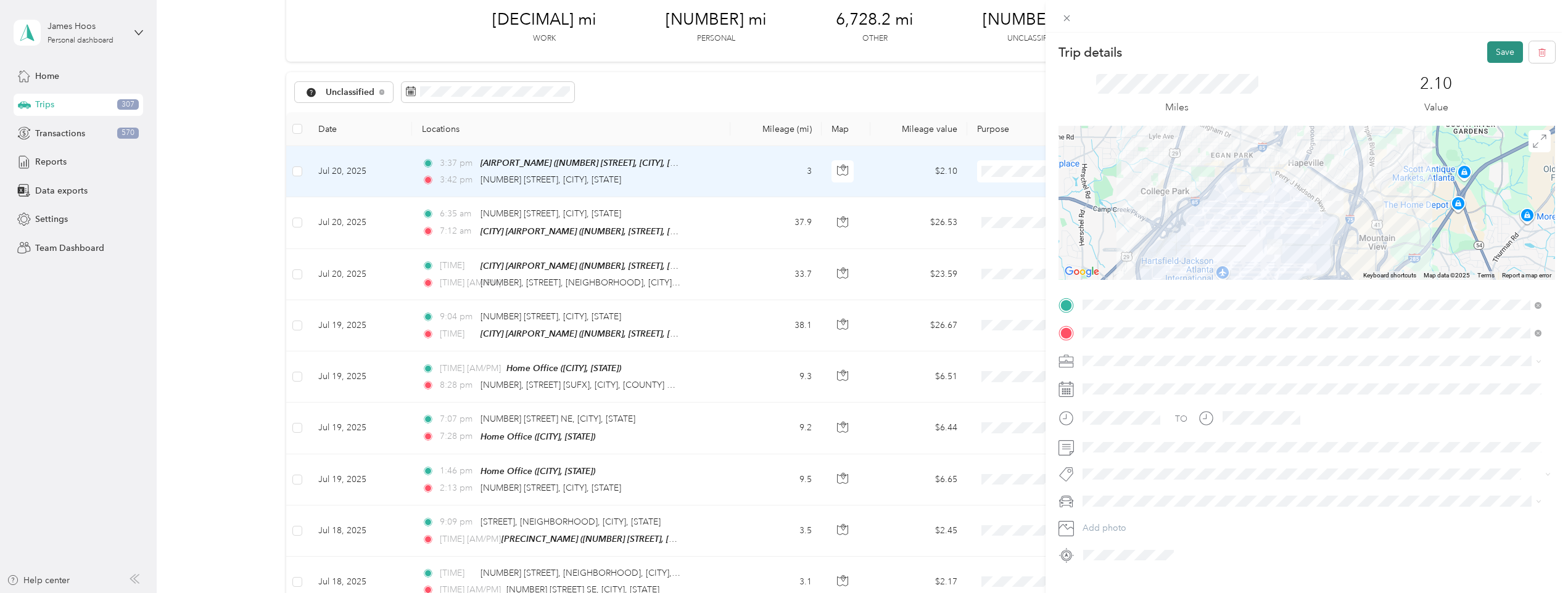 click on "Save" at bounding box center (1505, 52) 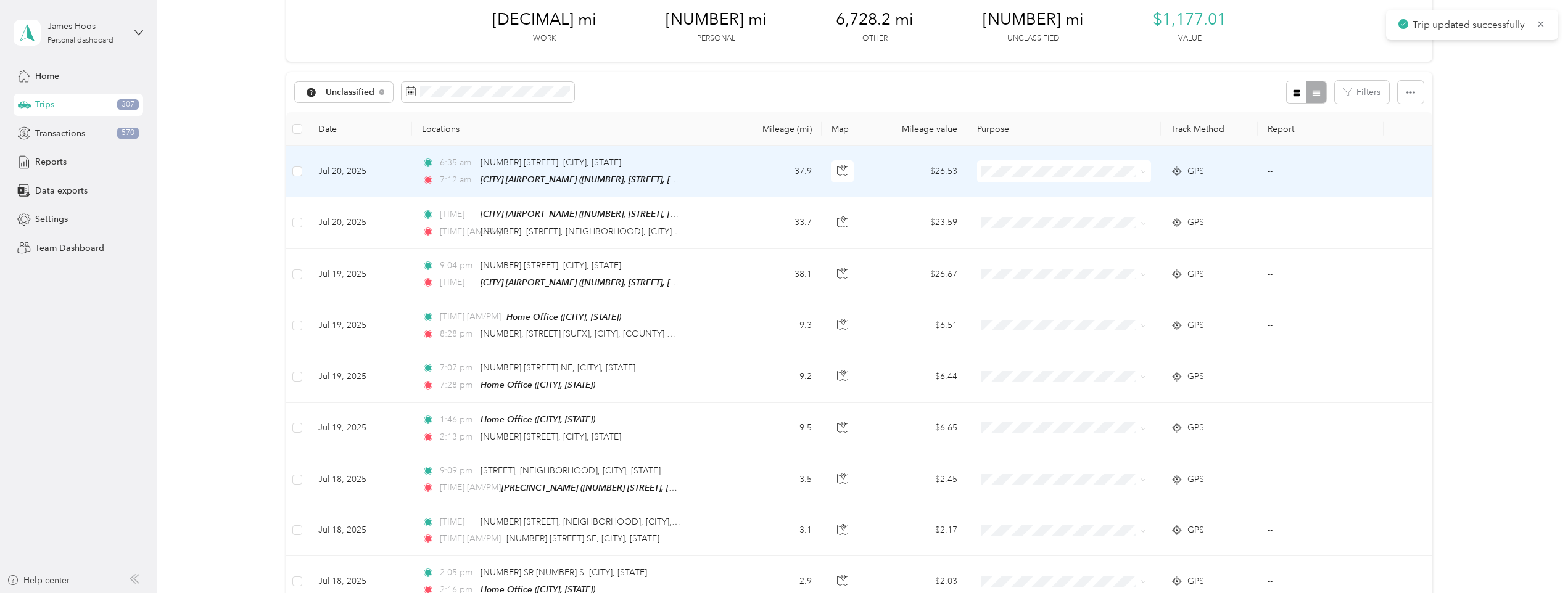 click on "7:12 am Atlanta Domestic Airport ([NUMBER] [STREET], [CITY], [STATE] , [CITY], [STATE])" at bounding box center [571, 171] 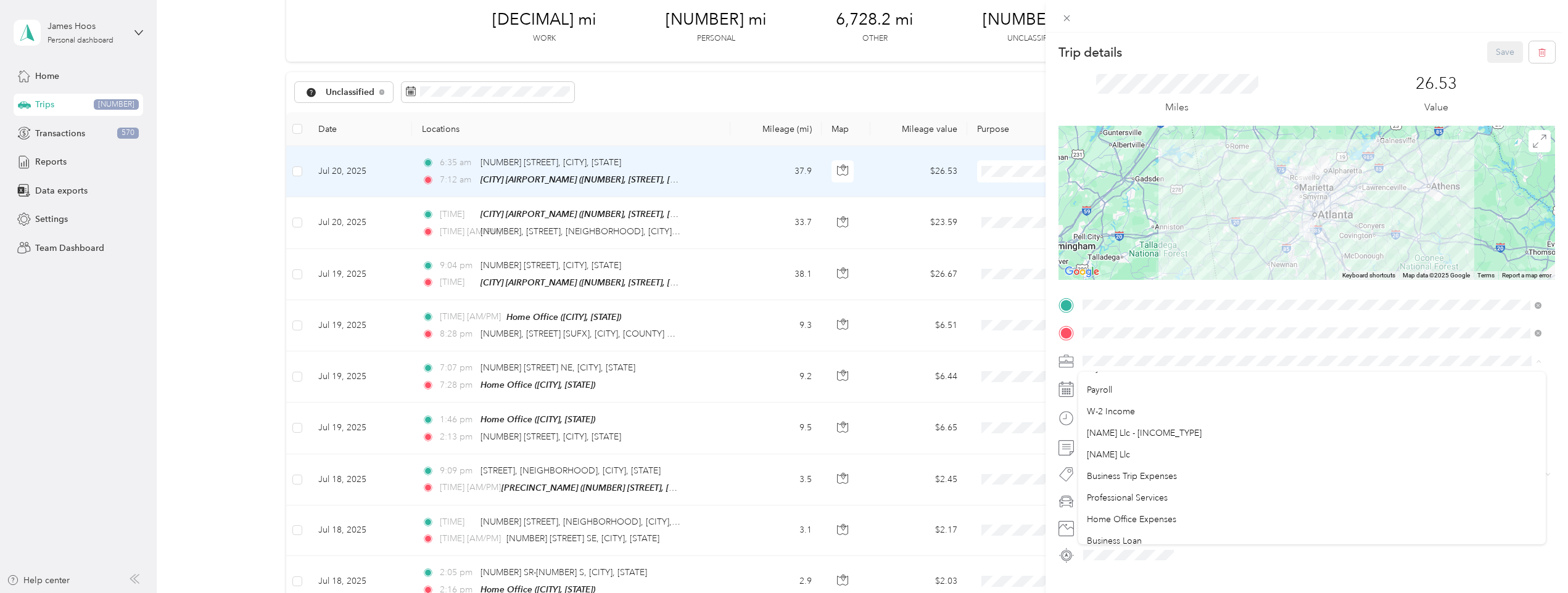 scroll, scrollTop: 123, scrollLeft: 0, axis: vertical 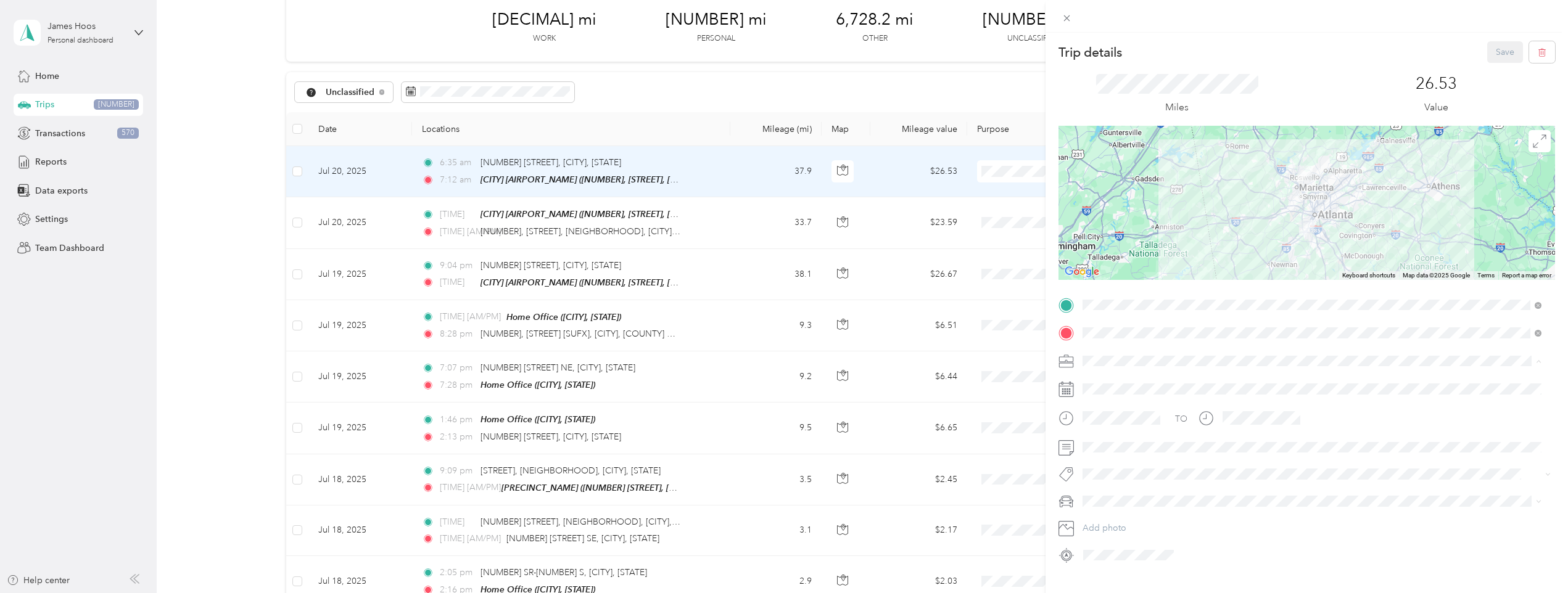 click on "[NAME] Llc" at bounding box center [1312, 453] 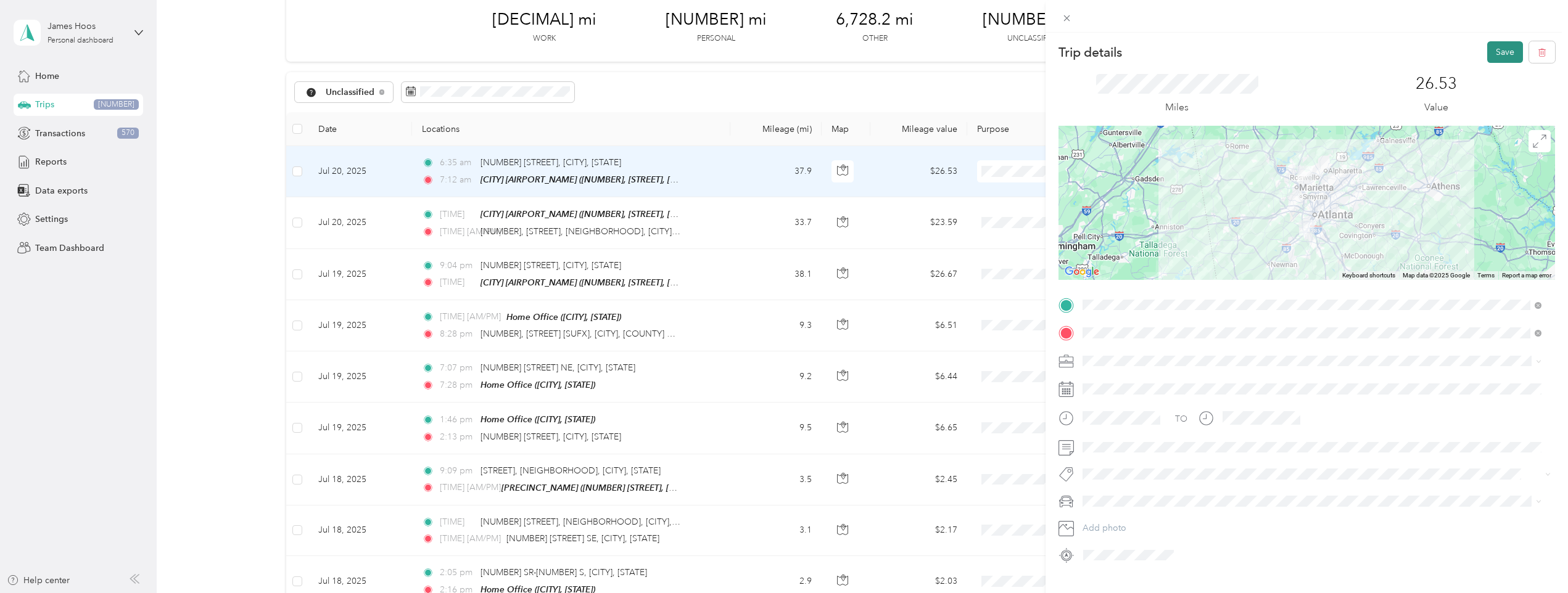 click on "Save" at bounding box center [1505, 52] 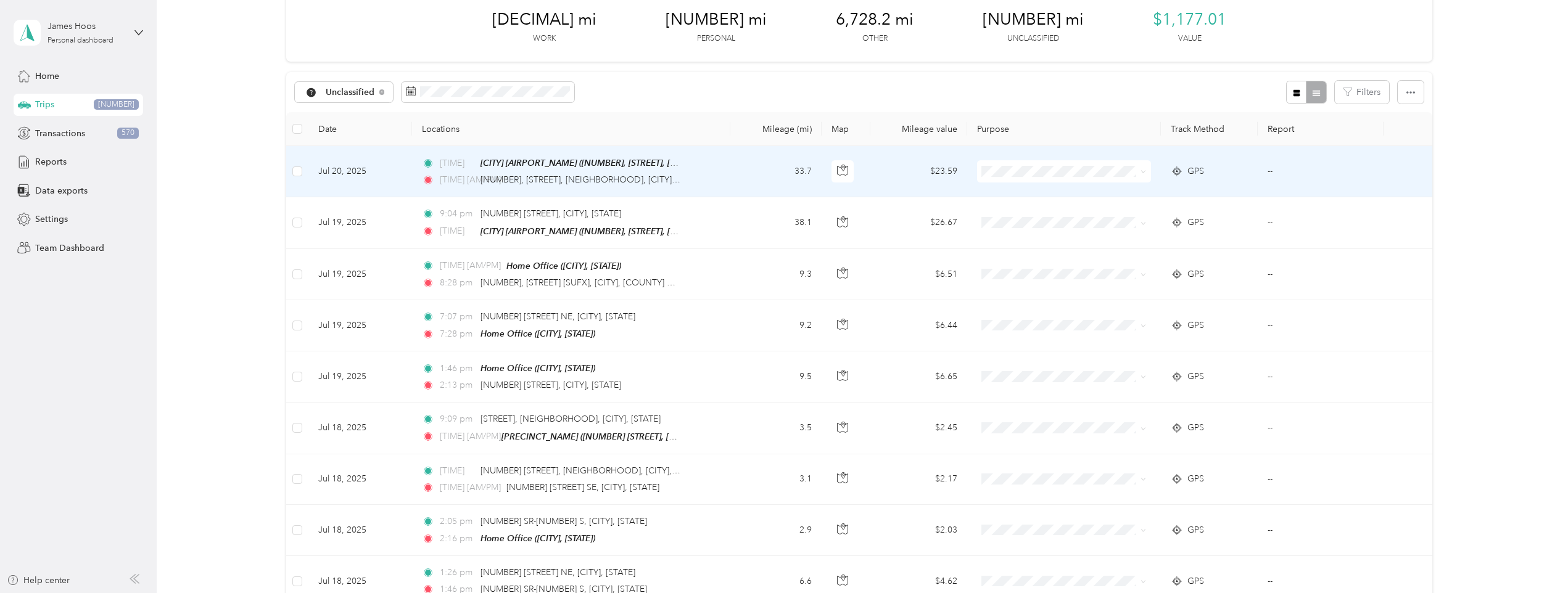 click on "33.7" at bounding box center [776, 171] 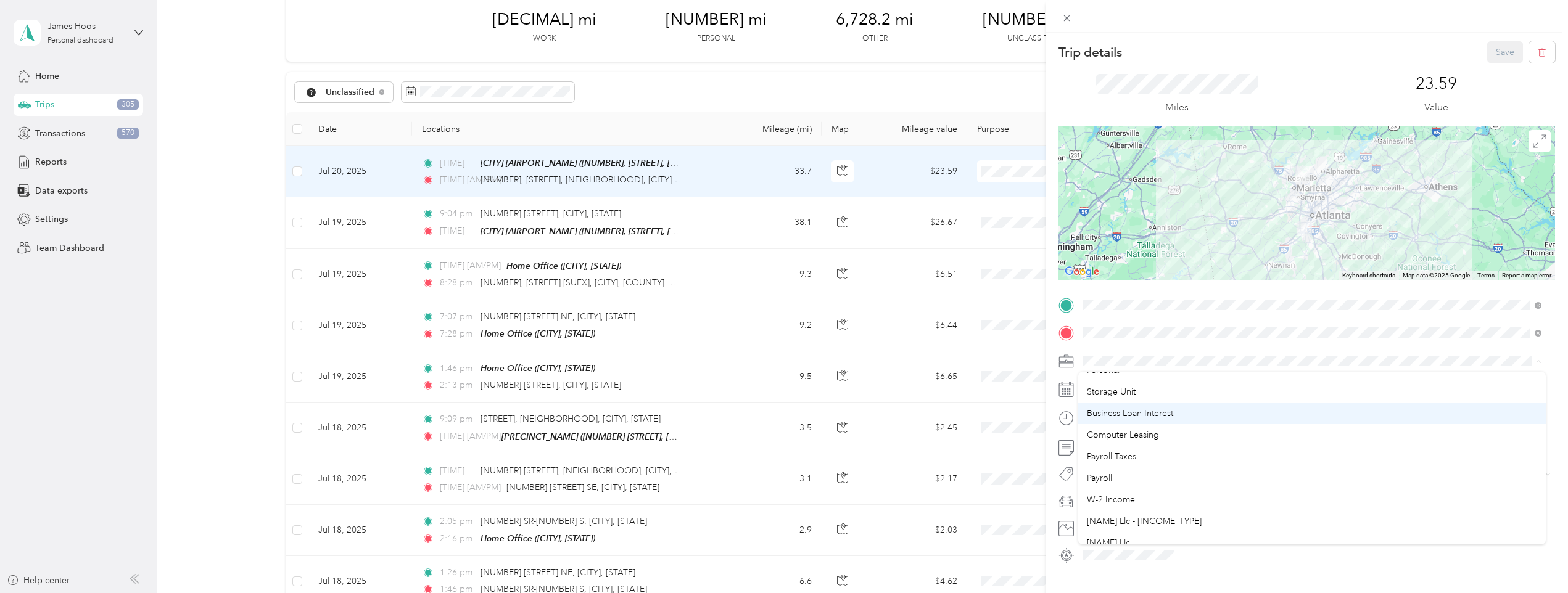 scroll, scrollTop: 62, scrollLeft: 0, axis: vertical 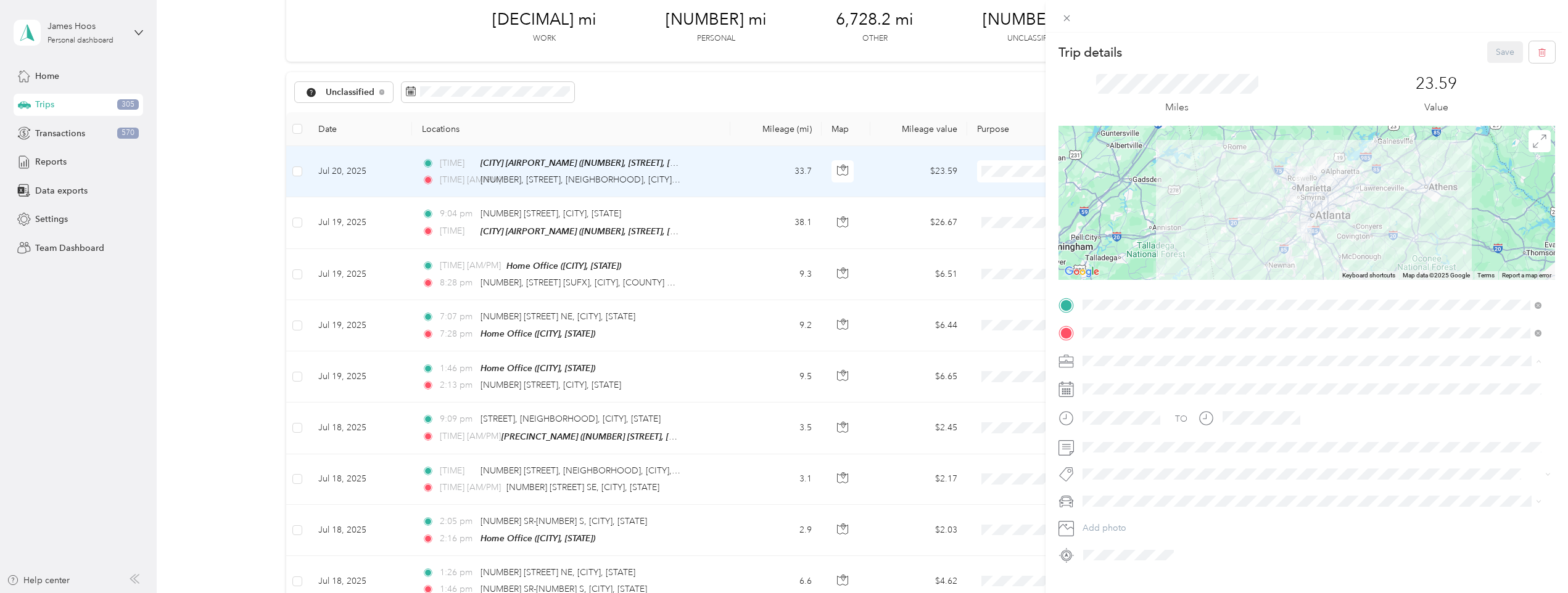 click on "[NAME] Llc" at bounding box center (1312, 515) 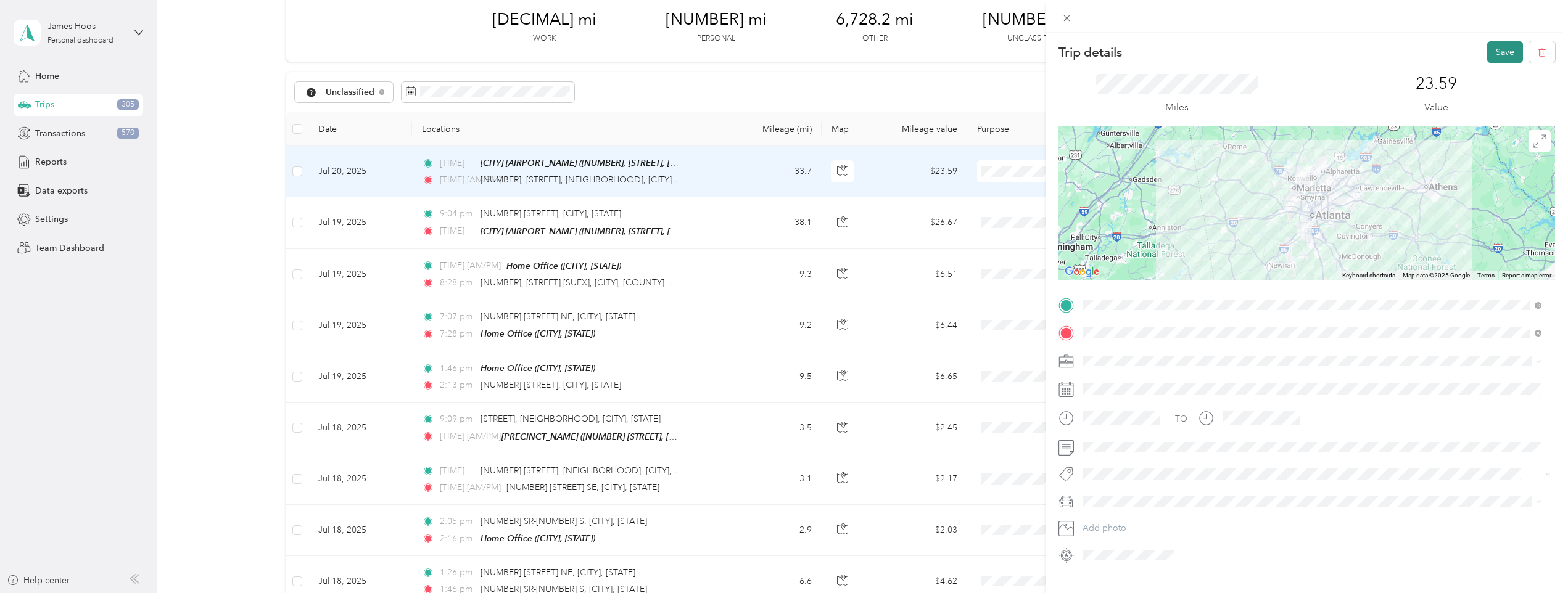 click on "Save" at bounding box center [1505, 52] 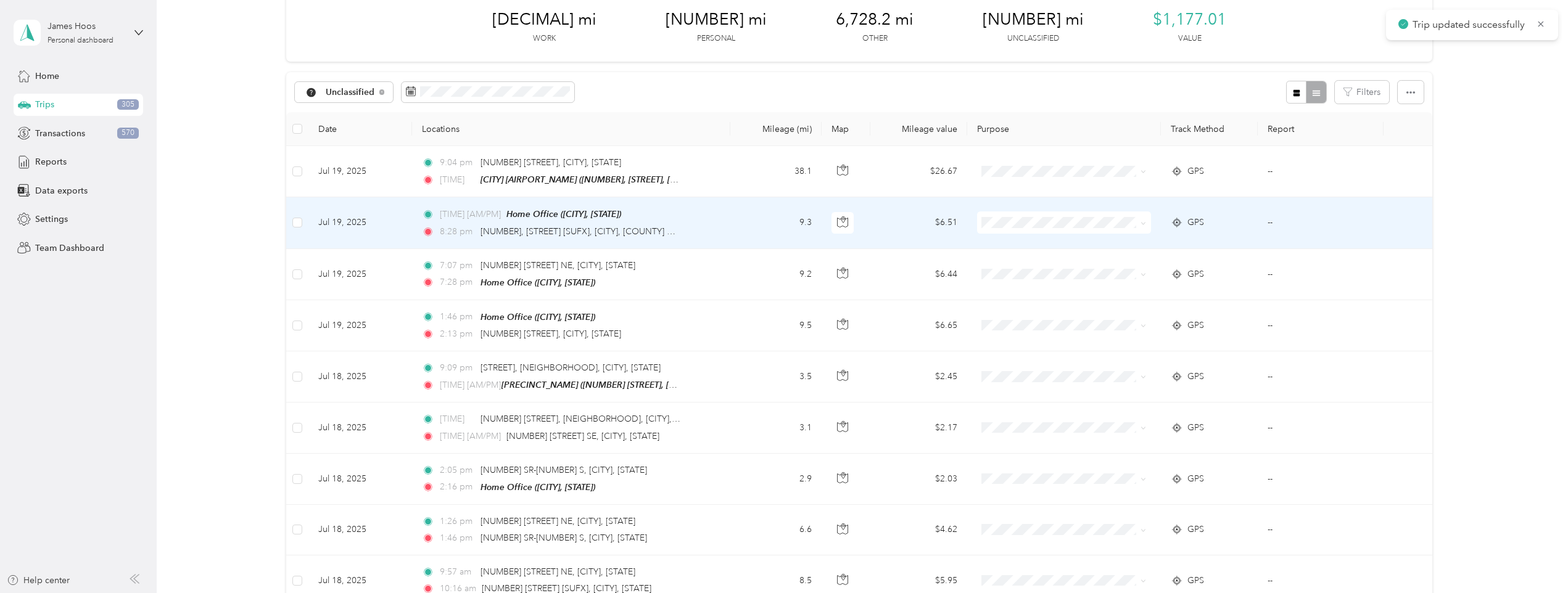 click on "[TIME] [AM/PM] [NUMBER] [STREET] [SUFX], [CITY], [STATE] [TIME] [AM/PM] [AIRPORT_NAME] ([NUMBER] [STREET], [CITY], [STATE], [COUNTRY] , [CITY], [STATE])" at bounding box center (571, 171) 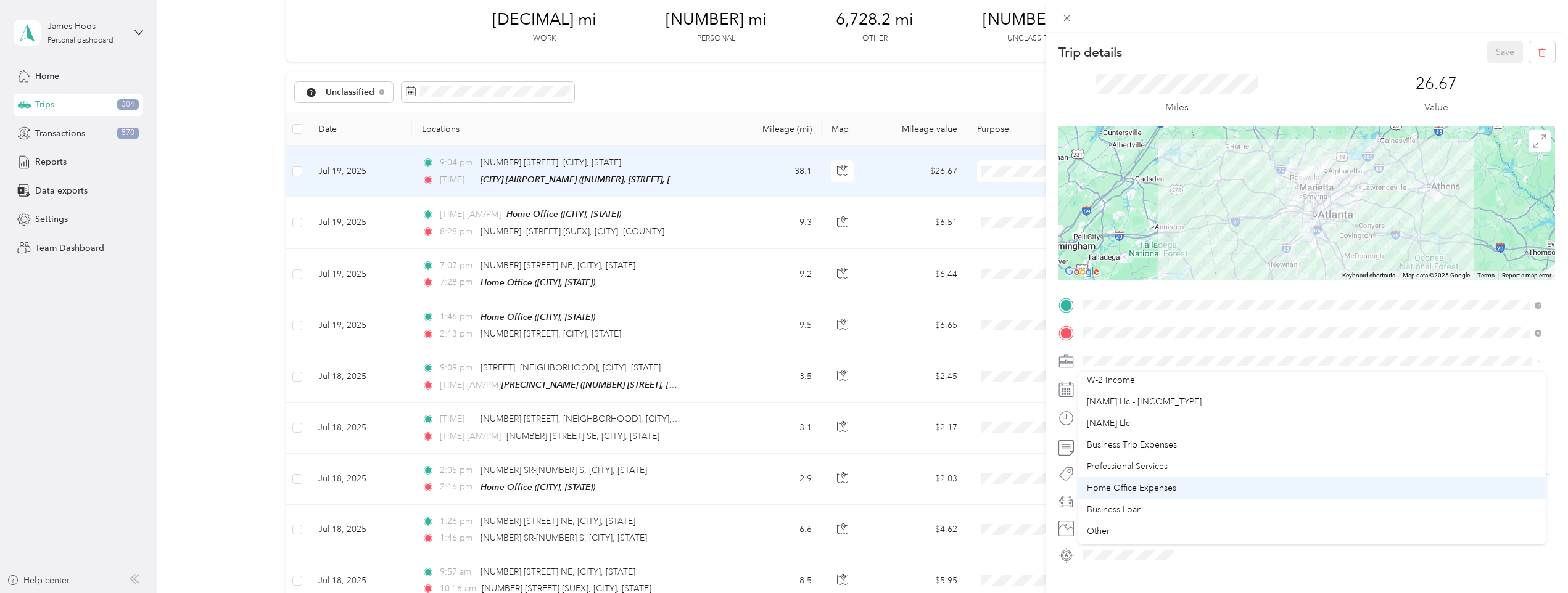 scroll, scrollTop: 123, scrollLeft: 0, axis: vertical 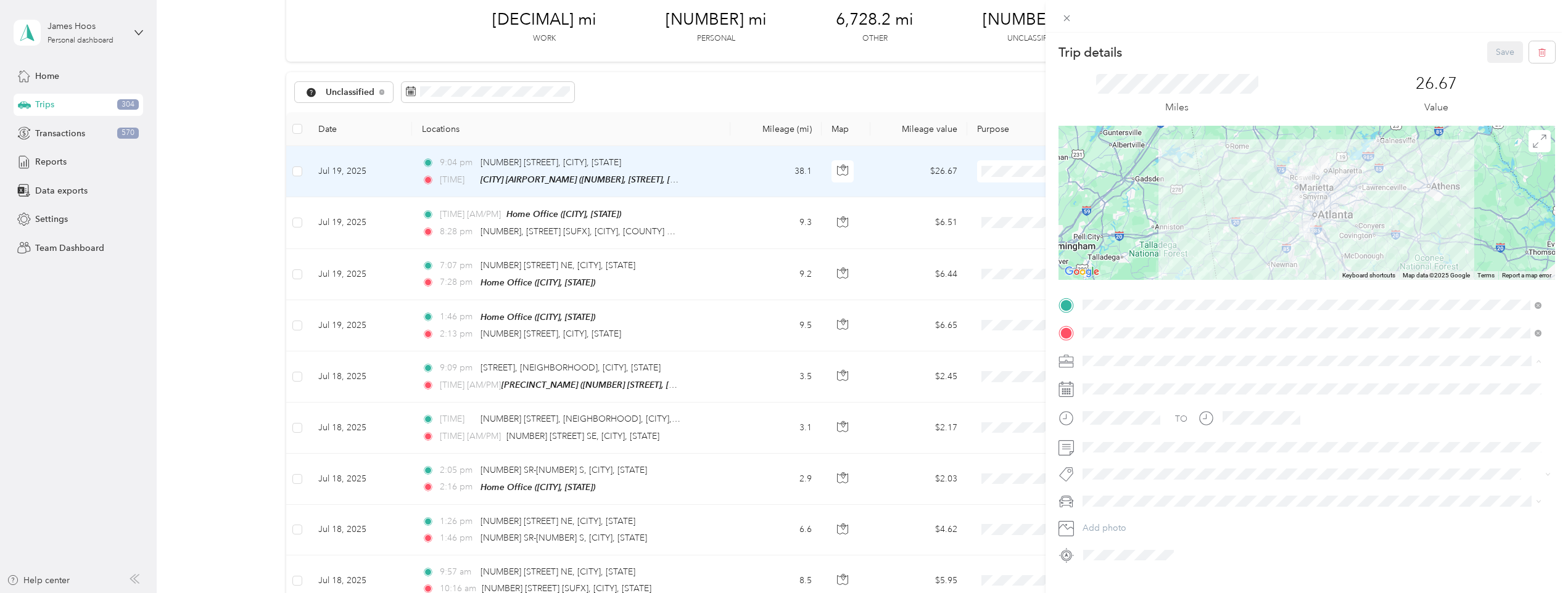 click on "[NAME] Llc" at bounding box center [1312, 453] 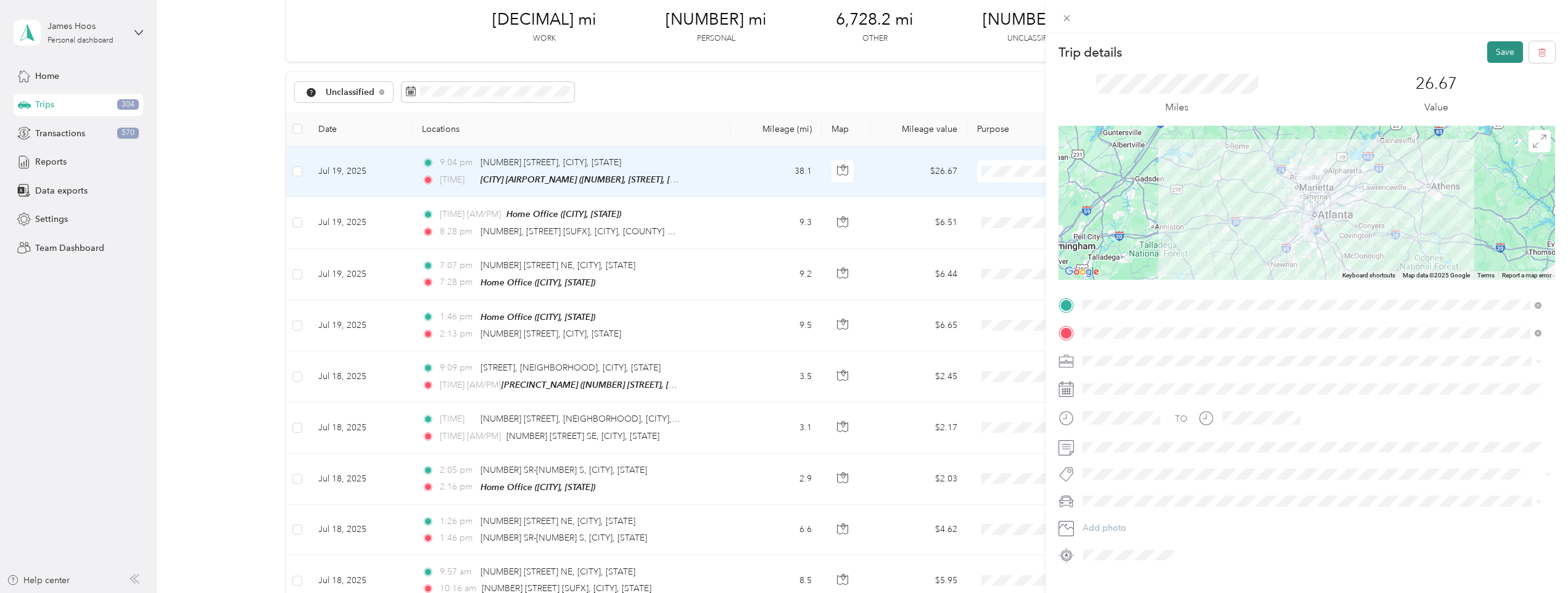 click on "Save" at bounding box center (1505, 52) 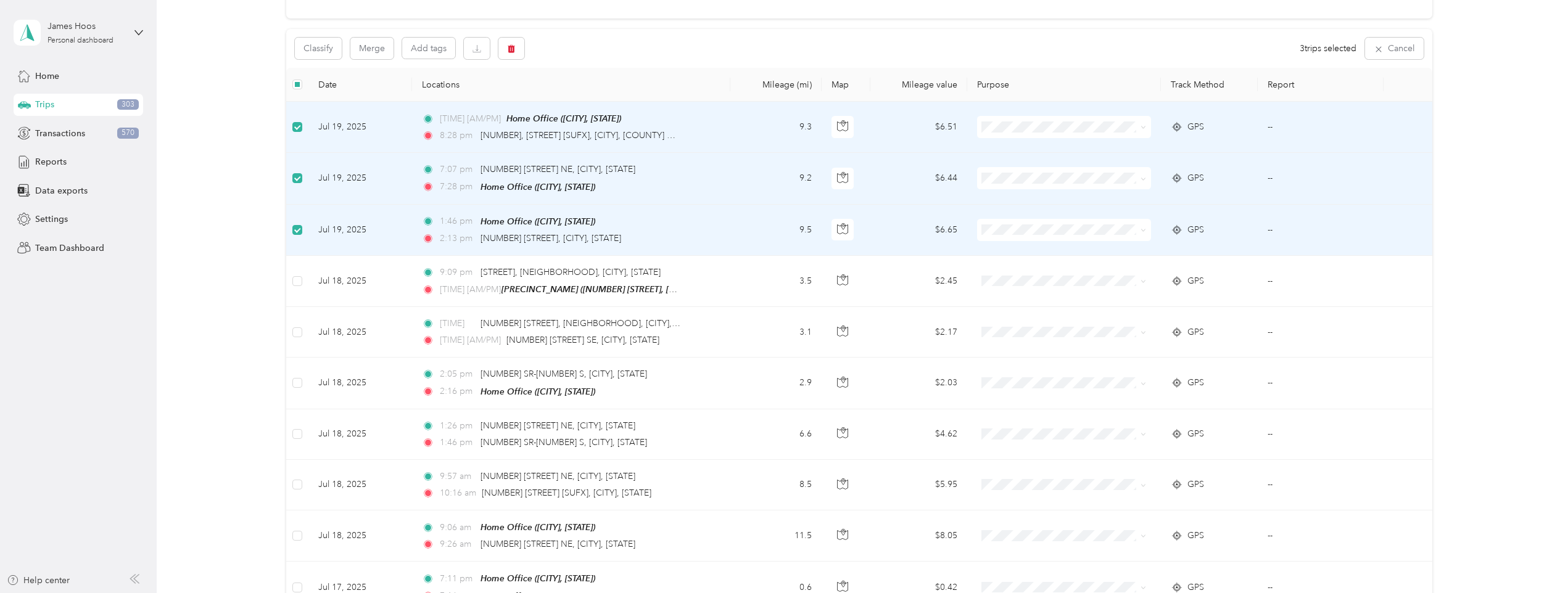 scroll, scrollTop: 123, scrollLeft: 0, axis: vertical 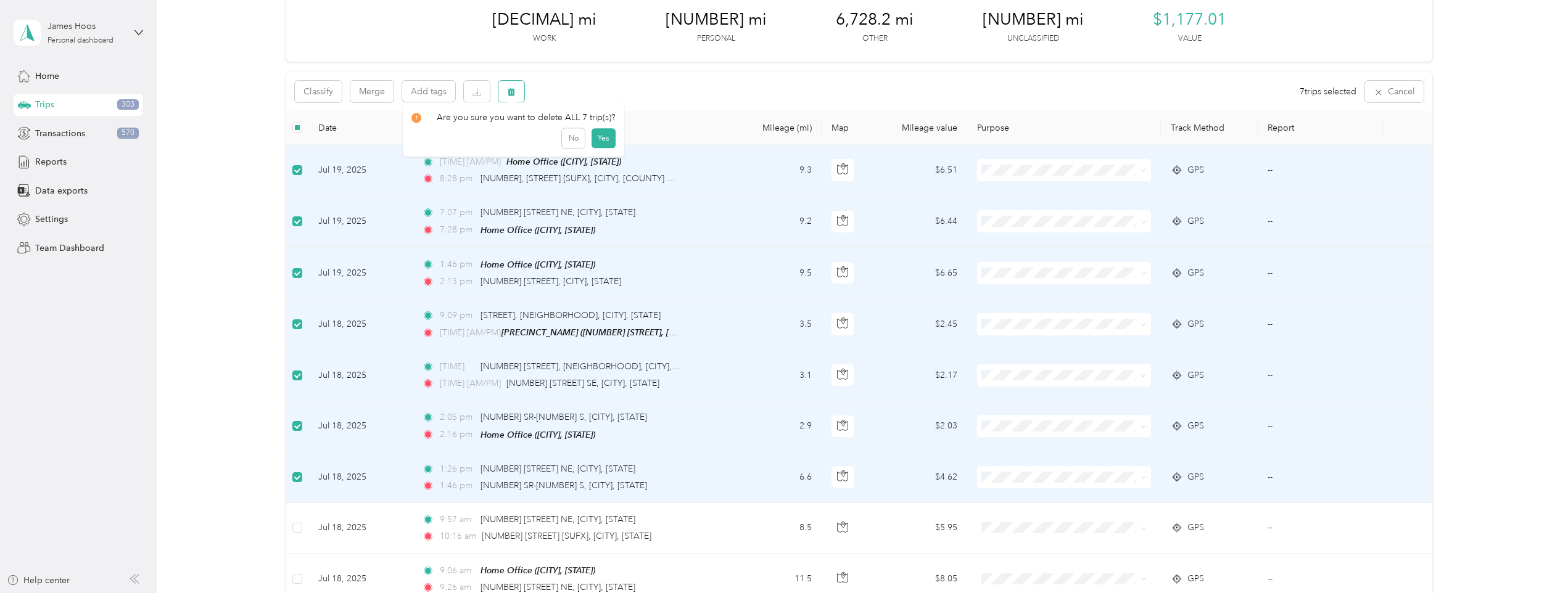 click 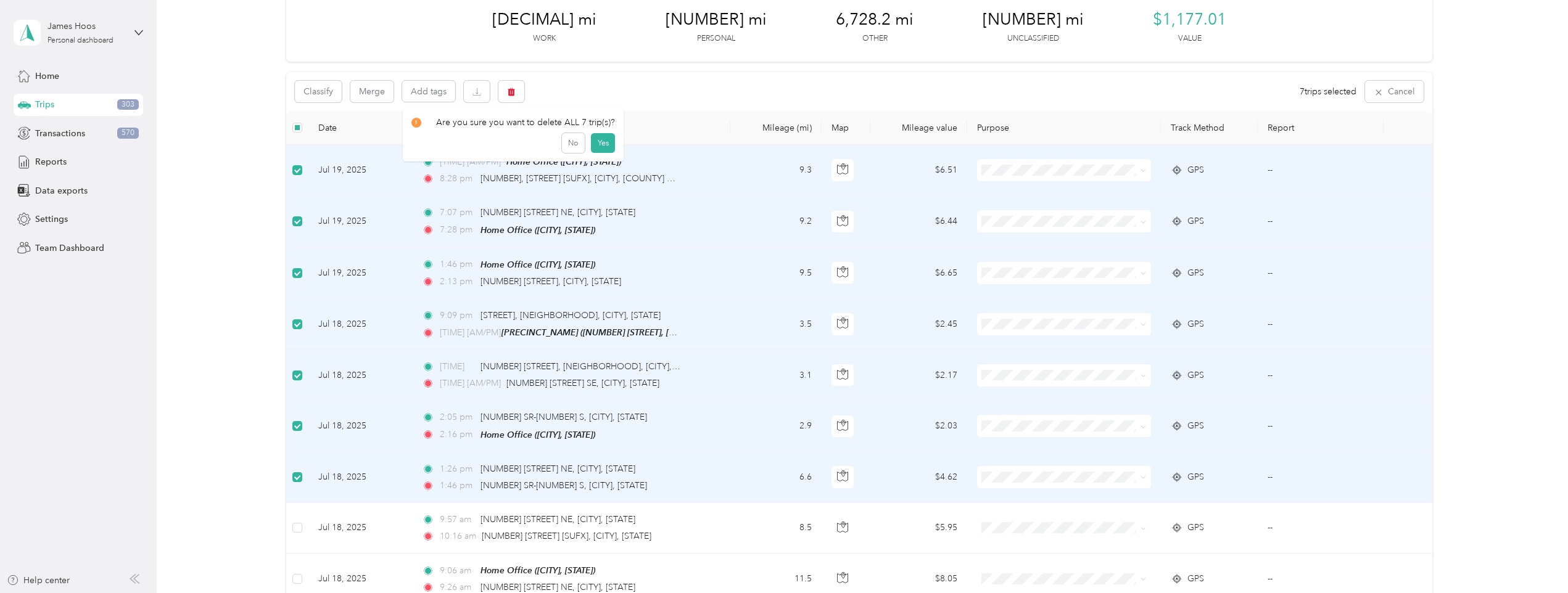click on "Click to name as a Favorite Place" at bounding box center [580, 152] 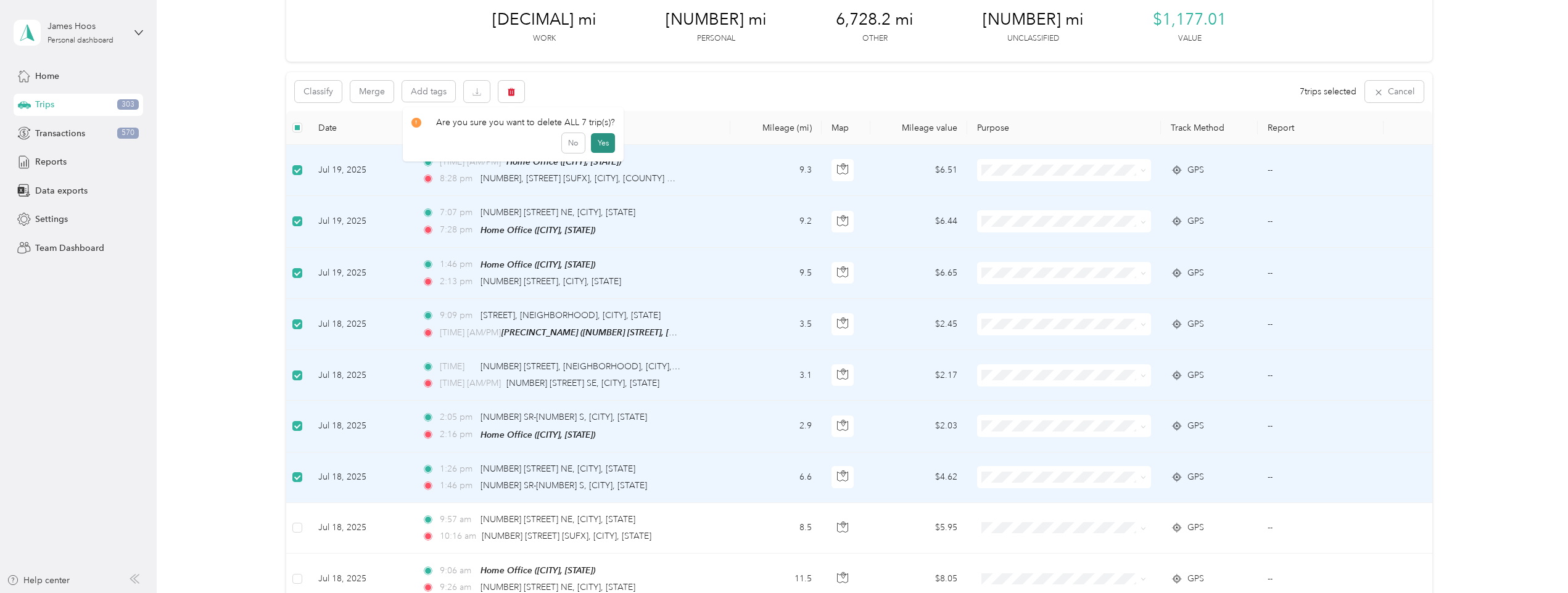 click on "Yes" at bounding box center (603, 143) 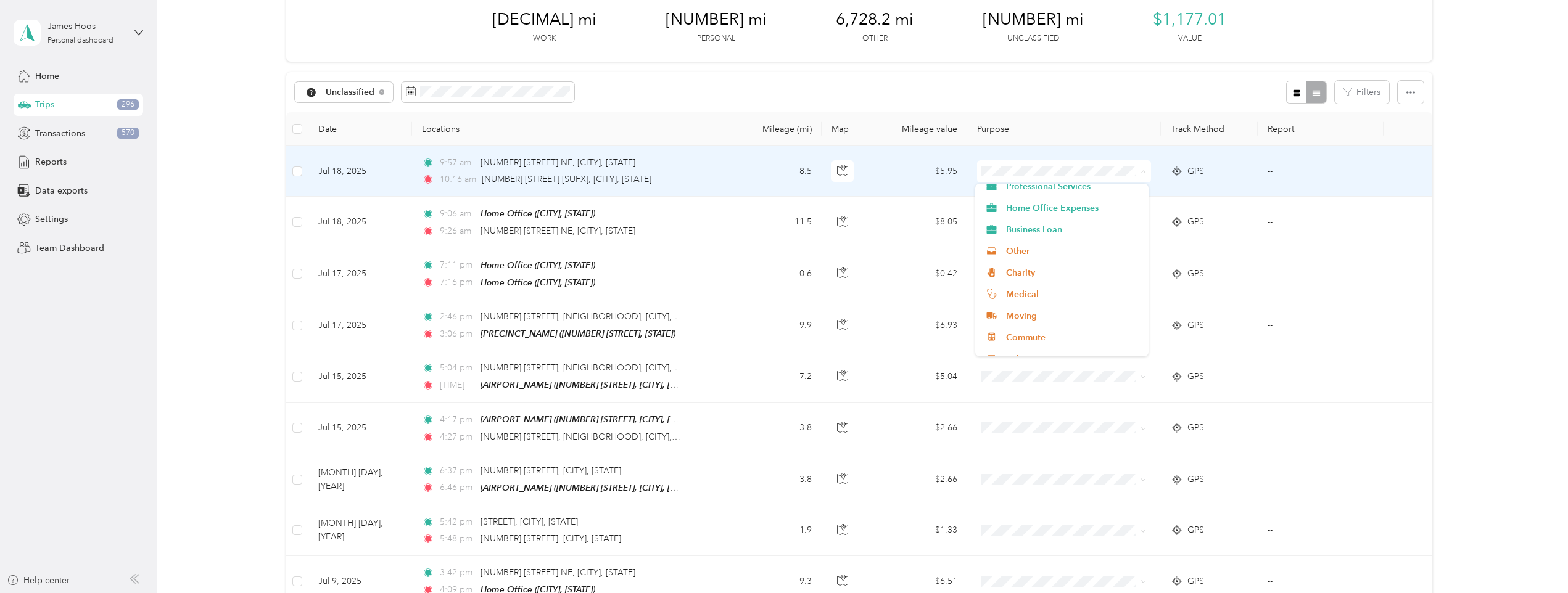 scroll, scrollTop: 247, scrollLeft: 0, axis: vertical 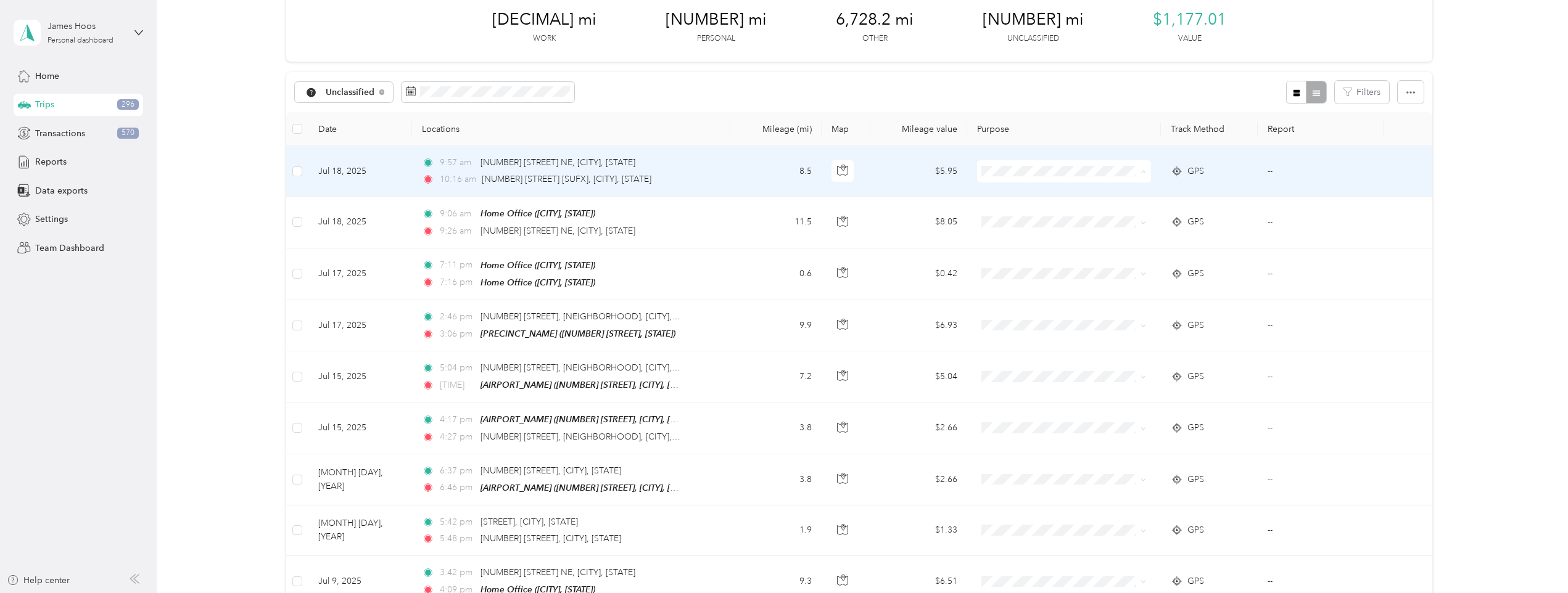 click on "Medical" at bounding box center [1073, 293] 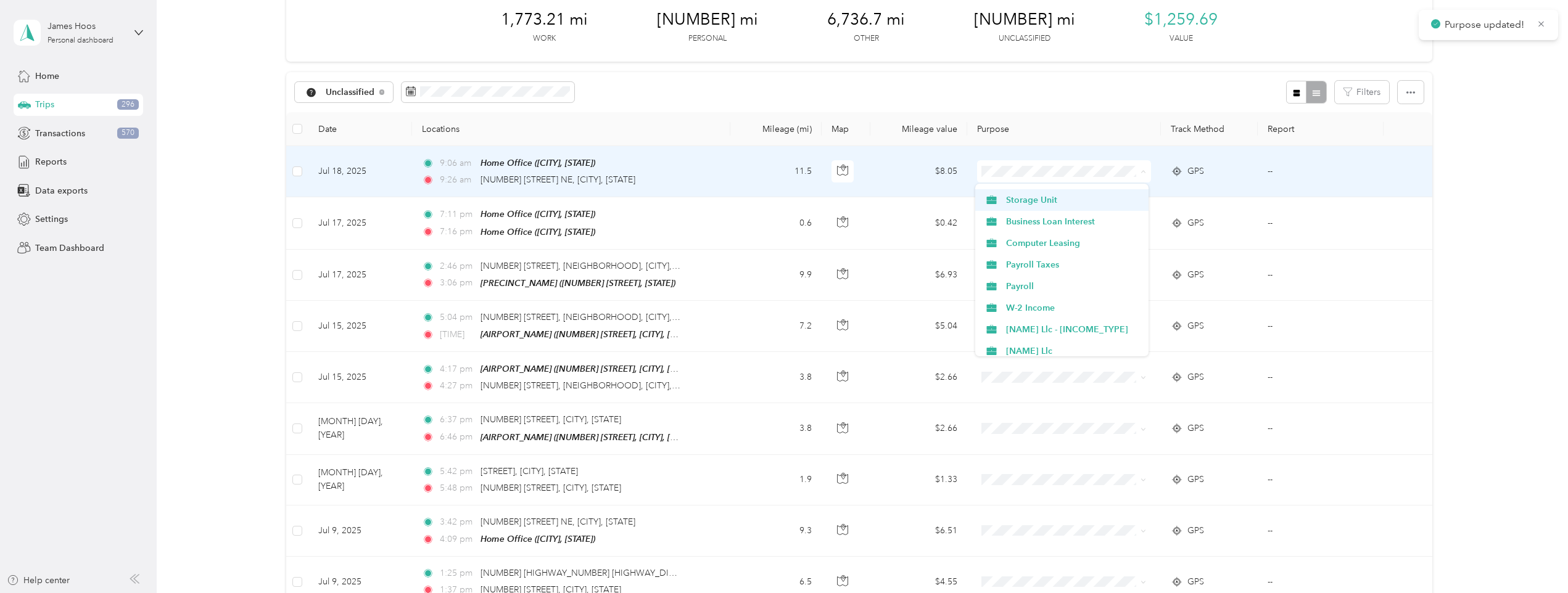 scroll, scrollTop: 185, scrollLeft: 0, axis: vertical 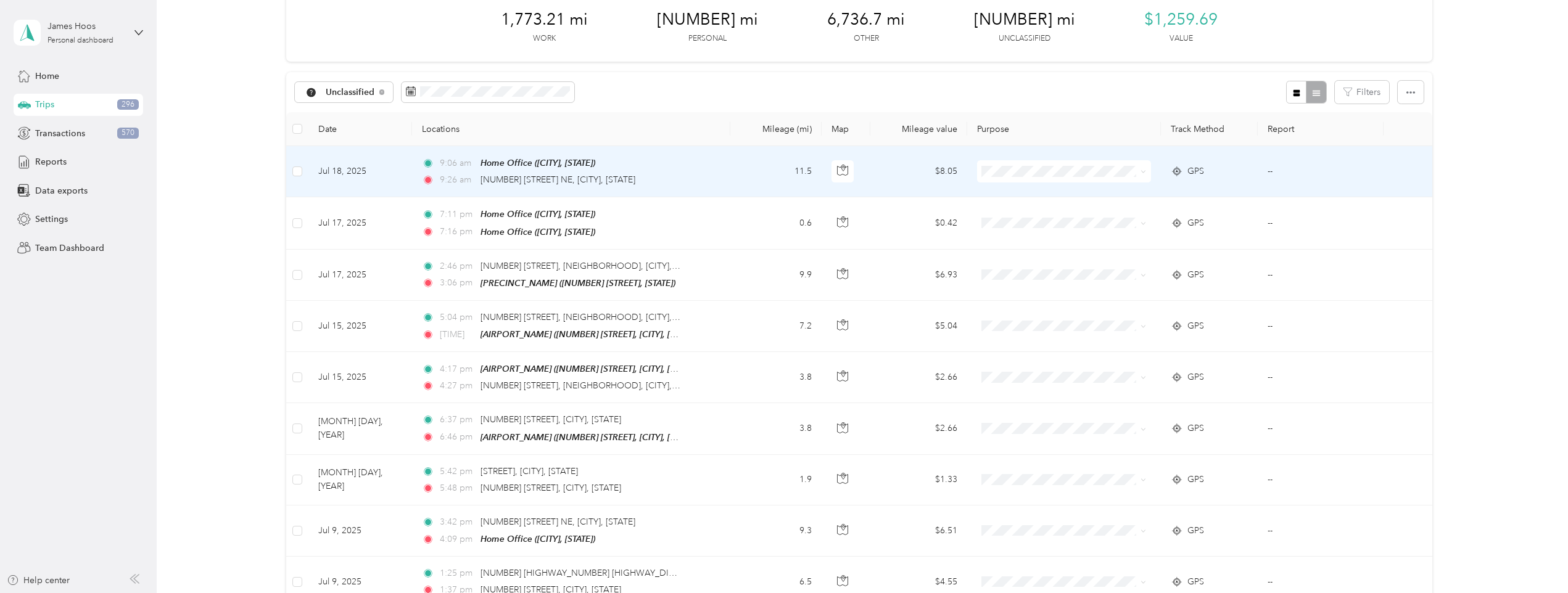 click on "Medical" at bounding box center (1073, 354) 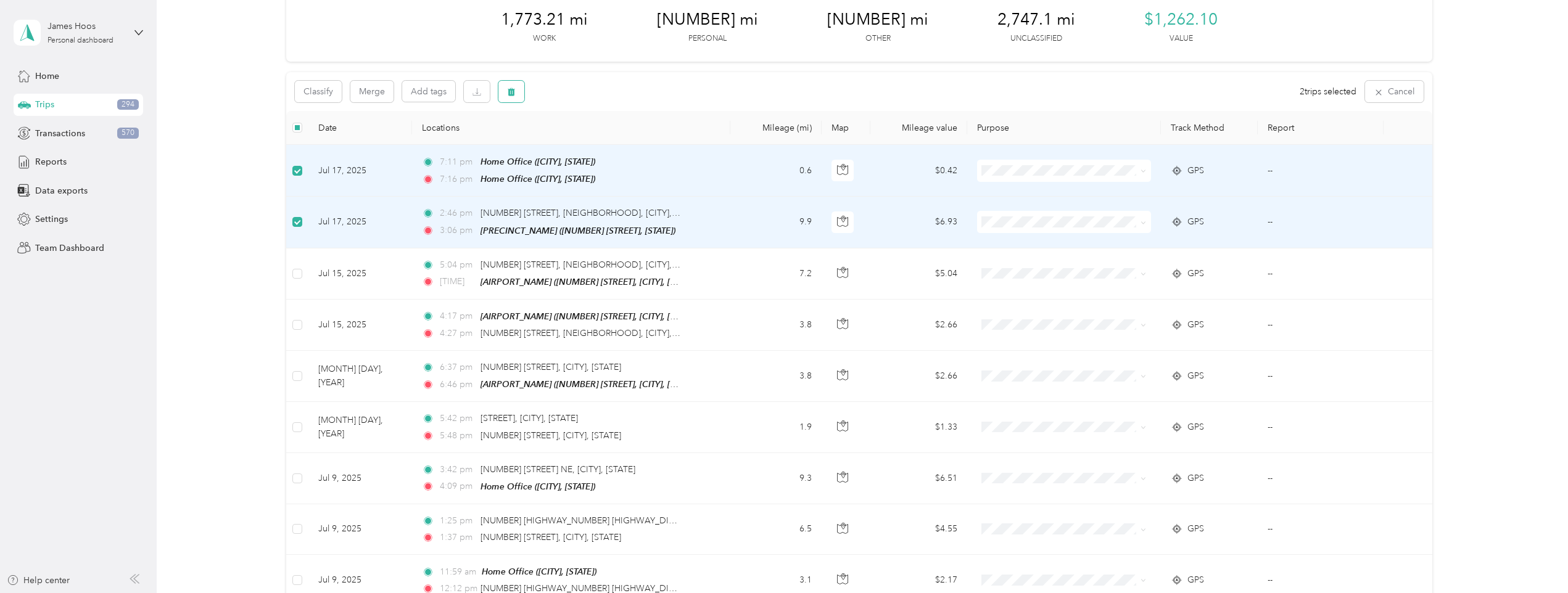 click 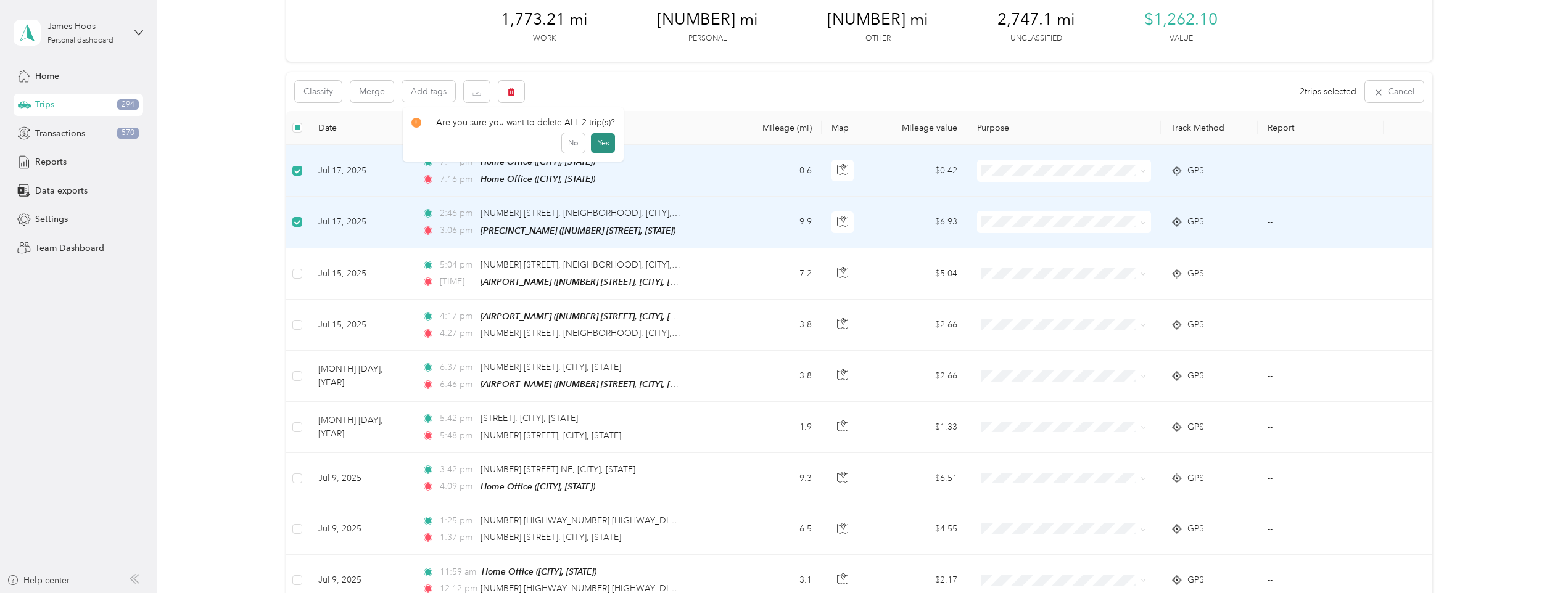 click on "Yes" at bounding box center [603, 143] 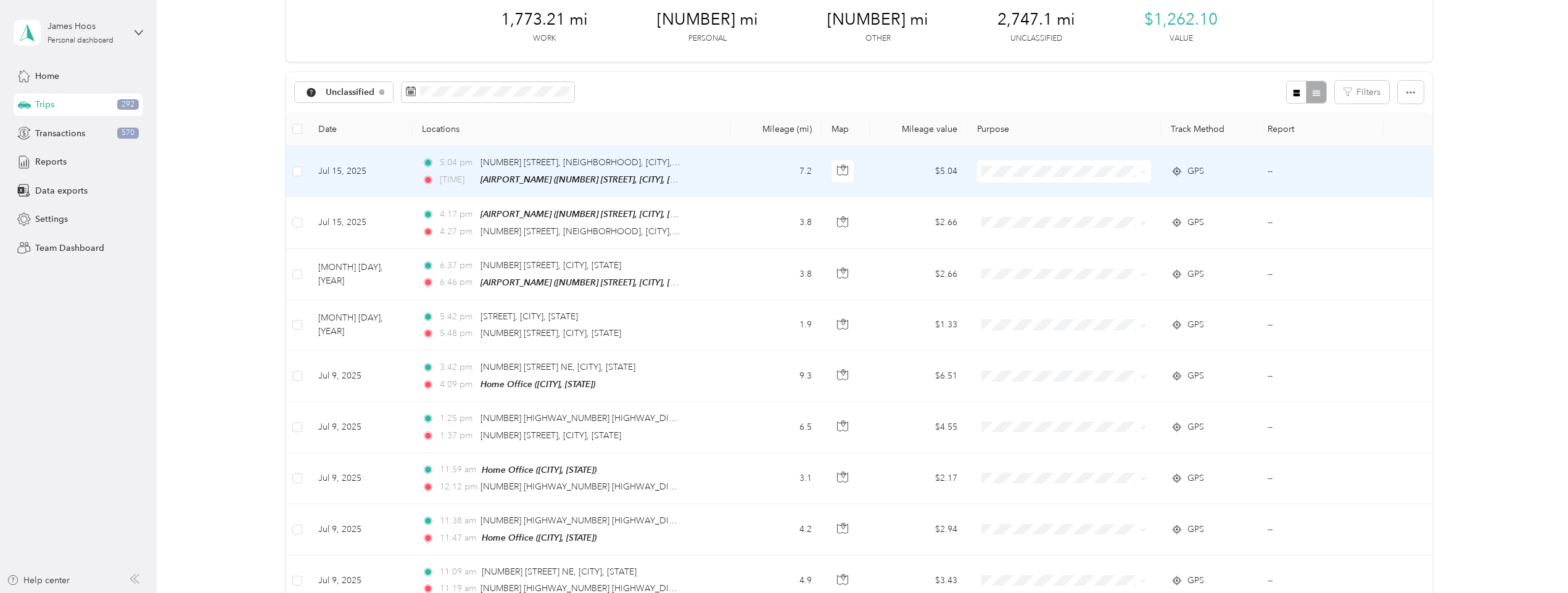 click on "7.2" at bounding box center (776, 171) 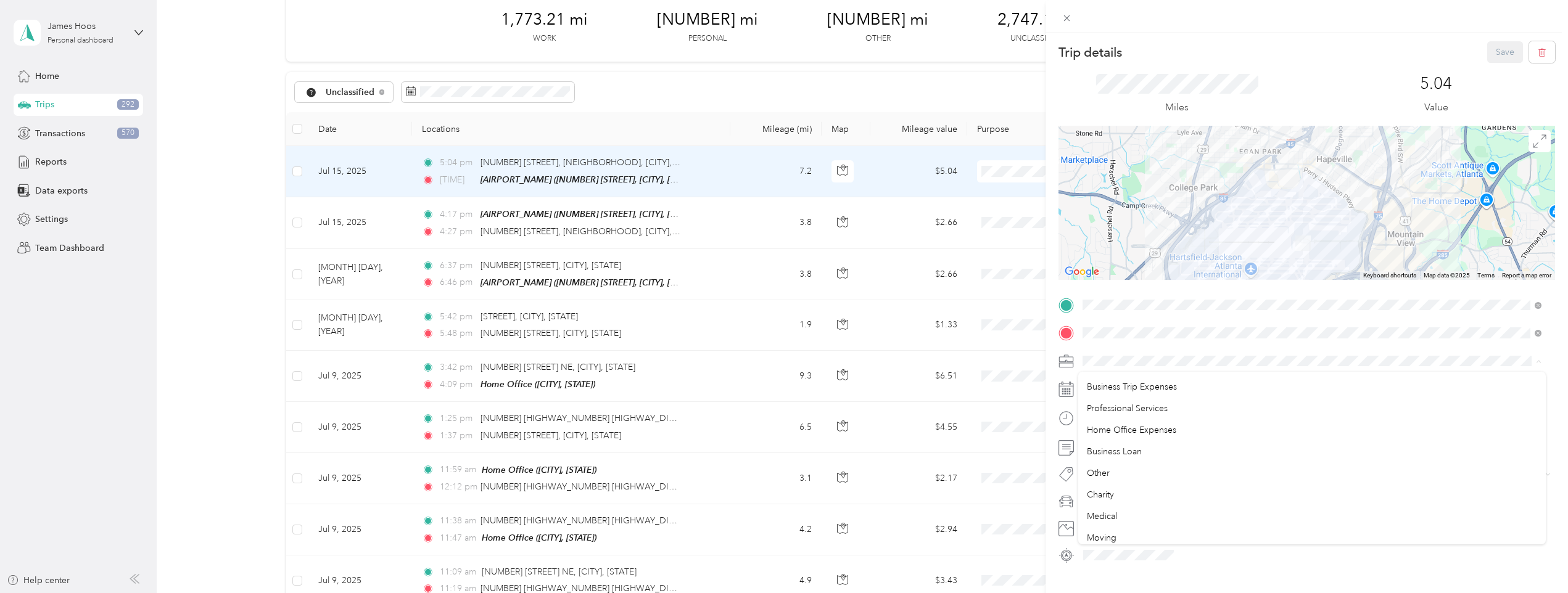 scroll, scrollTop: 96, scrollLeft: 0, axis: vertical 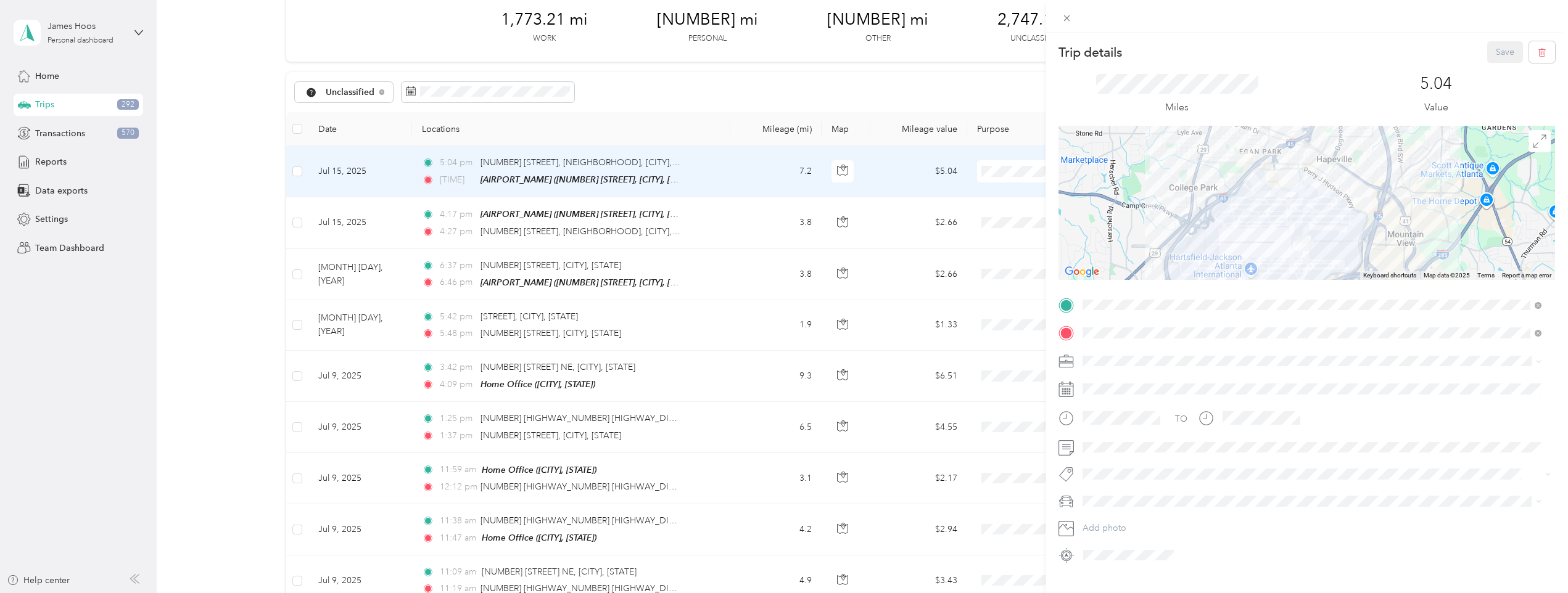 click on "[NAME] Llc" at bounding box center (1312, 480) 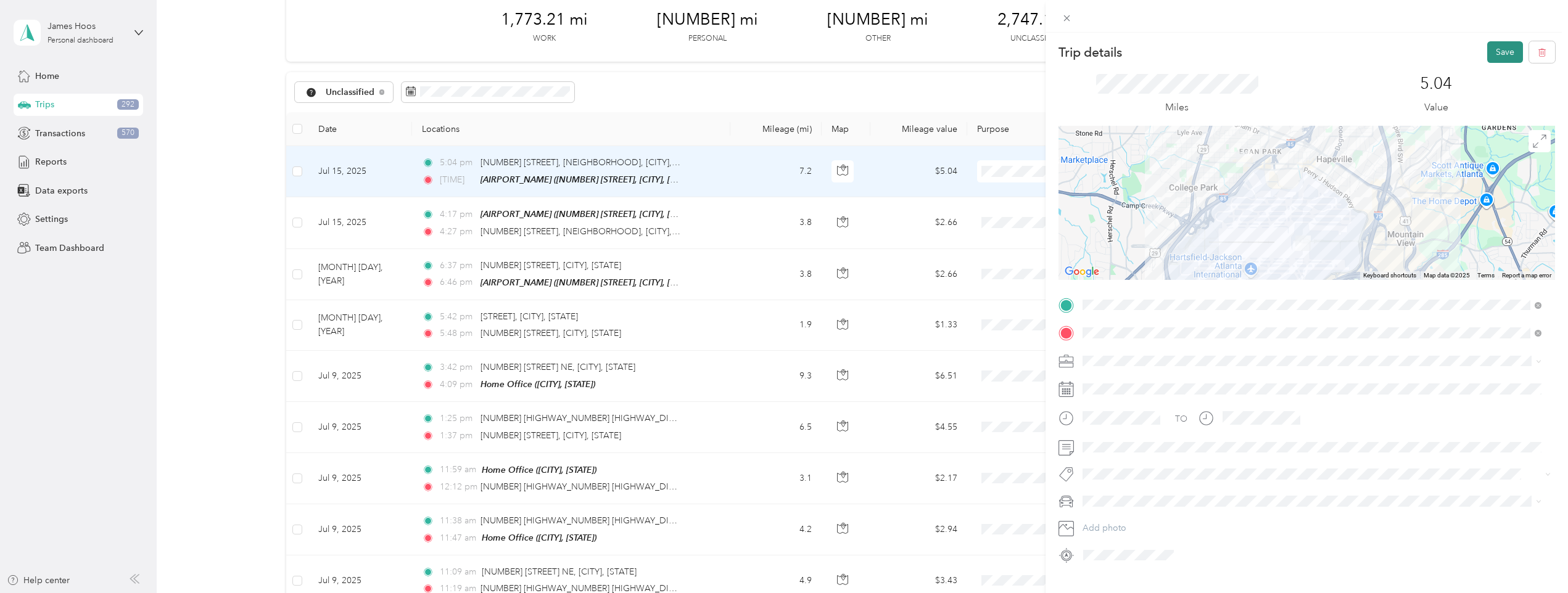 click on "Save" at bounding box center [1505, 52] 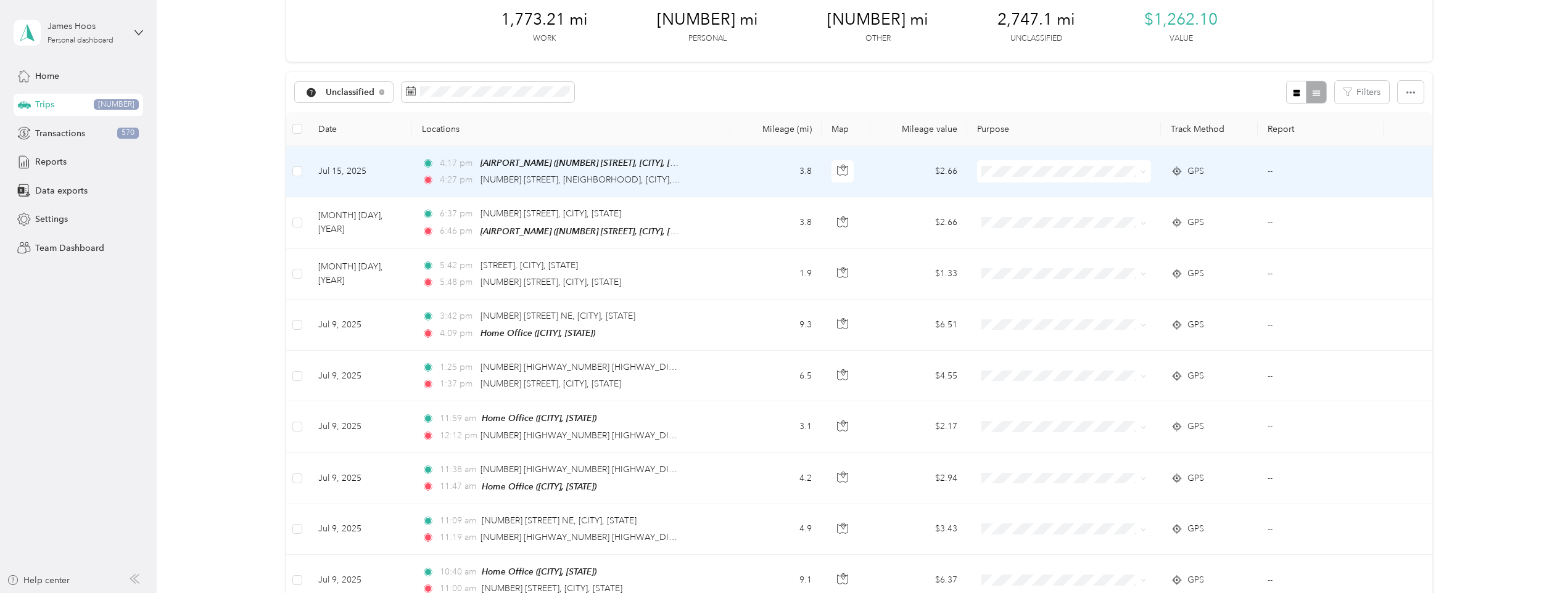 click on "3.8" at bounding box center [776, 171] 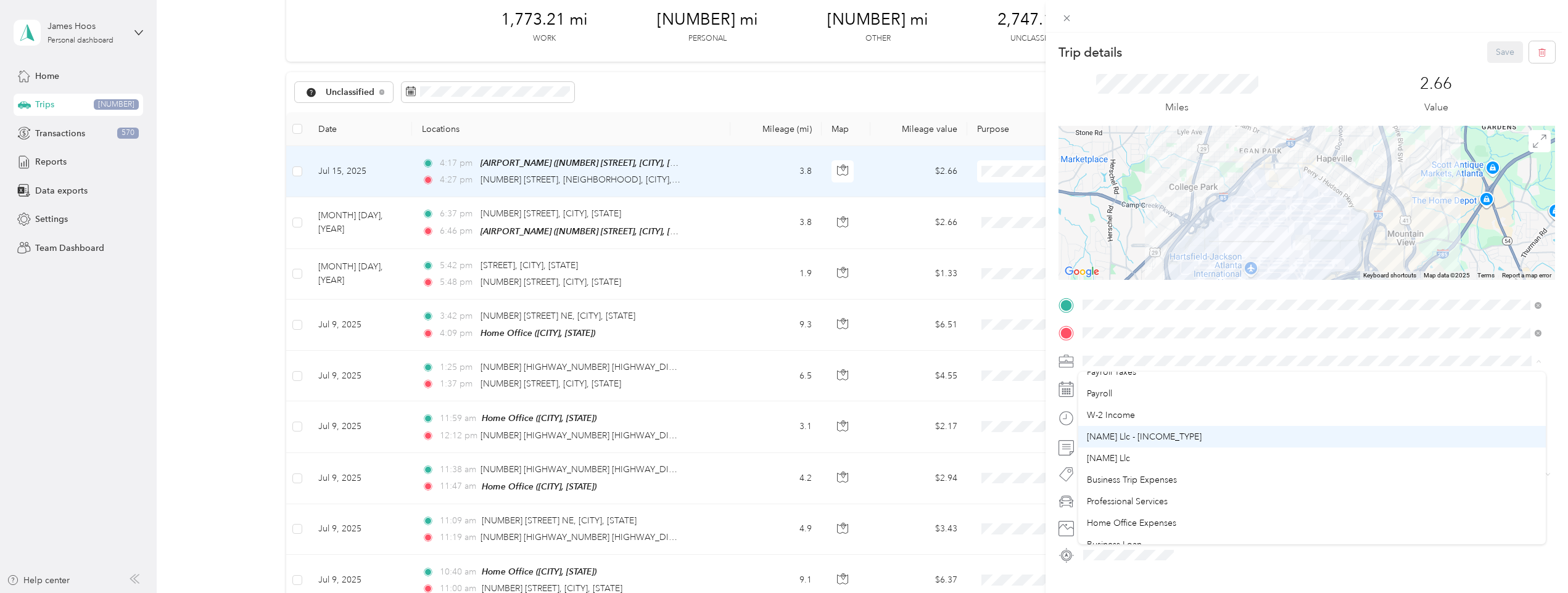 scroll, scrollTop: 123, scrollLeft: 0, axis: vertical 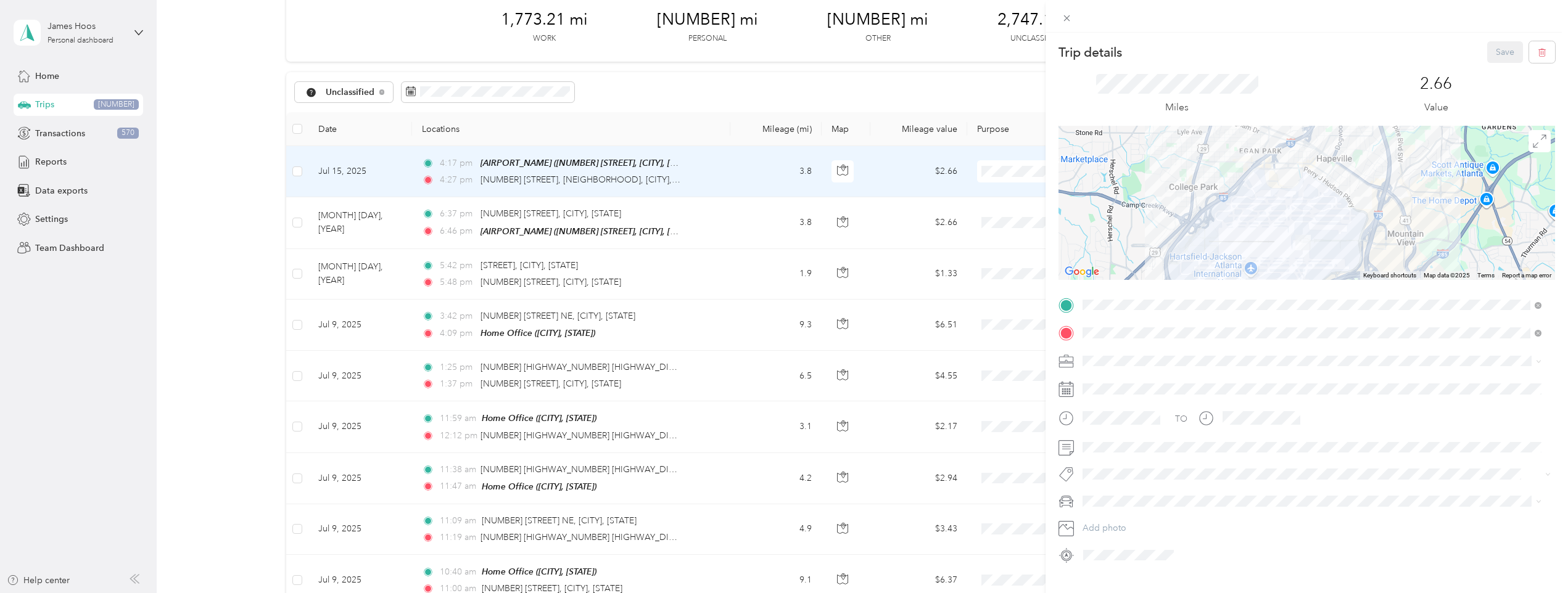click on "[NAME] Llc" at bounding box center [1312, 451] 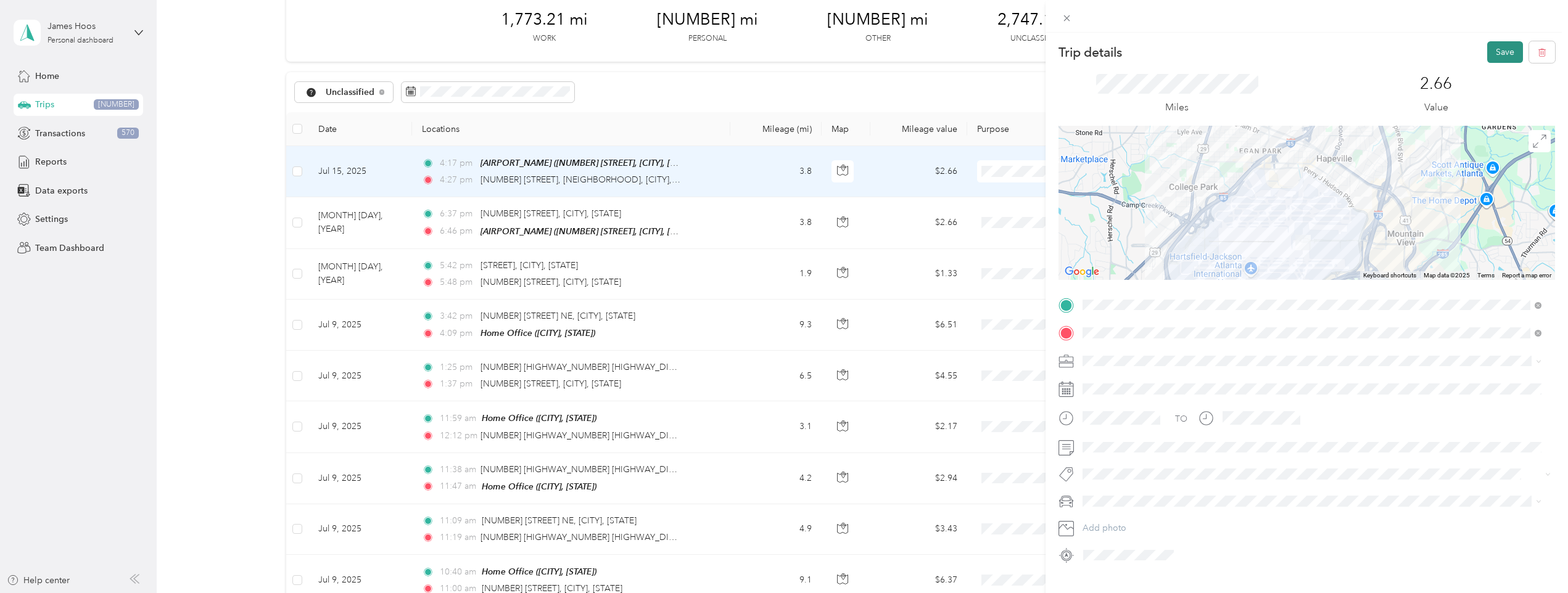 click on "Save" at bounding box center (1505, 52) 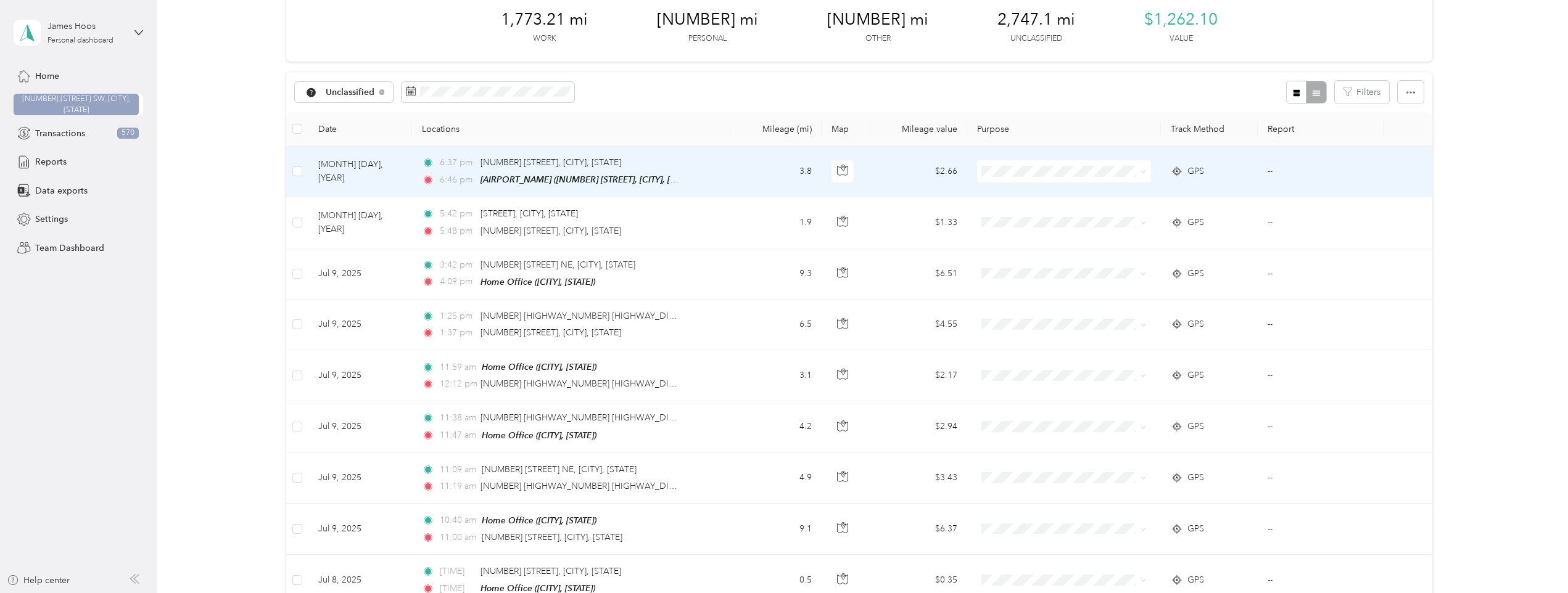 click on "[TIME] [AM/PM] [NUMBER] [STREET], [NEIGHBORHOOD], [CITY], [STATE] [TIME] [AM/PM] [AIRPORT_NAME] ([NUMBER] [STREET], [CITY], [STATE])" at bounding box center [571, 171] 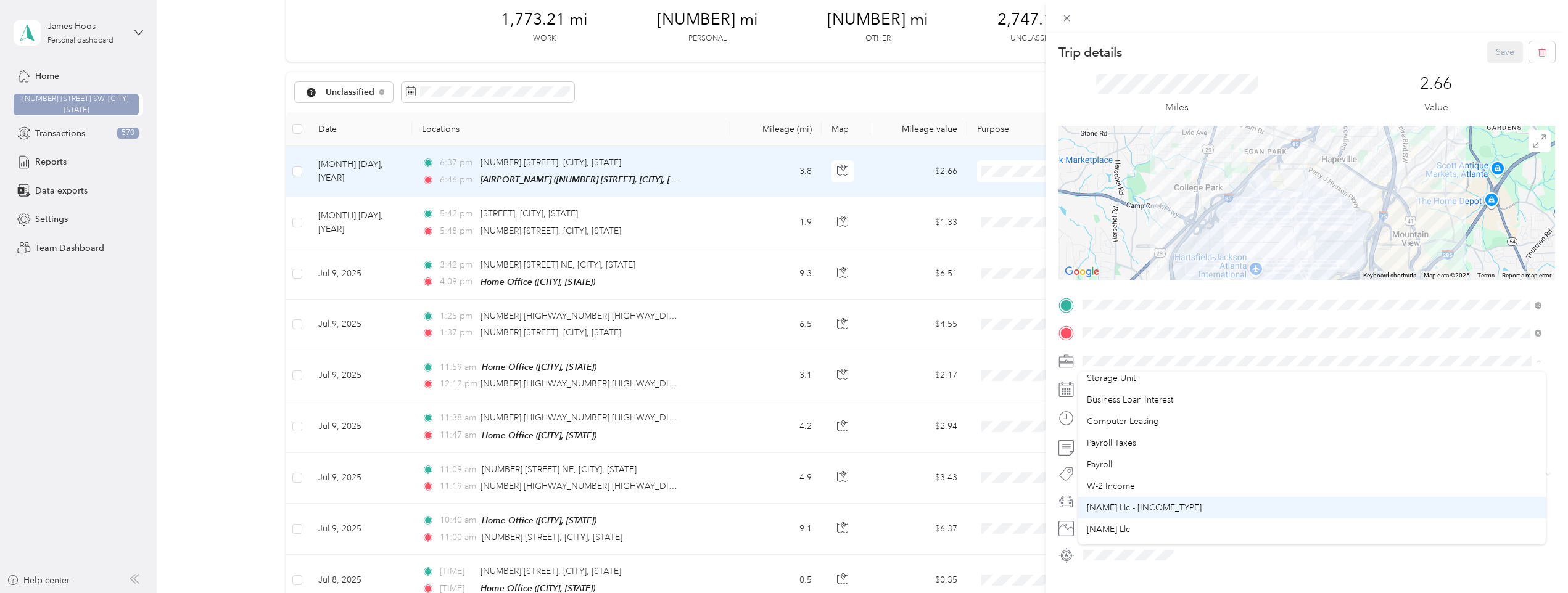 scroll, scrollTop: 123, scrollLeft: 0, axis: vertical 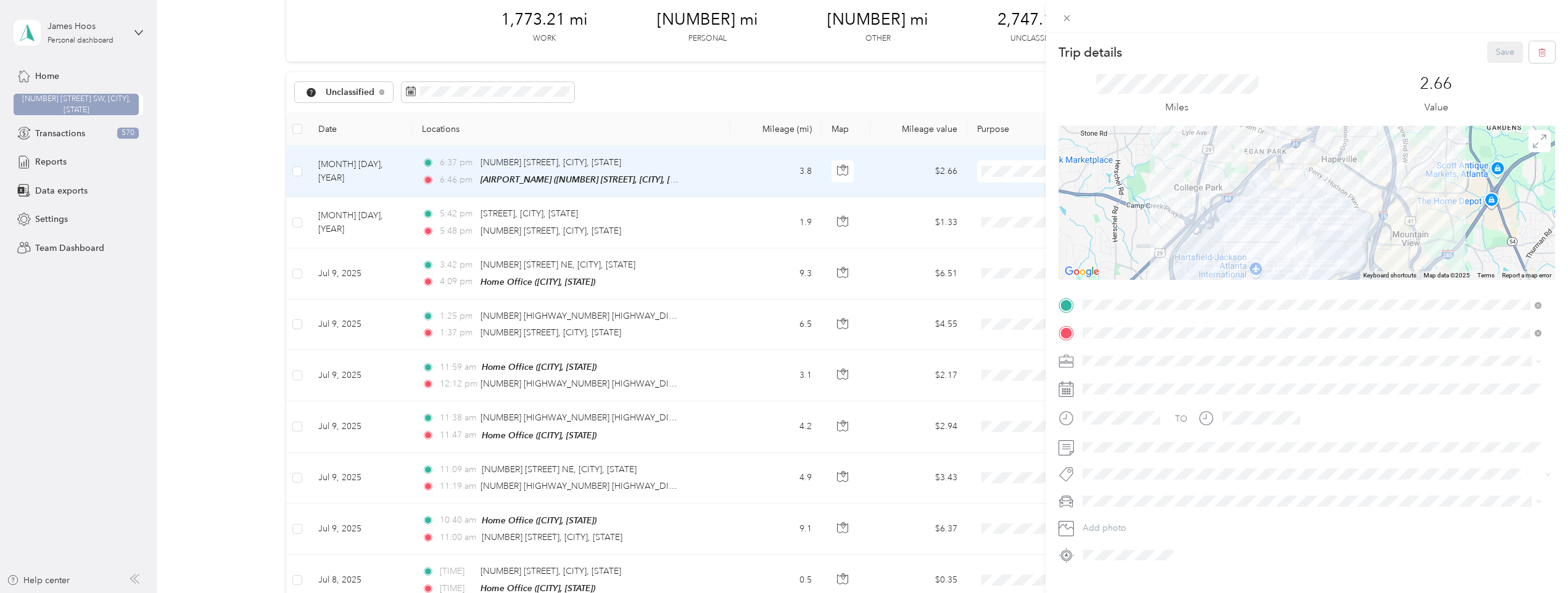 click on "[NAME] Llc" at bounding box center (1312, 453) 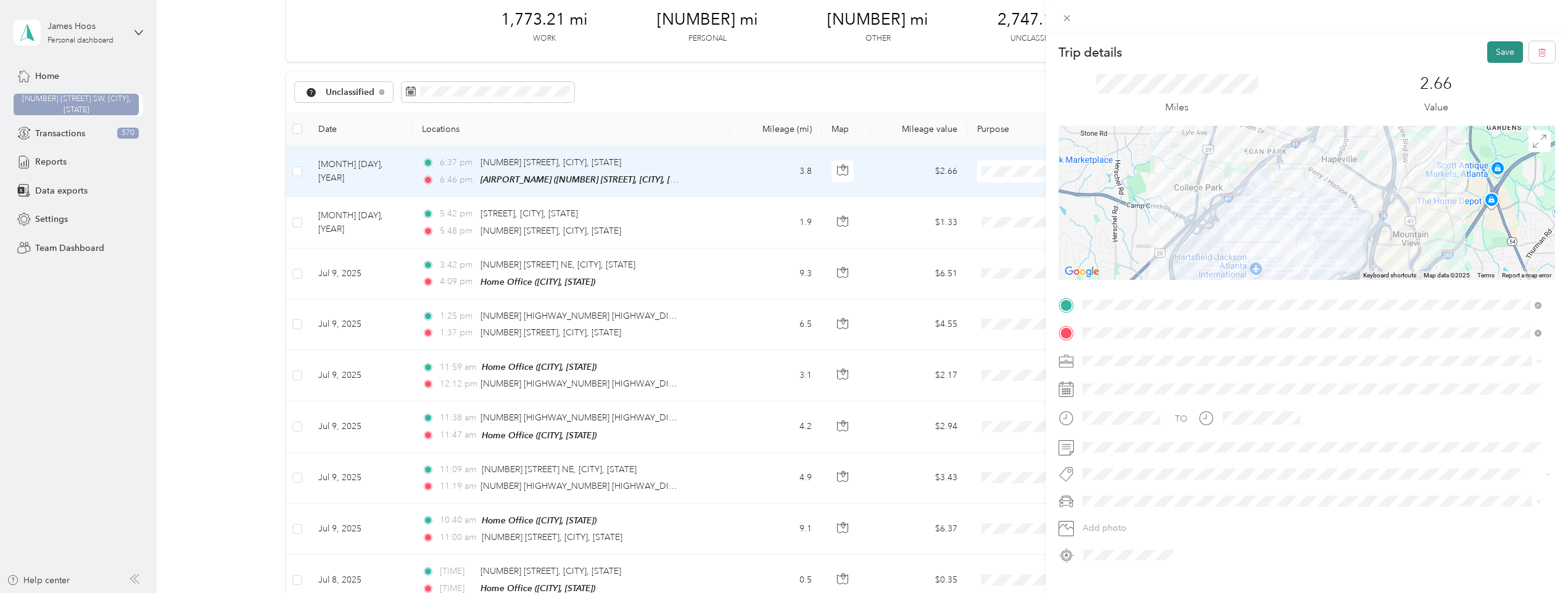 click on "Save" at bounding box center (1505, 52) 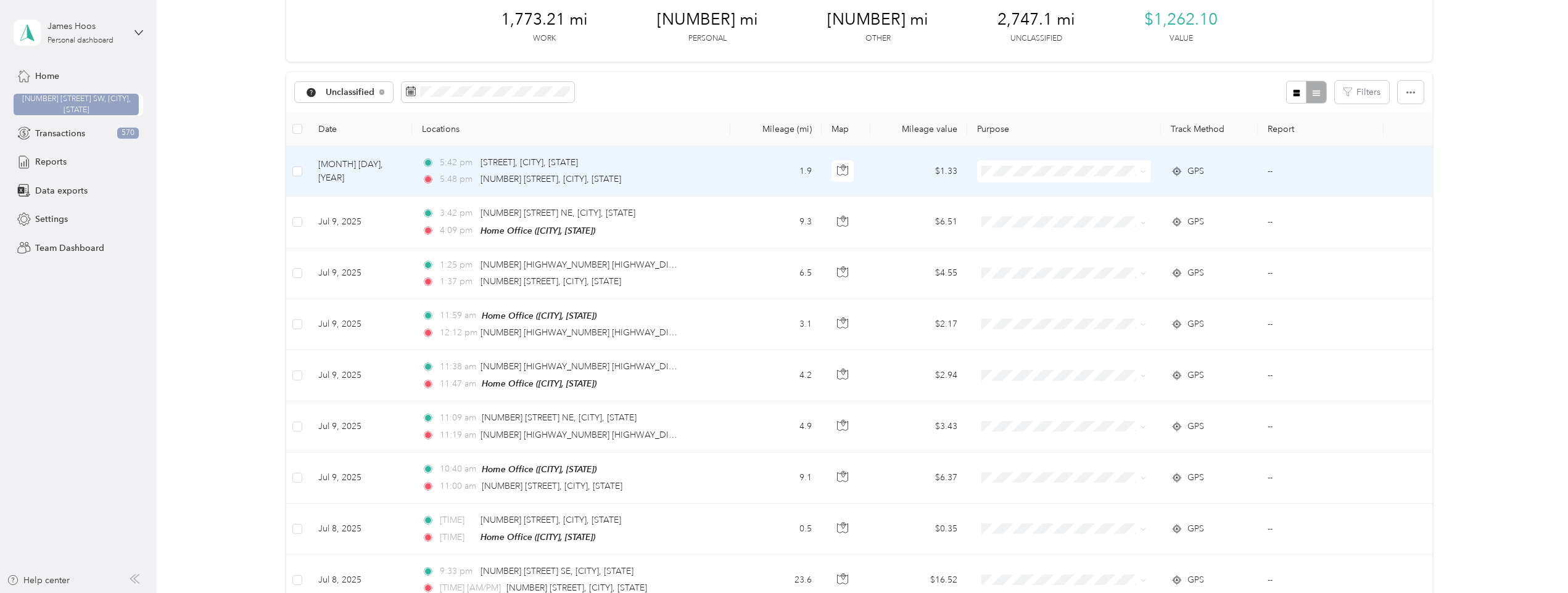 click on "[NUMBER] [STREET], [CITY], [STATE] 5:48 pm [NUMBER] [STREET], [CITY], [STATE]" at bounding box center (571, 171) 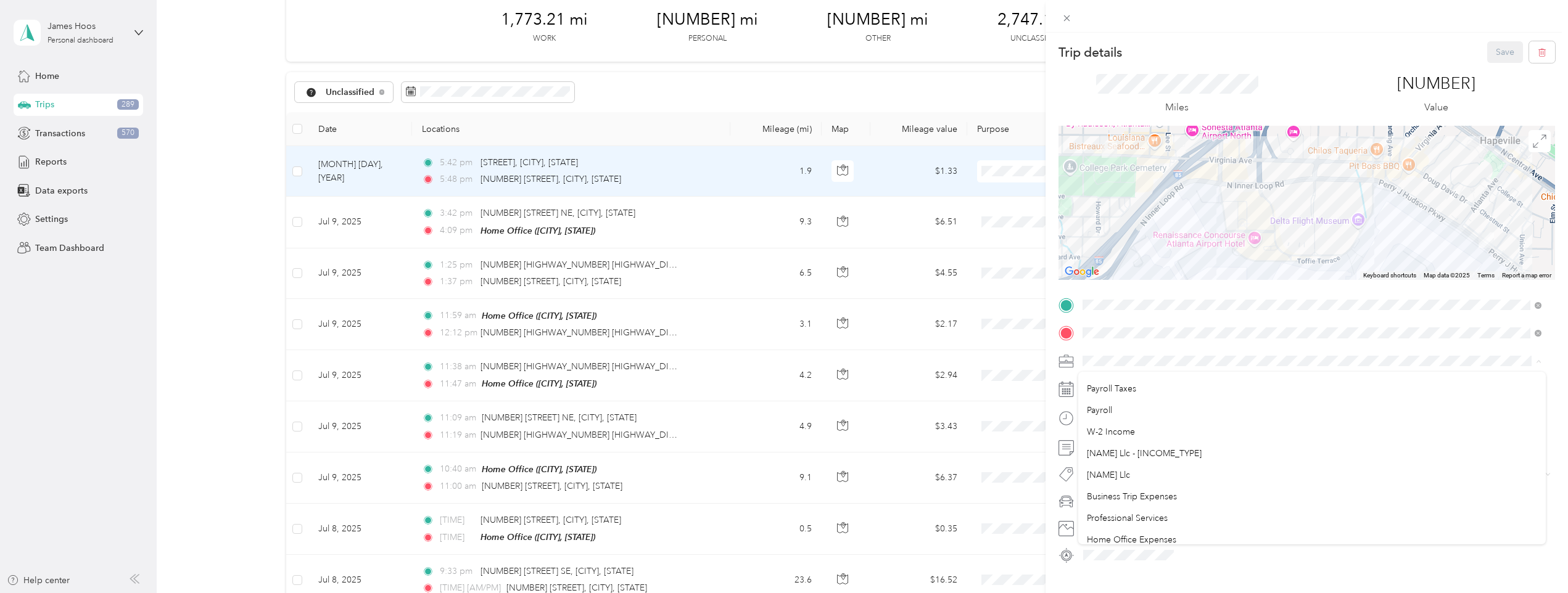 scroll, scrollTop: 123, scrollLeft: 0, axis: vertical 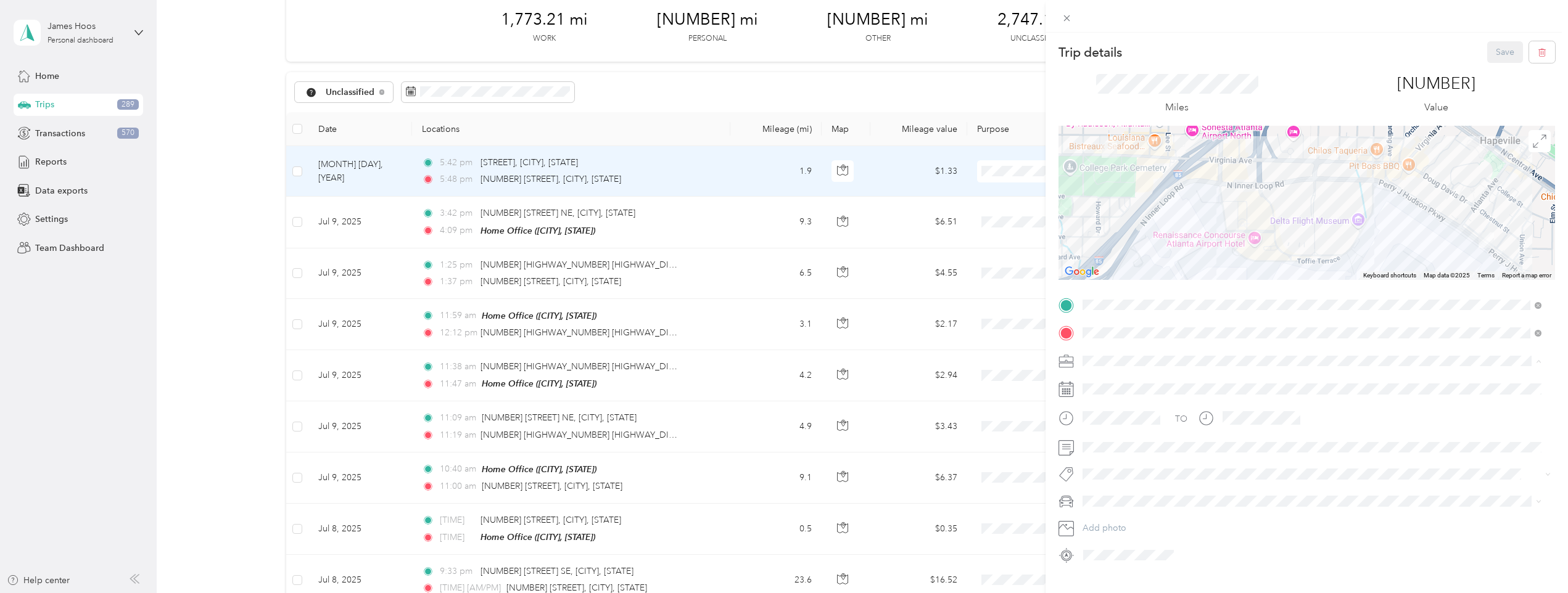 click on "[NAME] Llc" at bounding box center [1312, 453] 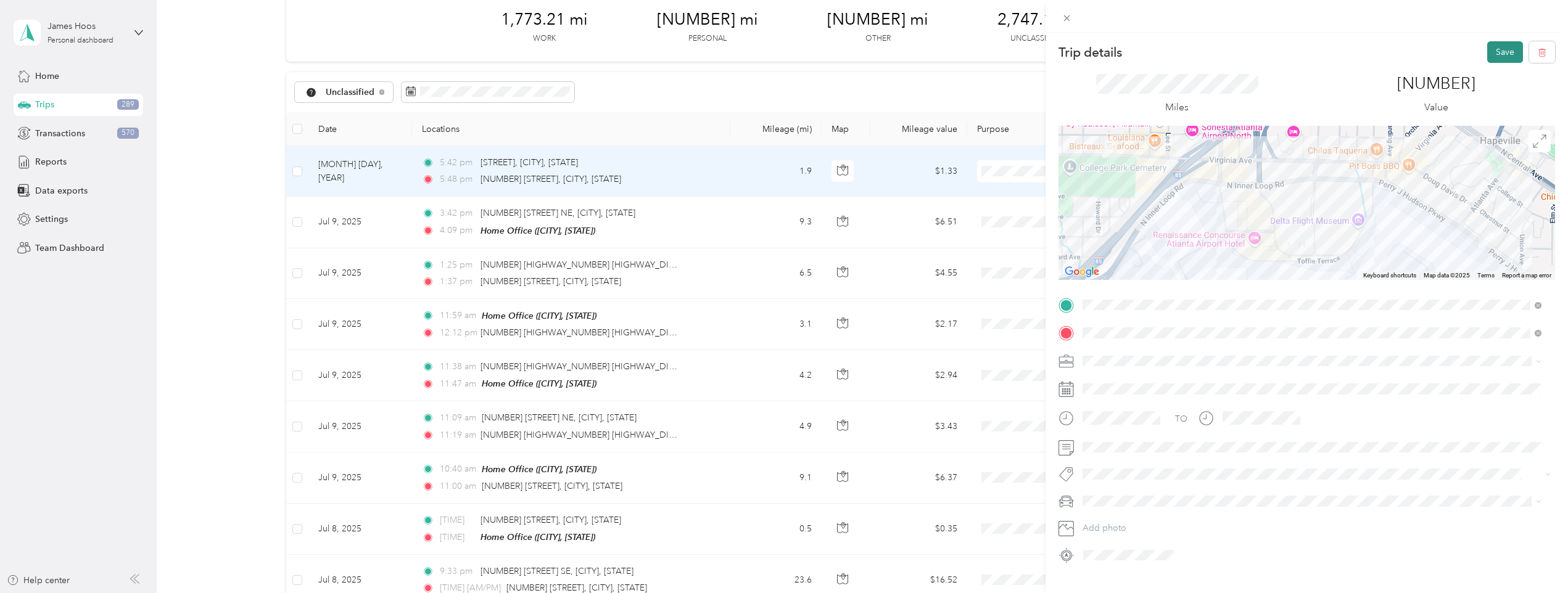 click on "Save" at bounding box center (1505, 52) 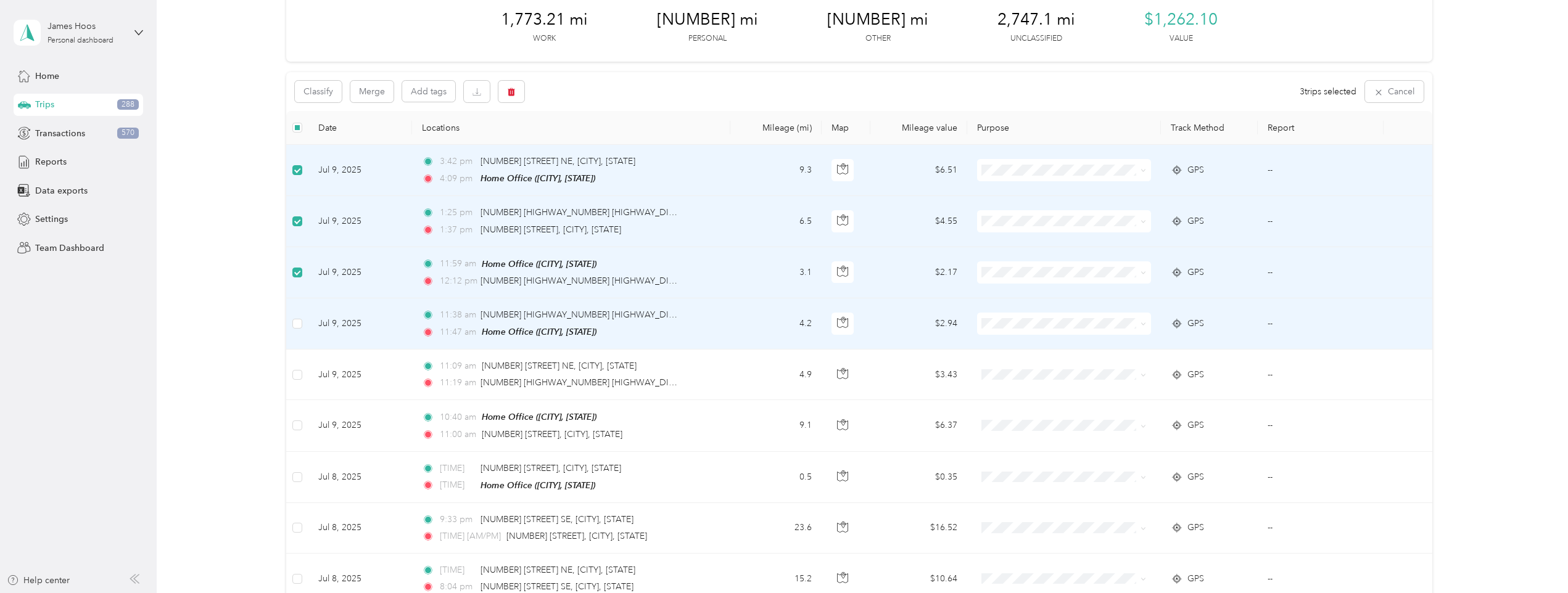 click at bounding box center [297, 324] 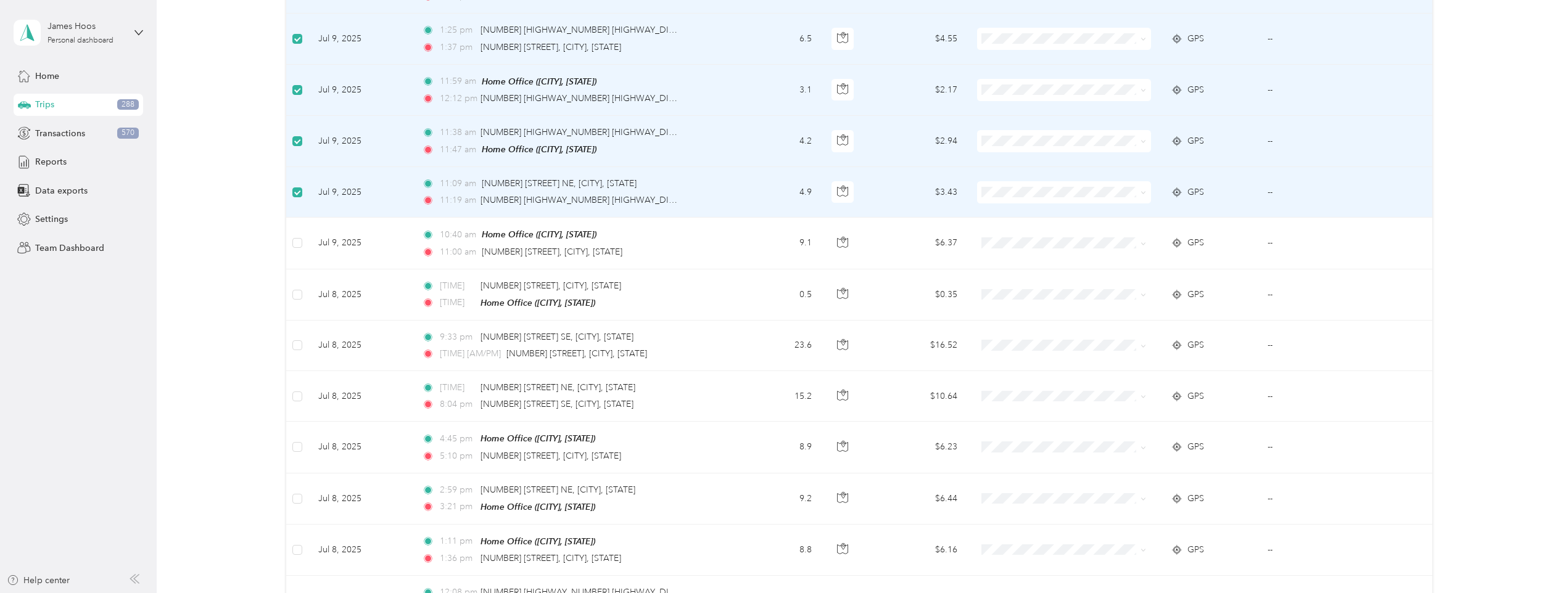 scroll, scrollTop: 247, scrollLeft: 0, axis: vertical 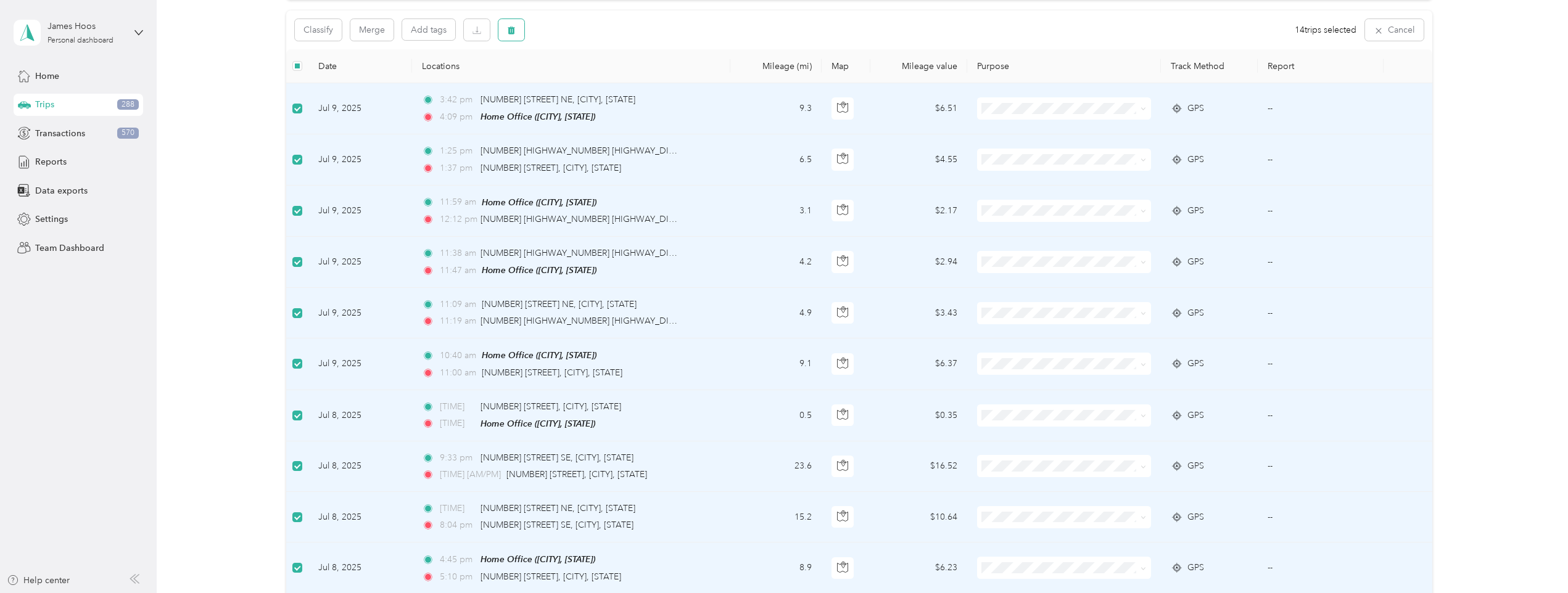 click at bounding box center [511, 30] 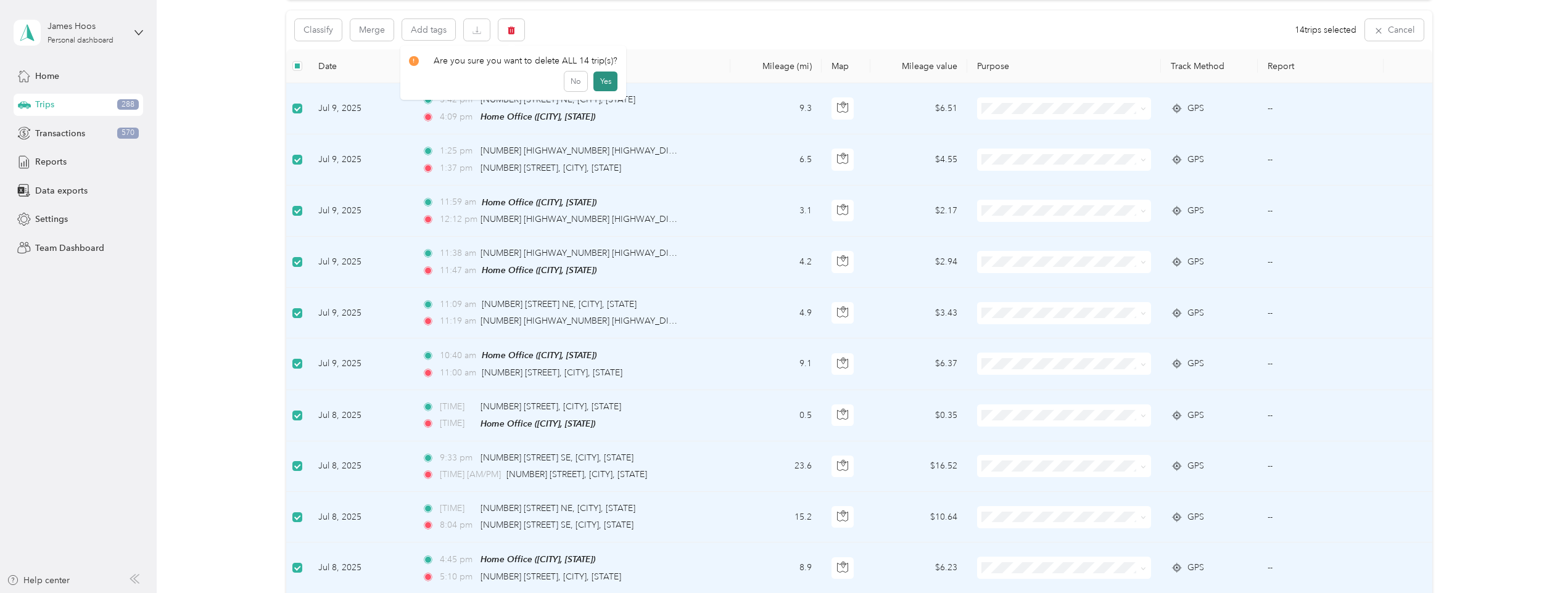 click on "Yes" at bounding box center (605, 81) 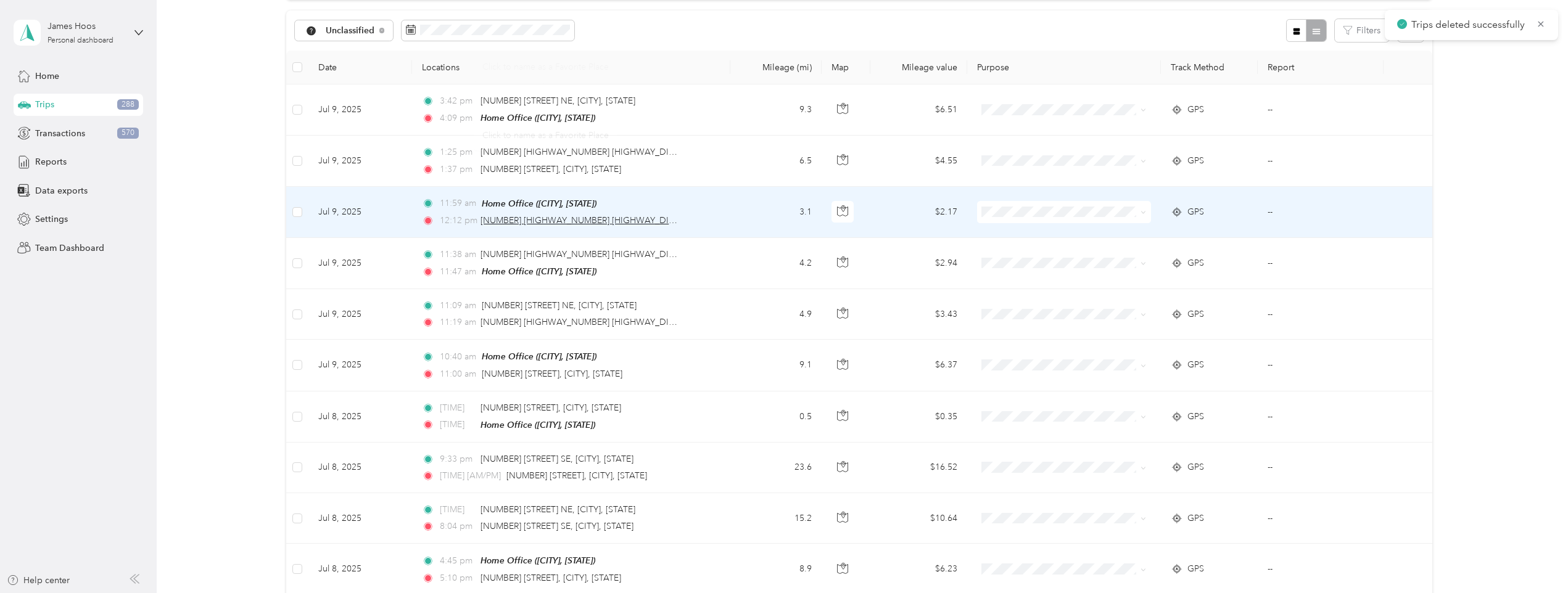 scroll, scrollTop: 125, scrollLeft: 0, axis: vertical 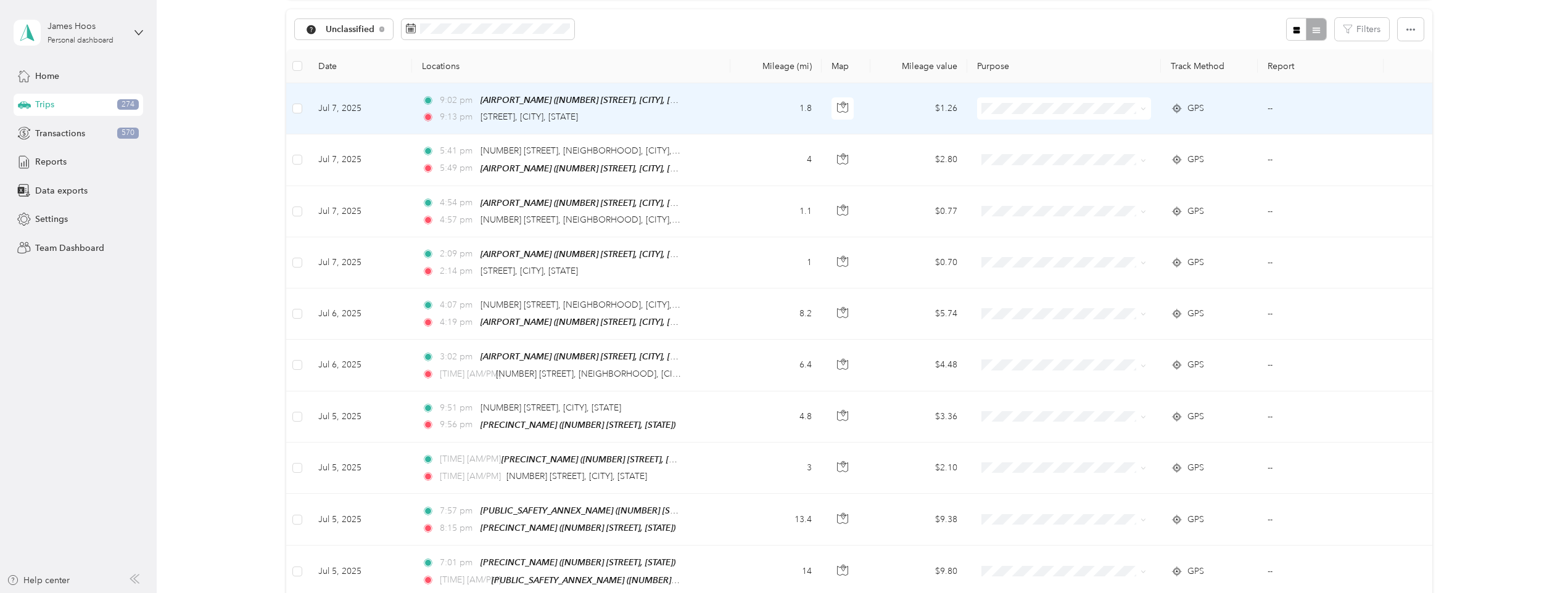 click on "1.8" at bounding box center (776, 108) 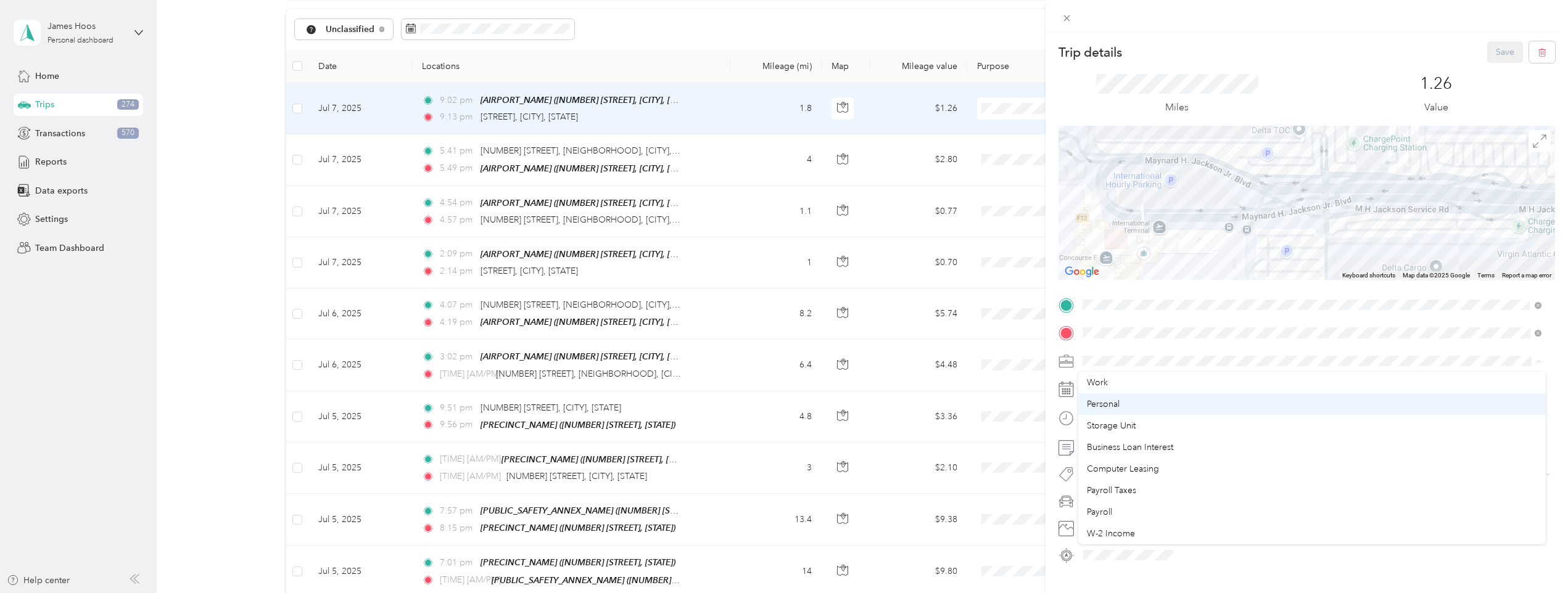 scroll, scrollTop: 123, scrollLeft: 0, axis: vertical 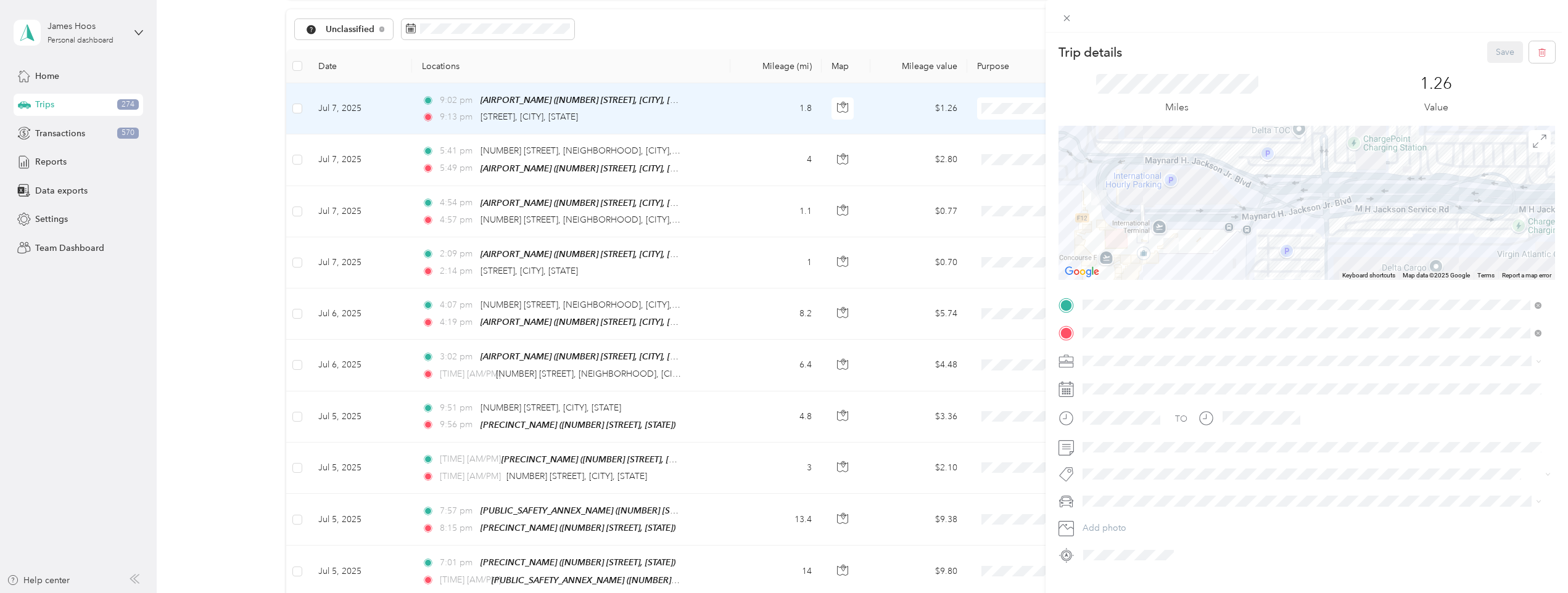 click on "[NAME] Llc" at bounding box center (1312, 448) 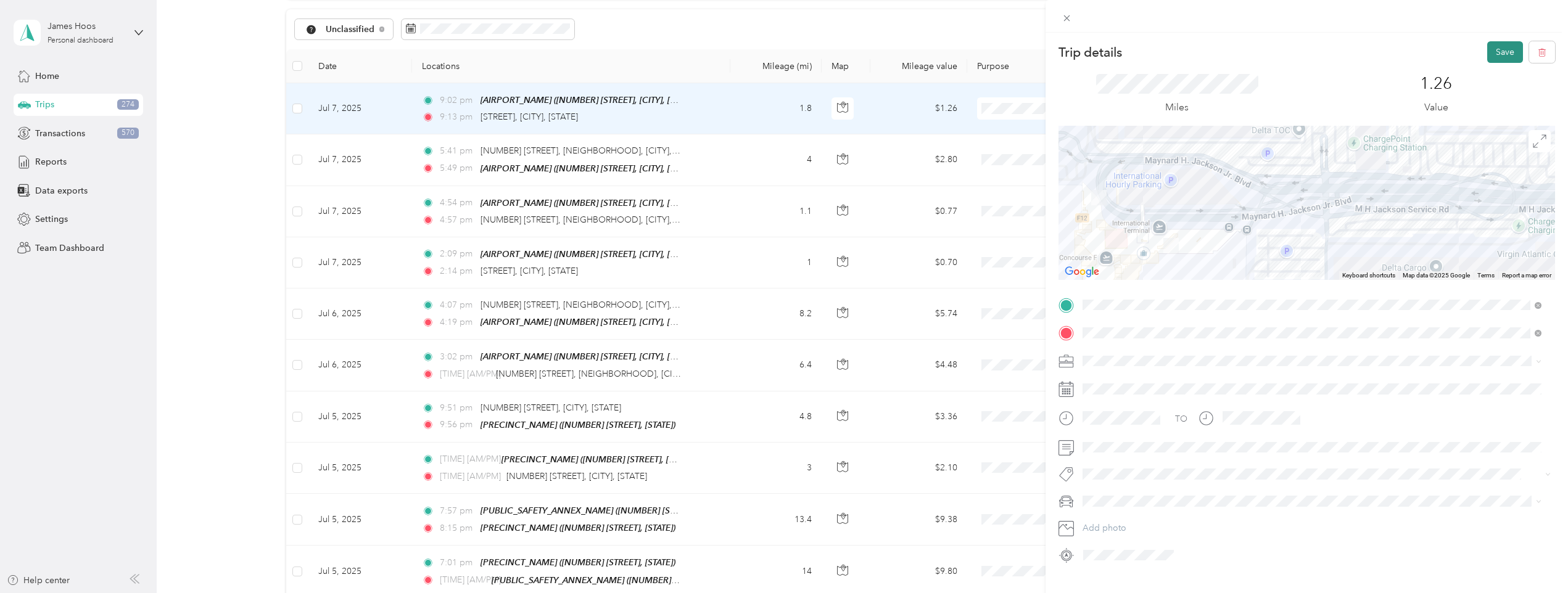 click on "Save" at bounding box center [1505, 52] 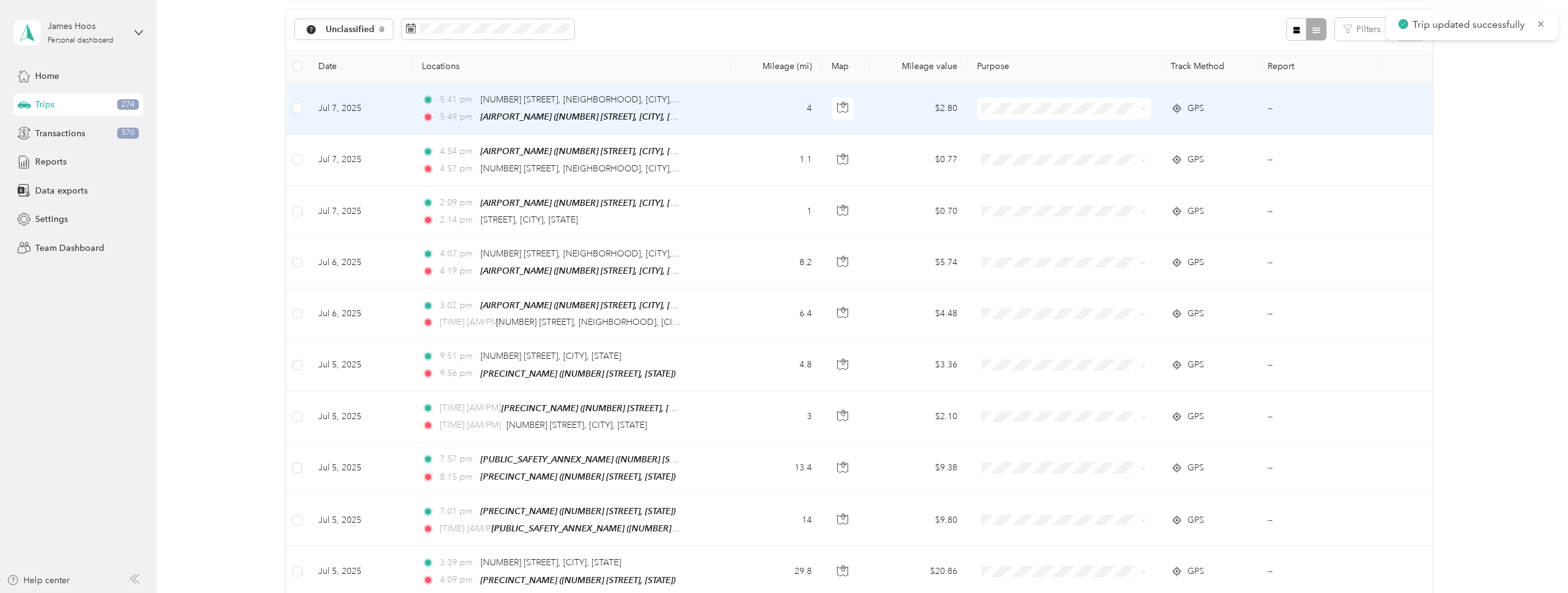 click on "4" at bounding box center [776, 108] 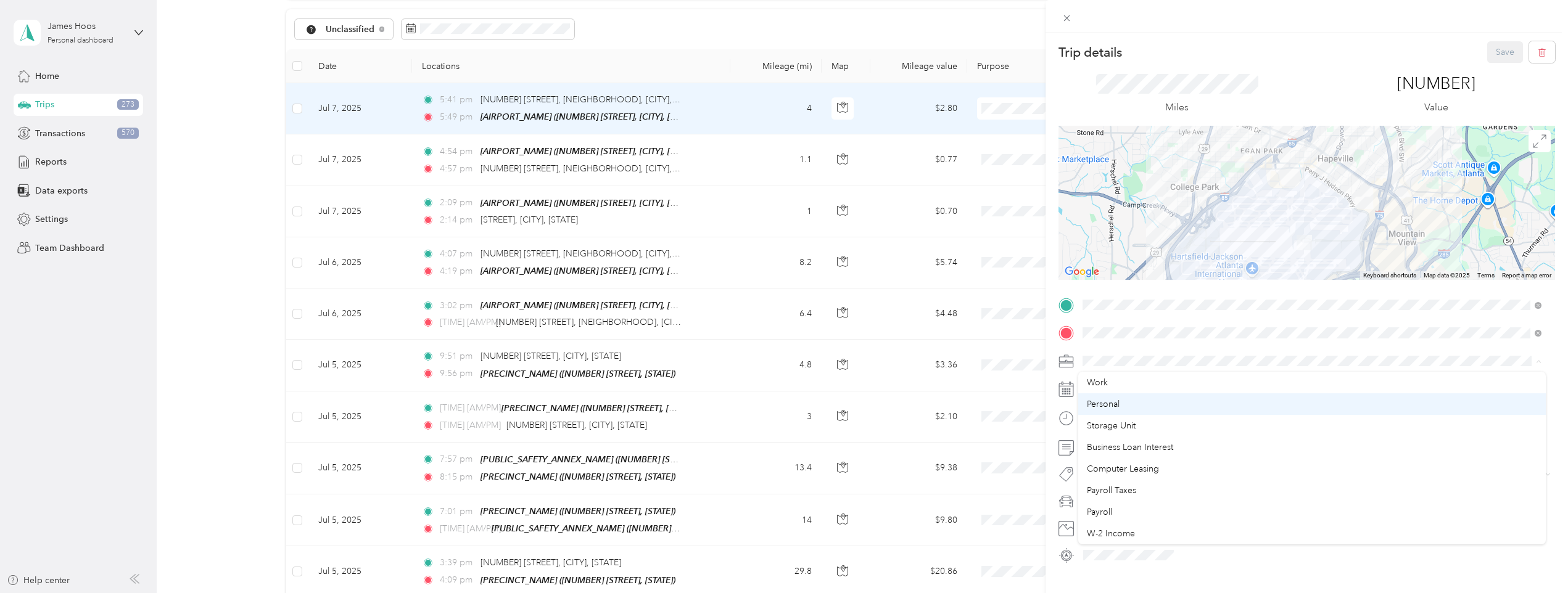 scroll, scrollTop: 123, scrollLeft: 0, axis: vertical 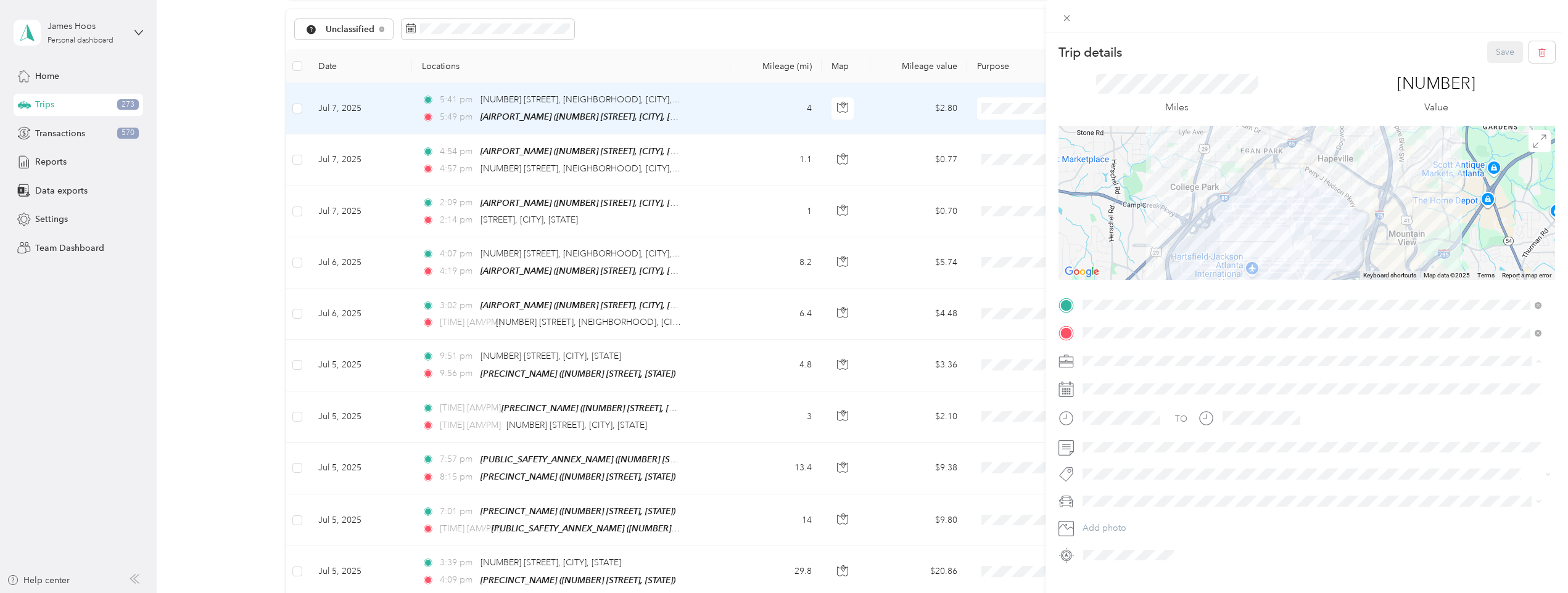 click on "[NAME] Llc" at bounding box center [1312, 453] 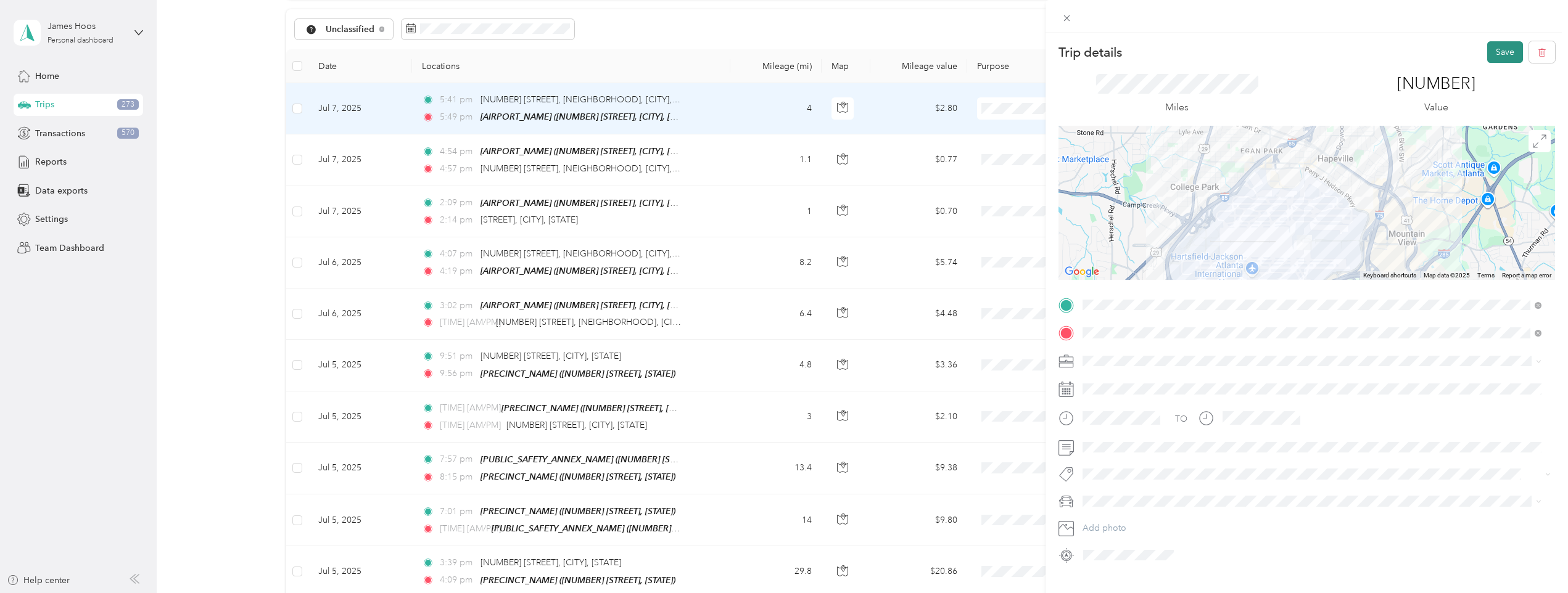 click on "Save" at bounding box center (1505, 52) 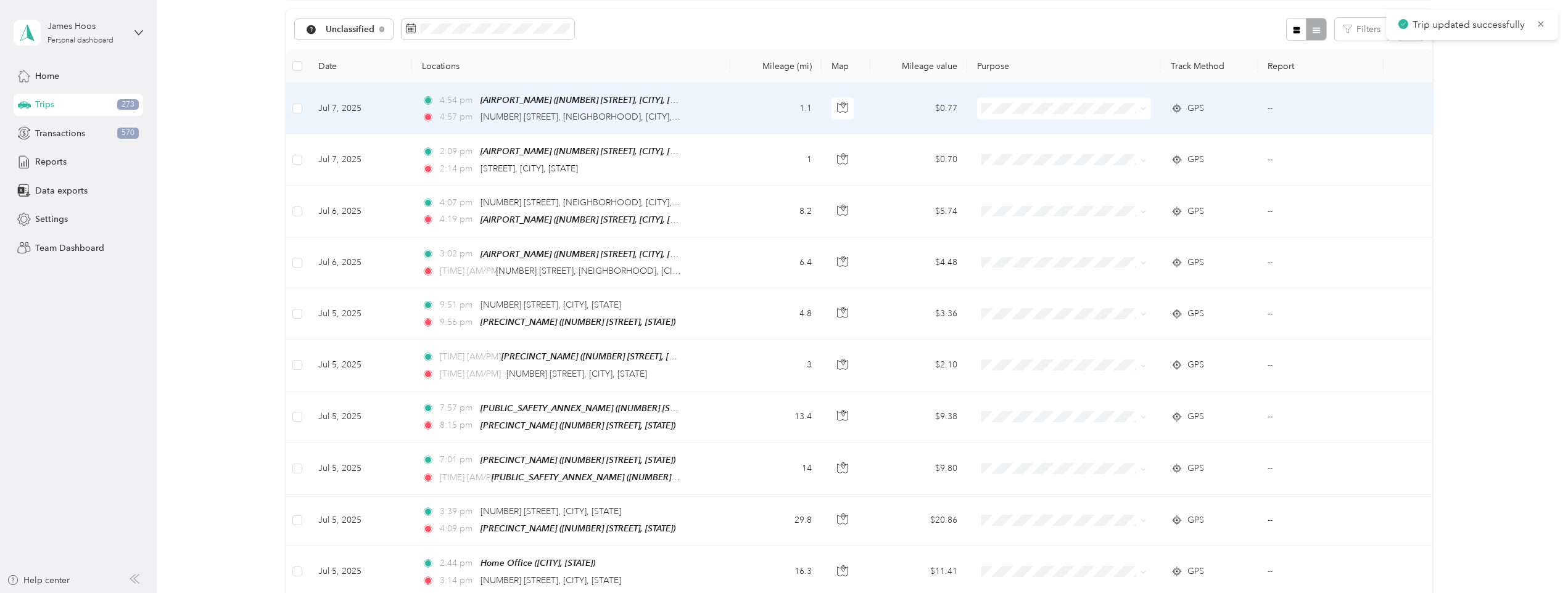 click on "1.1" at bounding box center [776, 108] 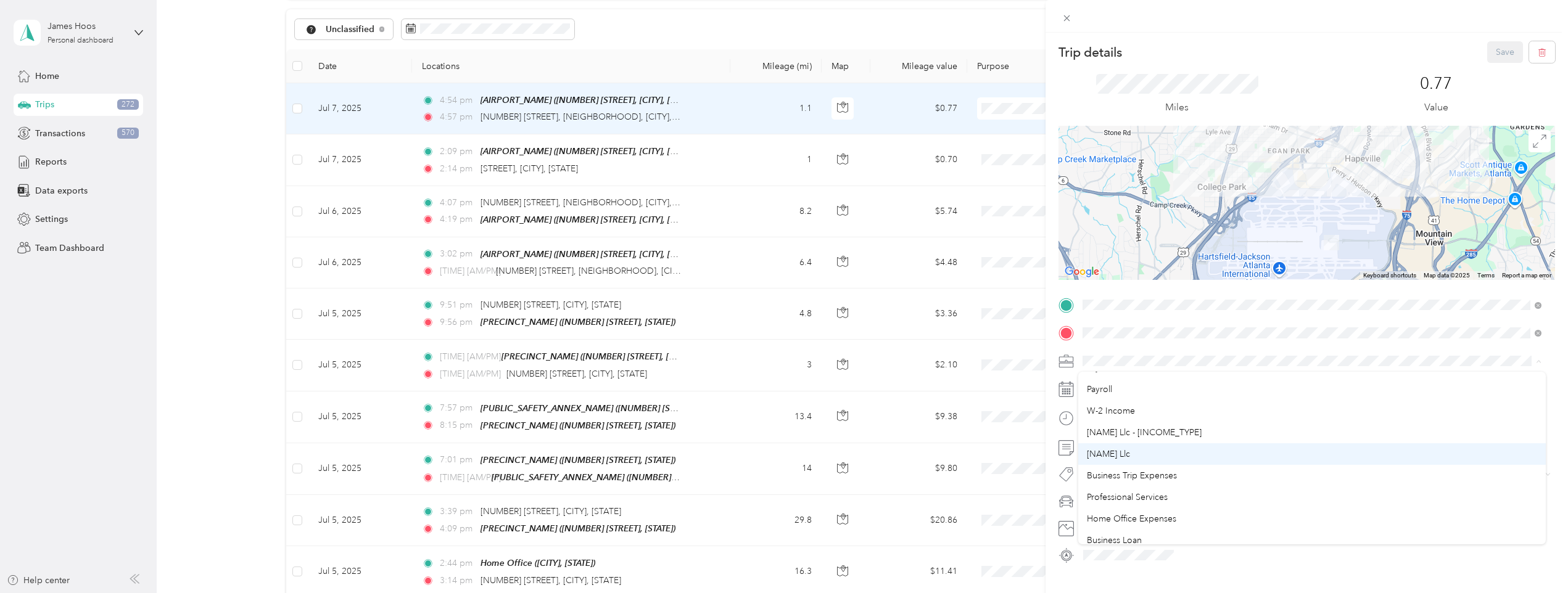 scroll, scrollTop: 123, scrollLeft: 0, axis: vertical 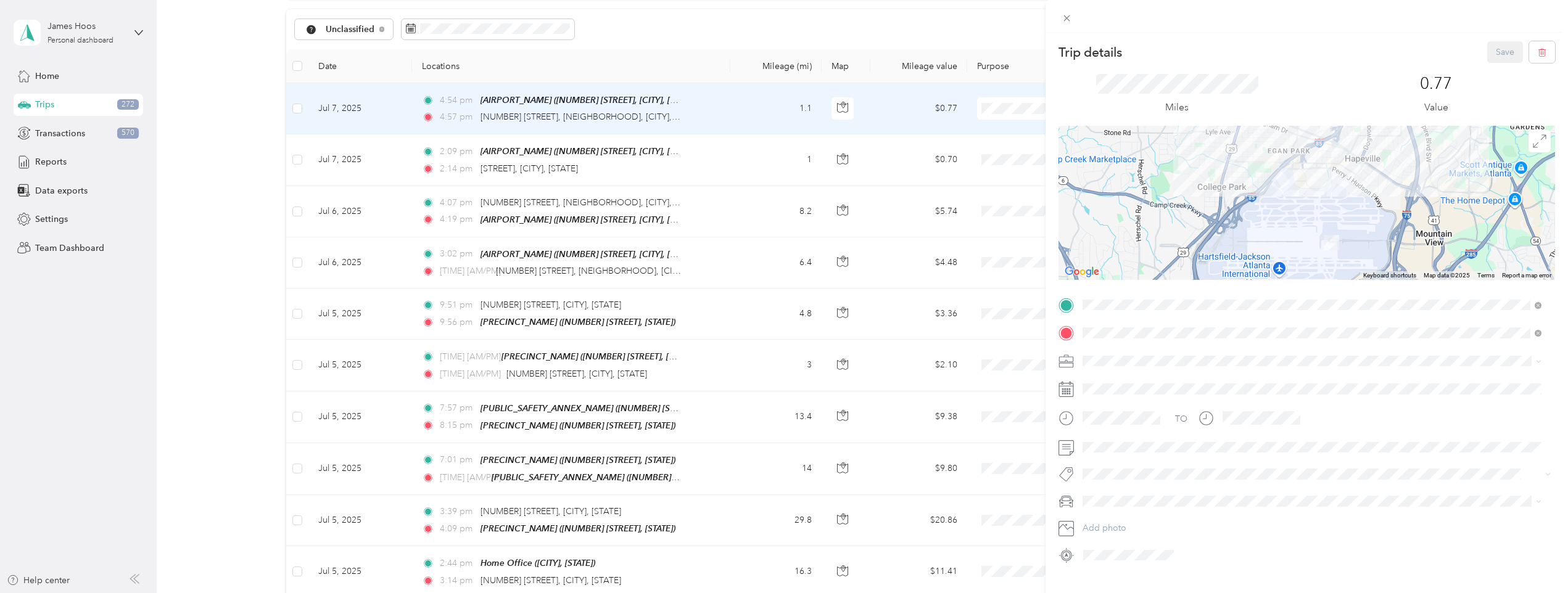 click on "[NAME] Llc" at bounding box center [1312, 453] 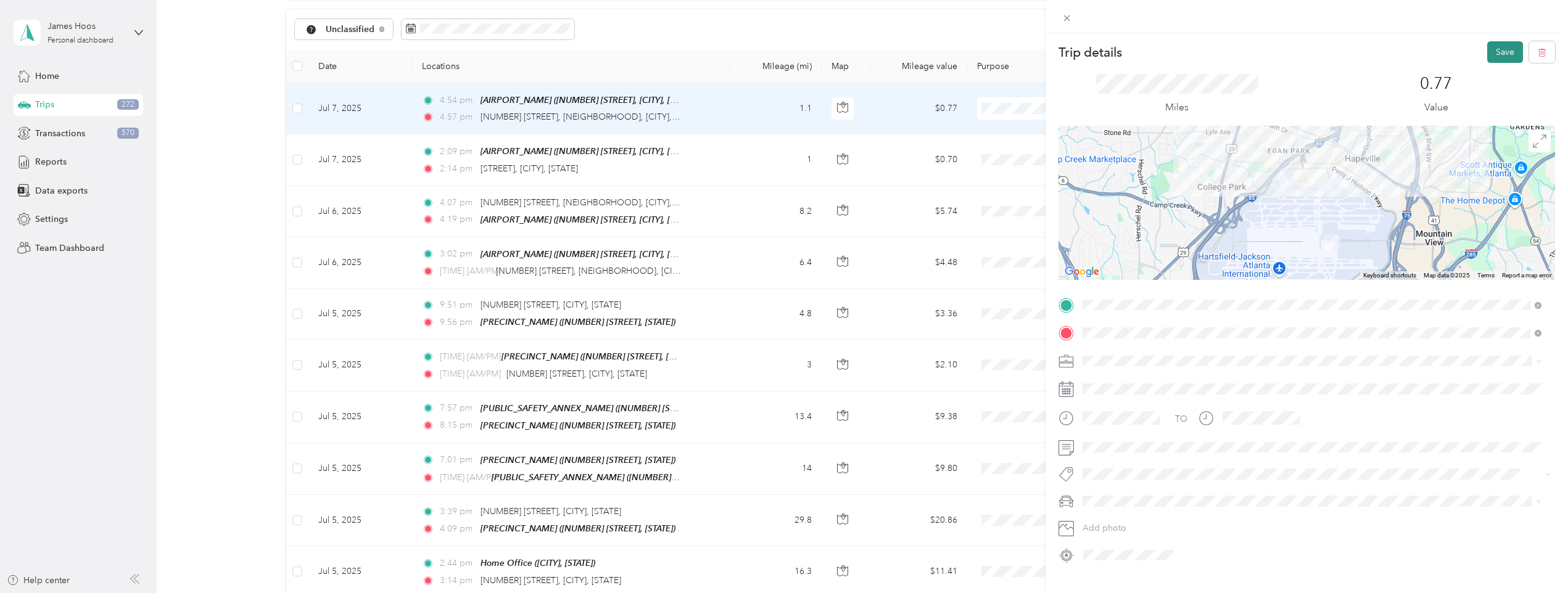 click on "Save" at bounding box center (1505, 52) 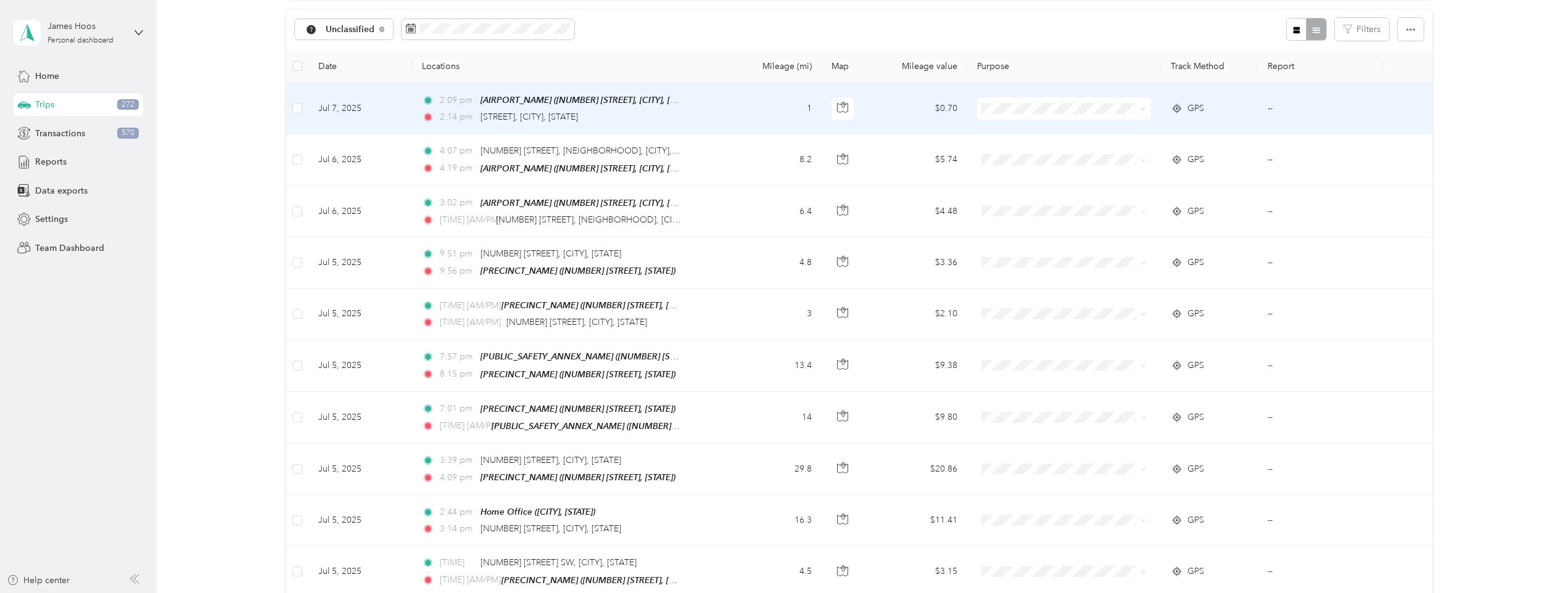 click on "1" at bounding box center [776, 108] 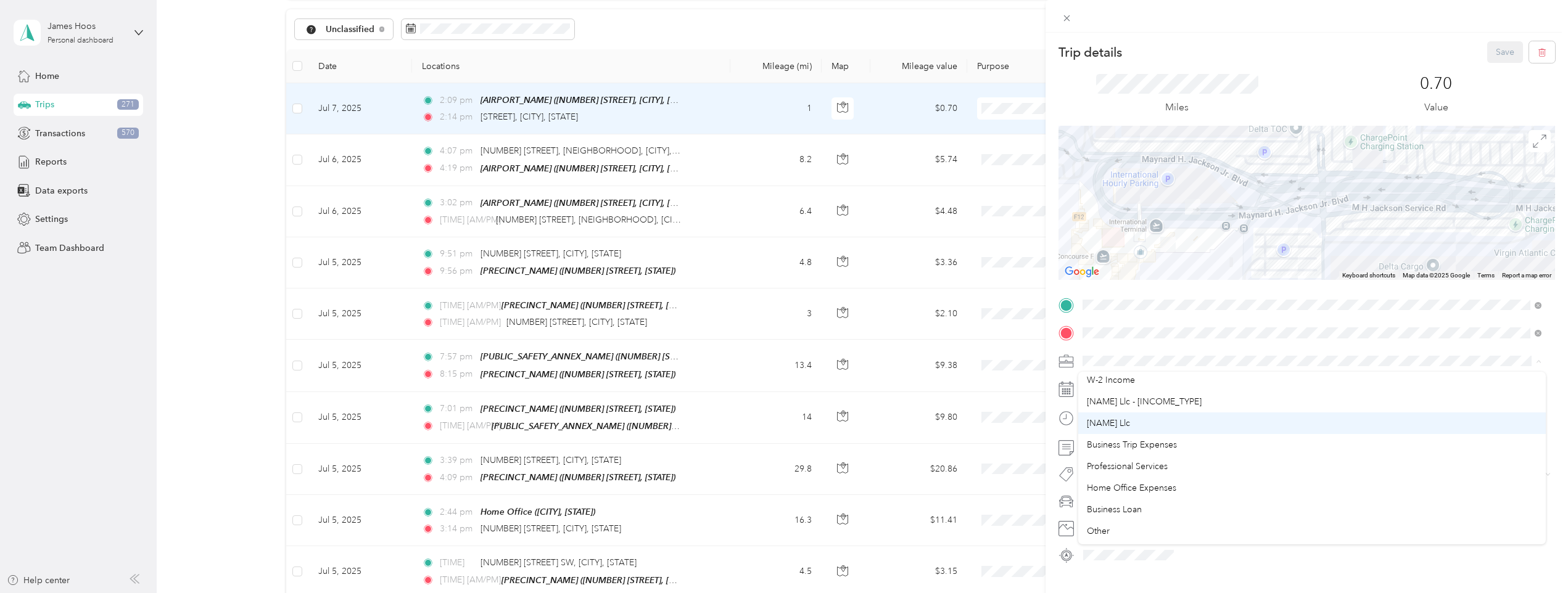 scroll, scrollTop: 123, scrollLeft: 0, axis: vertical 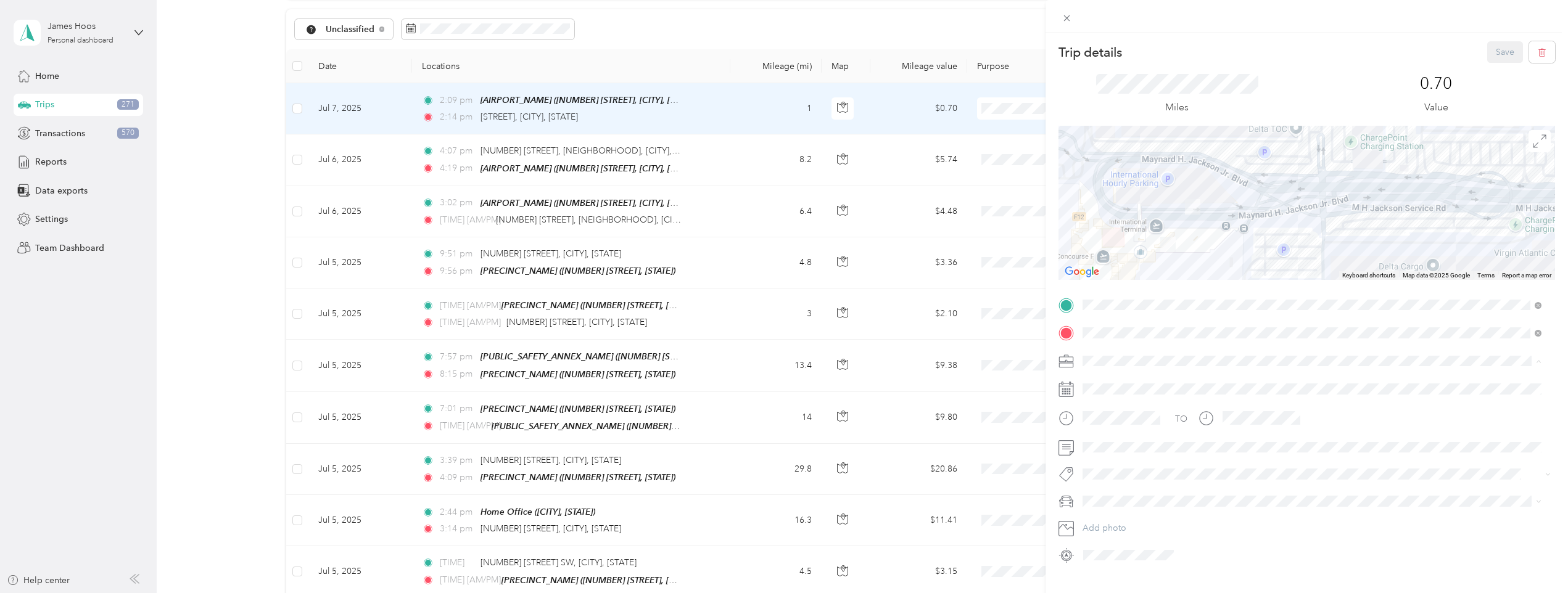 click on "[NAME] Llc" at bounding box center (1312, 453) 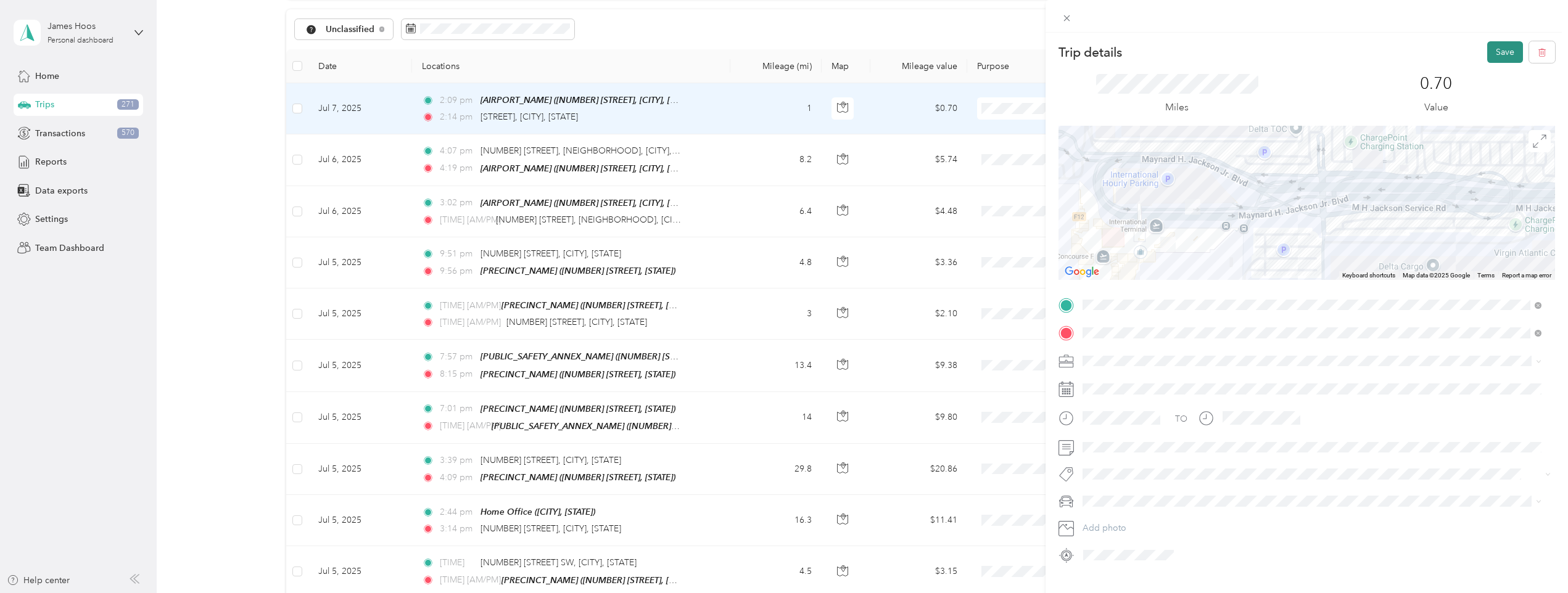 click on "Save" at bounding box center (1505, 52) 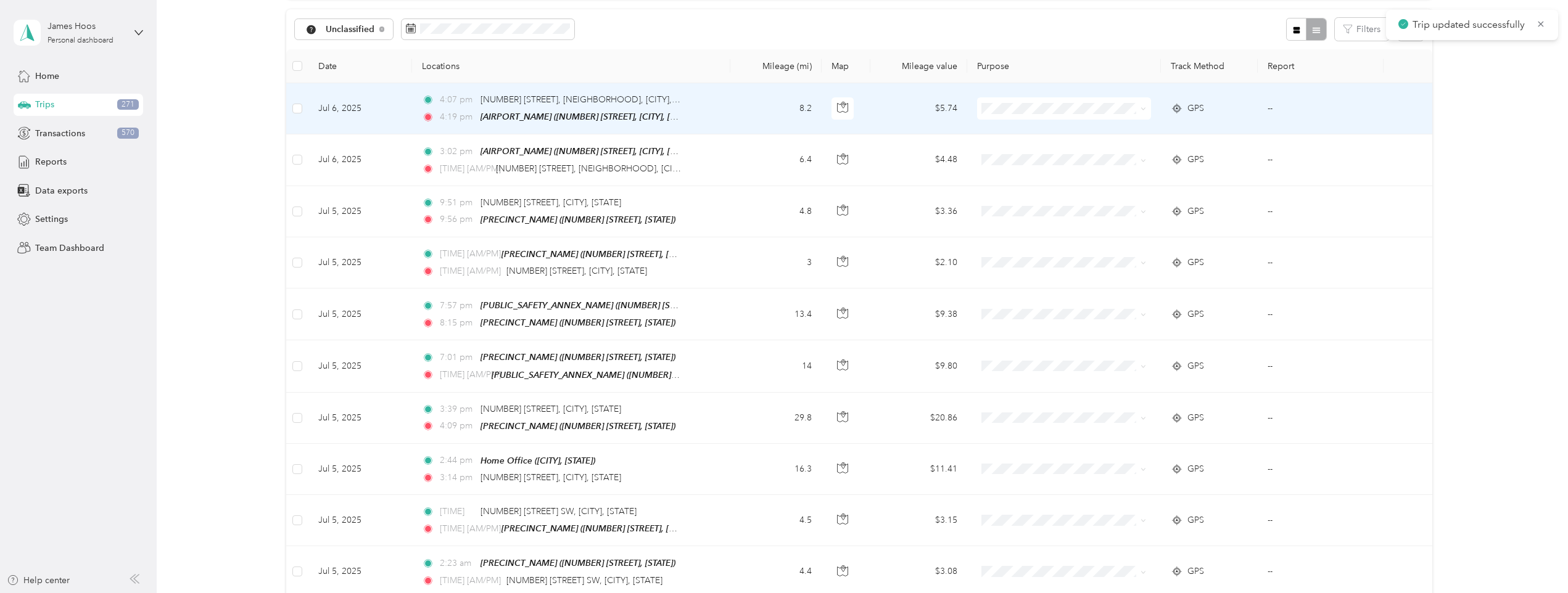 click on "4:19 pm [NUMBER] [STREET] SE, [CITY], [STATE] 4:19 pm Airport EJ ([NUMBER] [STREET], [CITY], [STATE])" at bounding box center [571, 108] 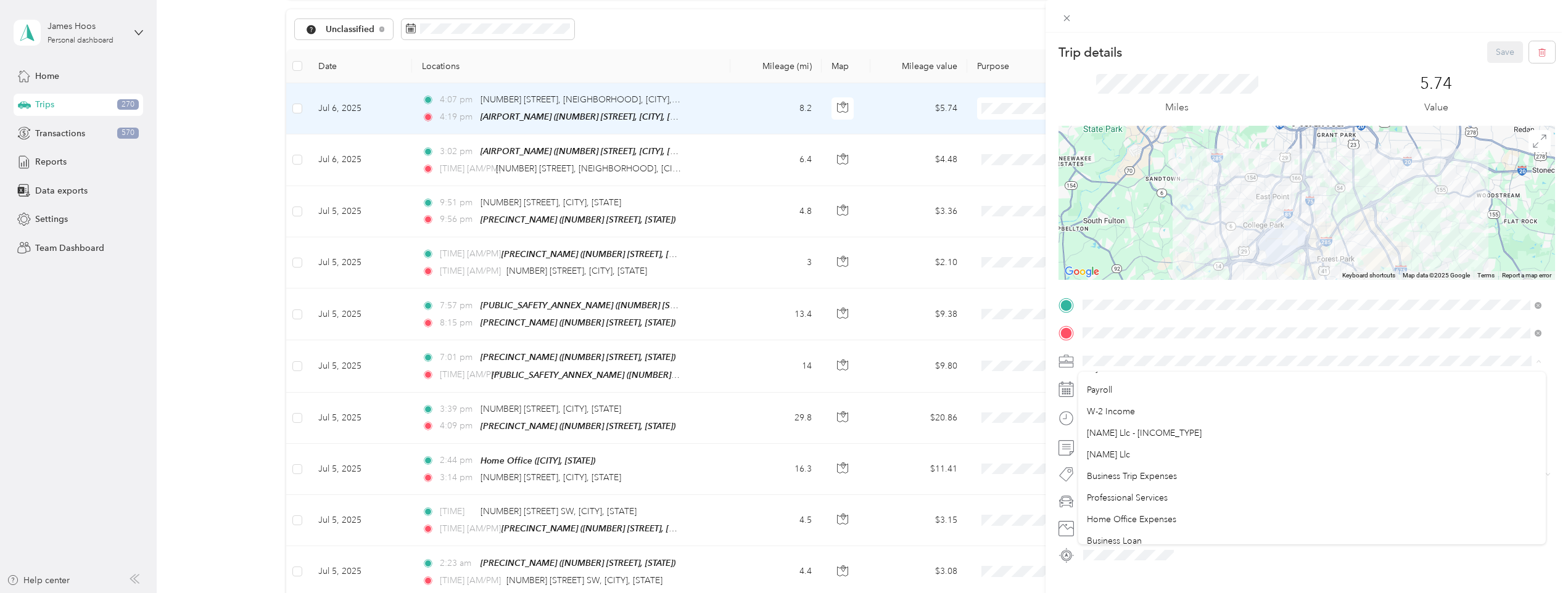 scroll, scrollTop: 123, scrollLeft: 0, axis: vertical 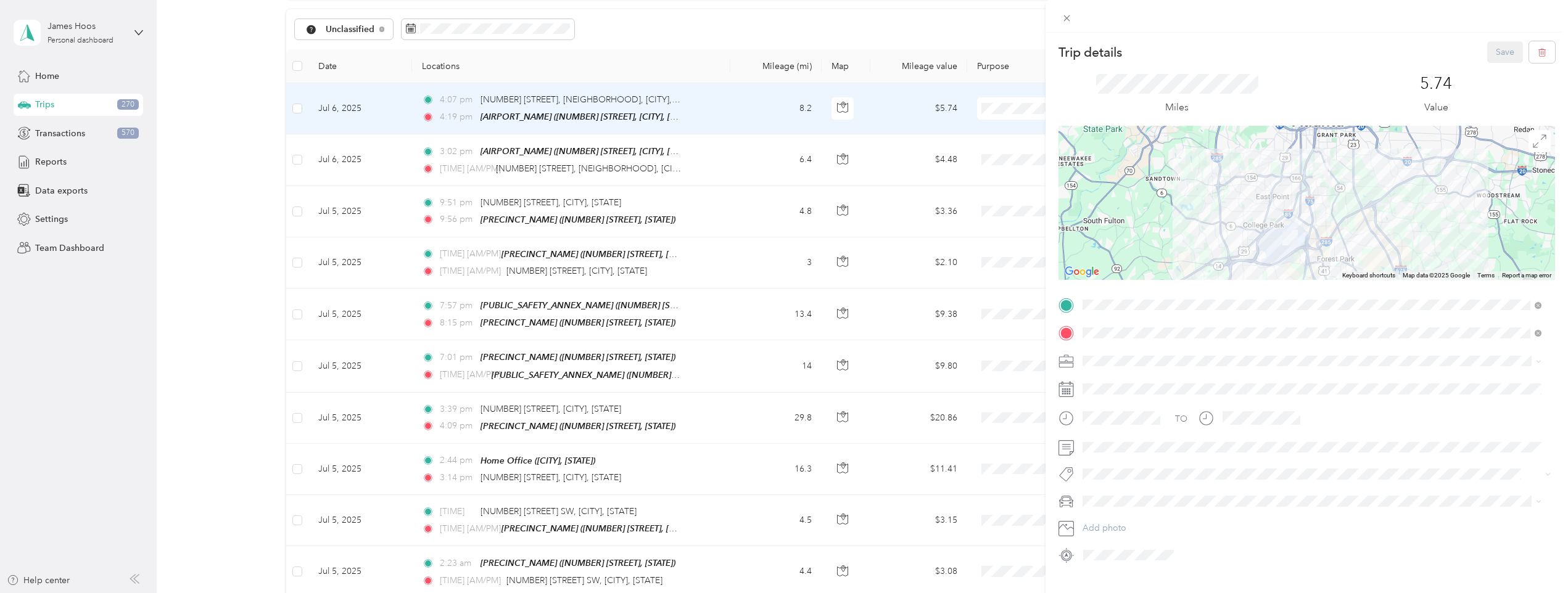 click on "[NAME] Llc" at bounding box center (1312, 452) 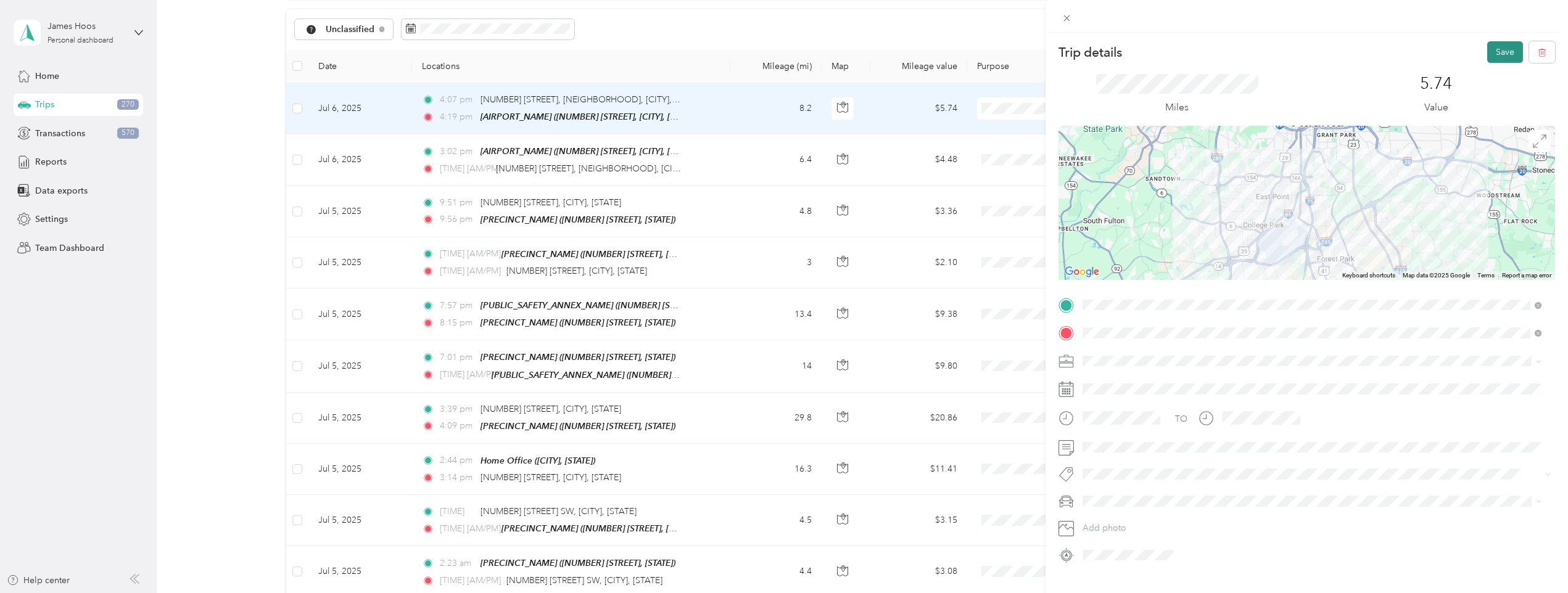 click on "Save" at bounding box center (1505, 52) 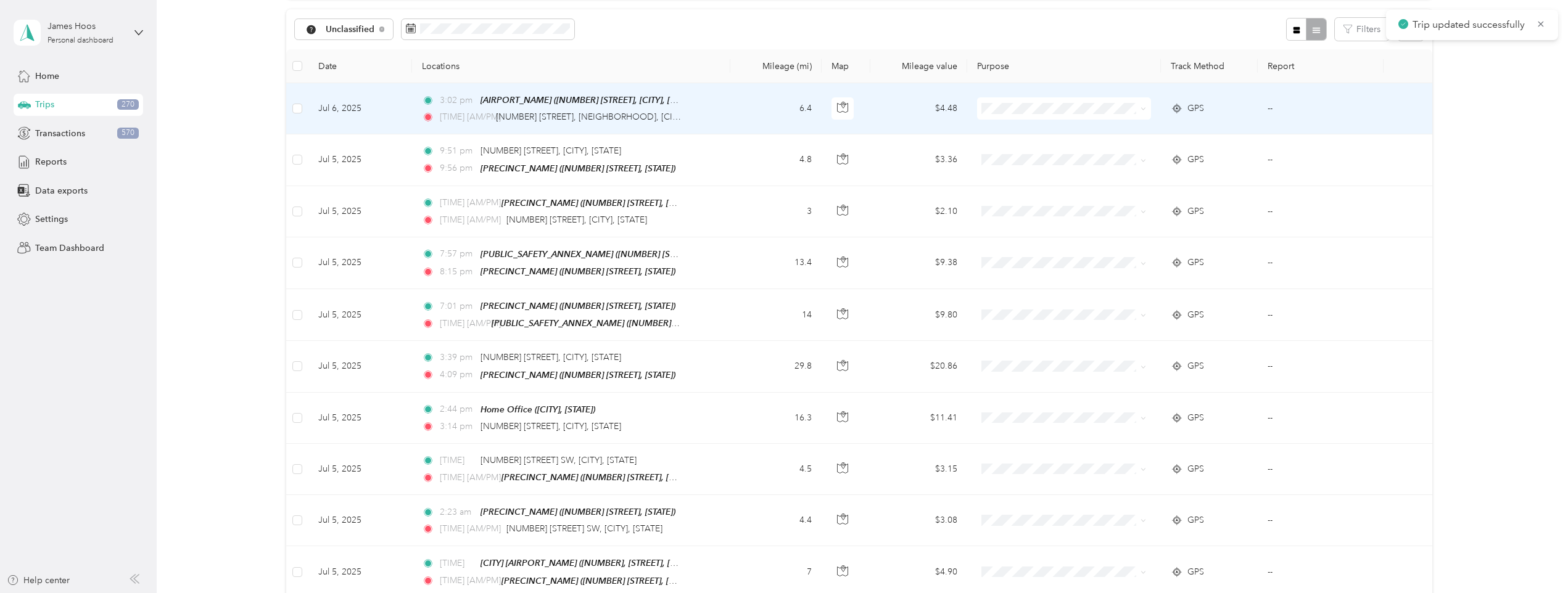 click on "6.4" at bounding box center [776, 108] 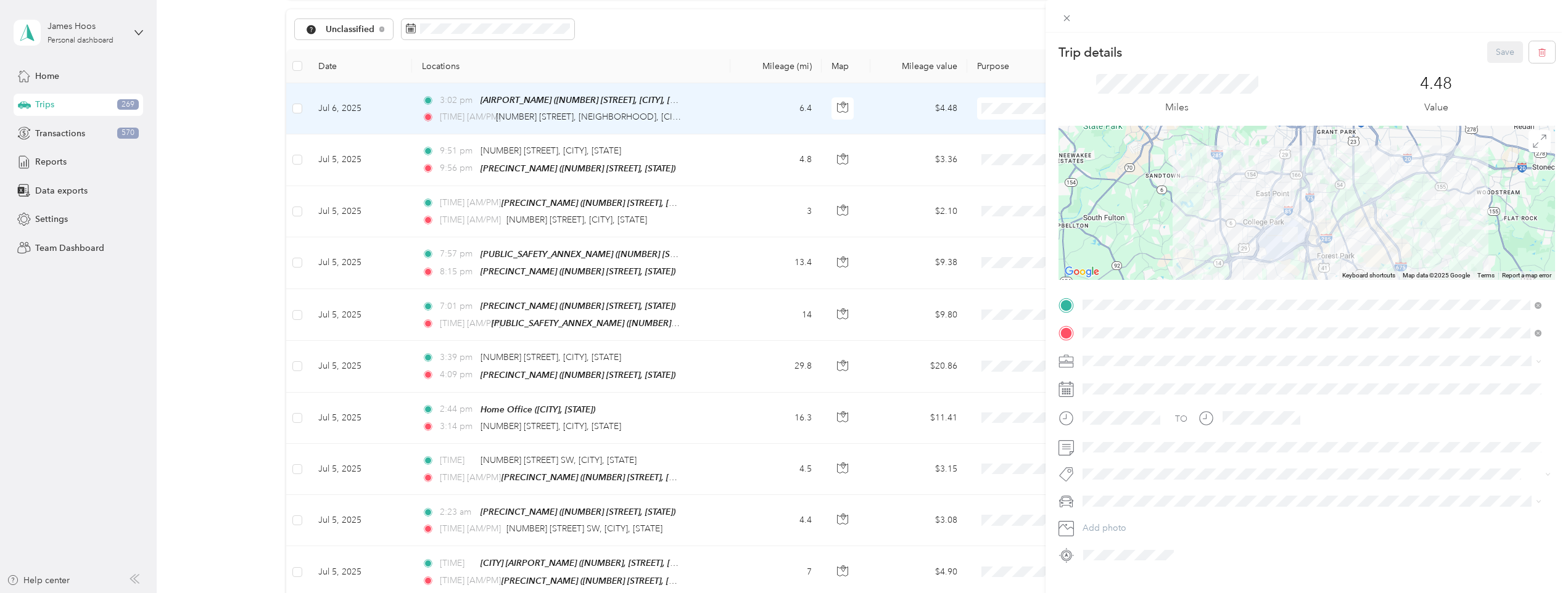 click at bounding box center (1316, 361) 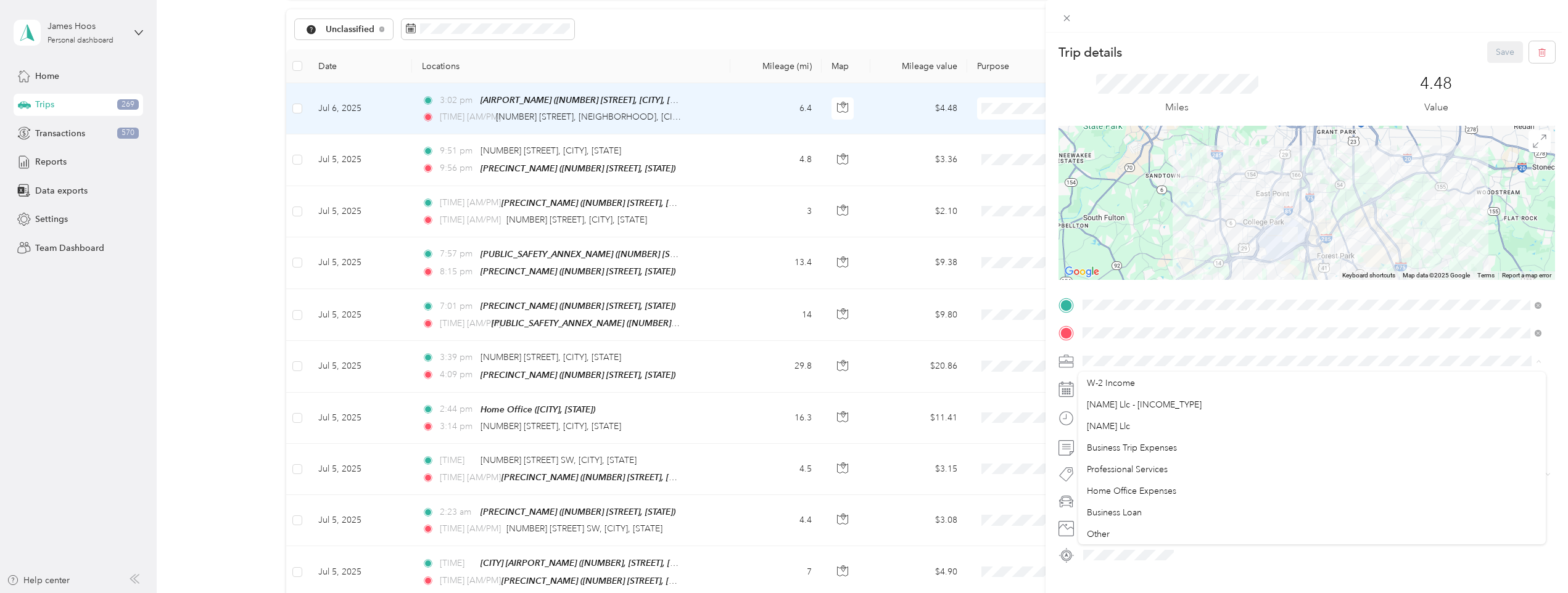 scroll, scrollTop: 185, scrollLeft: 0, axis: vertical 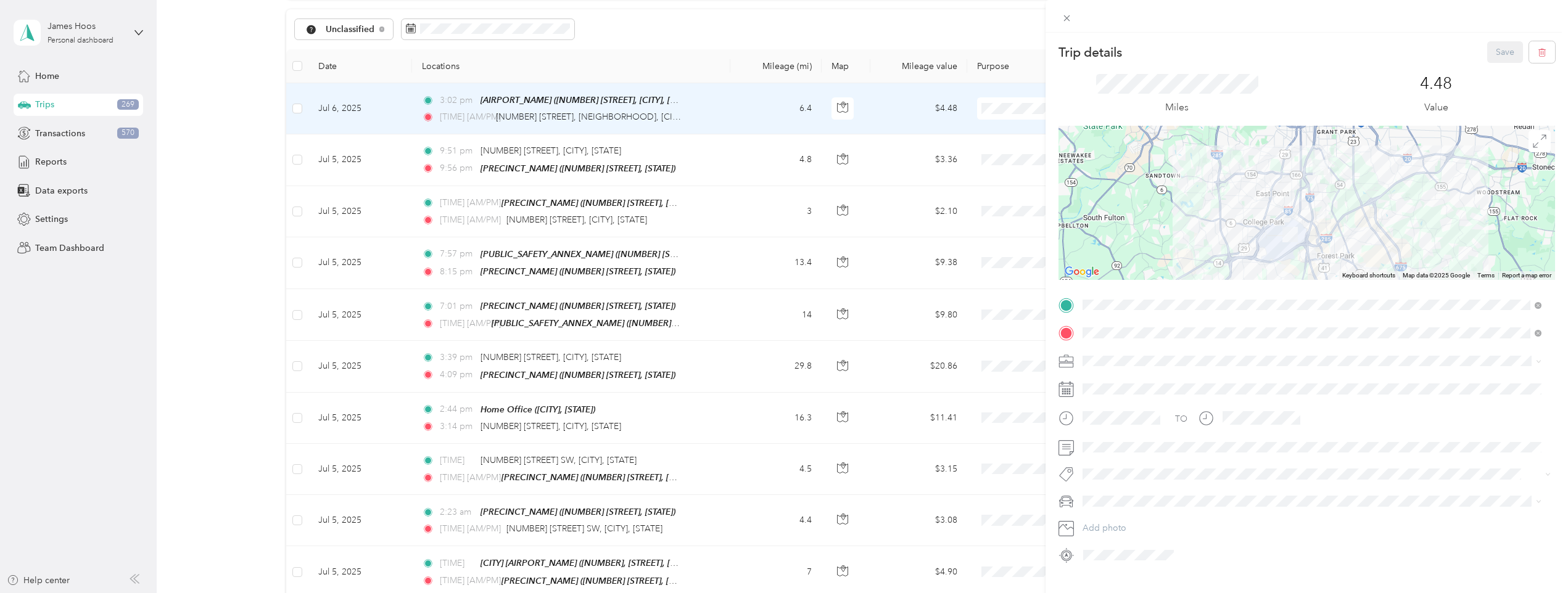 click on "[NAME] Llc" at bounding box center [1312, 388] 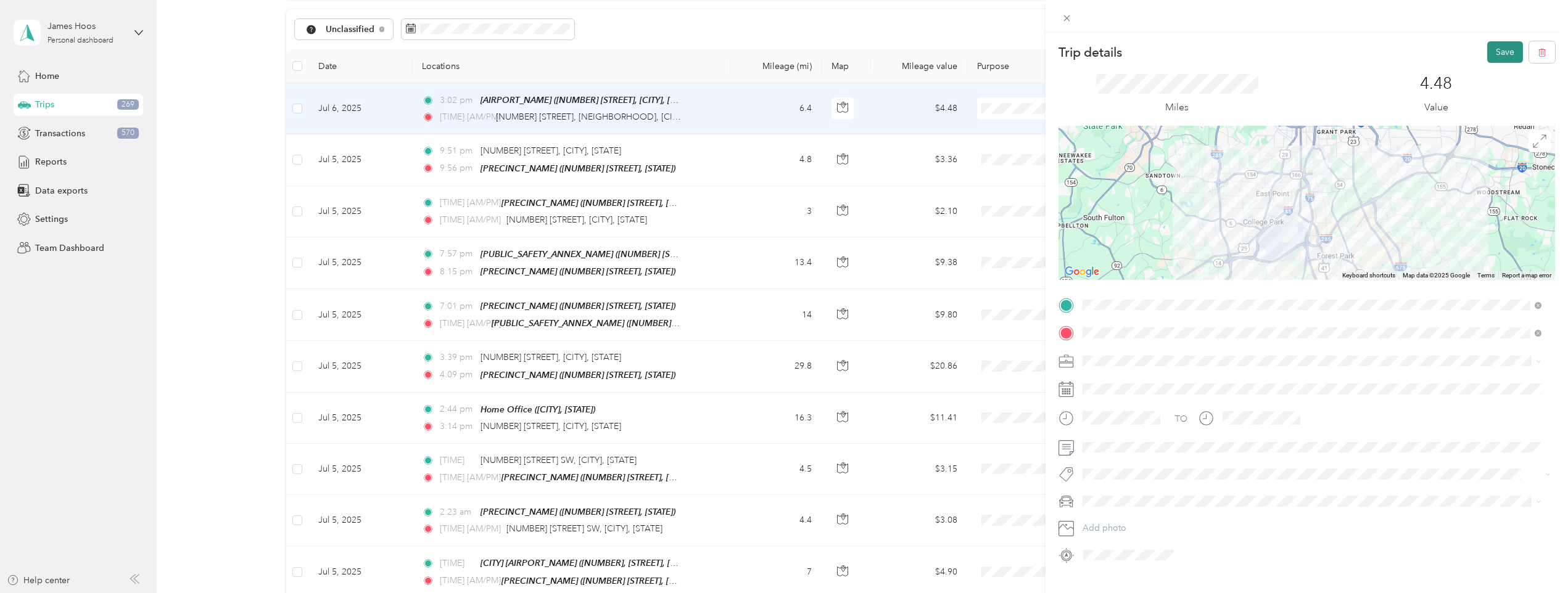 click on "Save" at bounding box center (1505, 52) 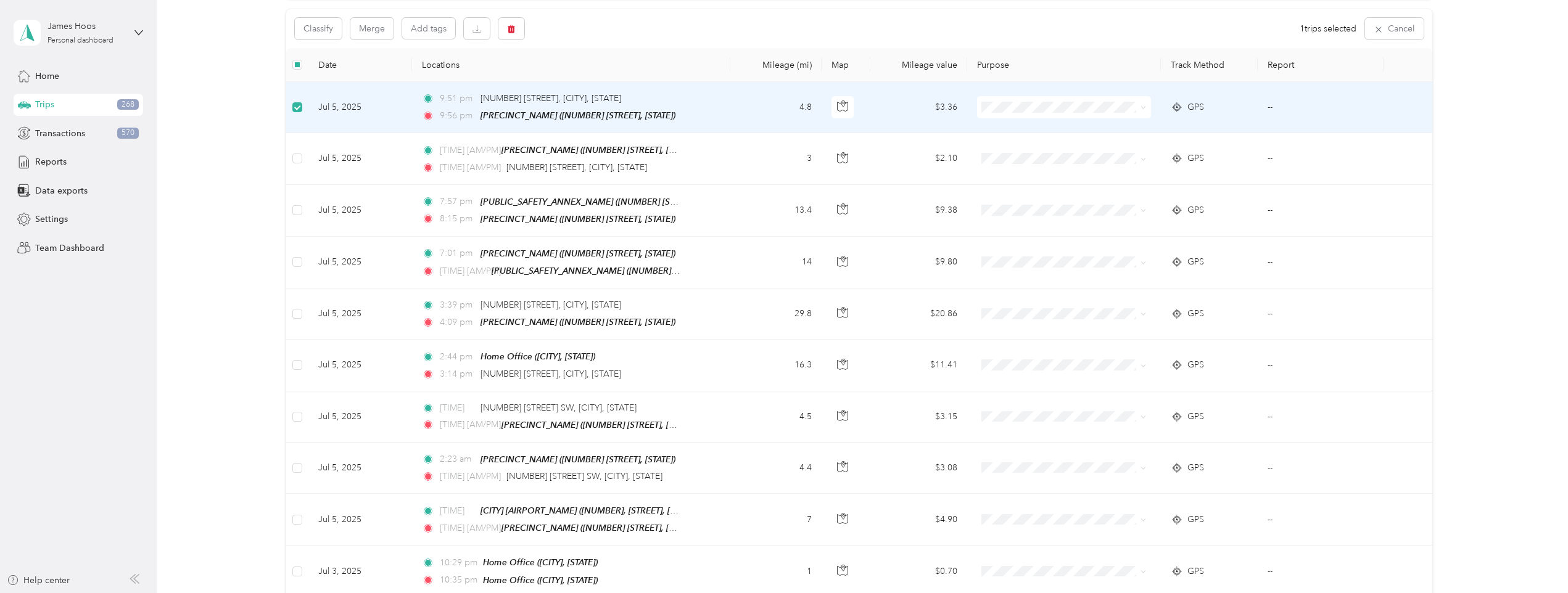 scroll, scrollTop: 123, scrollLeft: 0, axis: vertical 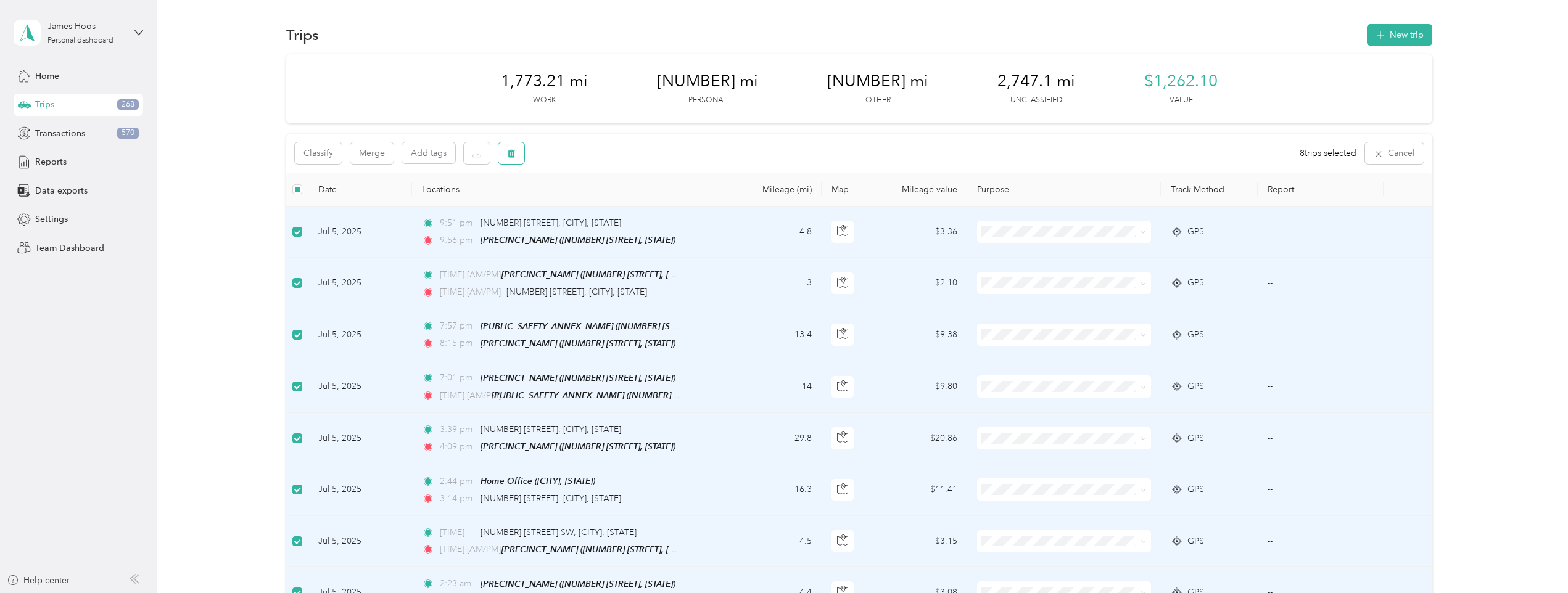 click at bounding box center (511, 153) 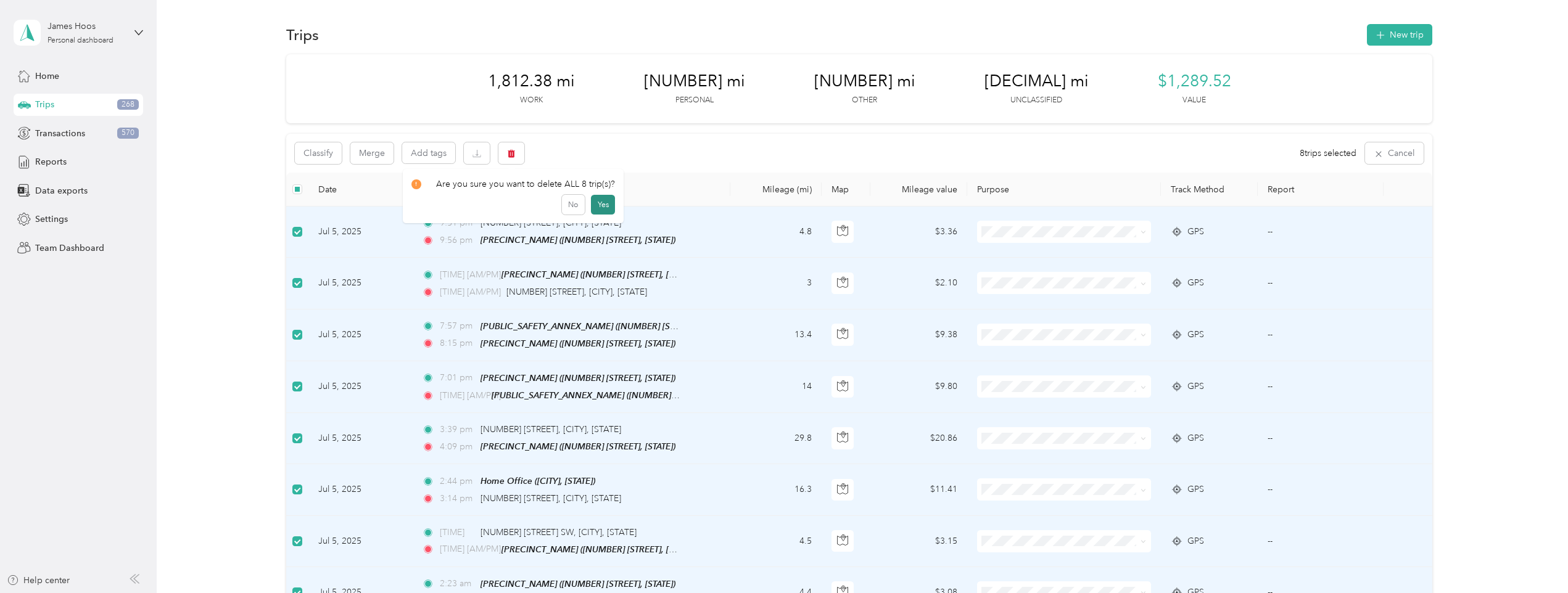 click on "Yes" at bounding box center [603, 205] 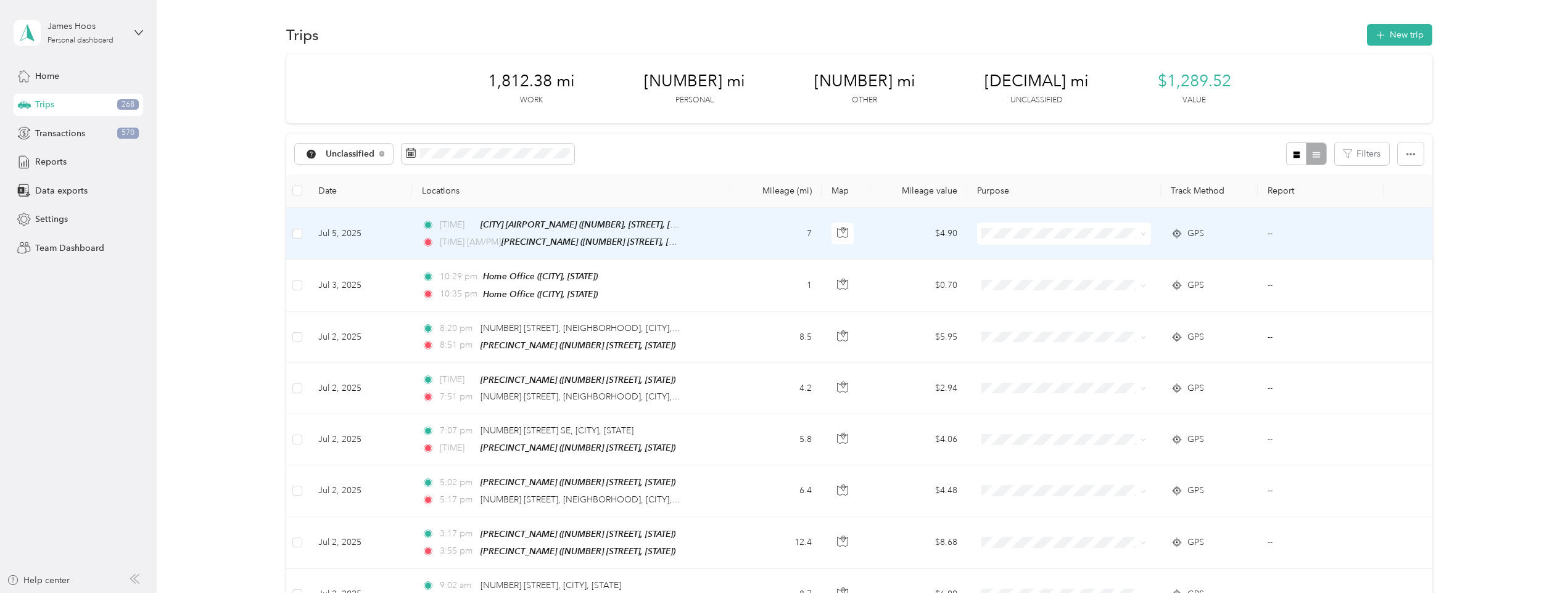 click on "$4.90" at bounding box center (918, 234) 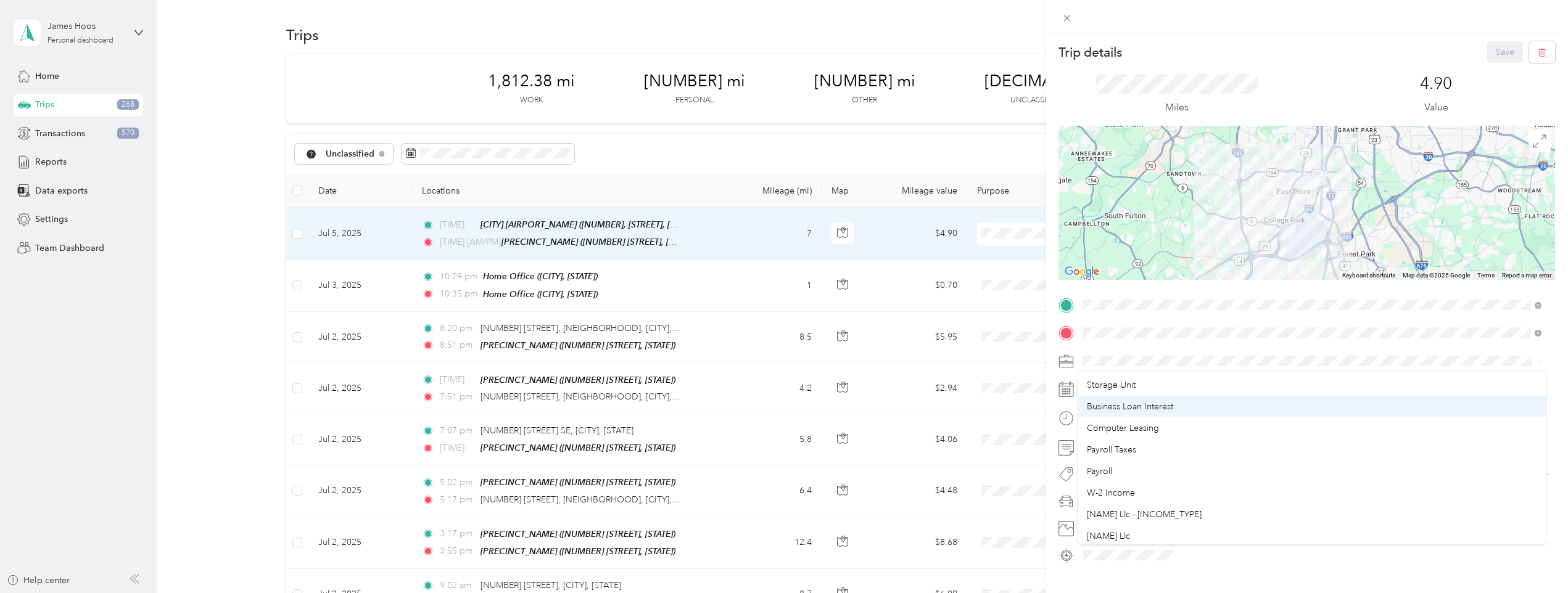 scroll, scrollTop: 185, scrollLeft: 0, axis: vertical 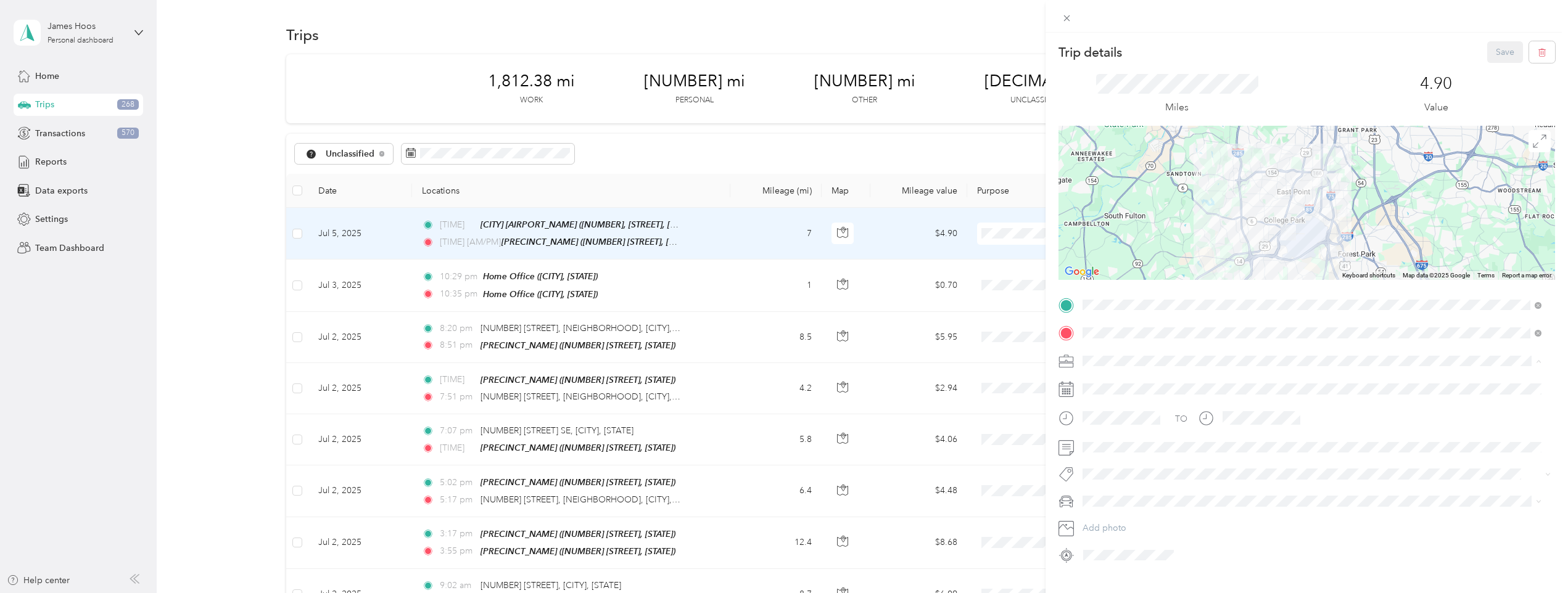 click on "[NAME] Llc" at bounding box center [1312, 391] 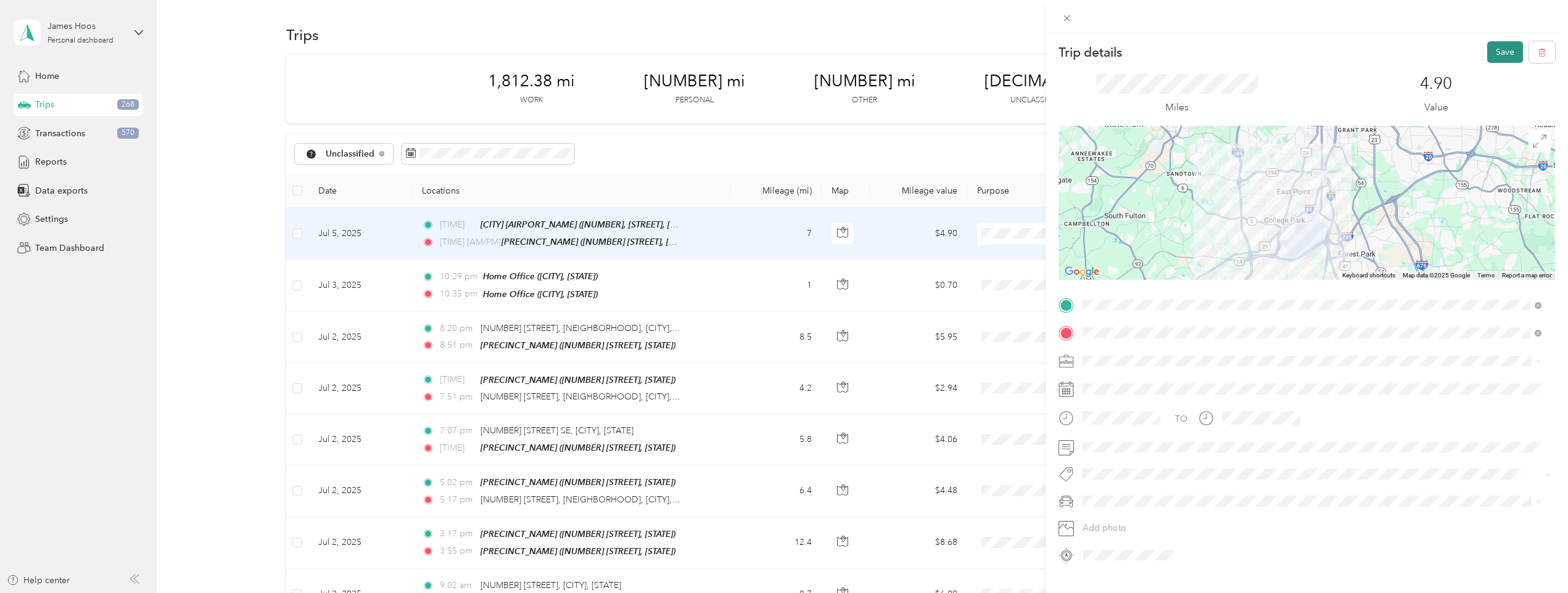 click on "Save" at bounding box center [1505, 52] 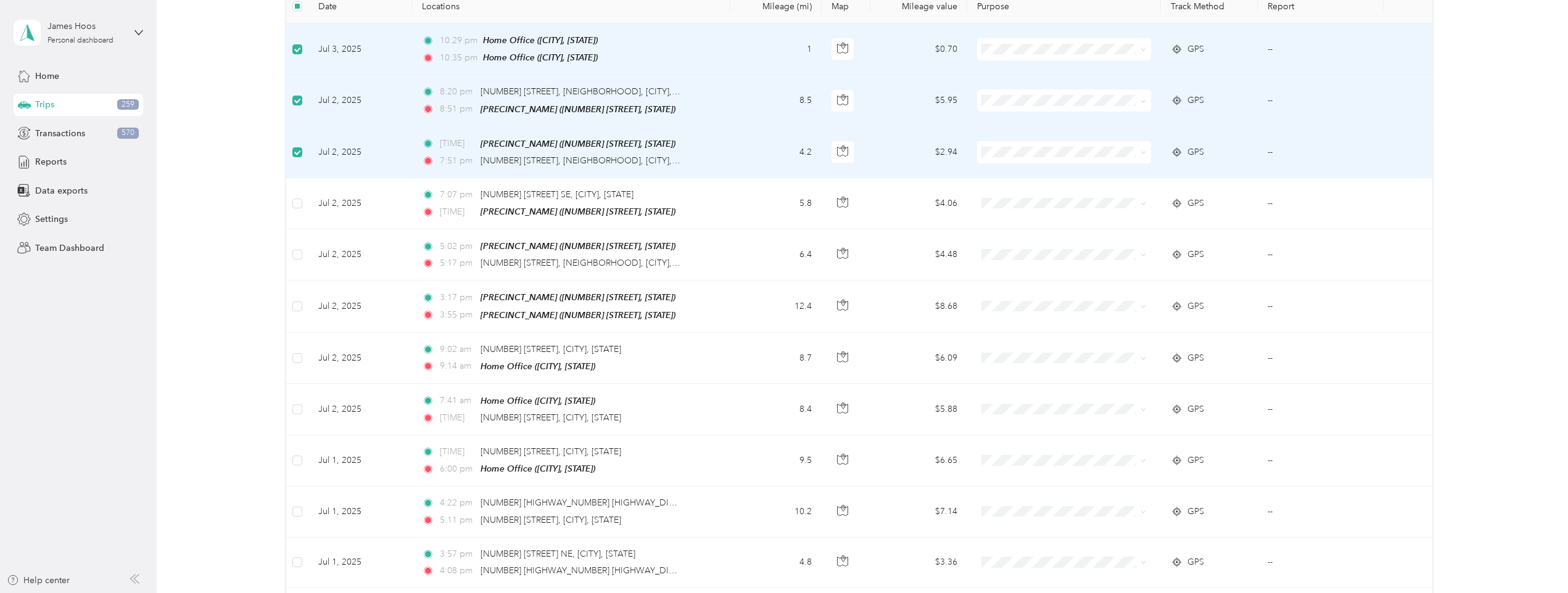 scroll, scrollTop: 185, scrollLeft: 0, axis: vertical 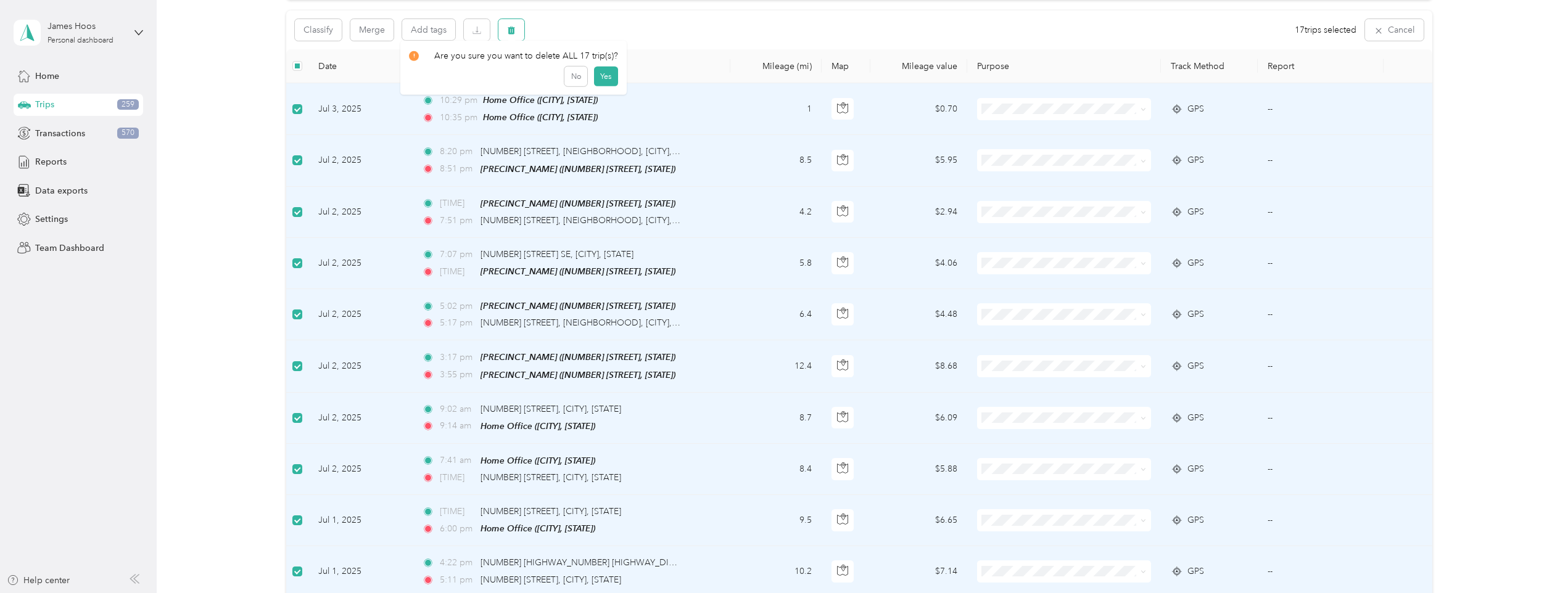 click at bounding box center [511, 30] 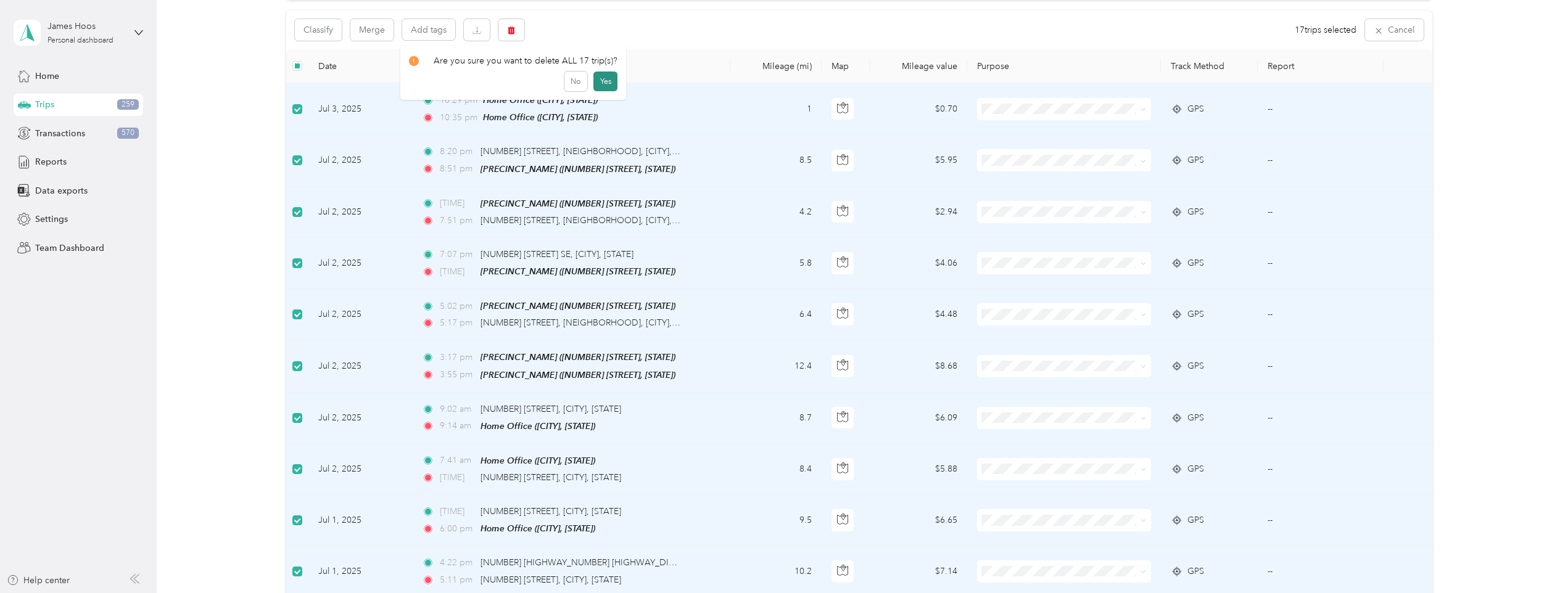 click on "Yes" at bounding box center [605, 81] 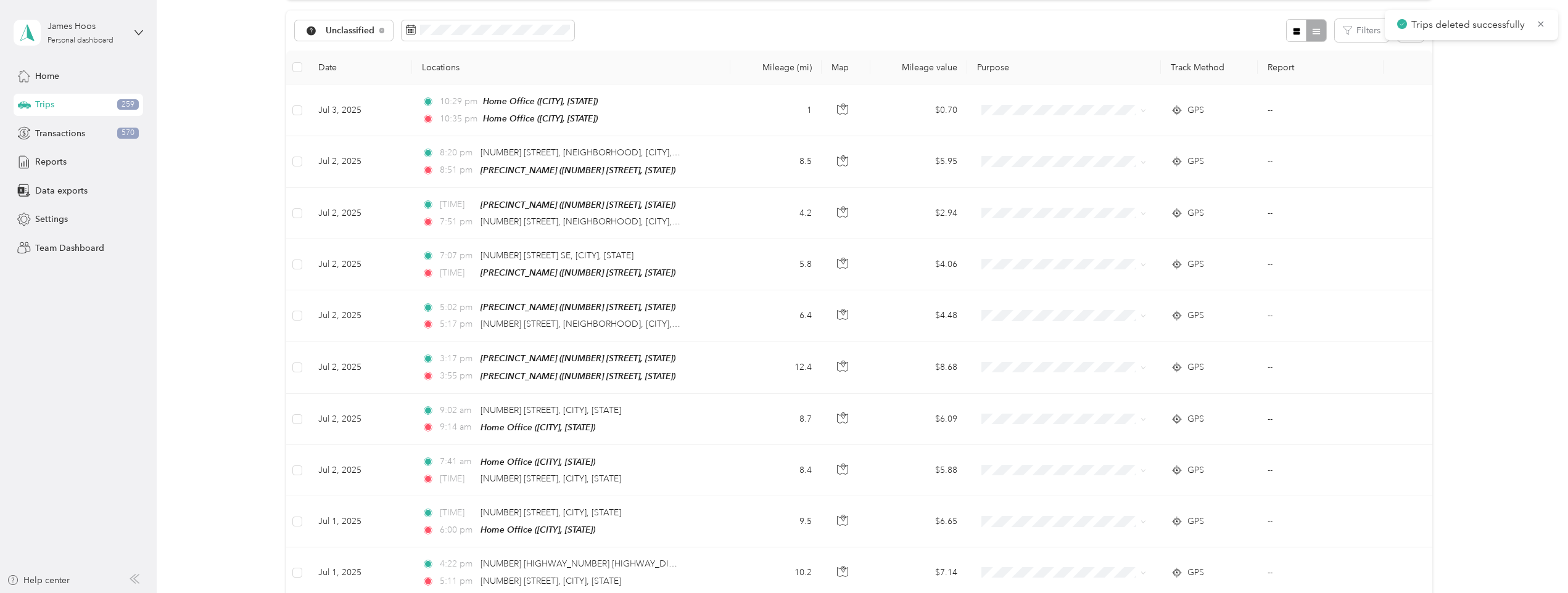 scroll, scrollTop: 125, scrollLeft: 0, axis: vertical 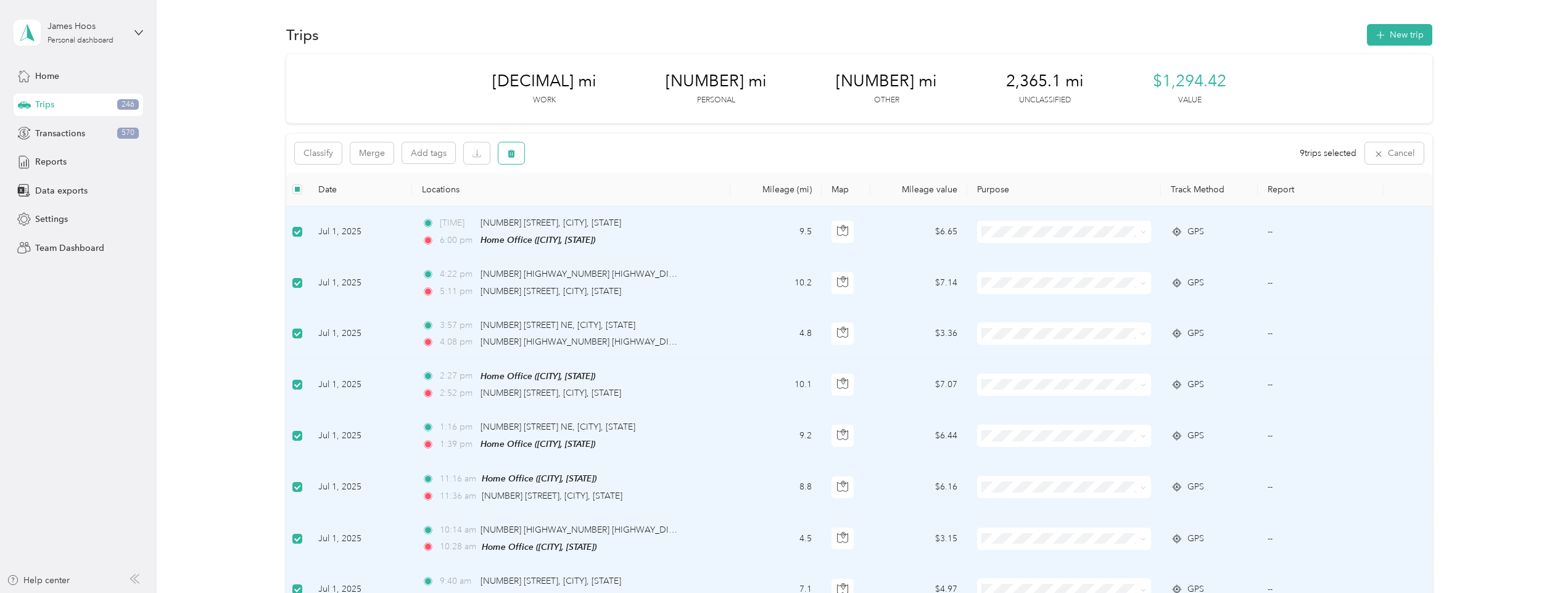 click 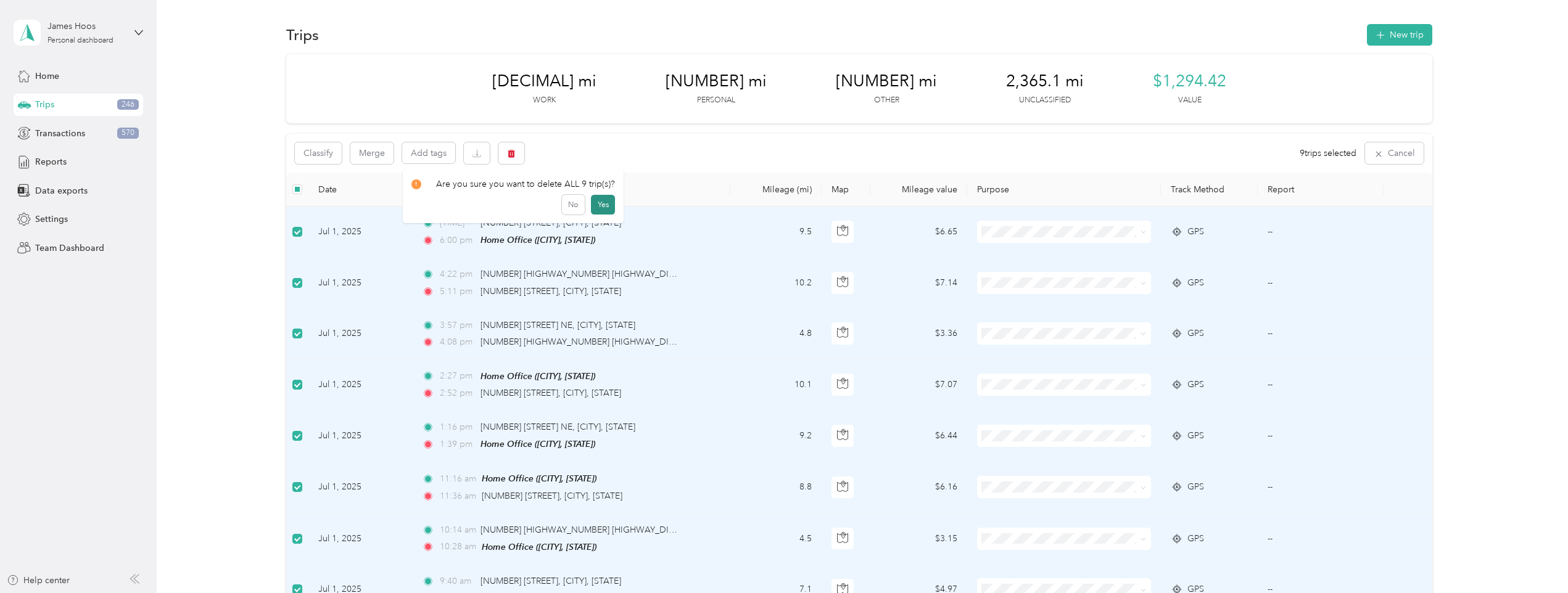 click on "Yes" at bounding box center [603, 205] 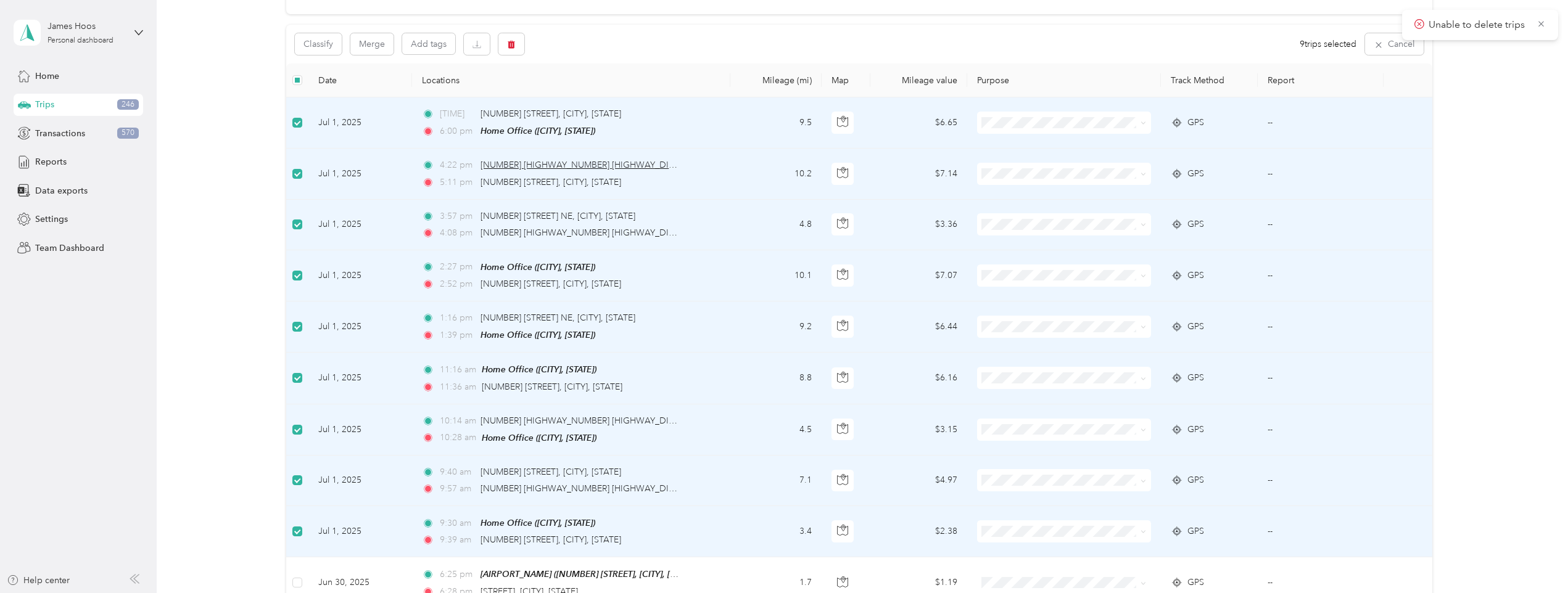 scroll, scrollTop: 0, scrollLeft: 0, axis: both 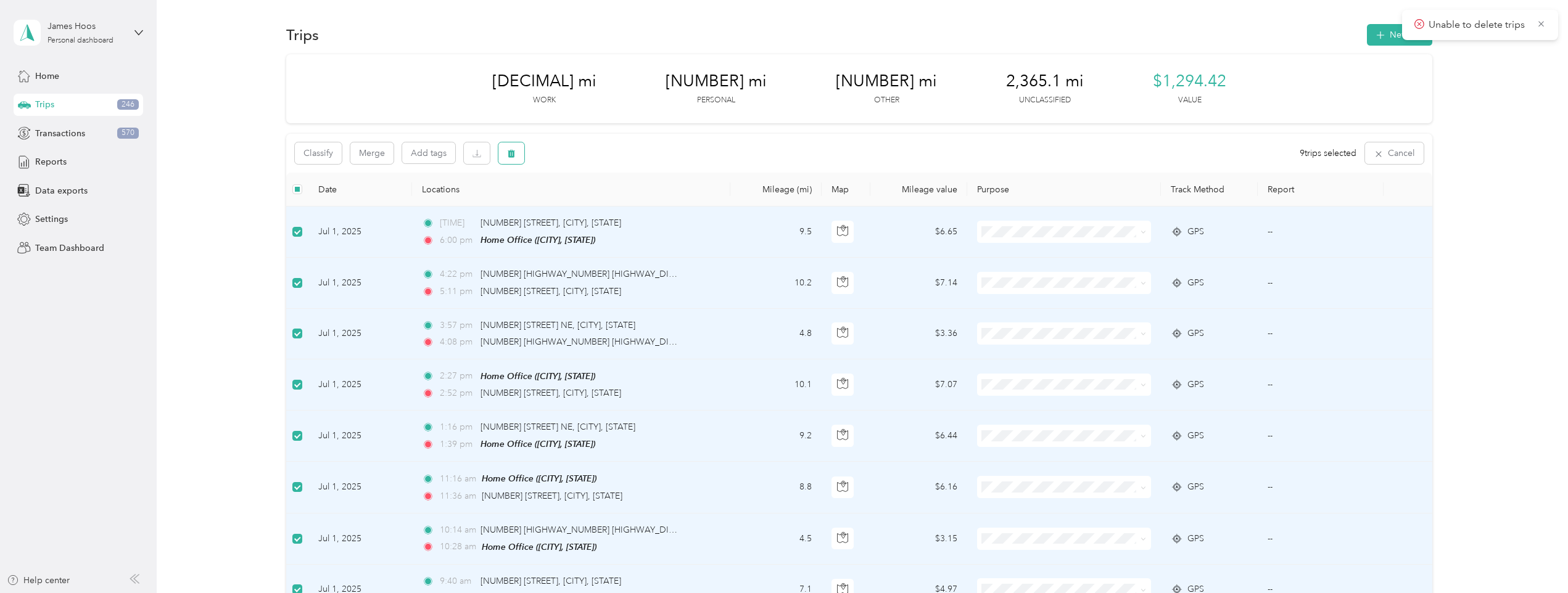 click at bounding box center (511, 153) 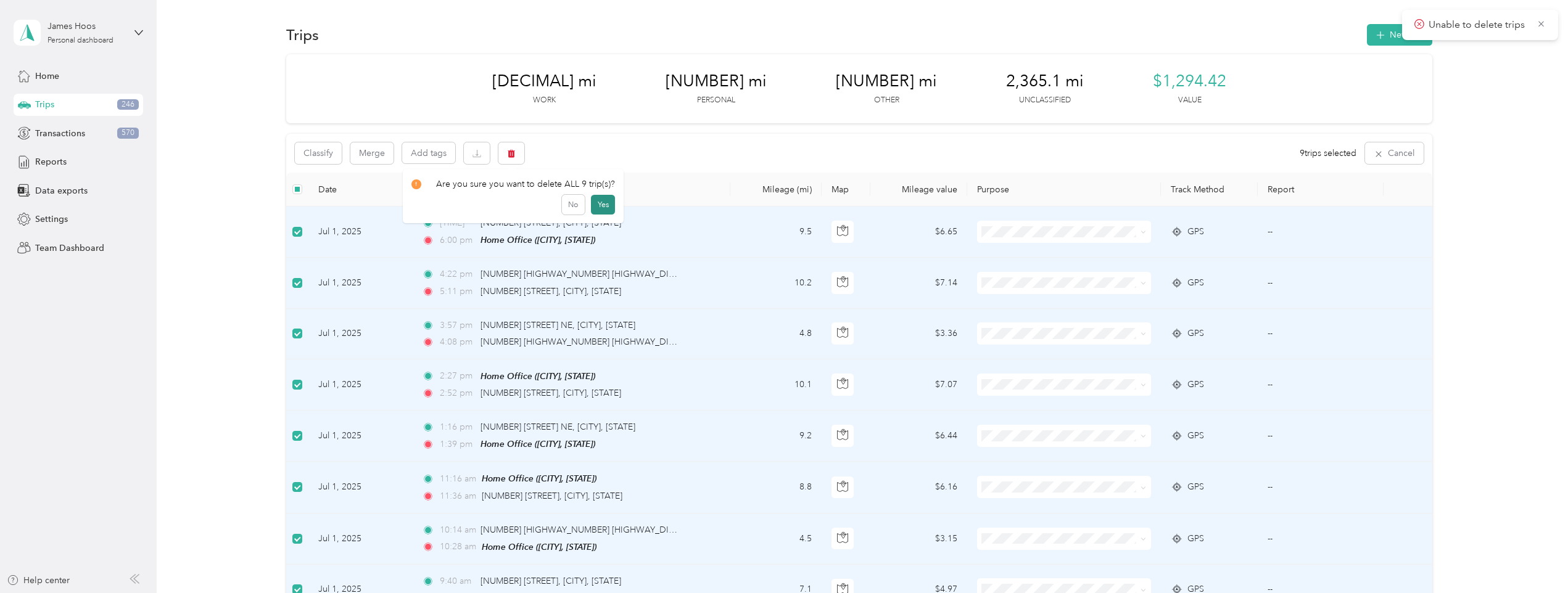 click on "Yes" at bounding box center (603, 205) 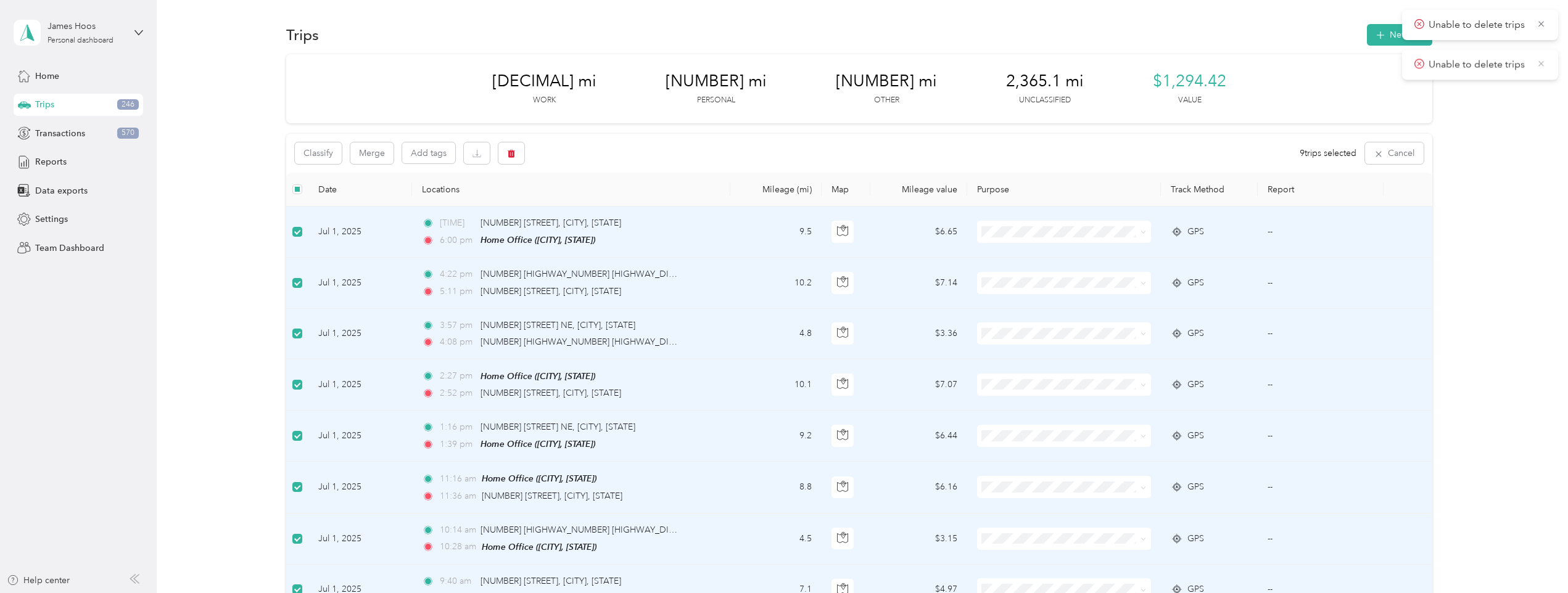 click 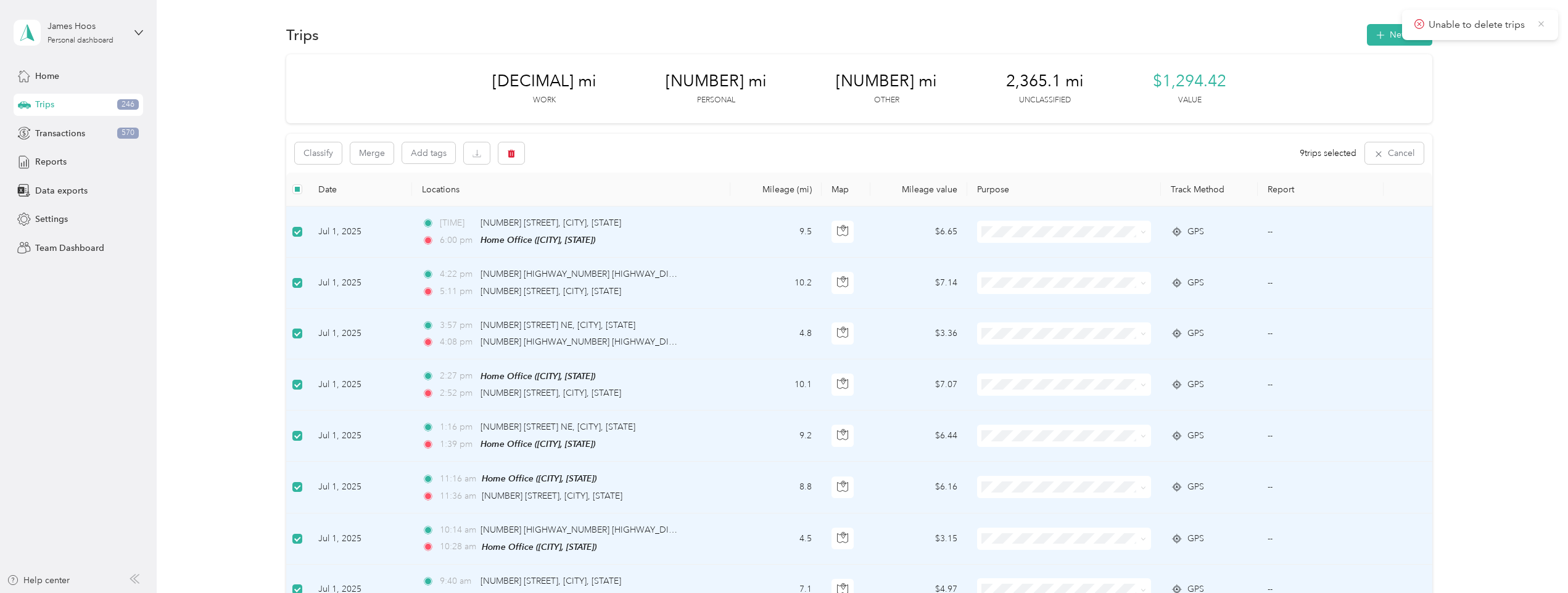 click 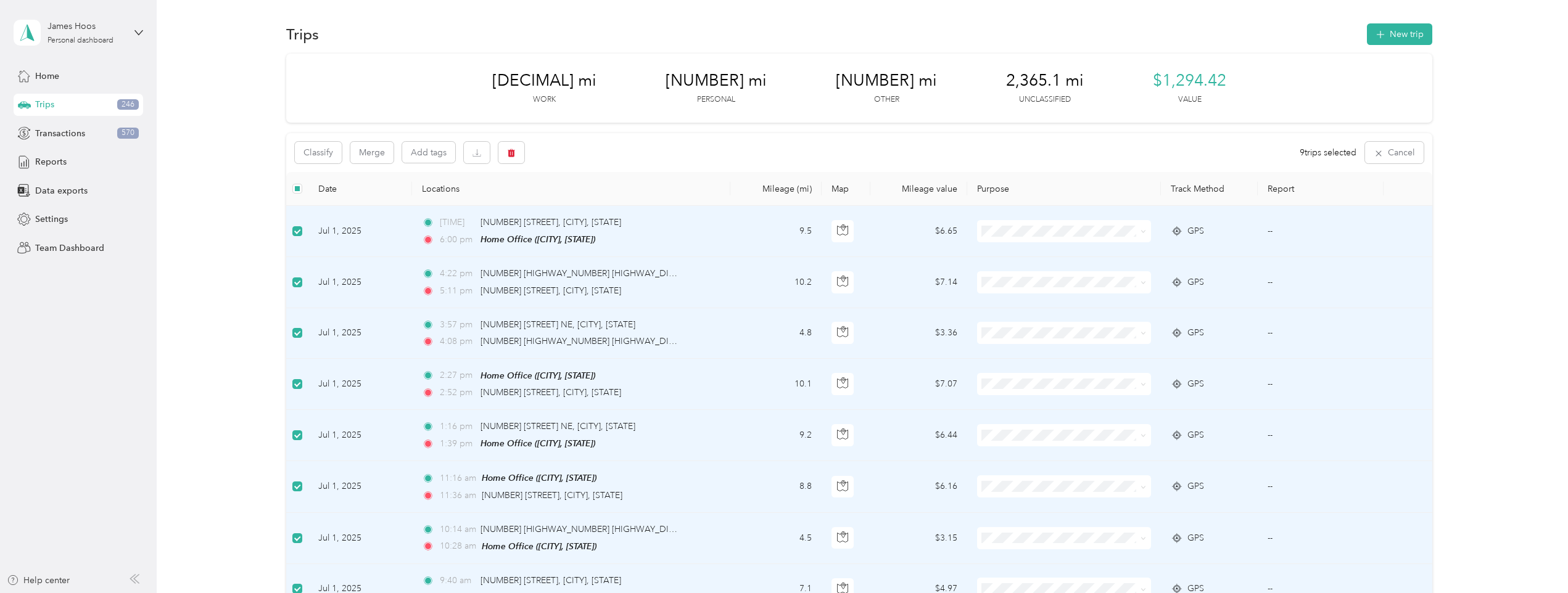 scroll, scrollTop: 0, scrollLeft: 0, axis: both 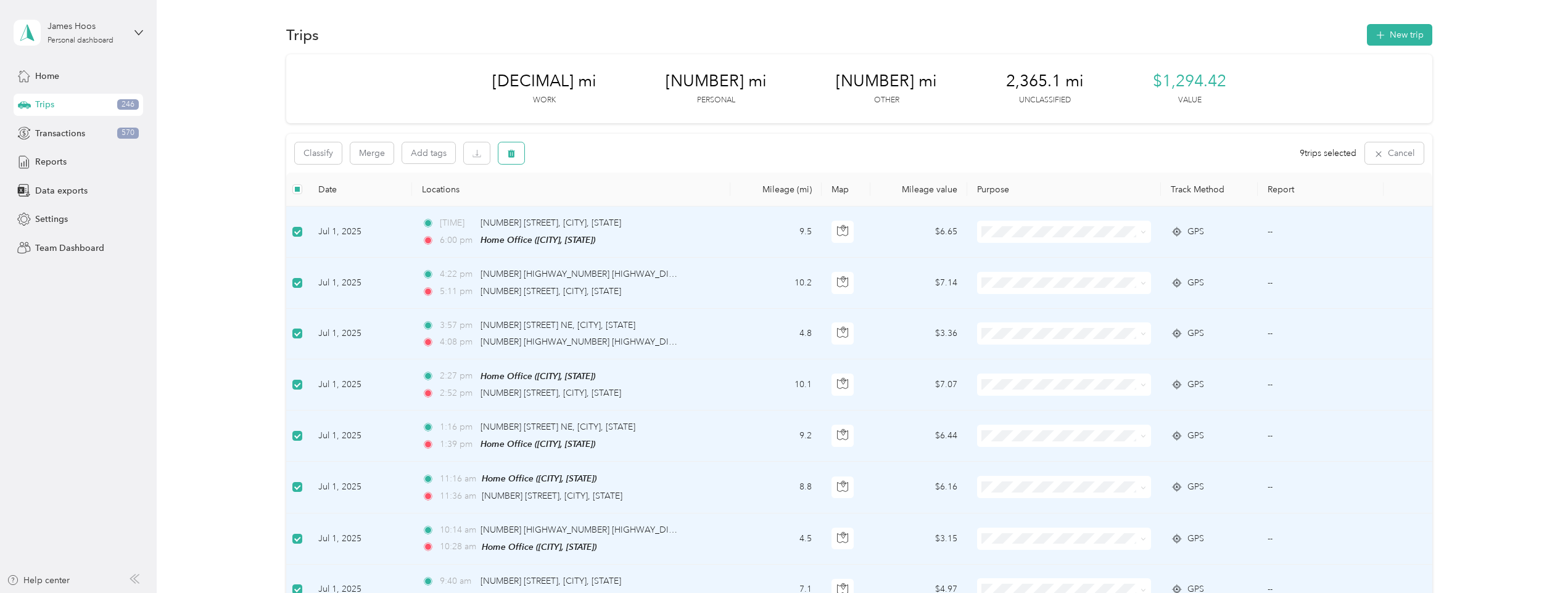 click 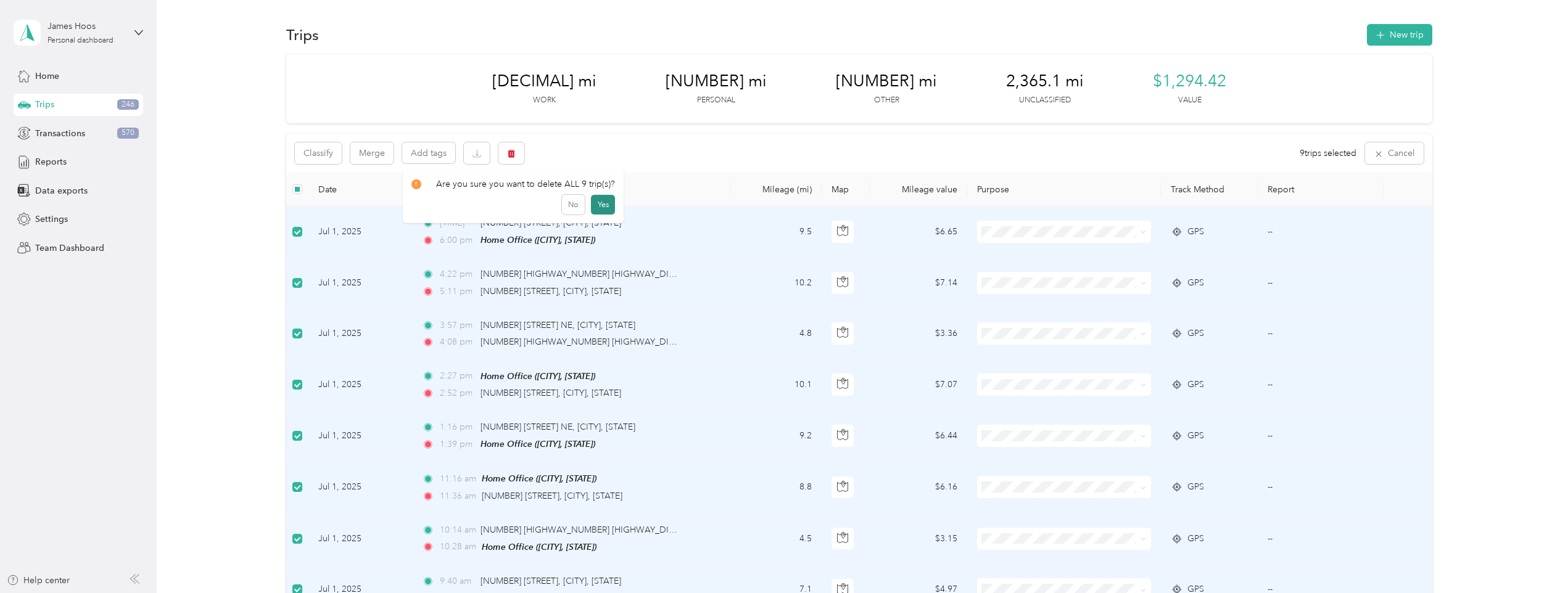 click on "Yes" at bounding box center [603, 205] 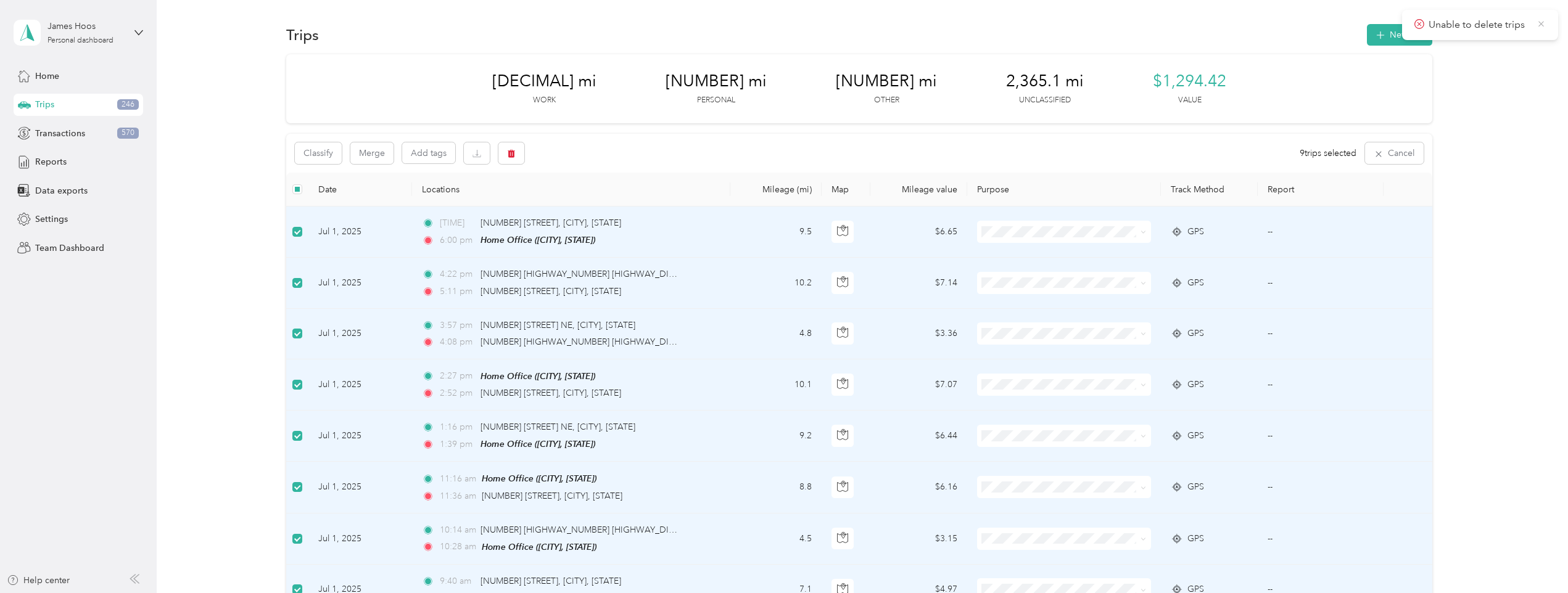 click 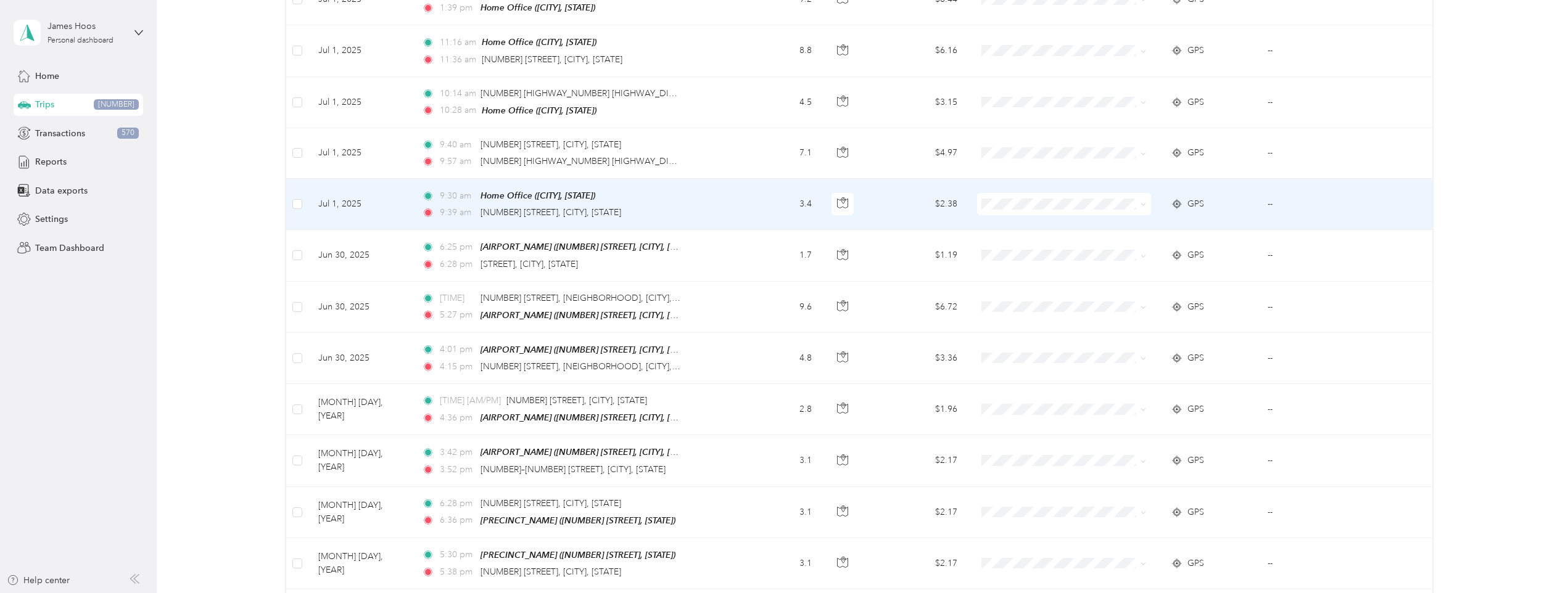 scroll, scrollTop: 493, scrollLeft: 0, axis: vertical 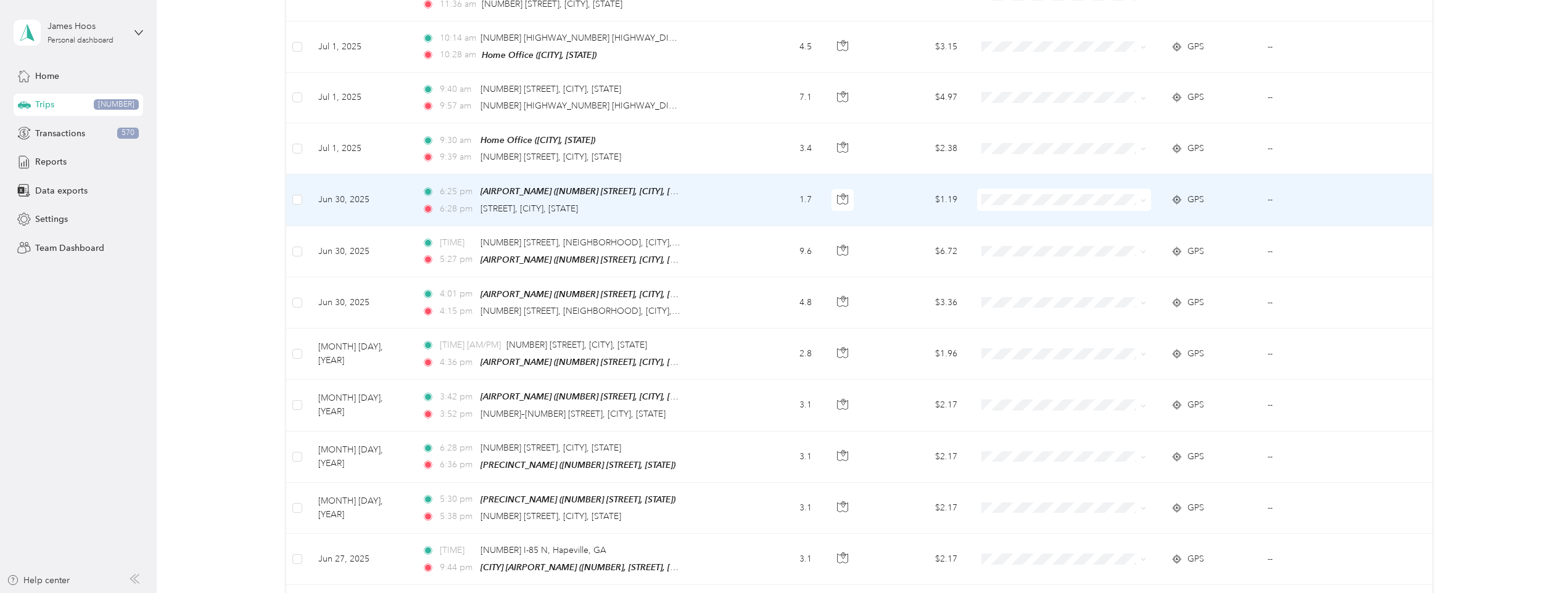 click on "[TIME] [AM/PM] [AIRPORT_NAME] ([NUMBER] [STREET], [CITY], [STATE]) [TIME] [AM/PM] [STREET], [CITY], [STATE]" at bounding box center [571, 200] 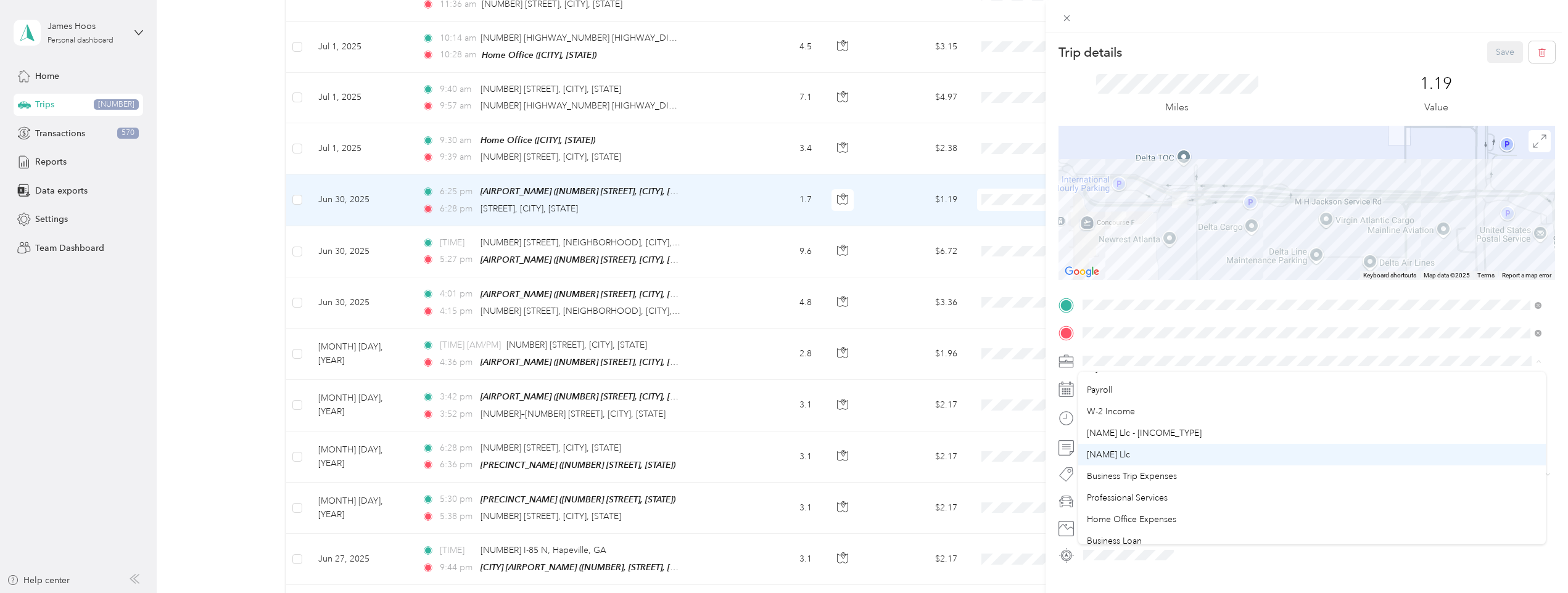 scroll, scrollTop: 123, scrollLeft: 0, axis: vertical 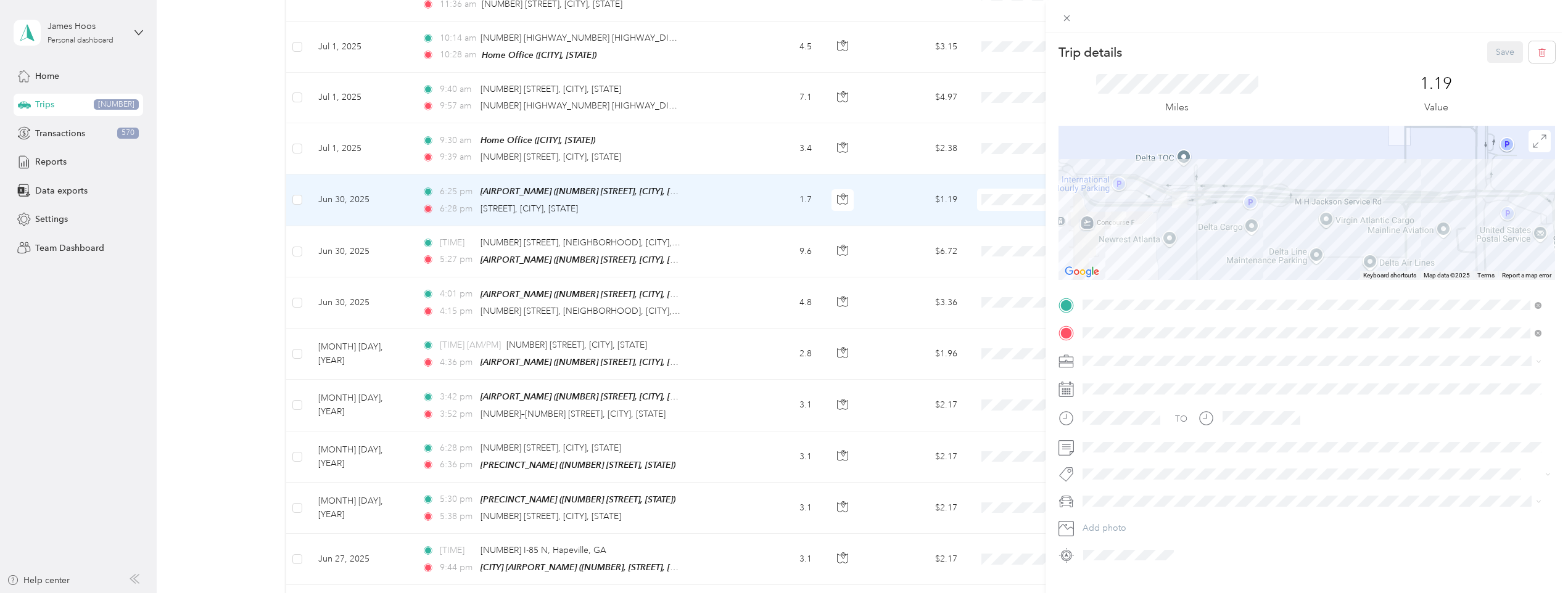 click on "[NAME] Llc" at bounding box center (1312, 453) 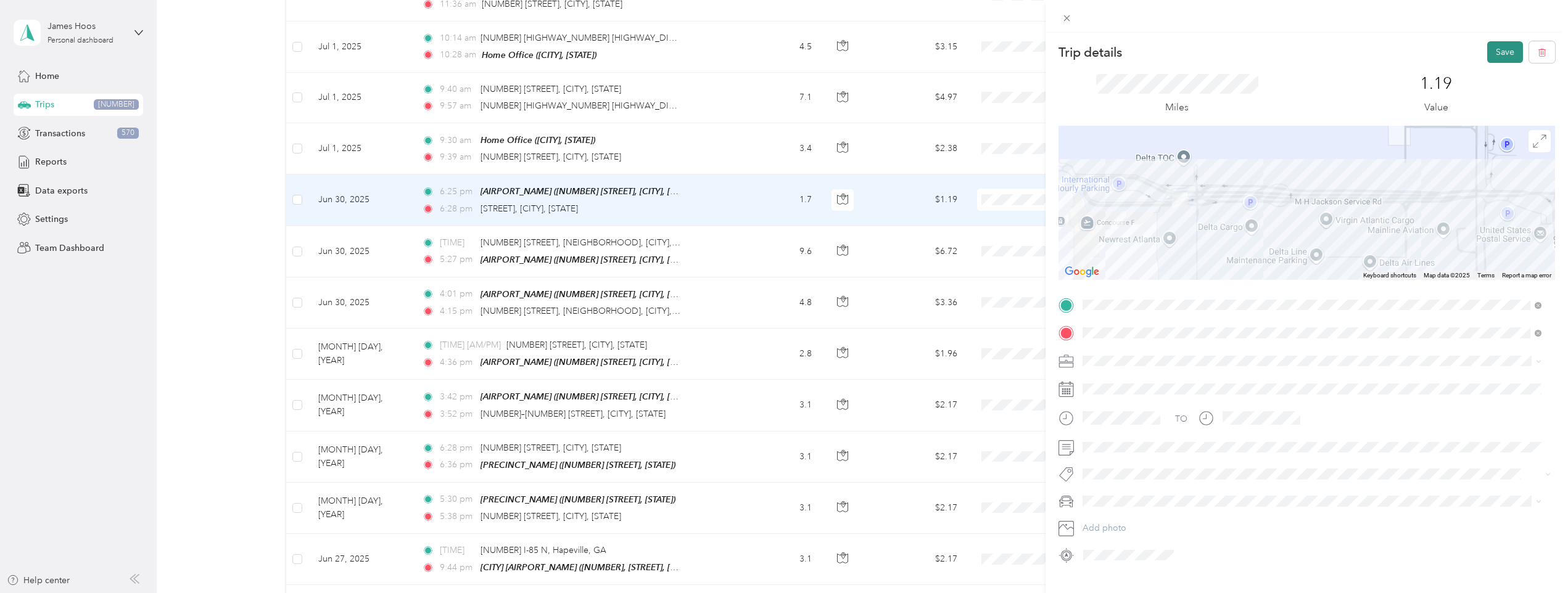 click on "Save" at bounding box center [1505, 52] 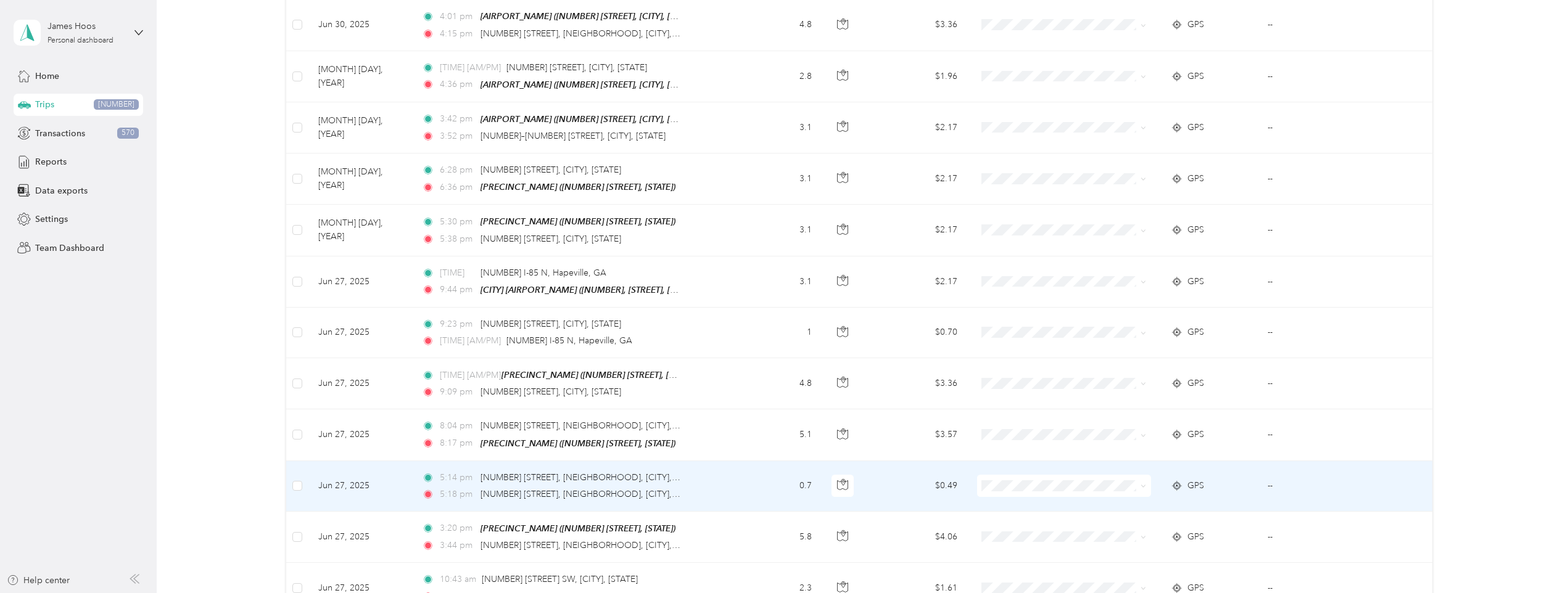 scroll, scrollTop: 247, scrollLeft: 0, axis: vertical 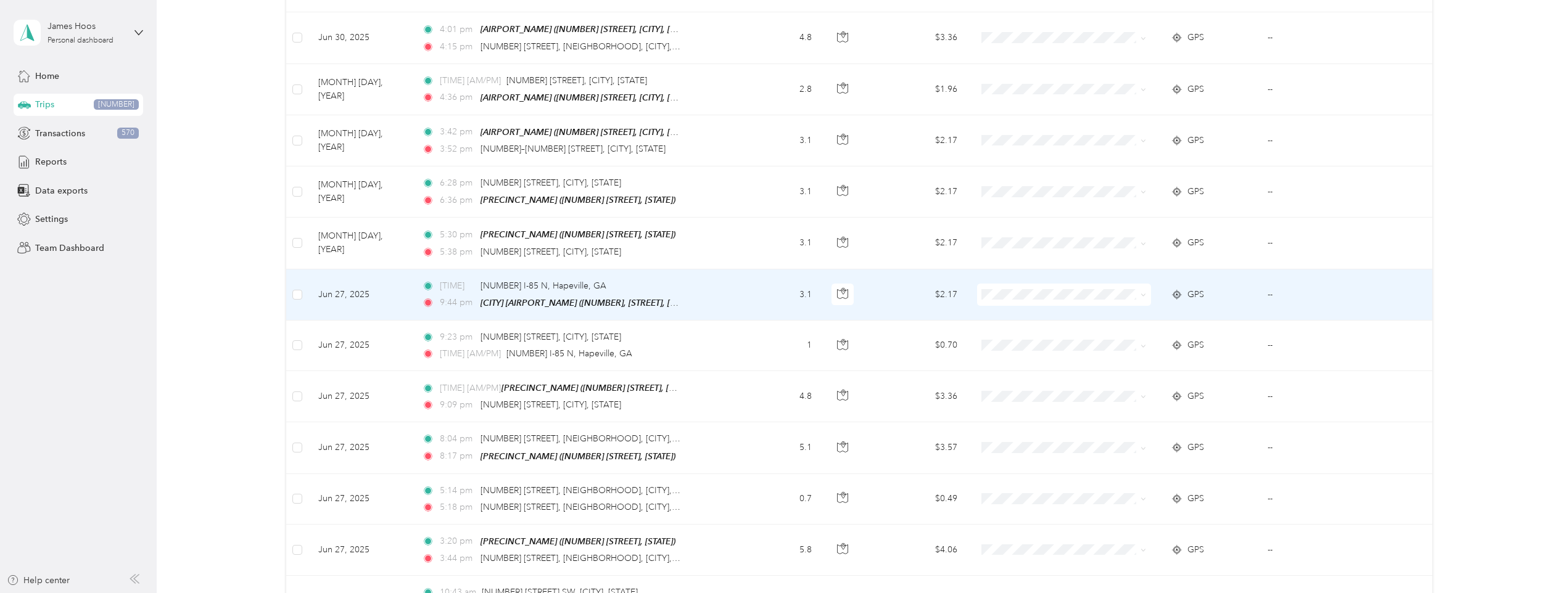 click on "9:44 pm I-[NUMBER] N, [CITY], [STATE] 9:44 pm Atlanta Domestic Airport ([NUMBER] [STREET], [CITY], [STATE] , [CITY], [STATE])" at bounding box center (571, 295) 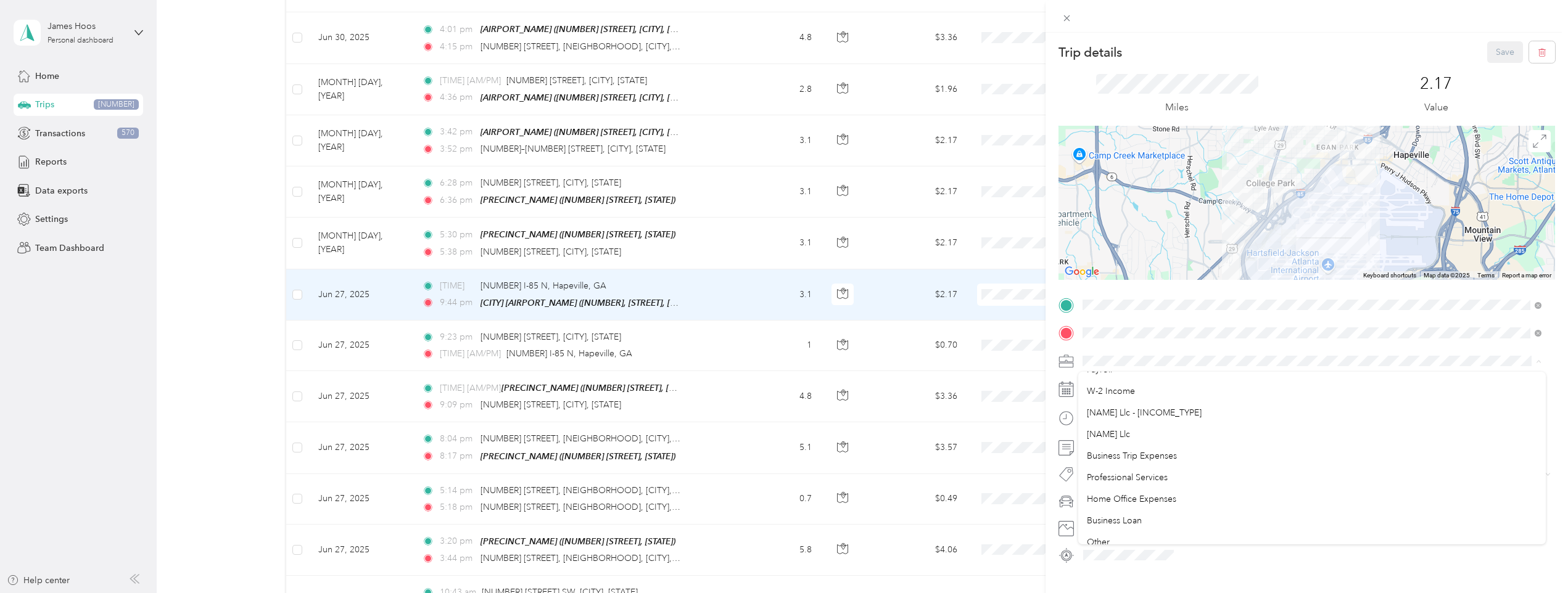 scroll, scrollTop: 185, scrollLeft: 0, axis: vertical 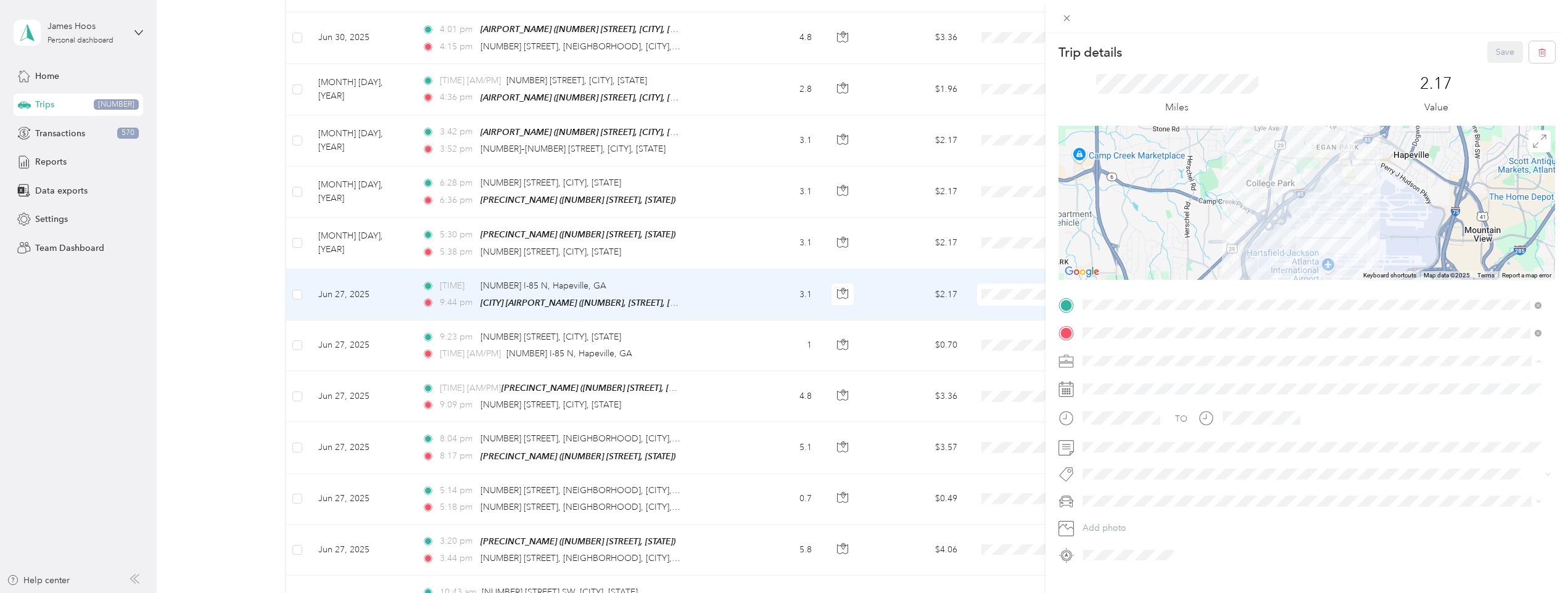 click on "[NAME] Llc" at bounding box center [1312, 391] 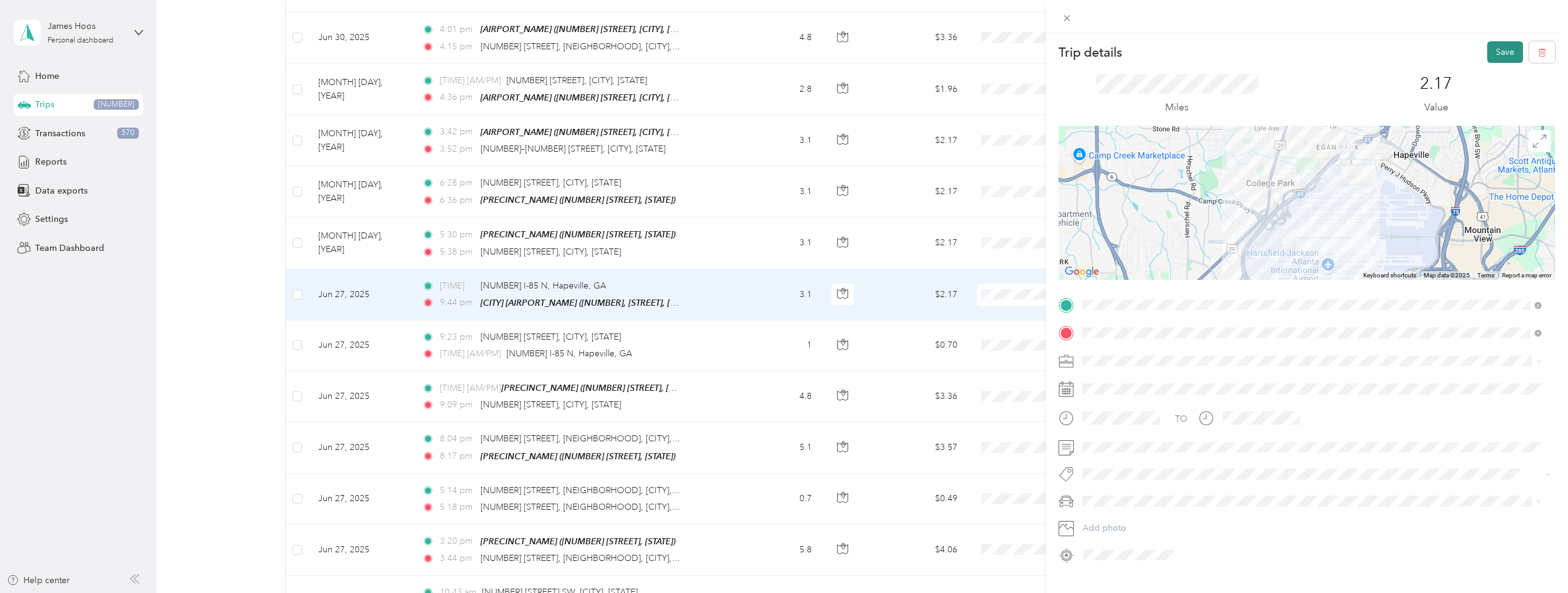 click on "Save" at bounding box center (1505, 52) 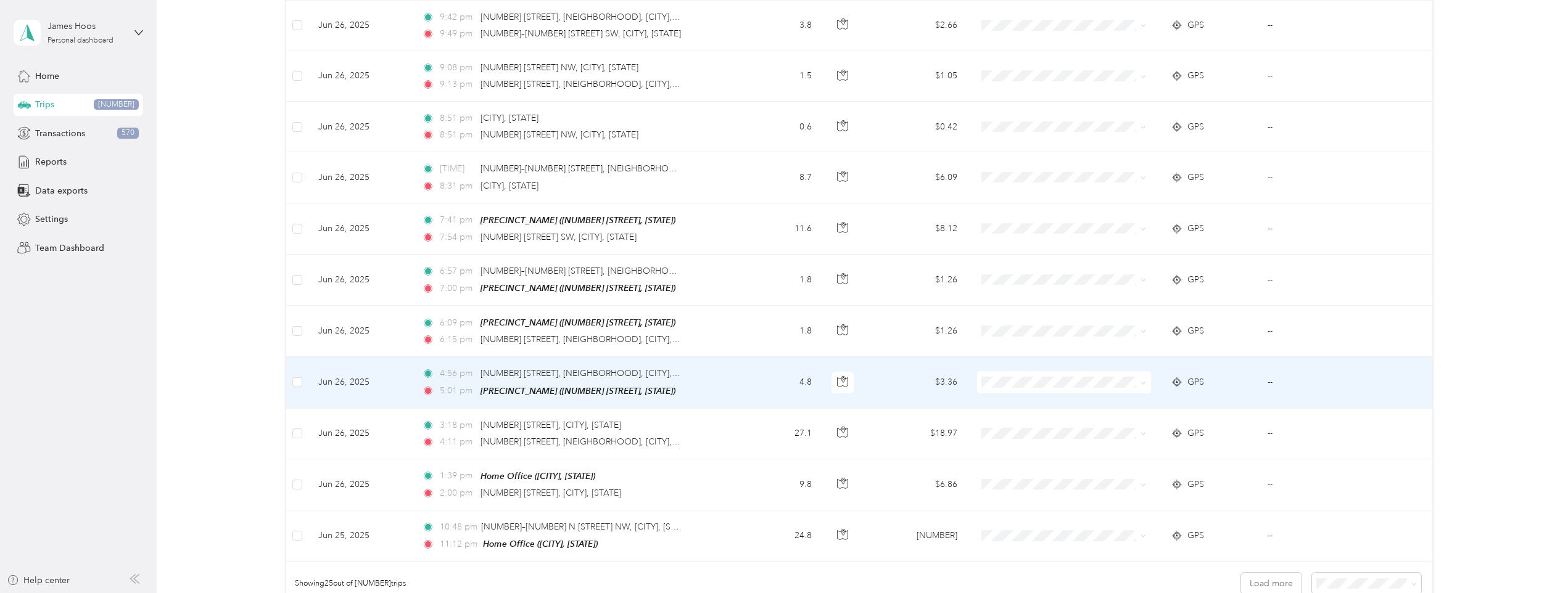 scroll, scrollTop: 986, scrollLeft: 0, axis: vertical 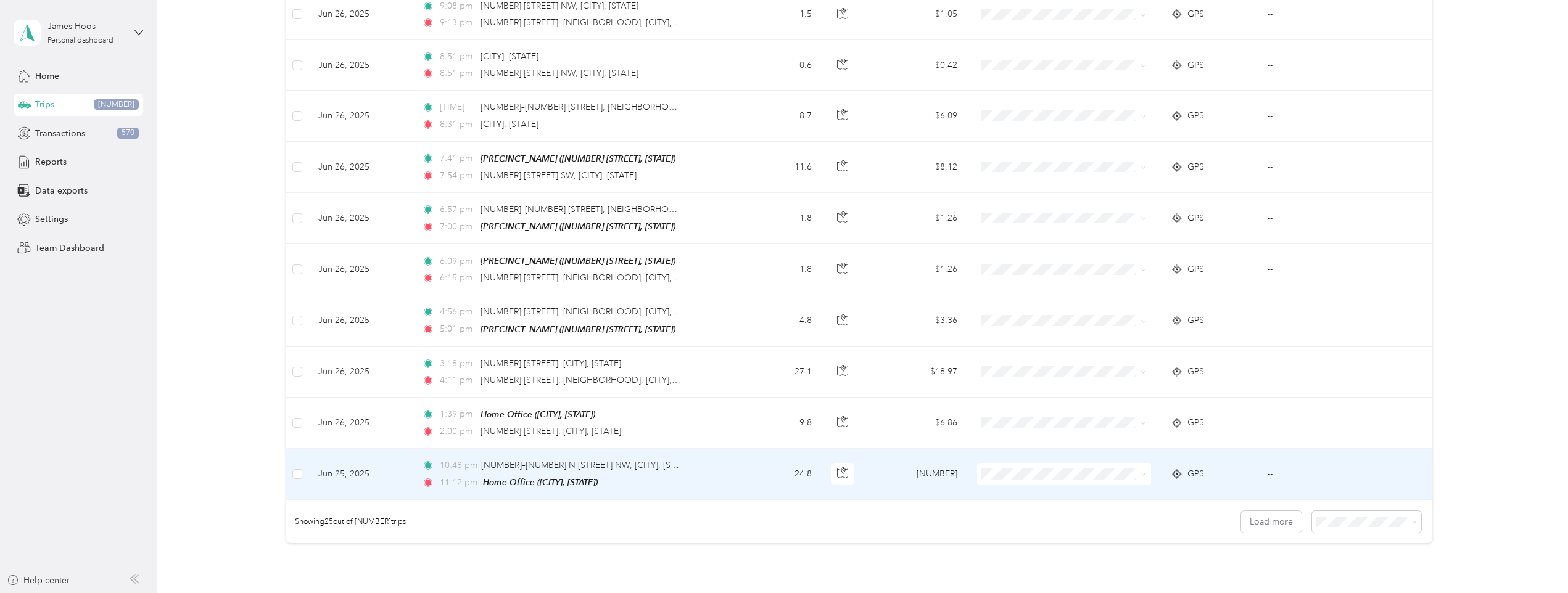 click on "24.8" at bounding box center [776, 474] 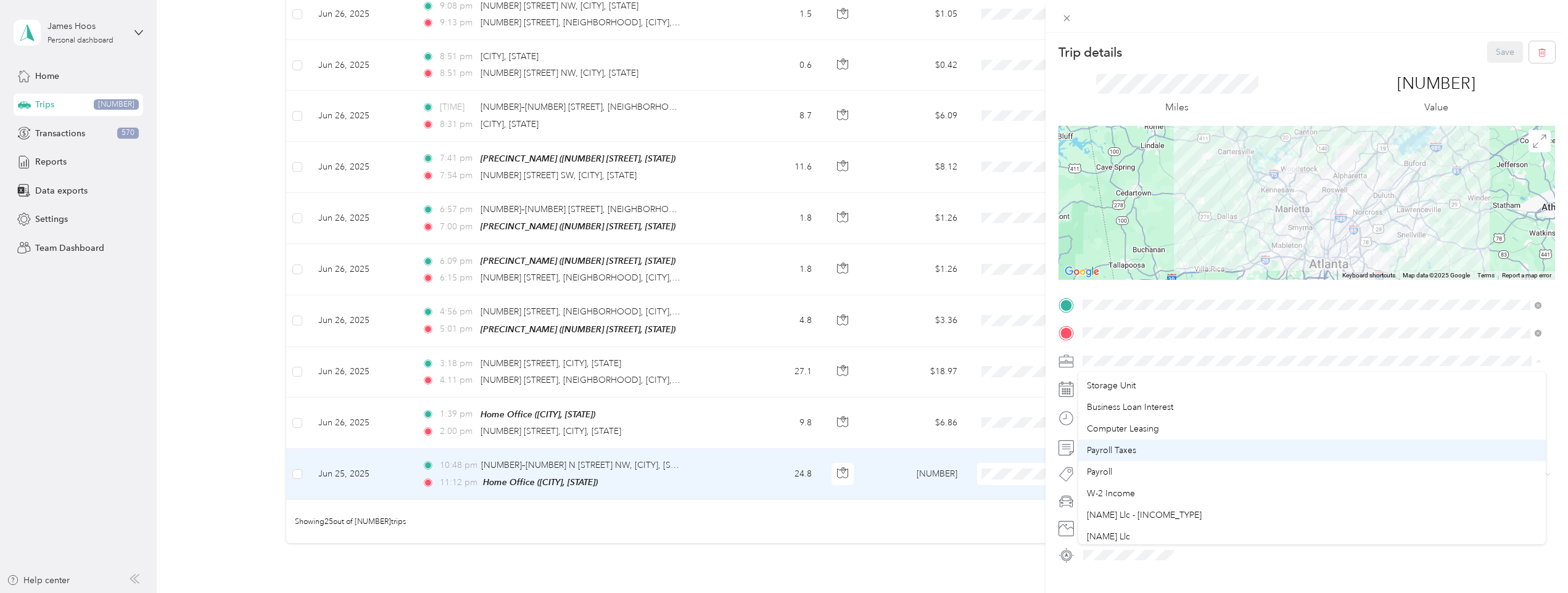 scroll, scrollTop: 62, scrollLeft: 0, axis: vertical 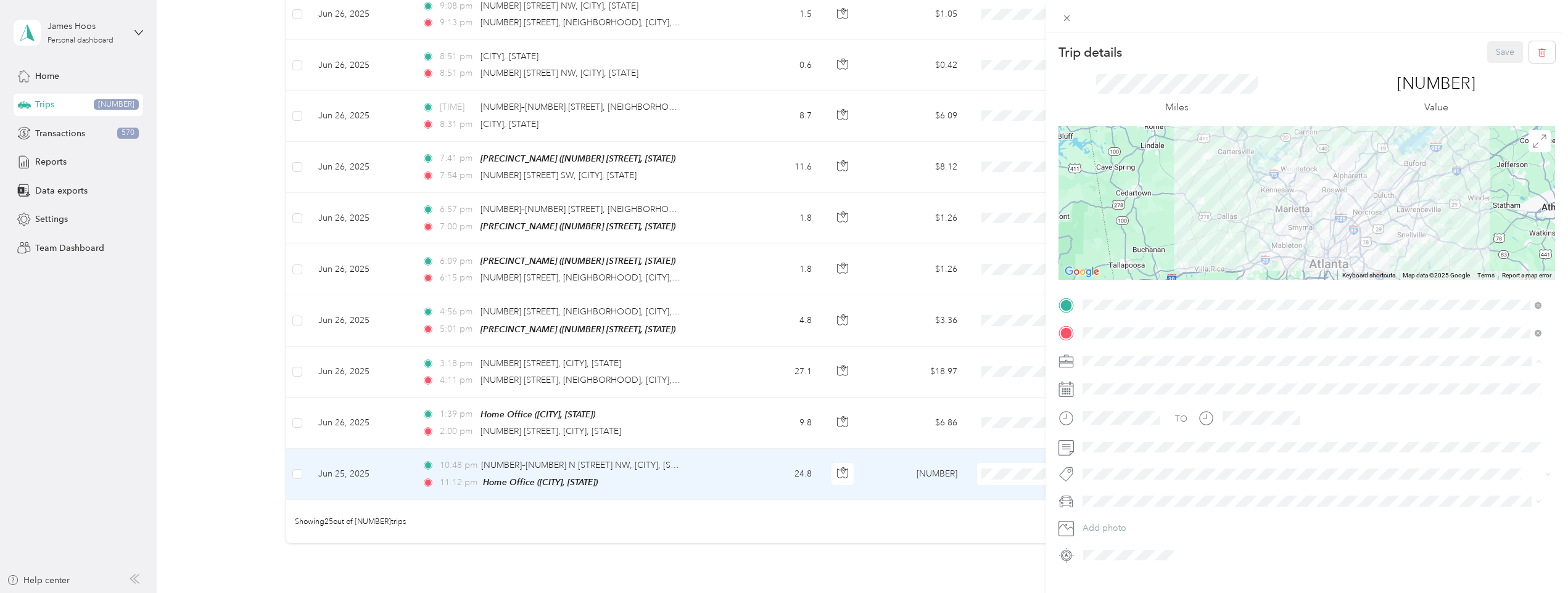 click on "[NAME] Llc" at bounding box center [1312, 515] 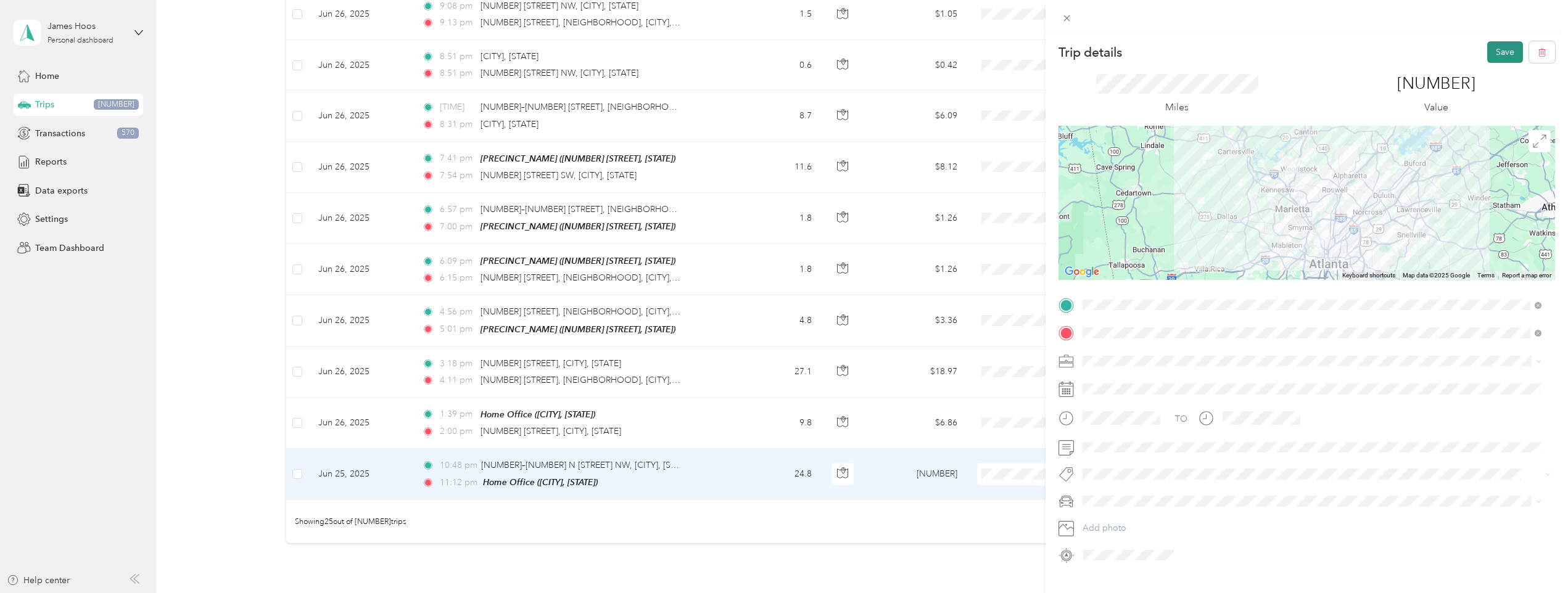 click on "Save" at bounding box center [1505, 52] 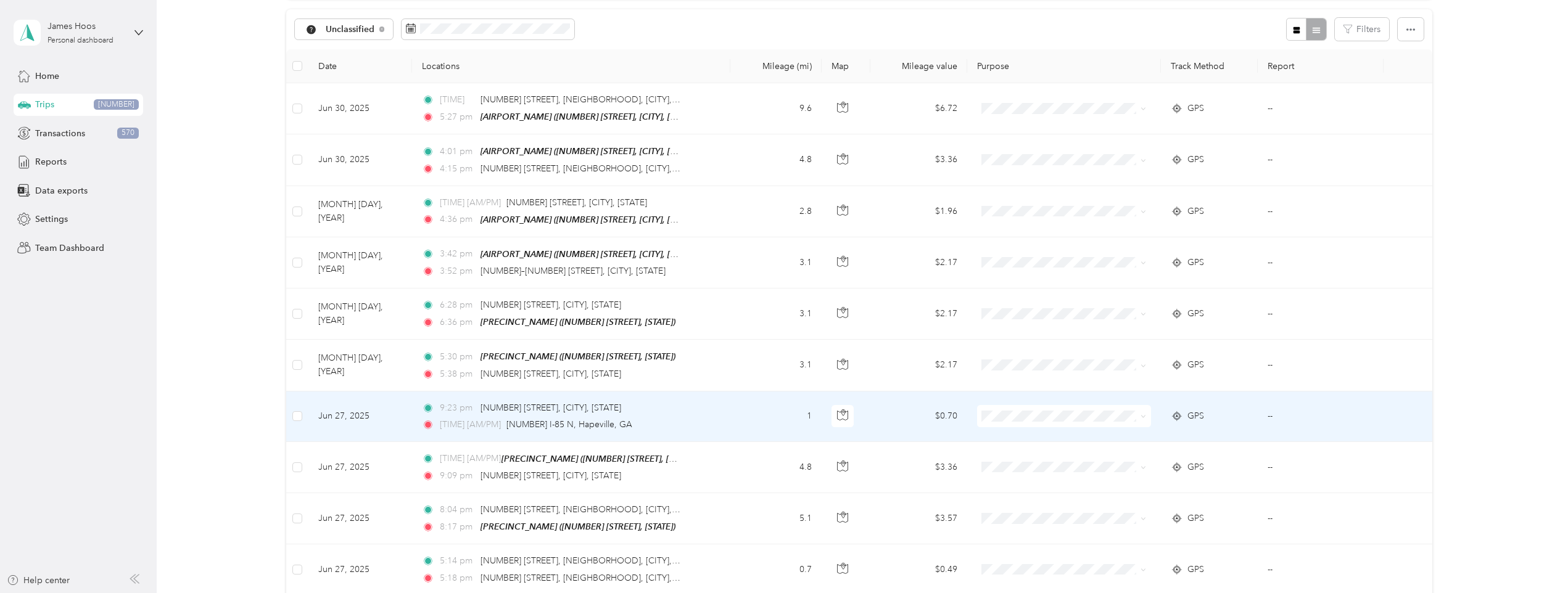 scroll, scrollTop: 123, scrollLeft: 0, axis: vertical 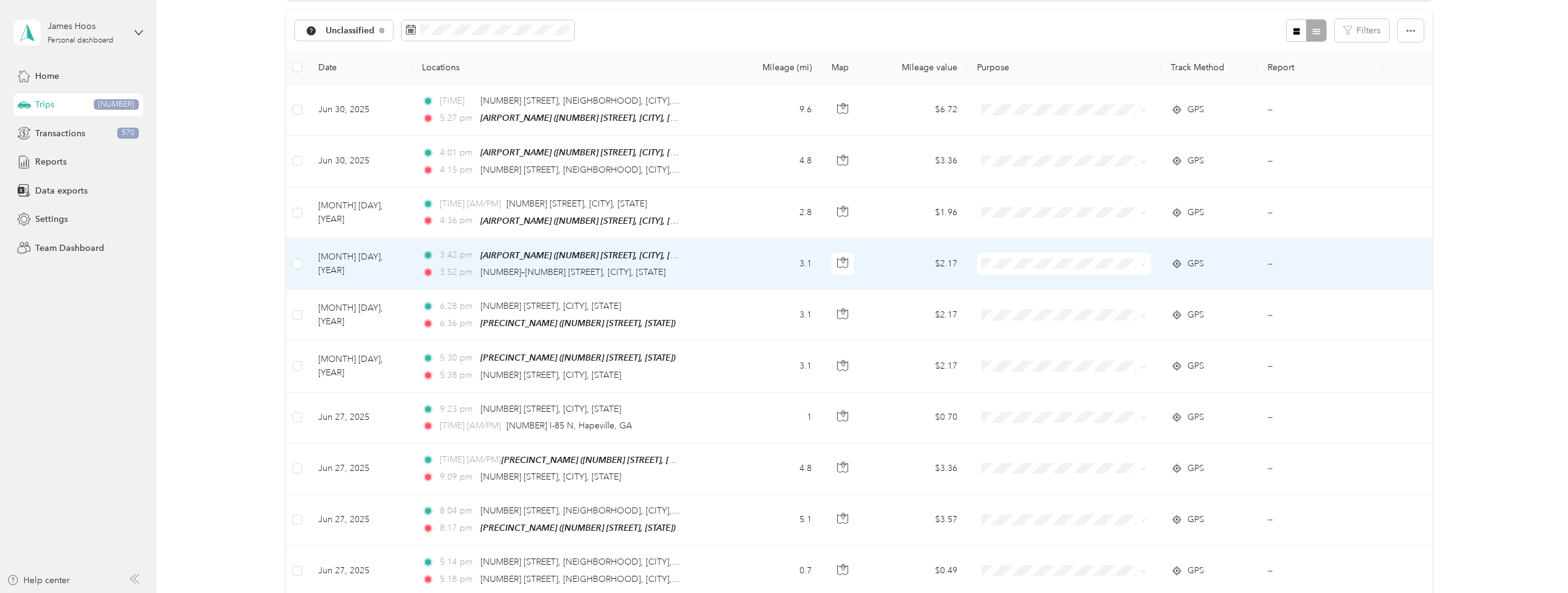click on "3.1" at bounding box center (776, 264) 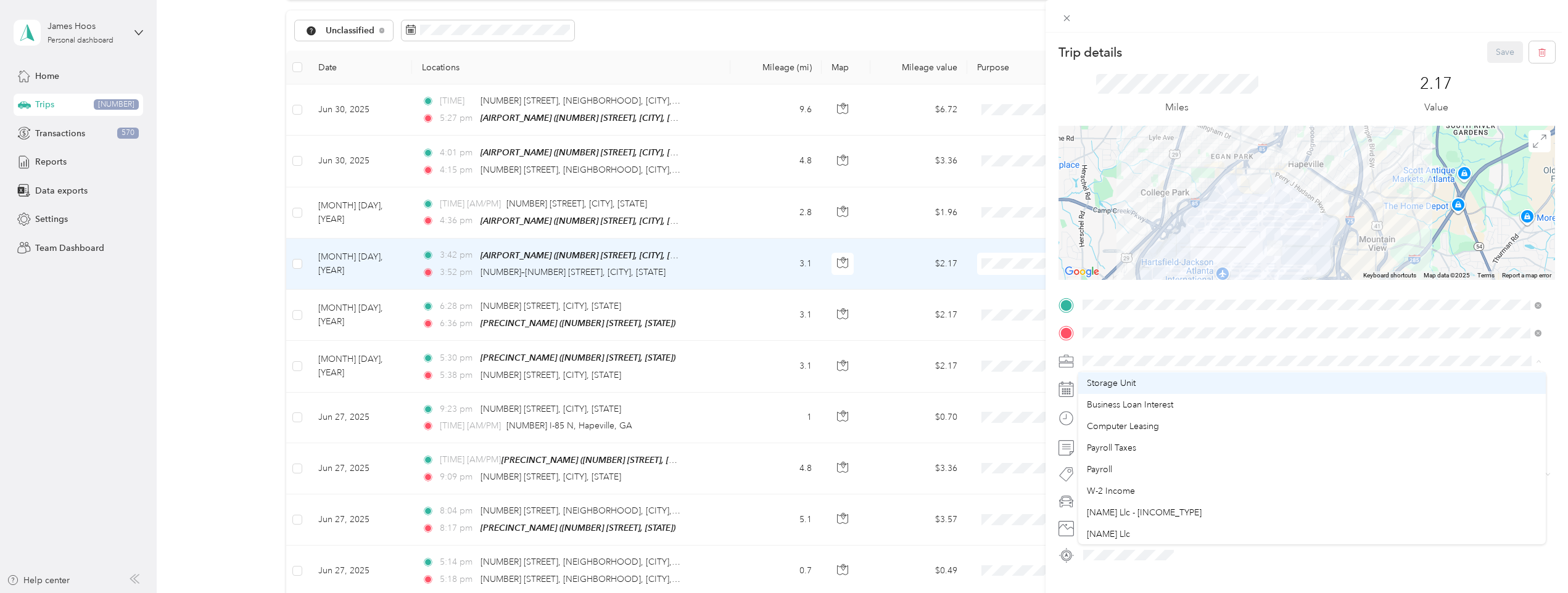 scroll, scrollTop: 123, scrollLeft: 0, axis: vertical 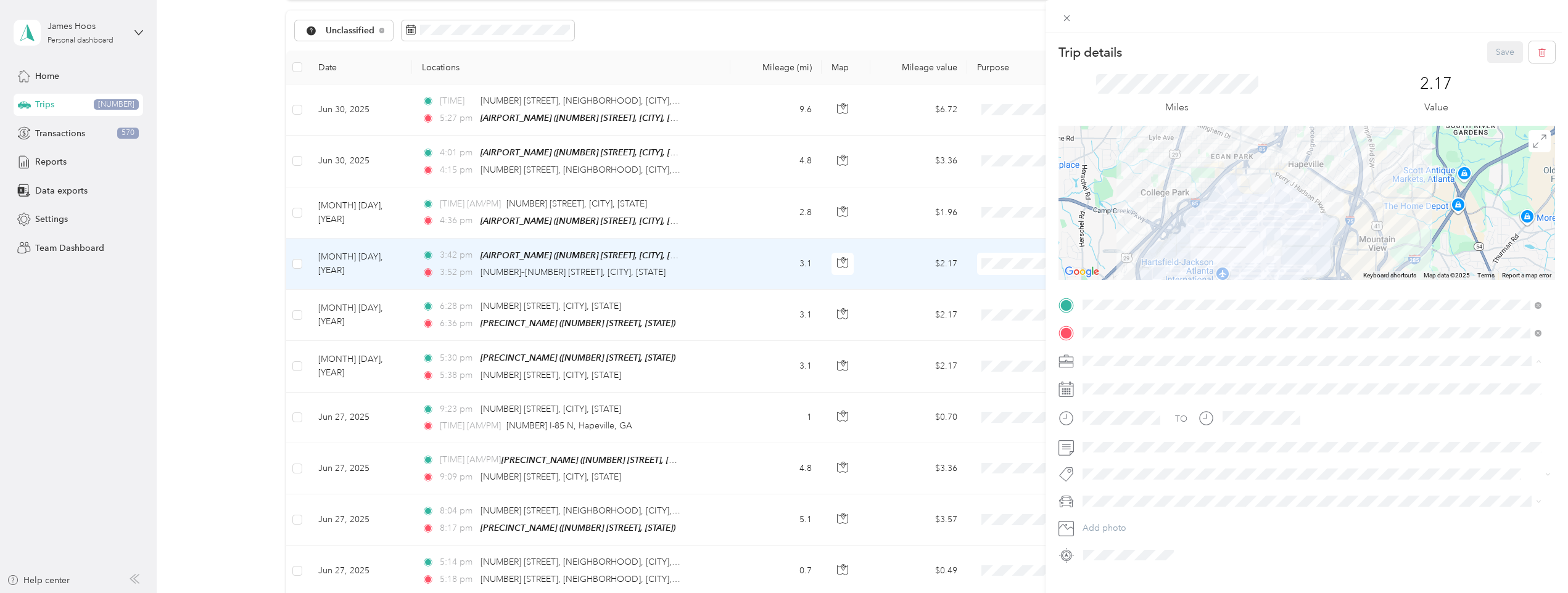 click on "[NAME] Llc" at bounding box center (1312, 453) 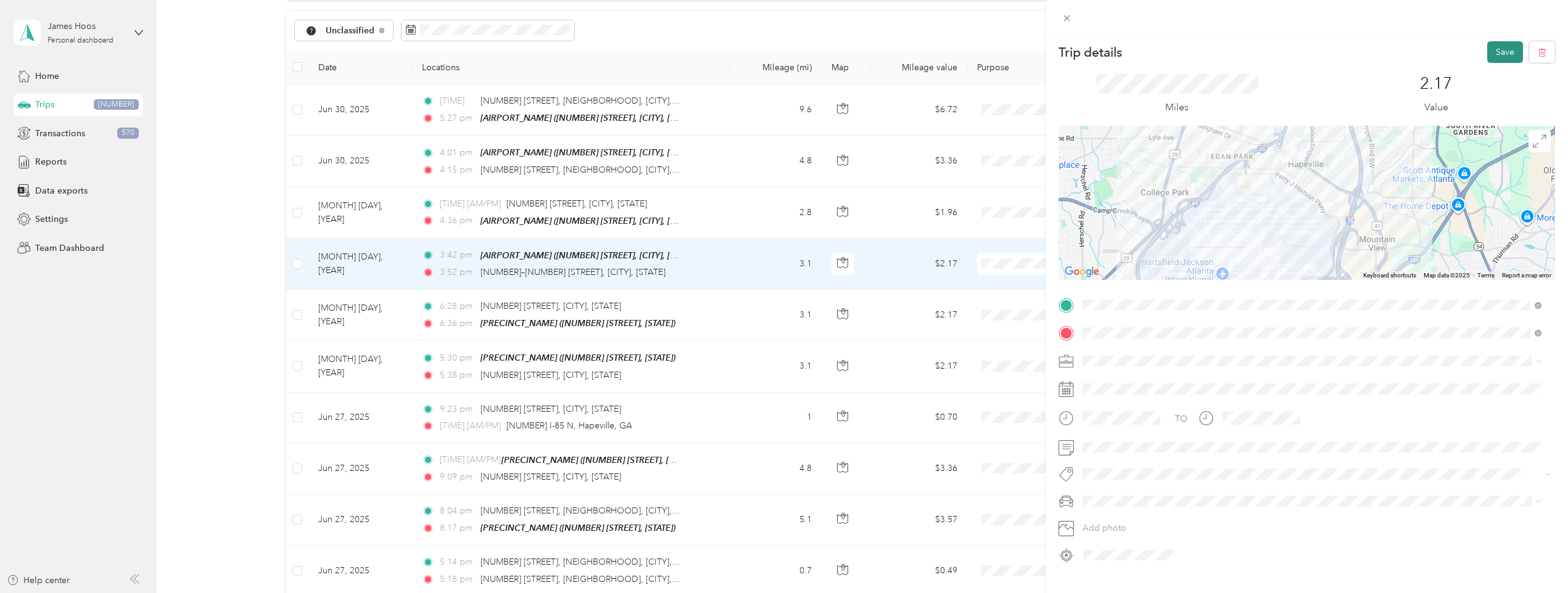 click on "Save" at bounding box center (1505, 52) 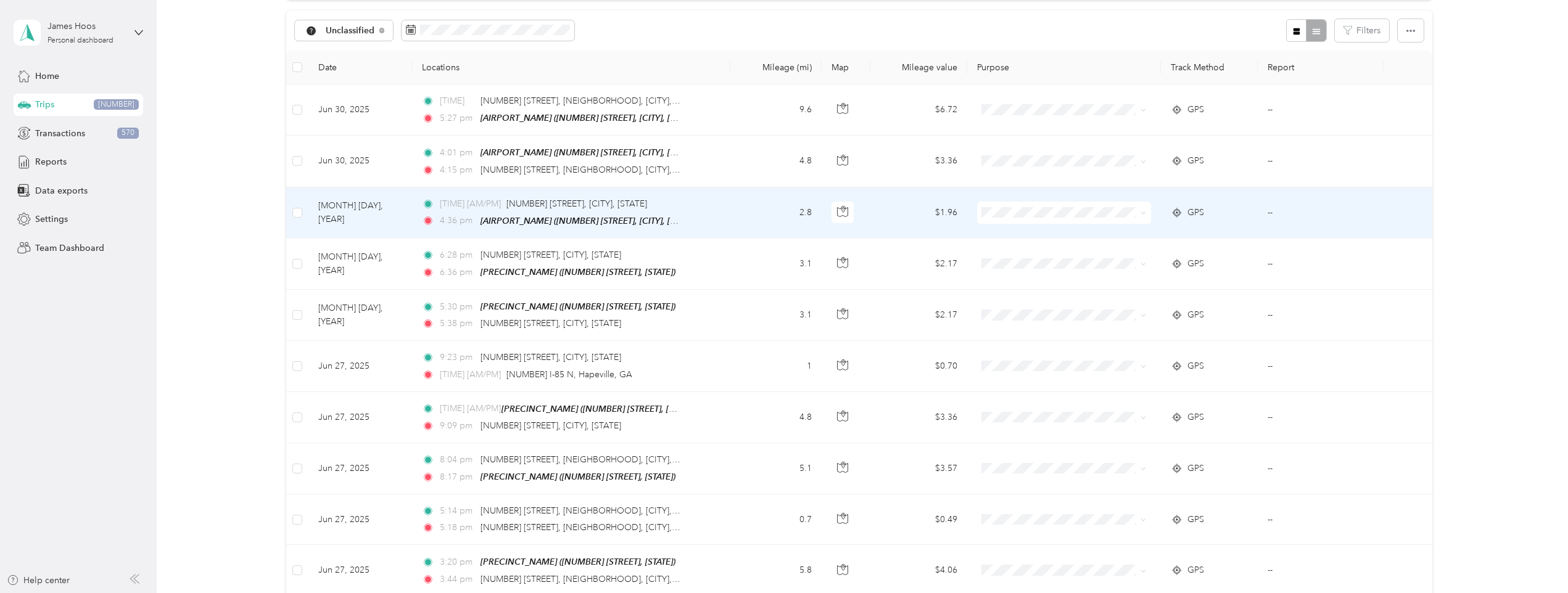 click on "[TIME] [AM/PM] [NUMBER] [STREET], [CITY], [STATE] [TIME] [AM/PM] [AIRPORT_NAME] ([NUMBER] [STREET], [CITY], [STATE])" at bounding box center (571, 213) 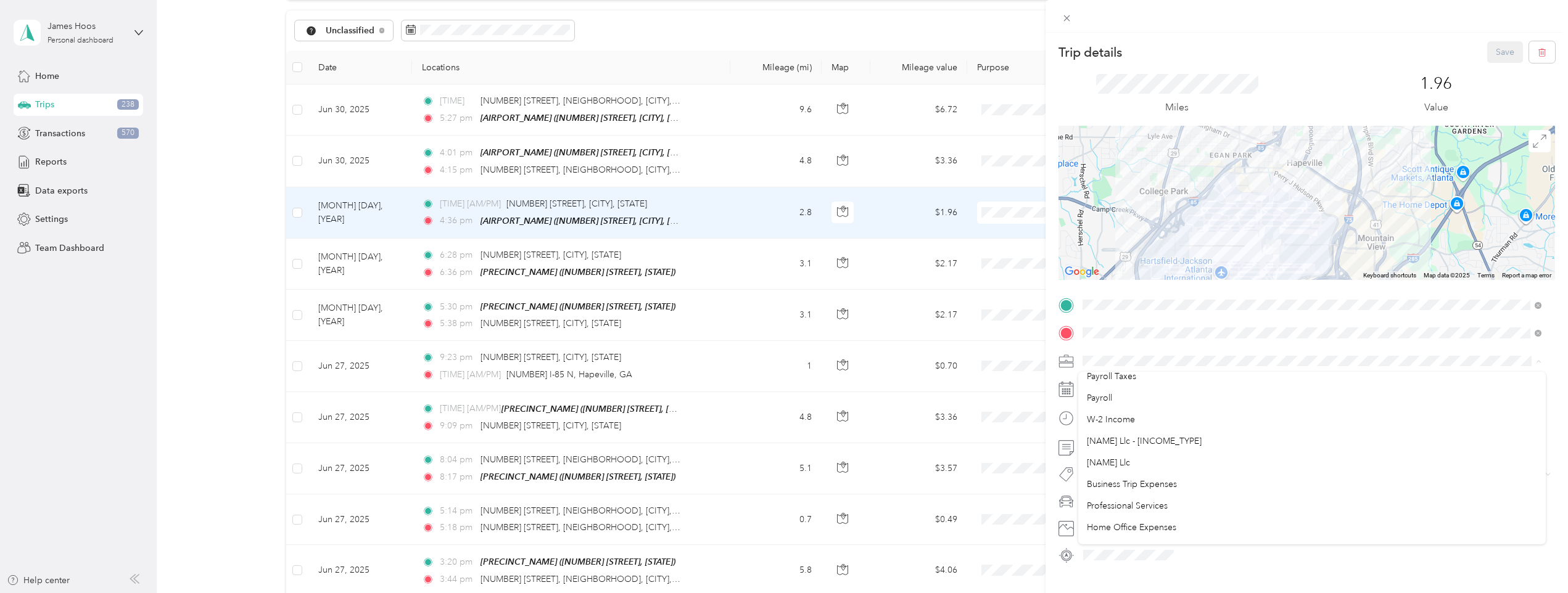 scroll, scrollTop: 123, scrollLeft: 0, axis: vertical 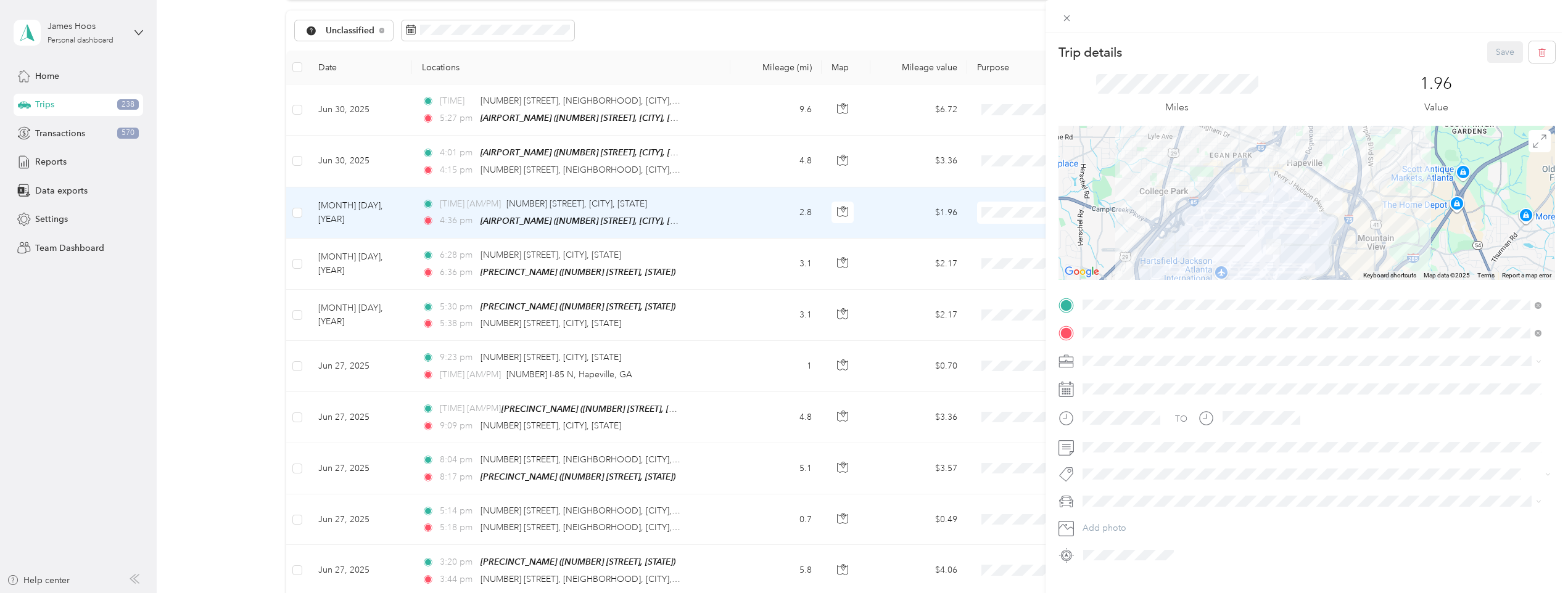 click on "Work Personal Storage Unit Business Loan Interest Computer Leasing Payroll Taxes Payroll W-2 Income James Hoos Llc - 1099 Income James Hoos Llc Business Trip Expenses Professional Services Home Office Expenses  Business Loan Other Charity Medical Moving Commute Other Medical" at bounding box center (1312, 457) 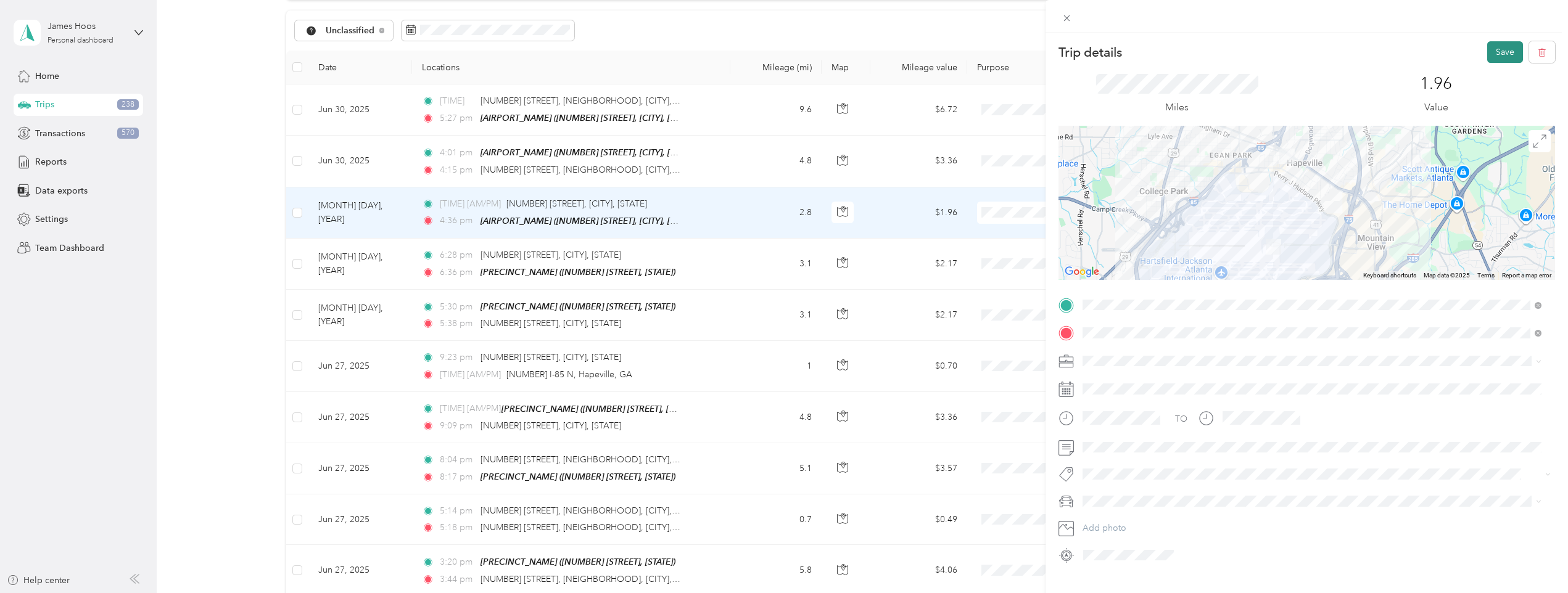 click on "Save" at bounding box center (1505, 52) 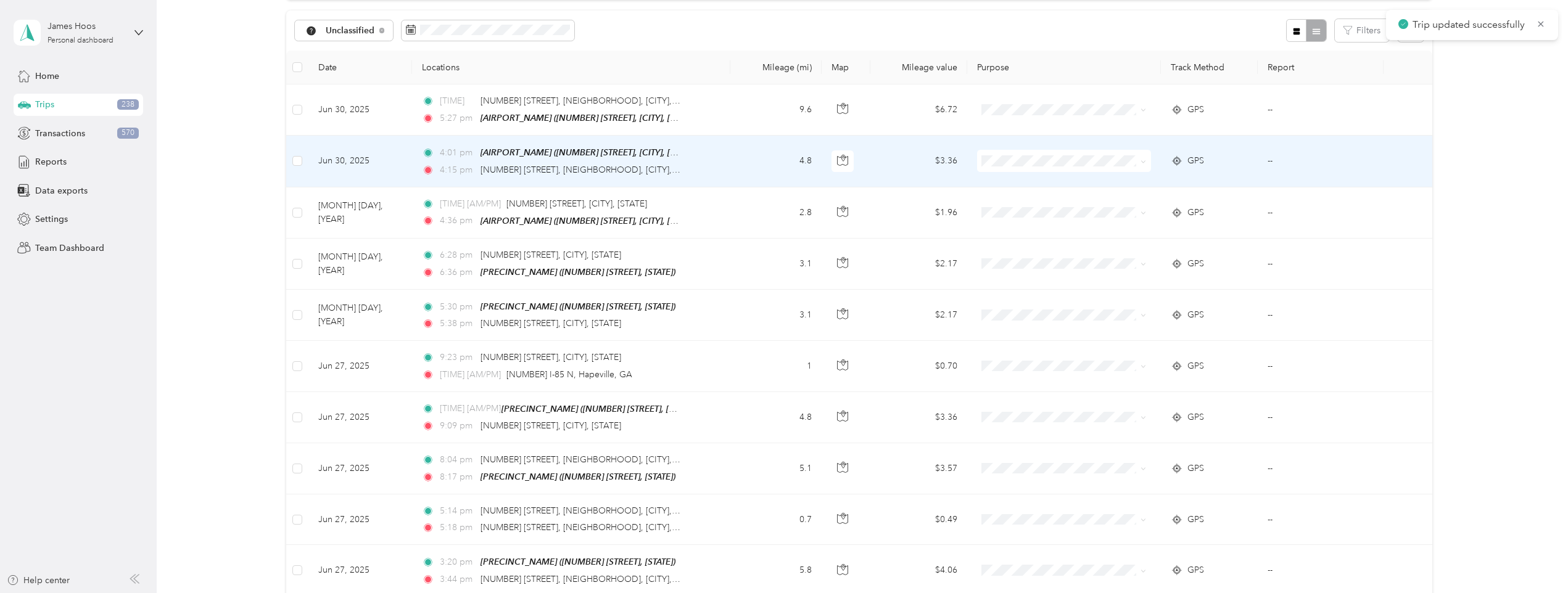 click on "4:15 pm [NUMBER] [STREET], [CITY], [STATE]" at bounding box center (571, 161) 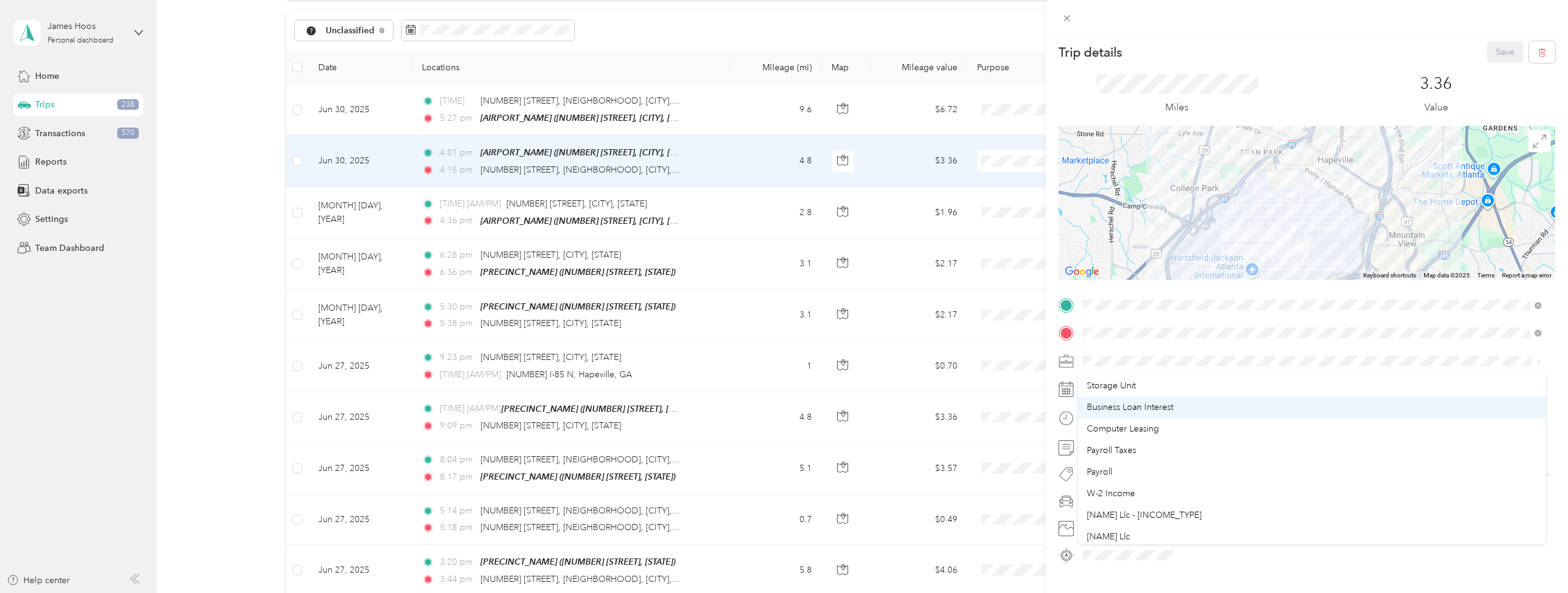scroll, scrollTop: 185, scrollLeft: 0, axis: vertical 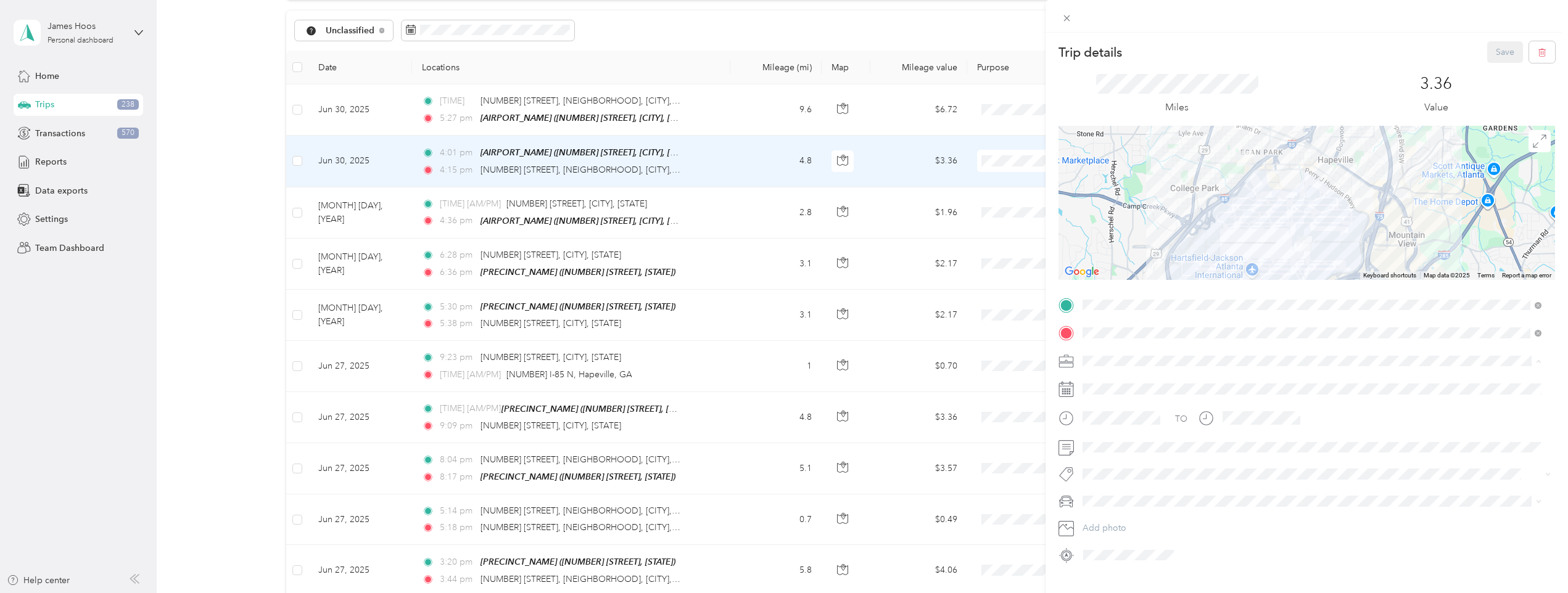 click on "Work Personal Storage Unit Business Loan Interest Computer Leasing Payroll Taxes Payroll W-2 Income James Hoos Llc - 1099 Income James Hoos Llc Business Trip Expenses Professional Services Home Office Expenses  Business Loan Other Charity Medical Moving Commute Other Medical" at bounding box center (1312, 458) 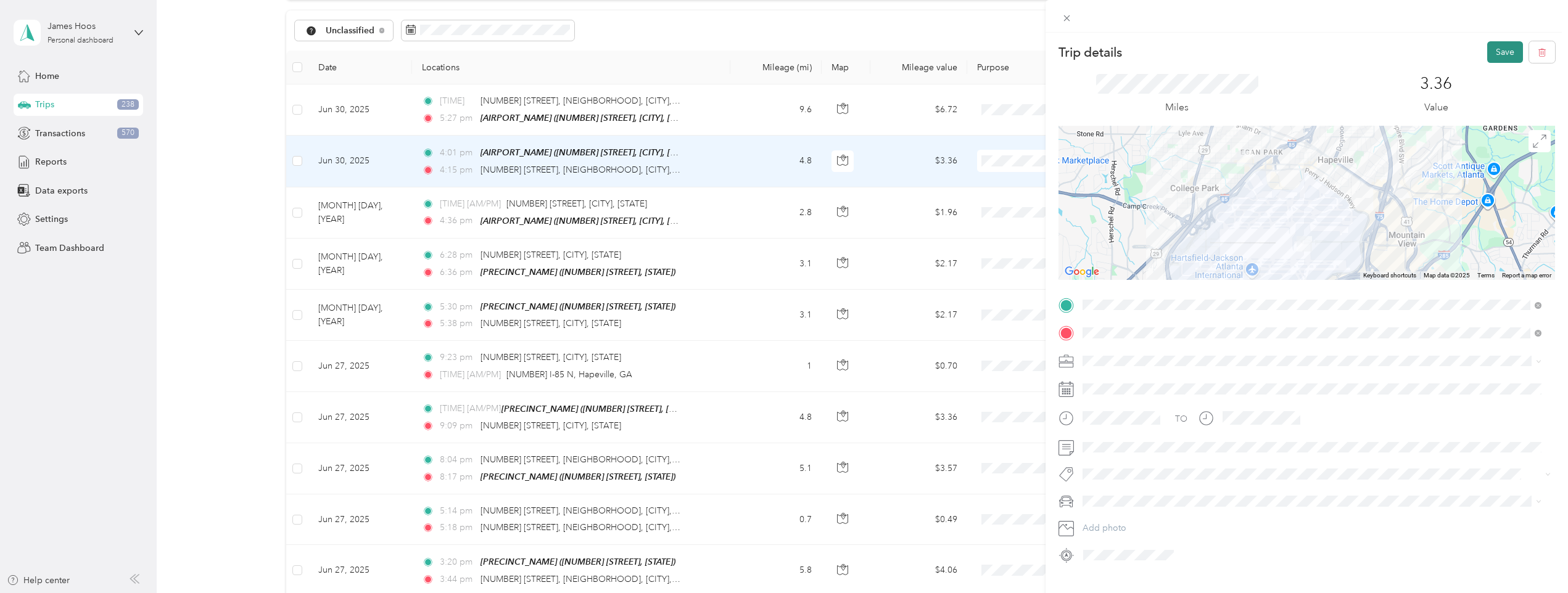 click on "Save" at bounding box center (1505, 52) 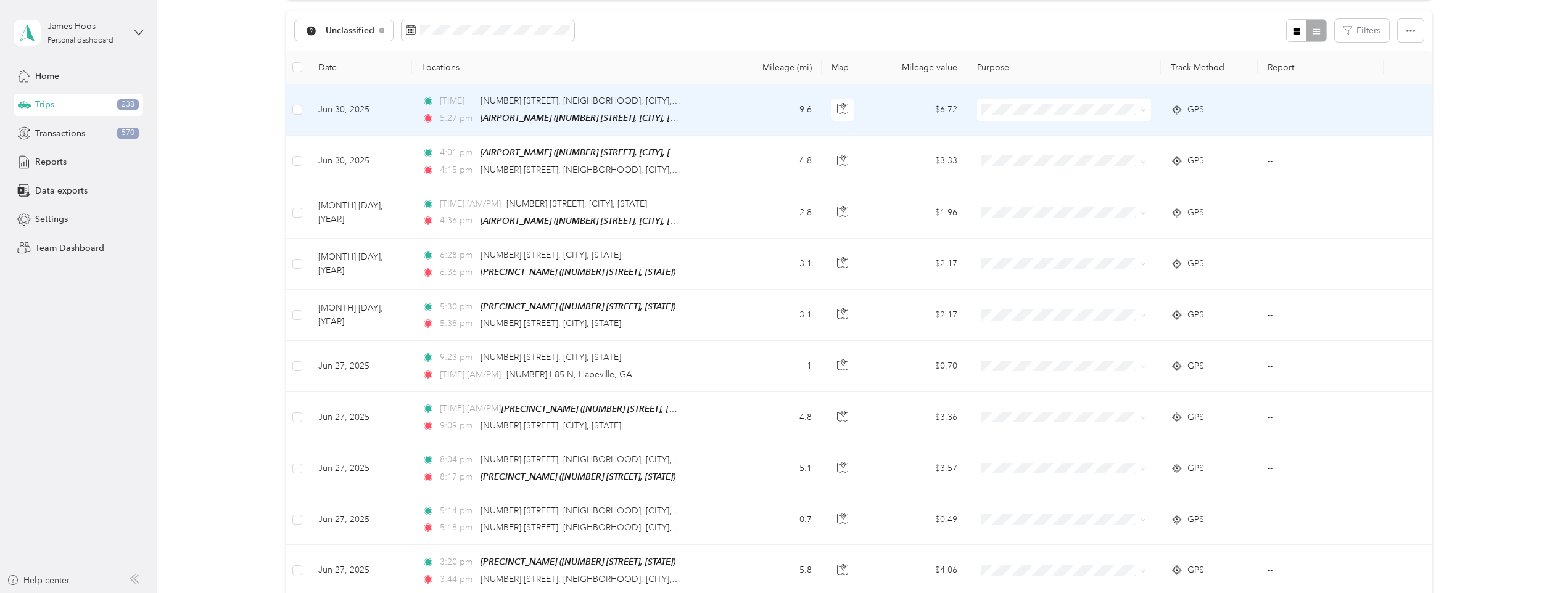 click on "9.6" at bounding box center [776, 110] 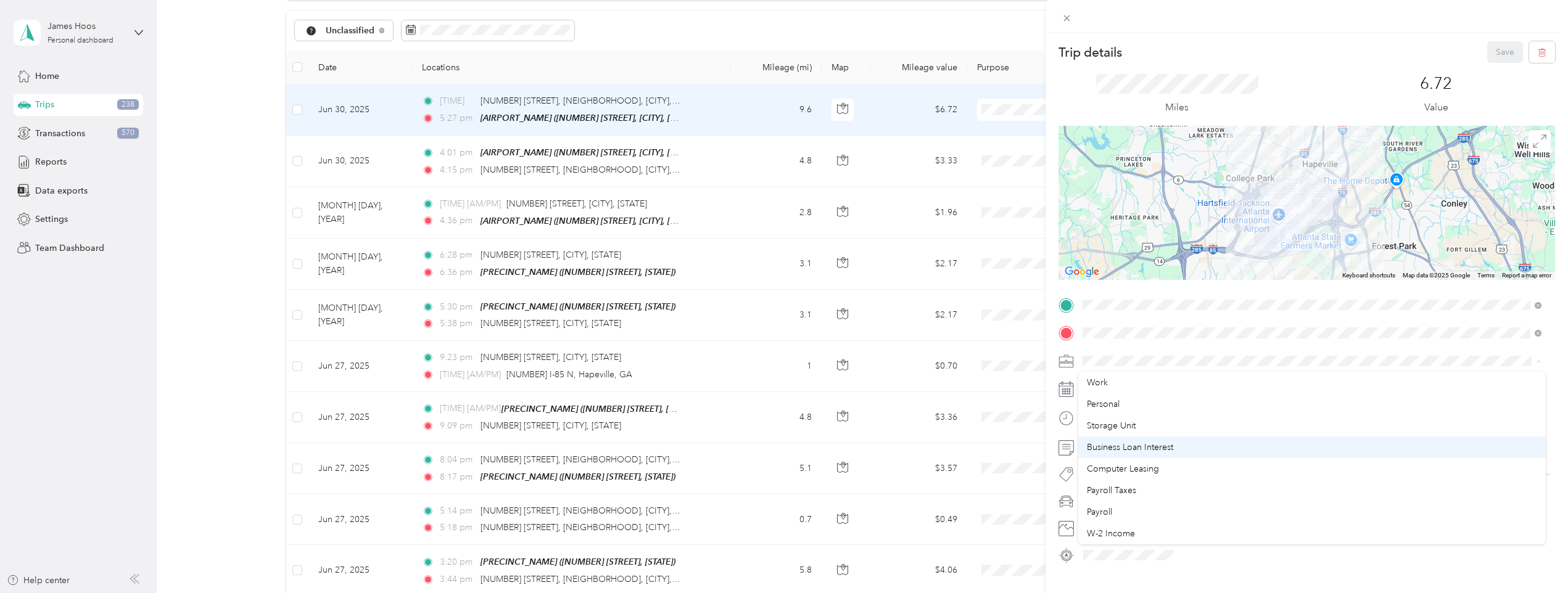 scroll, scrollTop: 62, scrollLeft: 0, axis: vertical 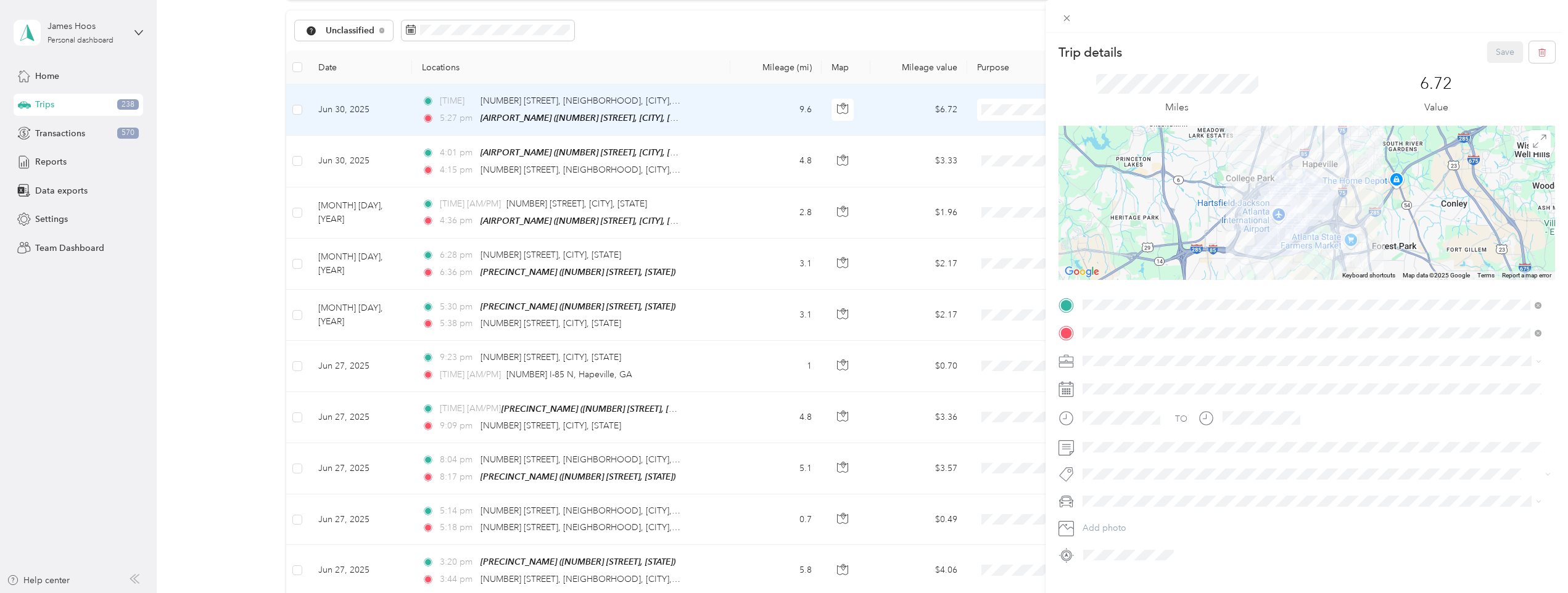 click on "[NAME] Llc" at bounding box center (1312, 515) 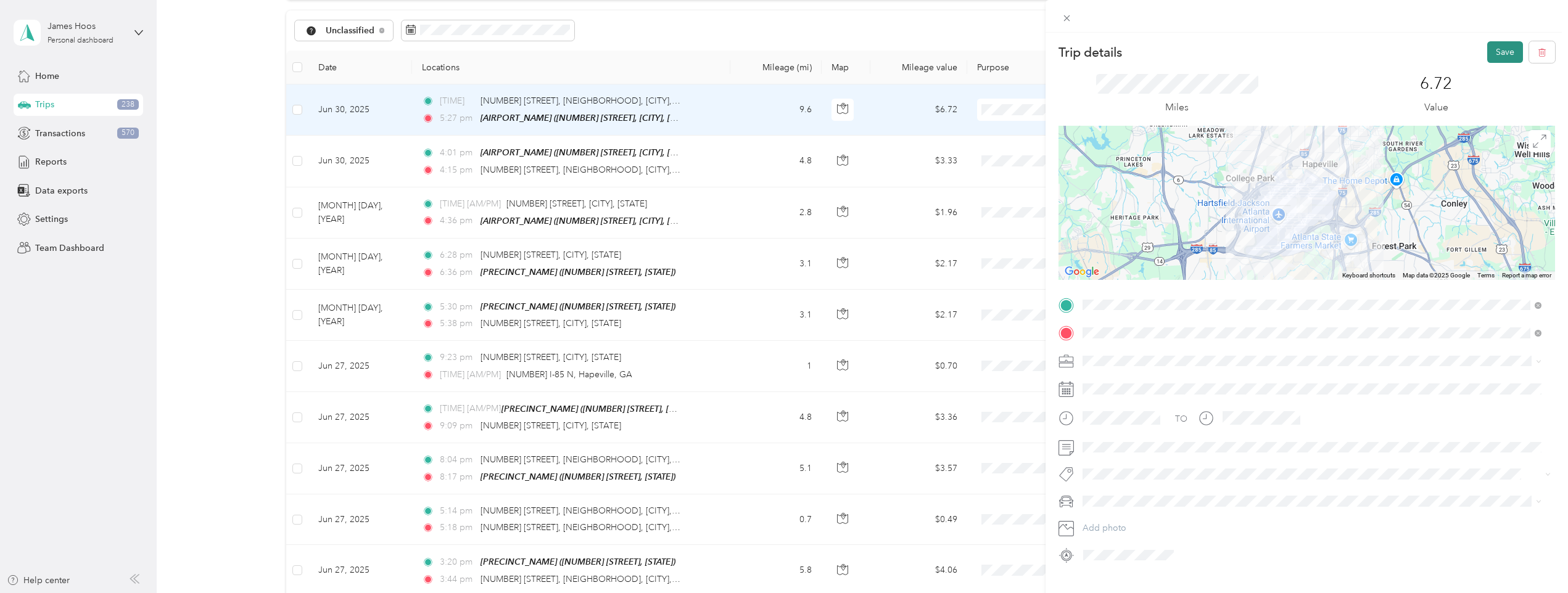 click on "Save" at bounding box center [1505, 52] 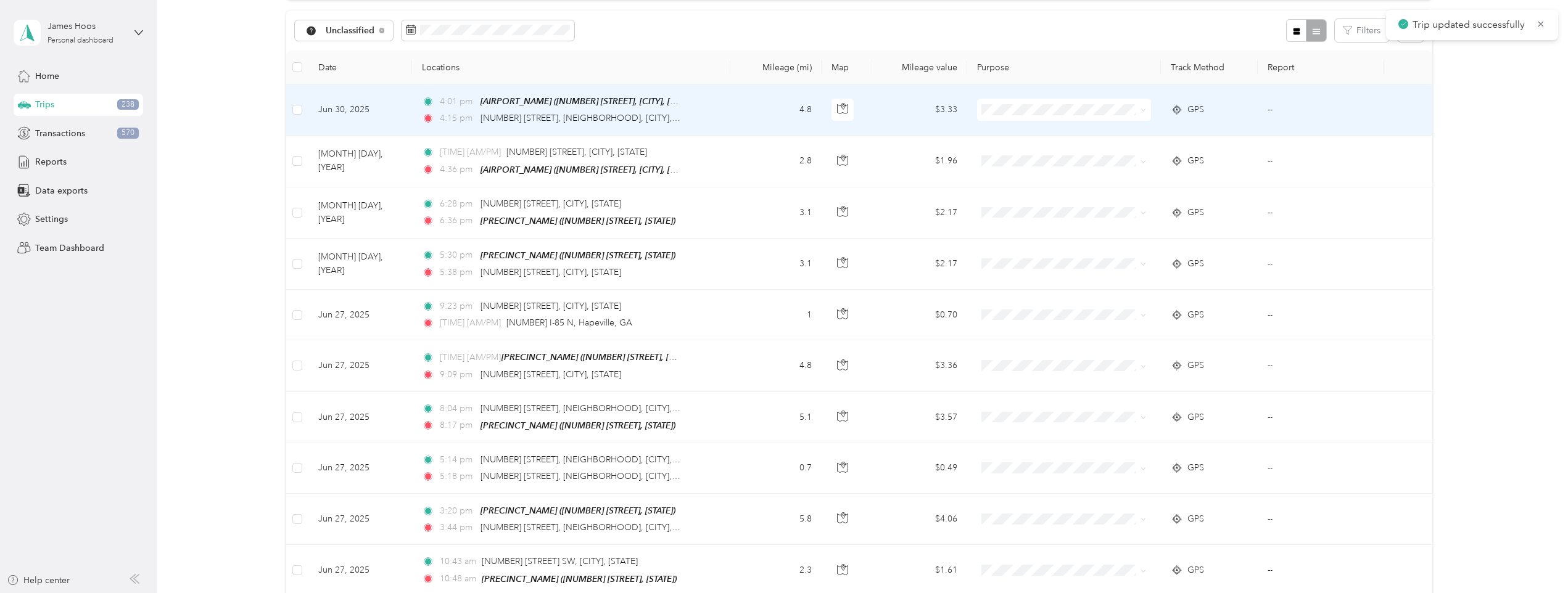 click on "4:15 pm [NUMBER] [STREET], [CITY], [STATE]" at bounding box center [571, 110] 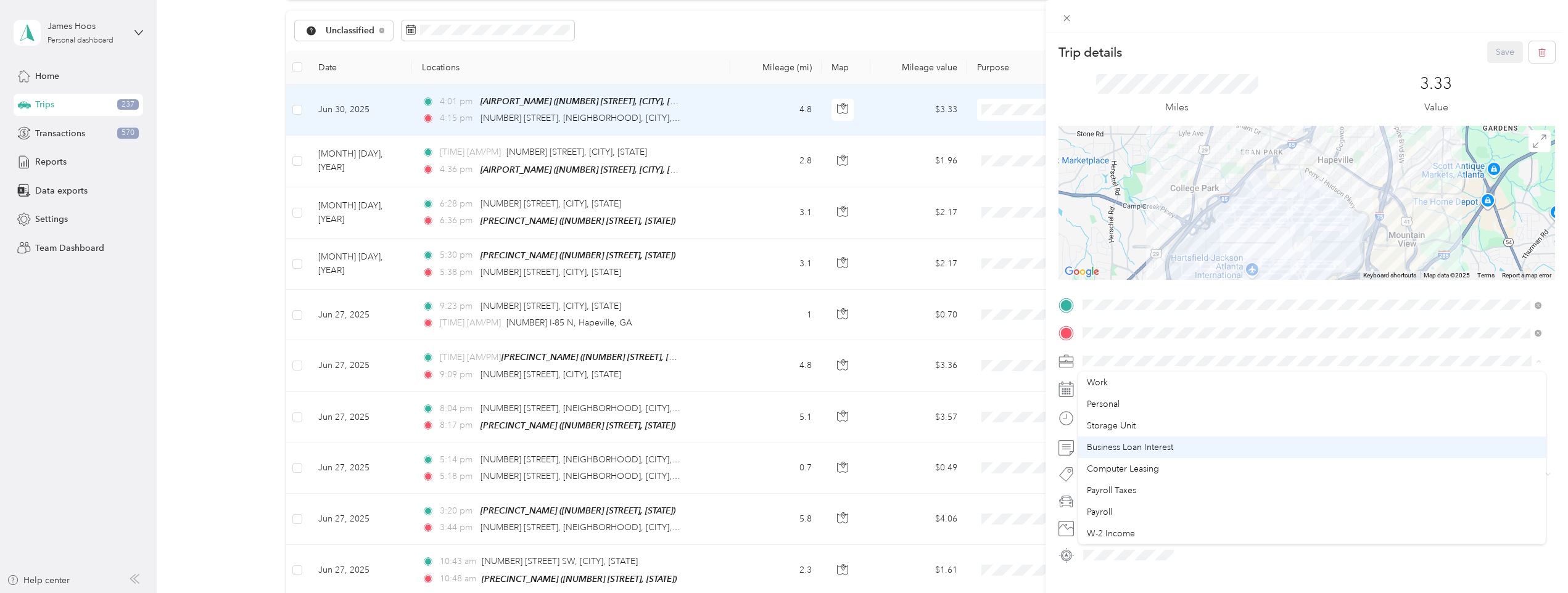 scroll, scrollTop: 62, scrollLeft: 0, axis: vertical 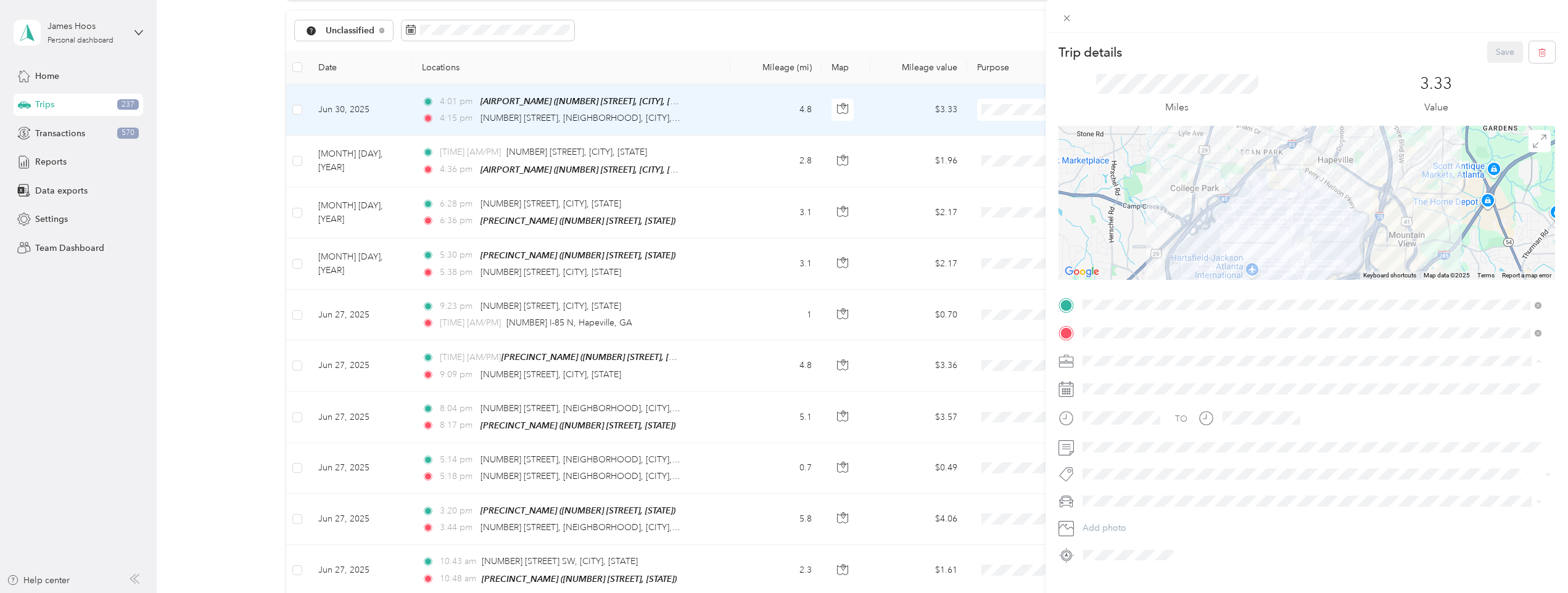 click on "[NAME] Llc" at bounding box center (1312, 515) 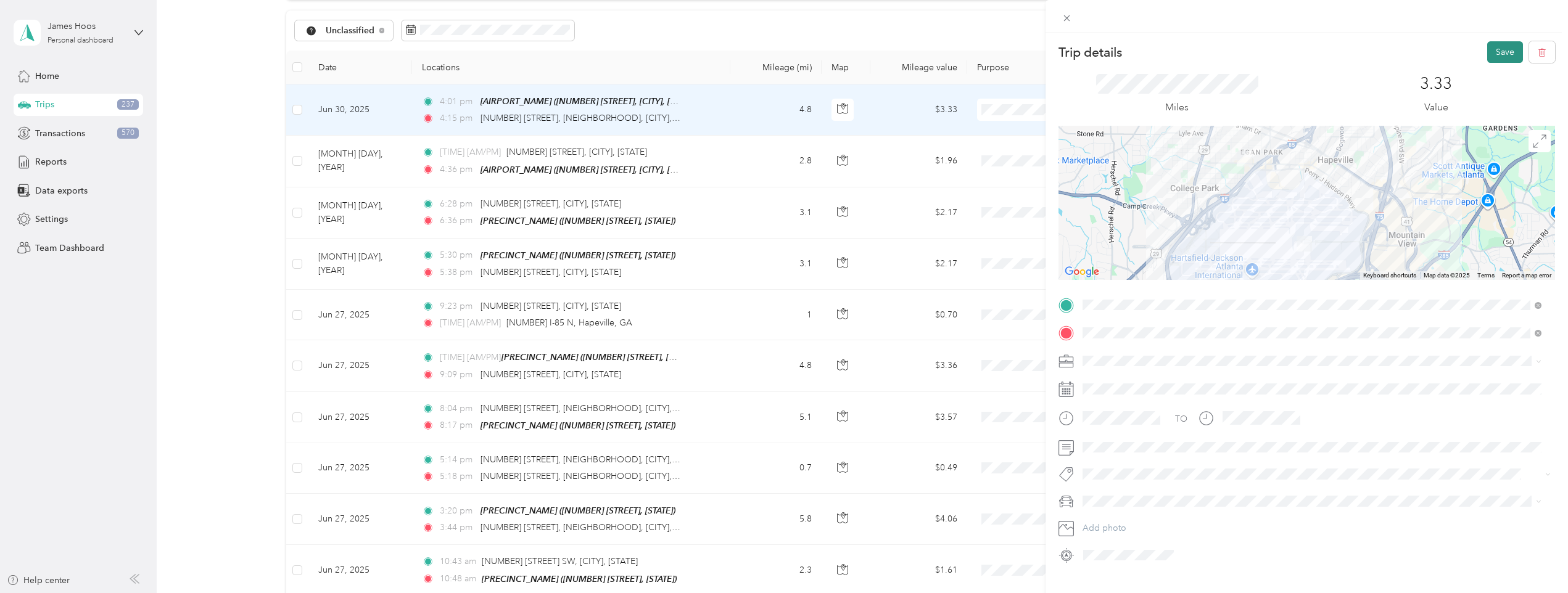 click on "Save" at bounding box center [1505, 52] 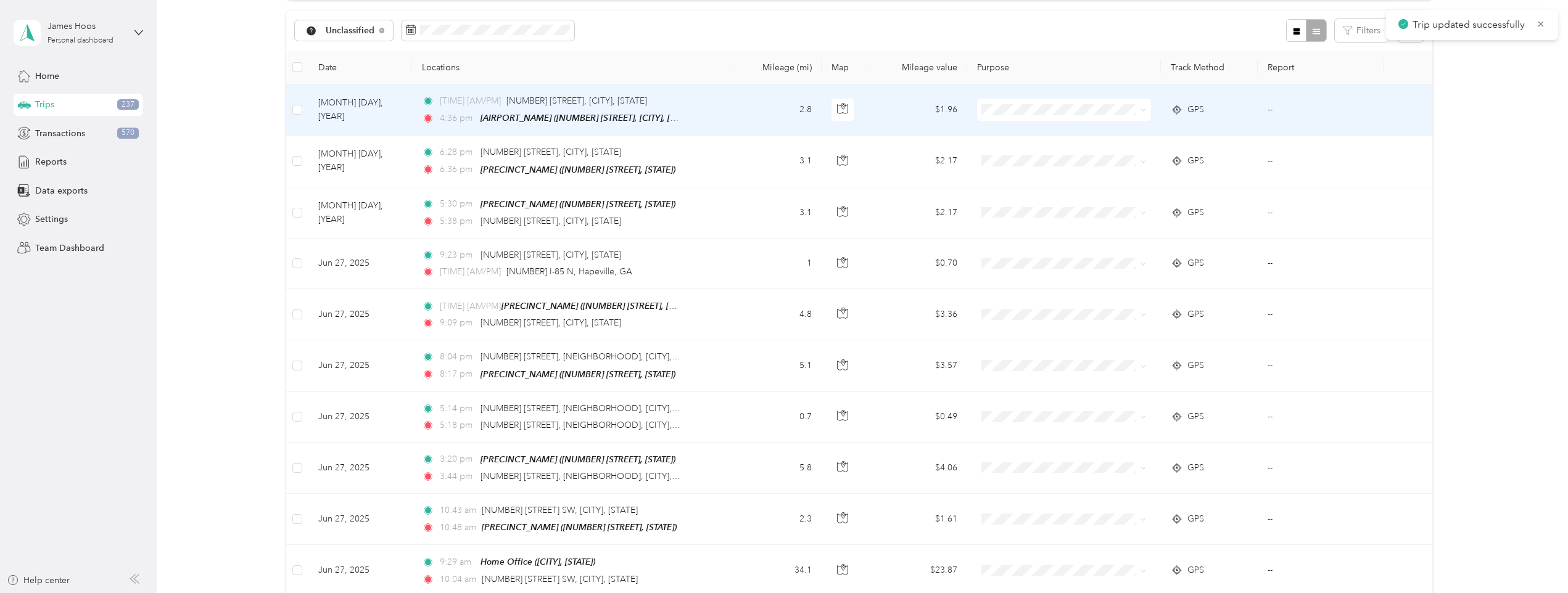 click on "2.8" at bounding box center (776, 110) 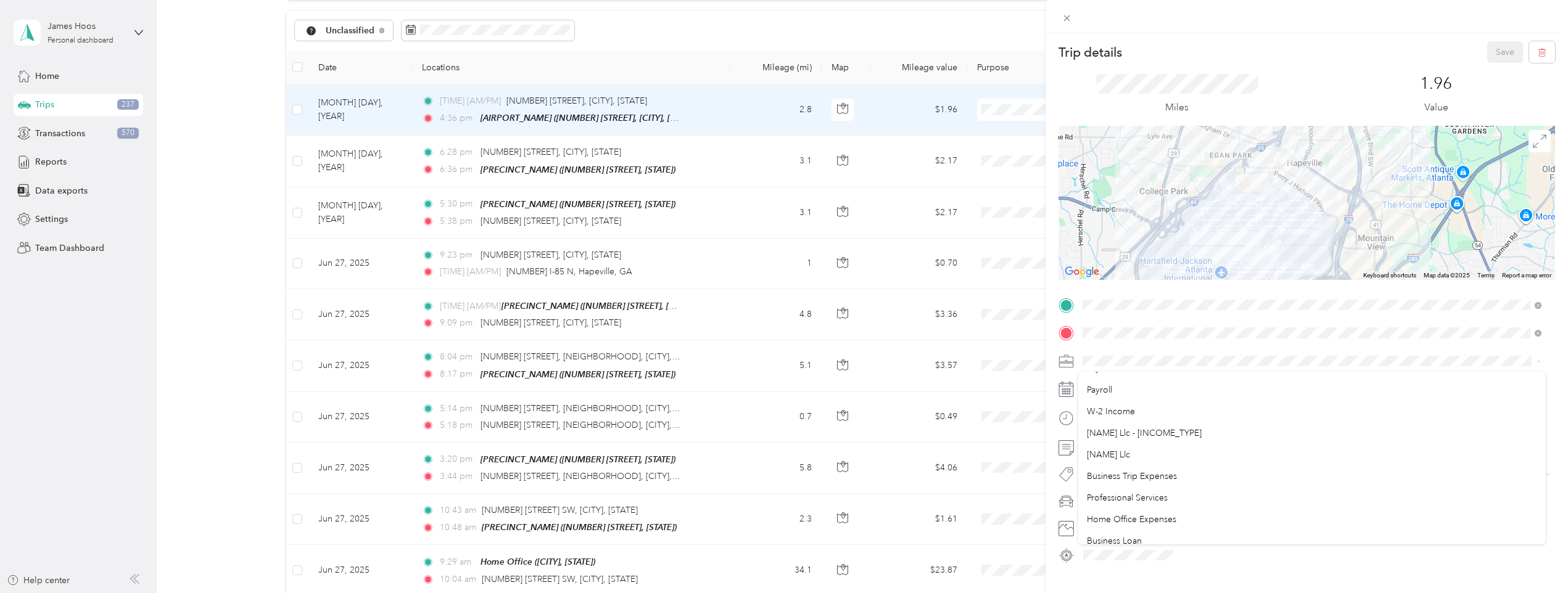 scroll, scrollTop: 123, scrollLeft: 0, axis: vertical 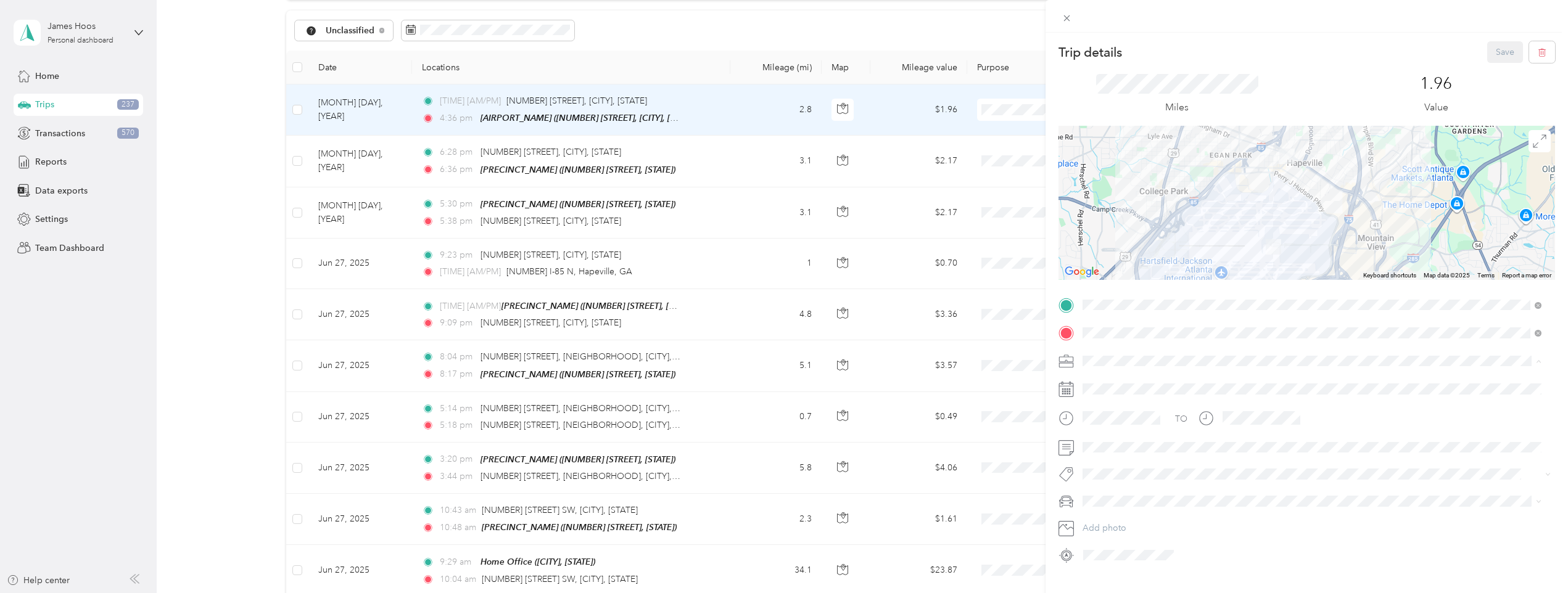 click on "[NAME] Llc" at bounding box center (1312, 453) 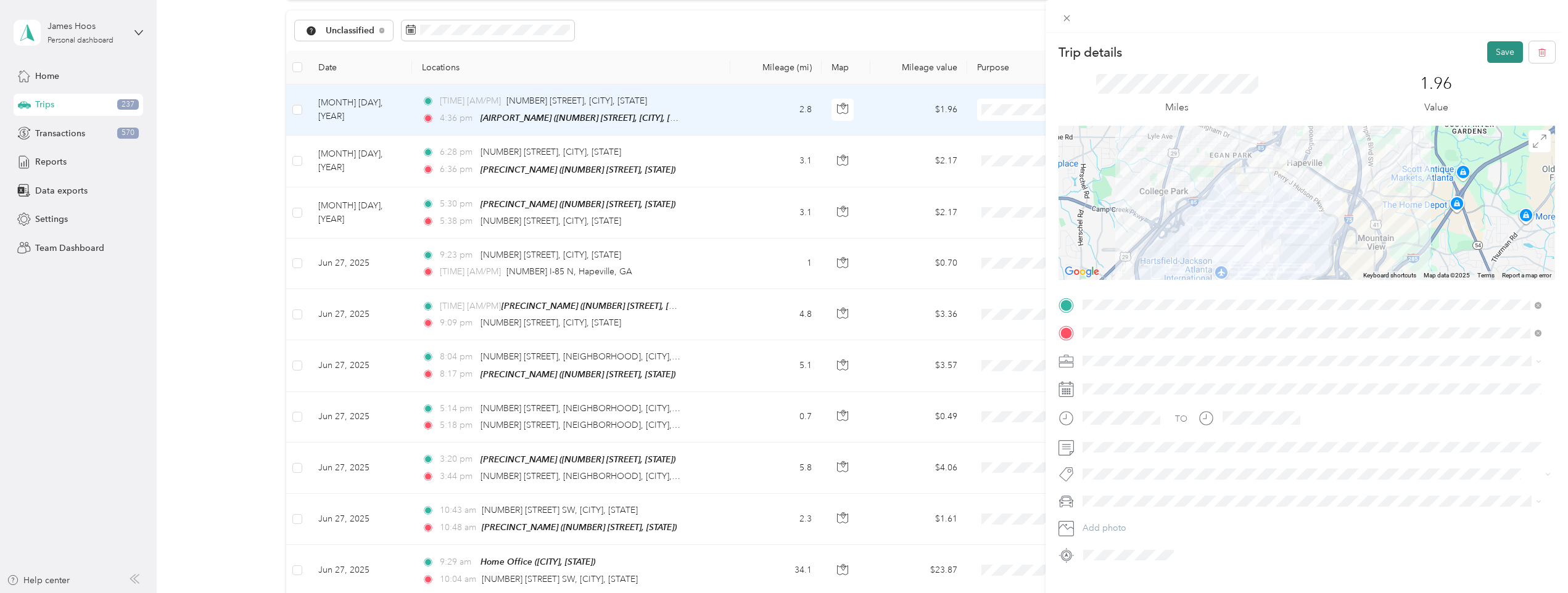 click on "Save" at bounding box center [1505, 52] 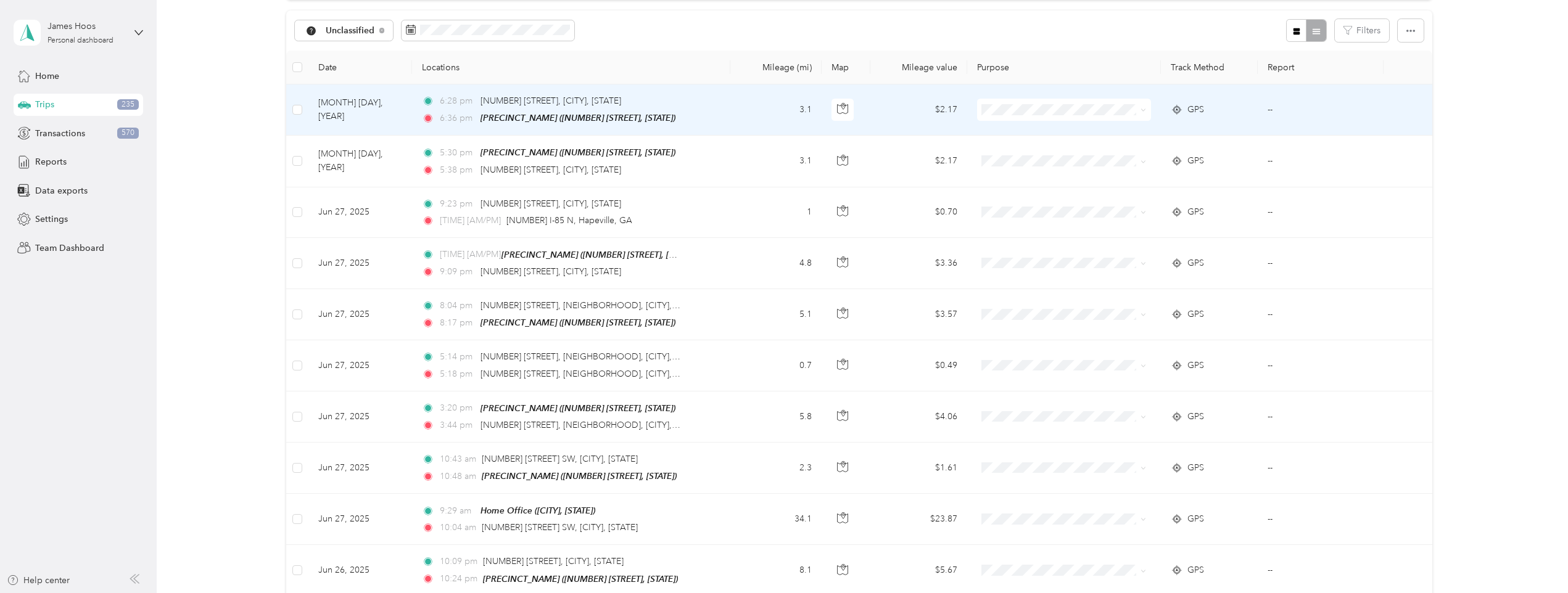 click on "[TIME] [AM/PM] [NUMBER] [STREET], [CITY], [STATE] [TIME] [AM/PM] [ZONE] ([NUMBER] [STREET], [CITY], [STATE])" at bounding box center (571, 110) 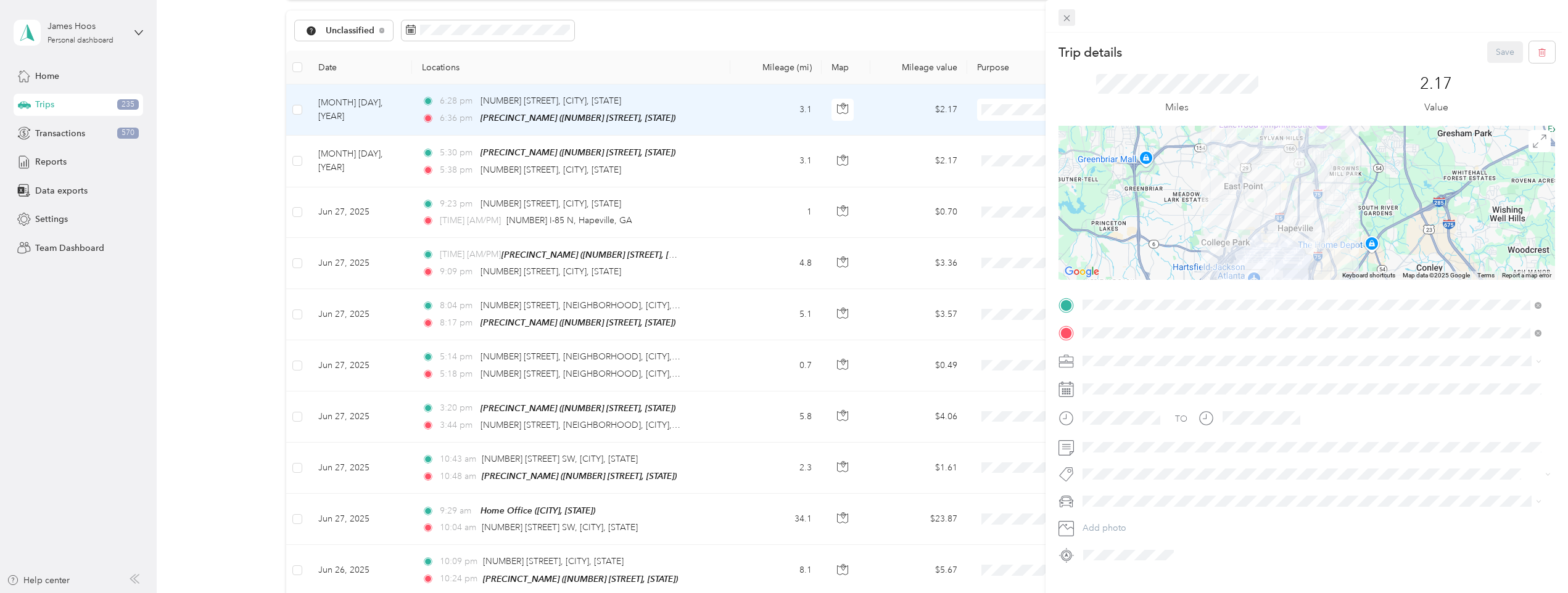 click 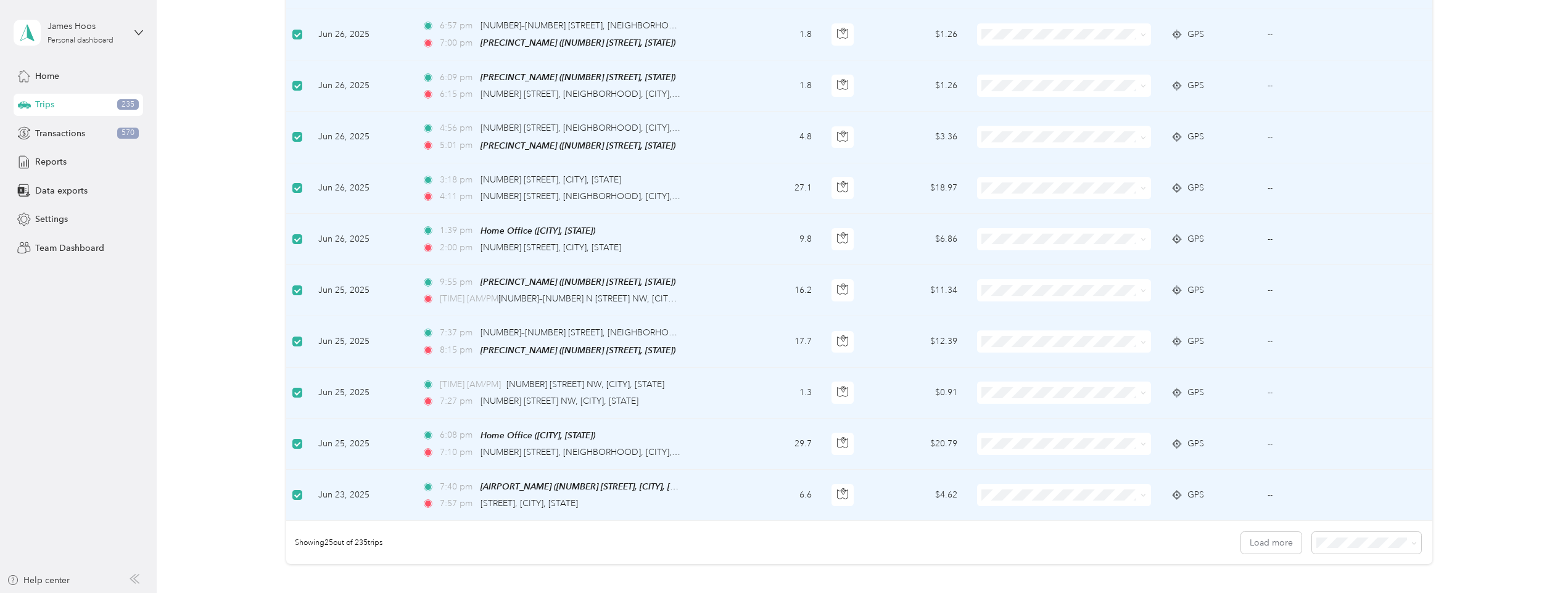 scroll, scrollTop: 985, scrollLeft: 0, axis: vertical 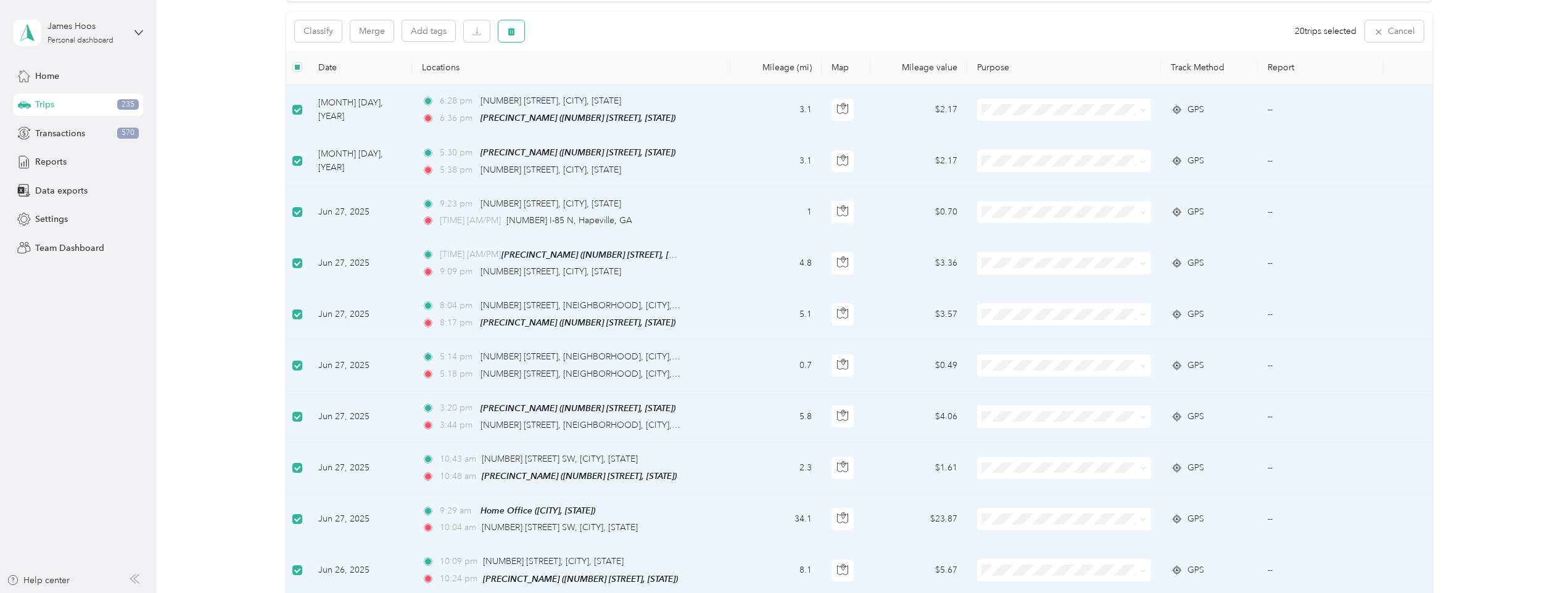 click 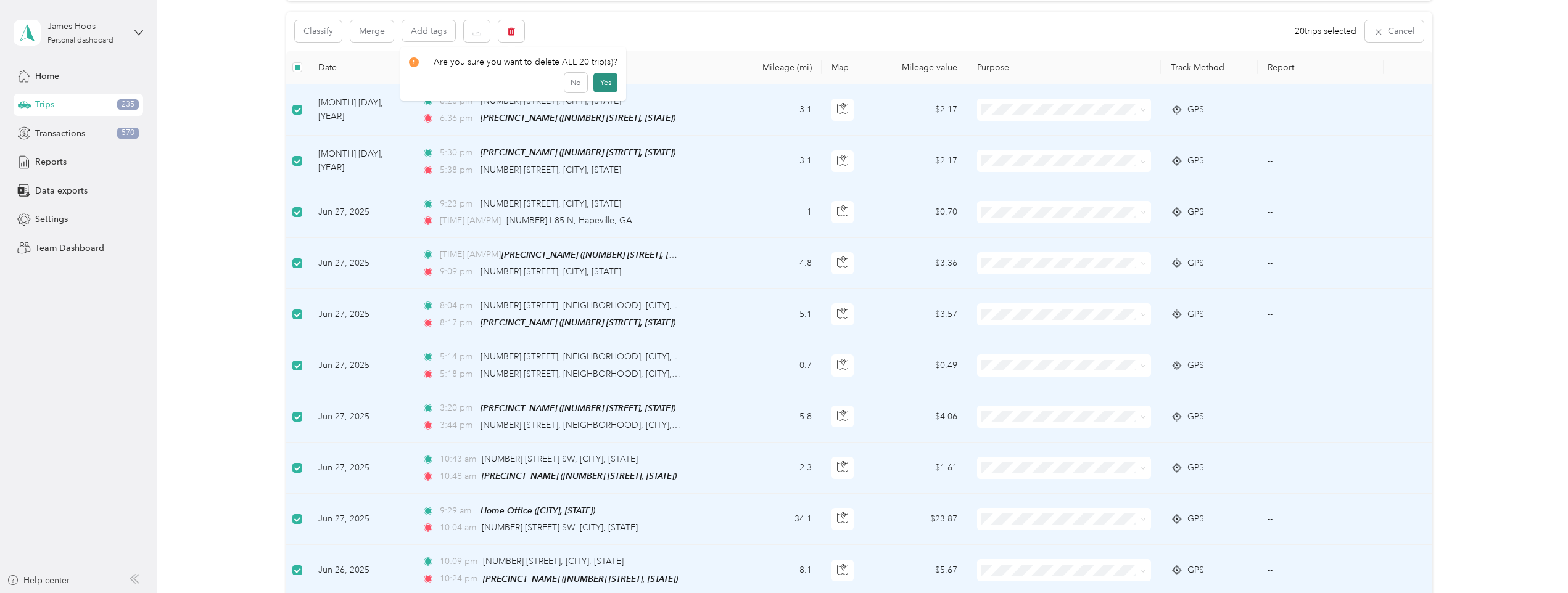 click on "Yes" at bounding box center [605, 83] 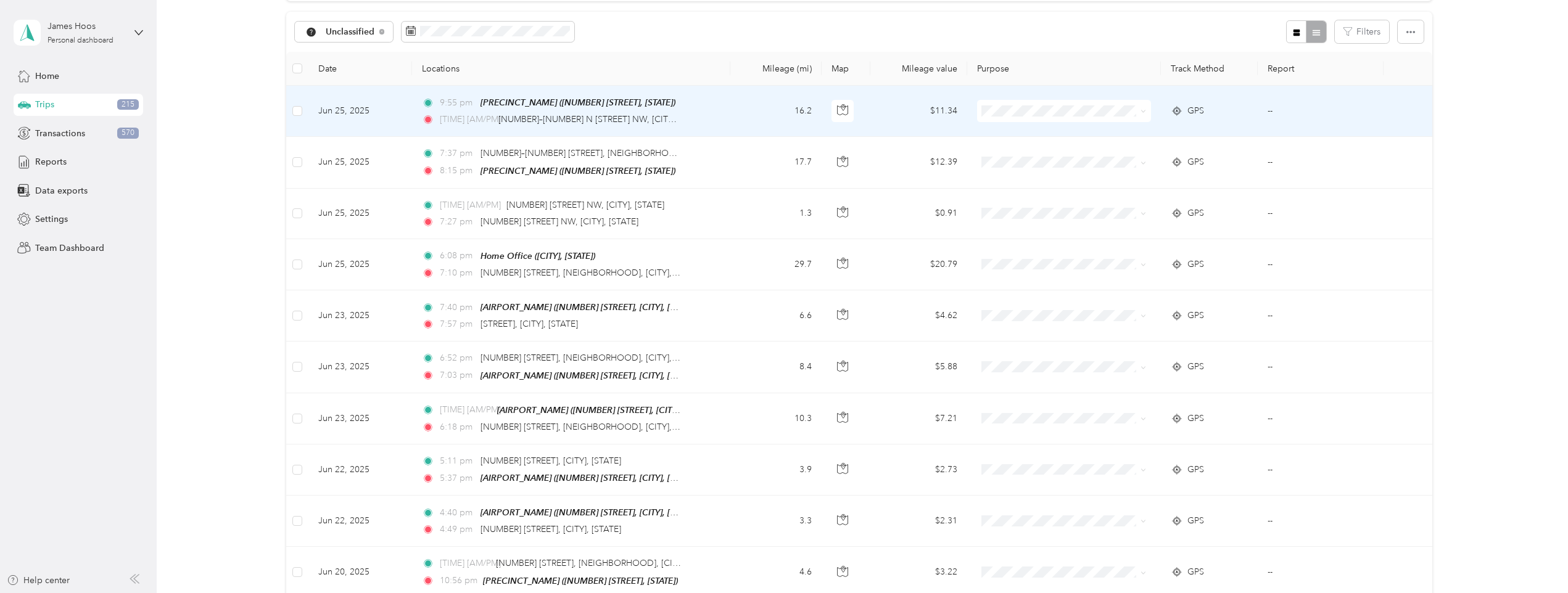 click on "16.2" at bounding box center [776, 111] 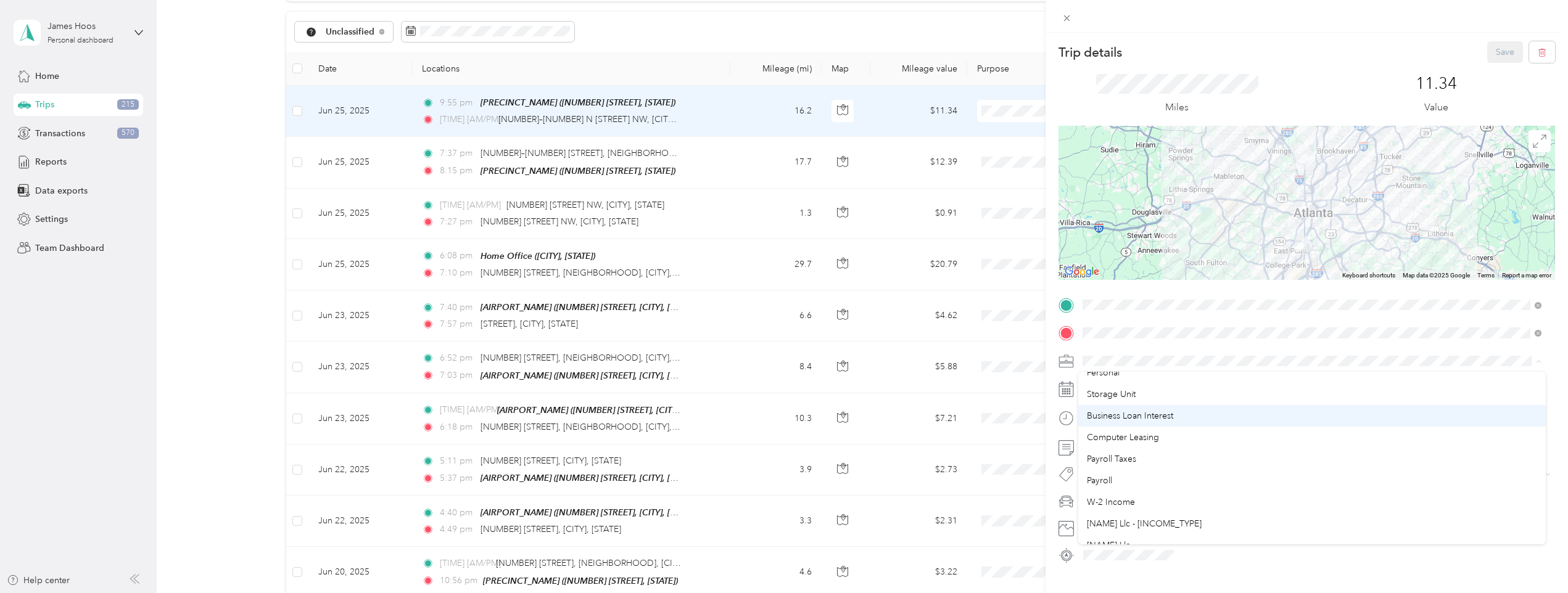 scroll, scrollTop: 62, scrollLeft: 0, axis: vertical 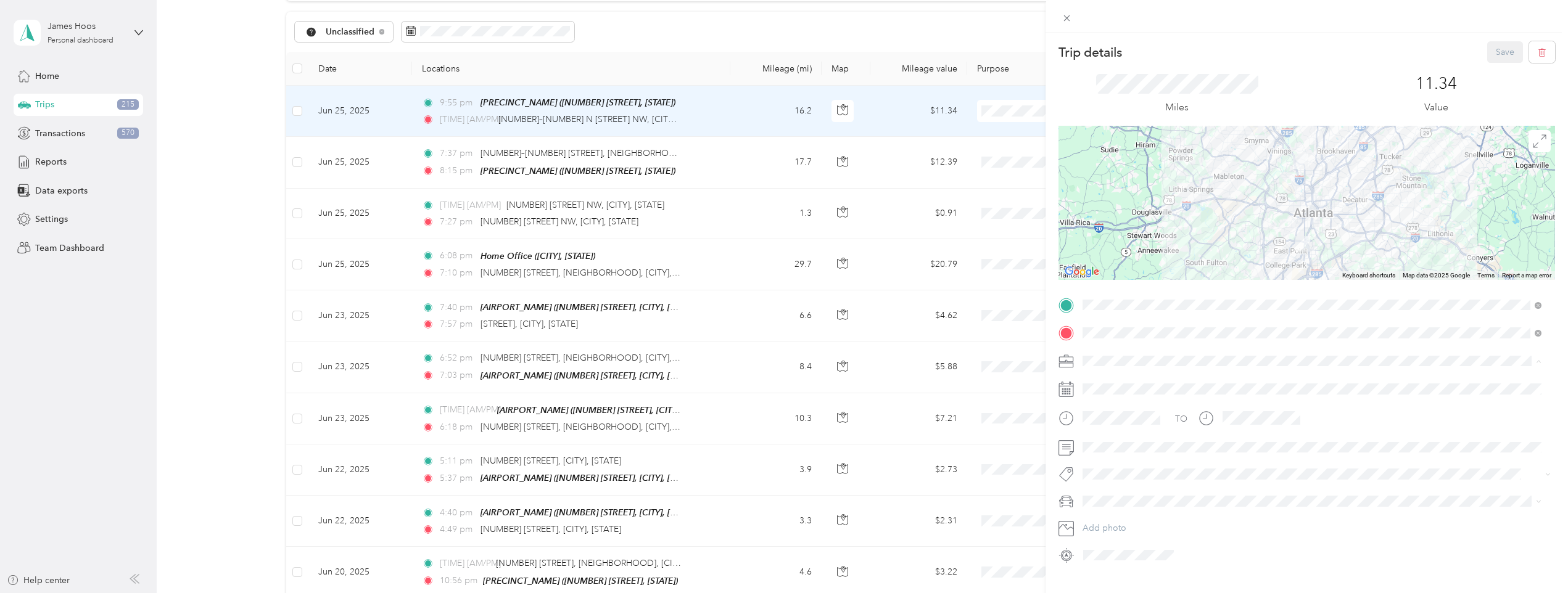 click on "[NAME] Llc" at bounding box center (1312, 515) 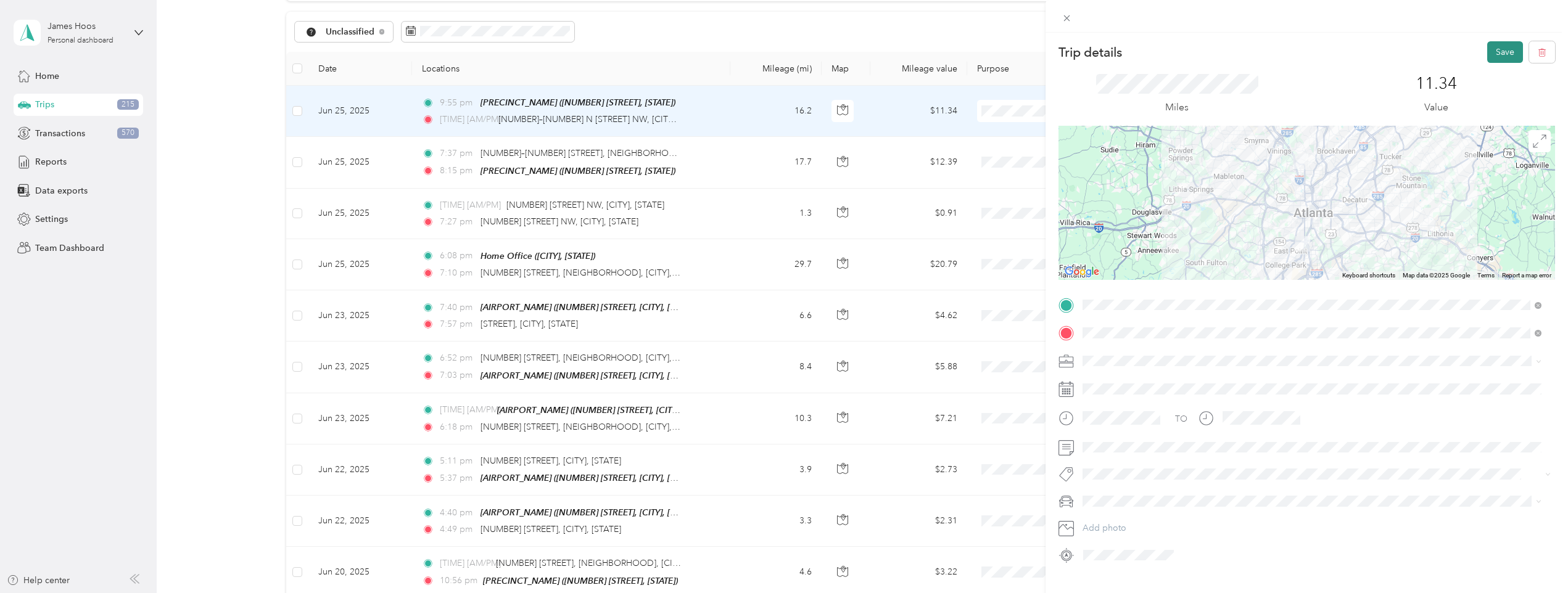 click on "Save" at bounding box center [1505, 52] 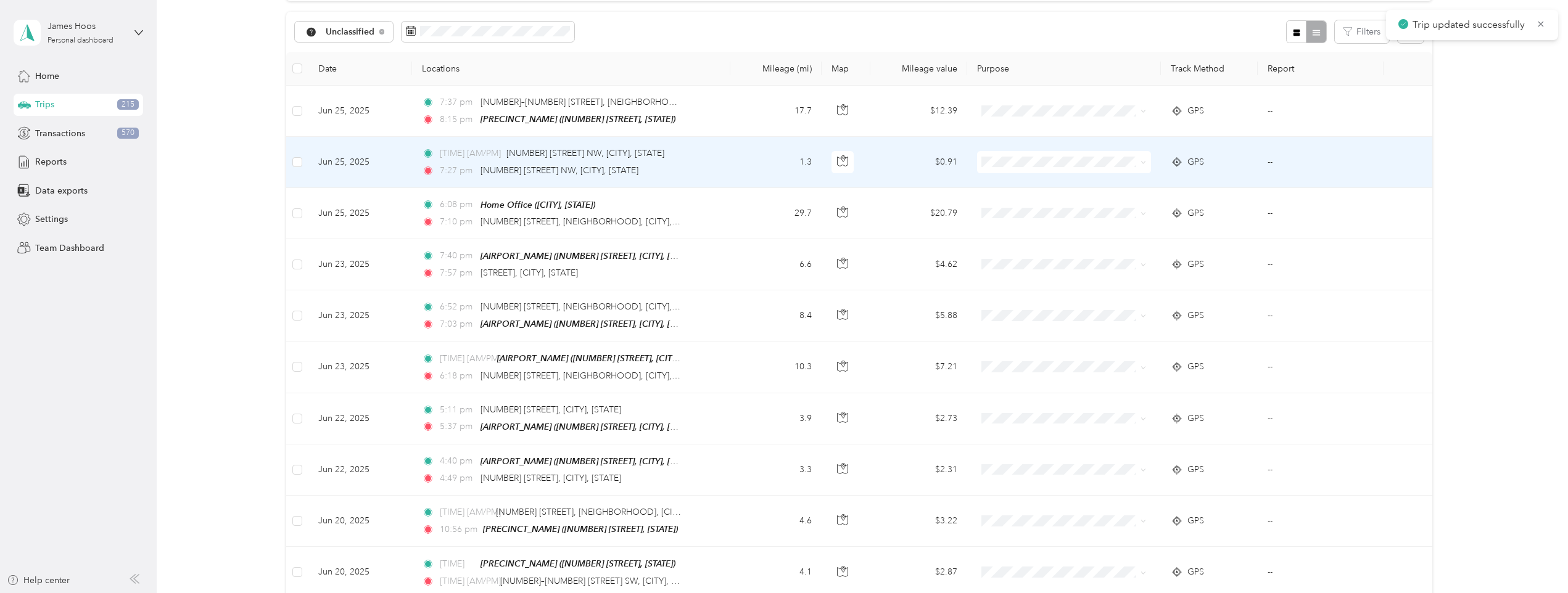 click on "[TIME] [NUMBER] [STREET], [NEIGHBORHOOD], [CITY], [STATE] [TIME] [PRECINCT_NAME] ([NUMBER] [STREET], [STATE])" at bounding box center [571, 111] 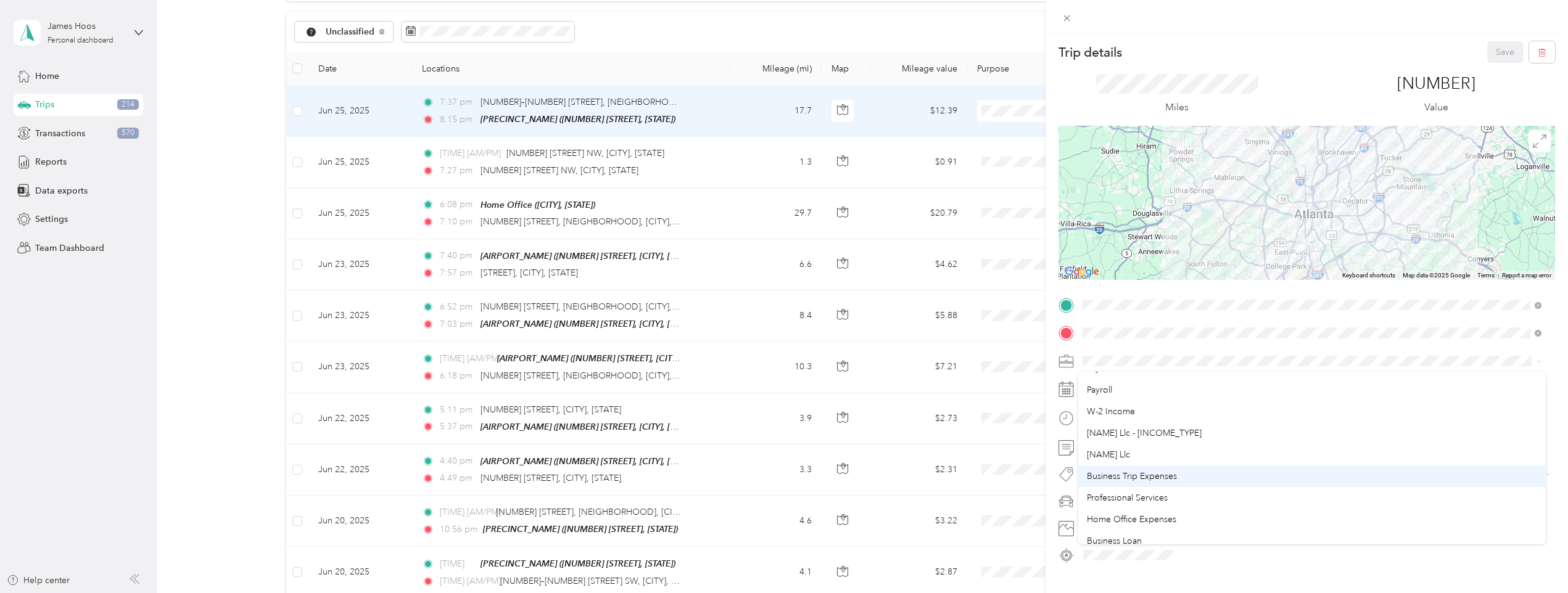 scroll, scrollTop: 123, scrollLeft: 0, axis: vertical 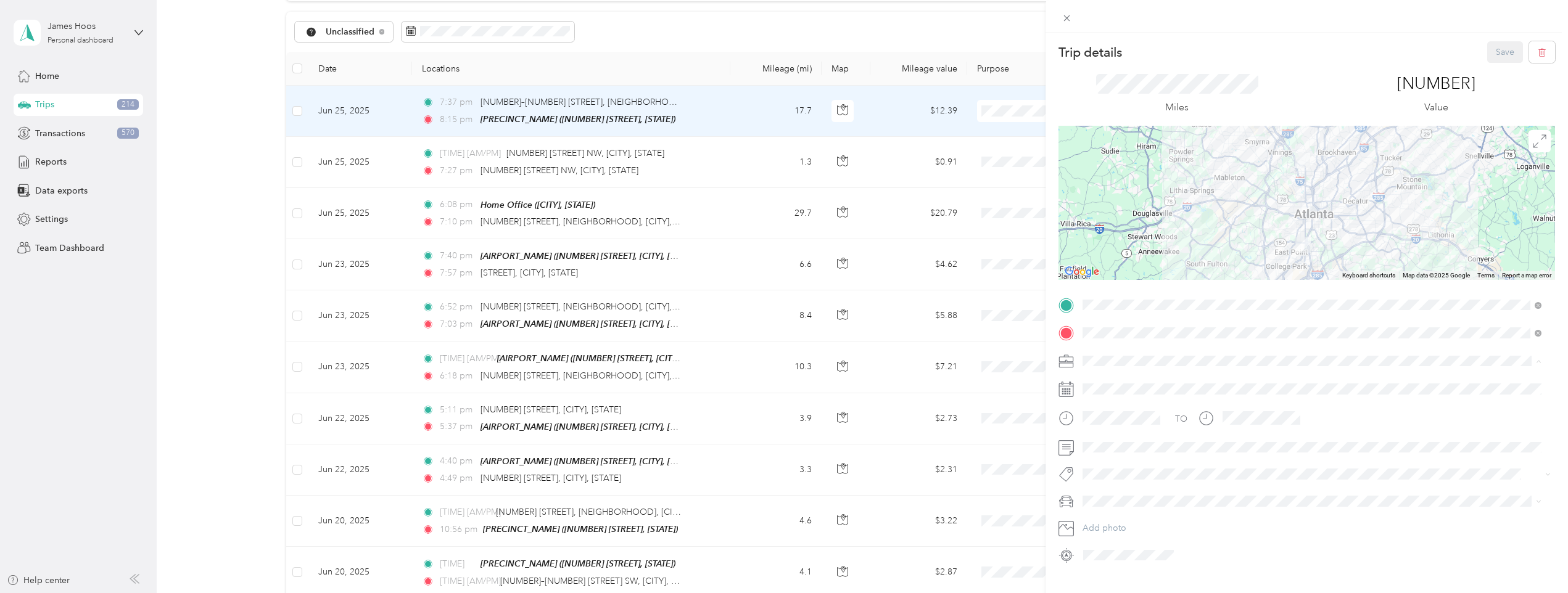 click on "[NAME] Llc" at bounding box center (1312, 453) 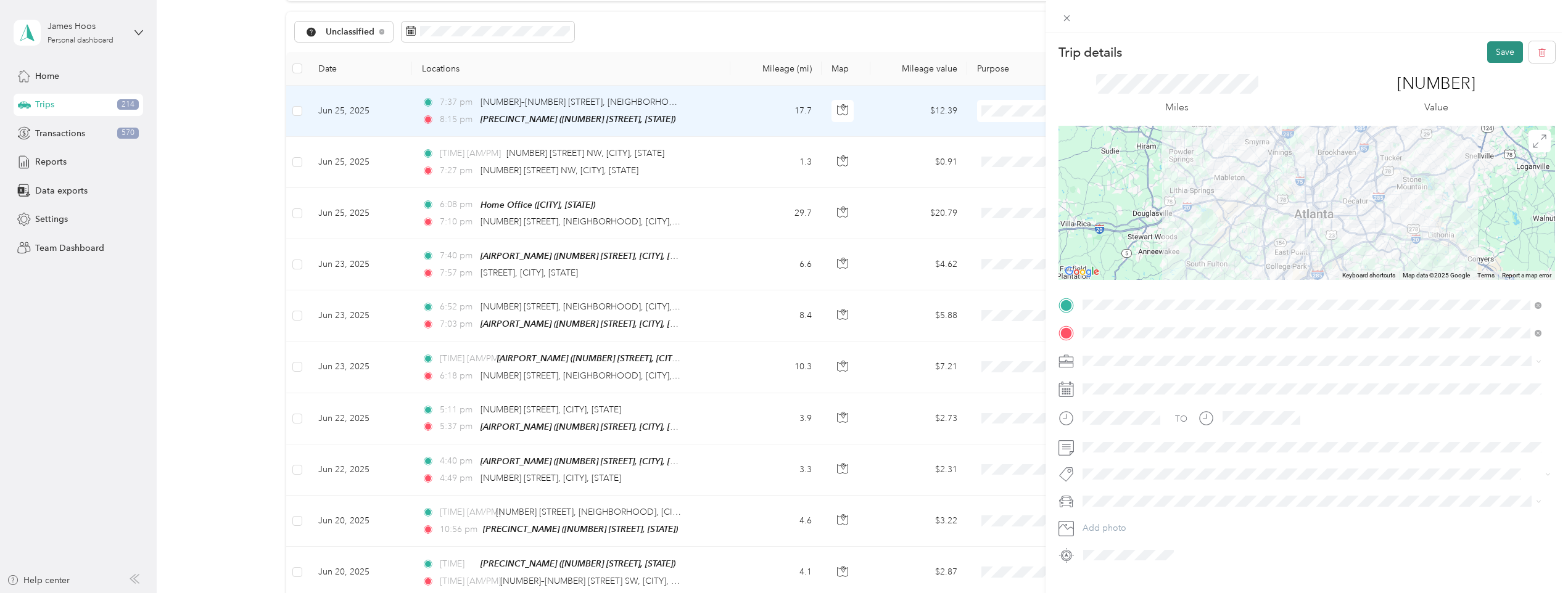 click on "Save" at bounding box center [1505, 52] 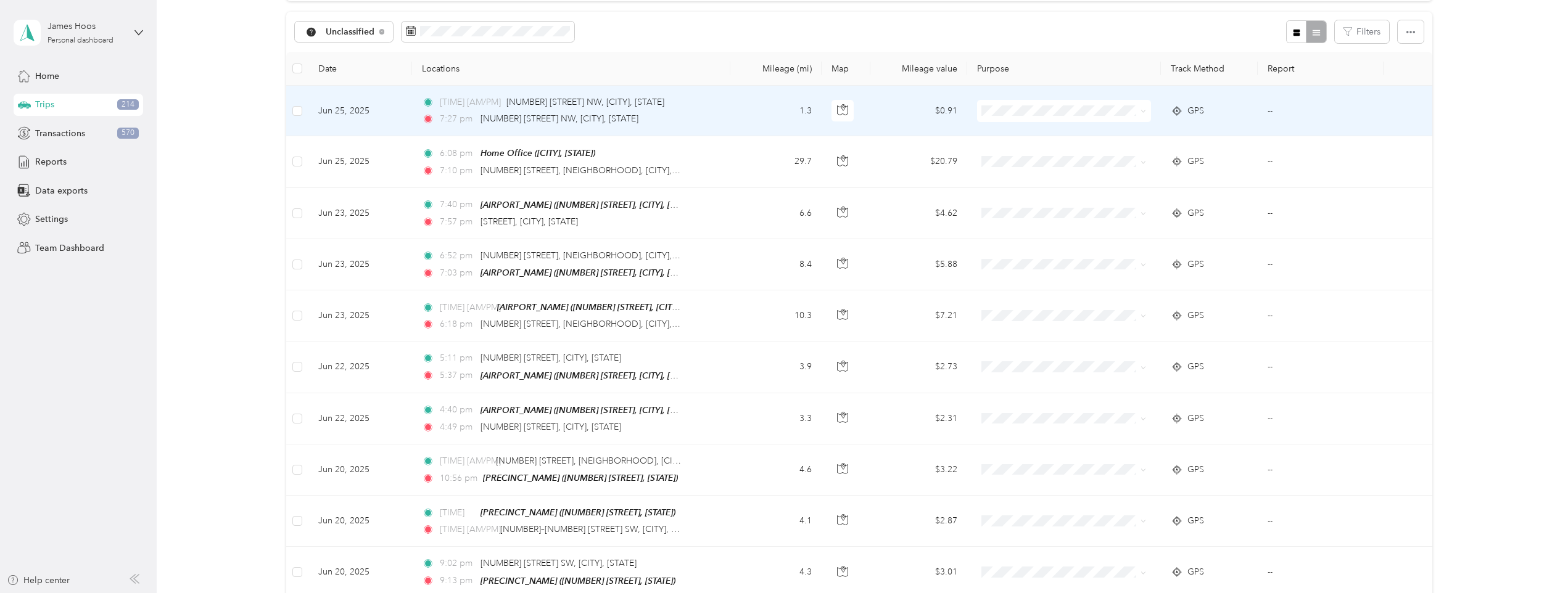 click on "1.3" at bounding box center [776, 111] 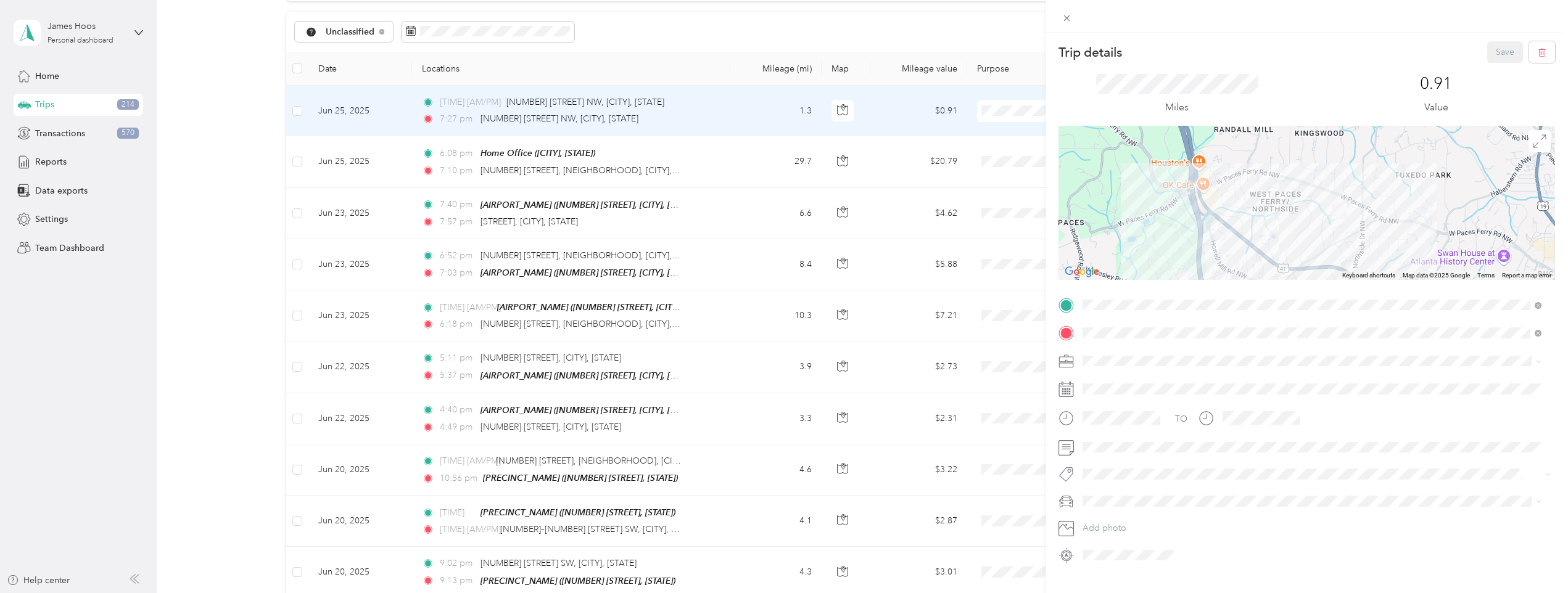 click at bounding box center (1316, 361) 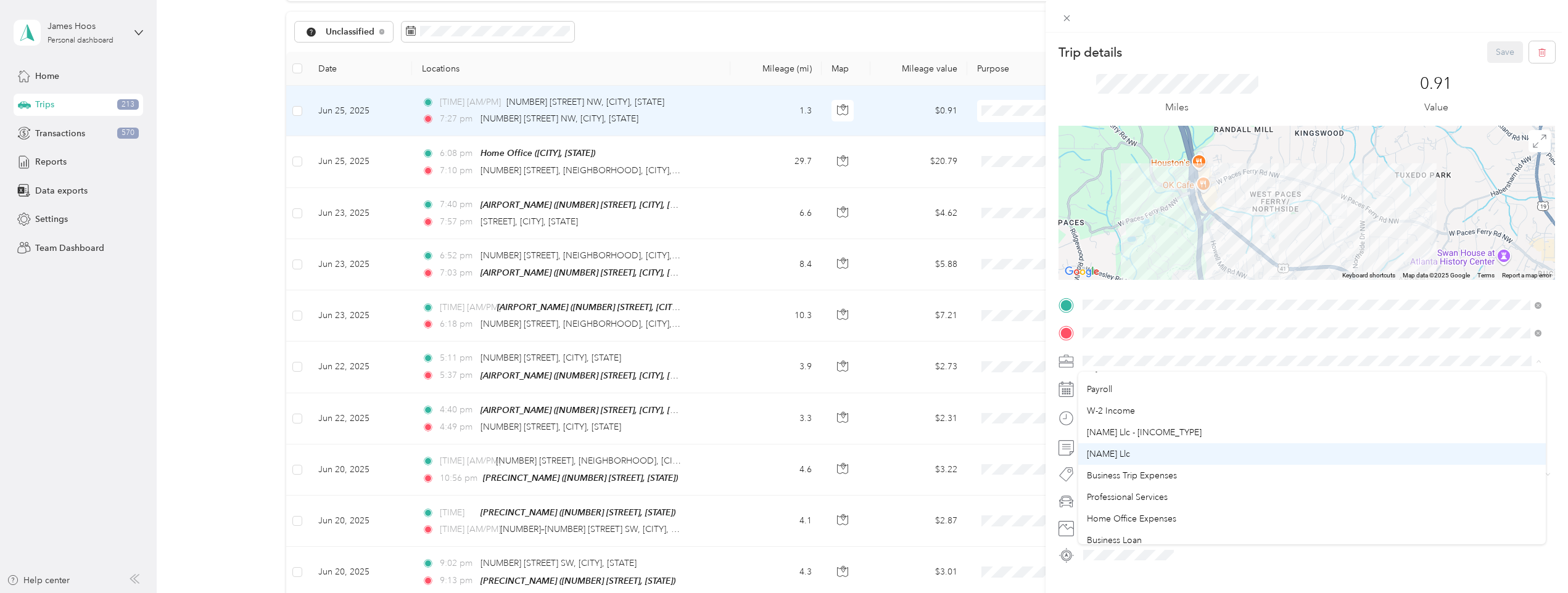 scroll, scrollTop: 123, scrollLeft: 0, axis: vertical 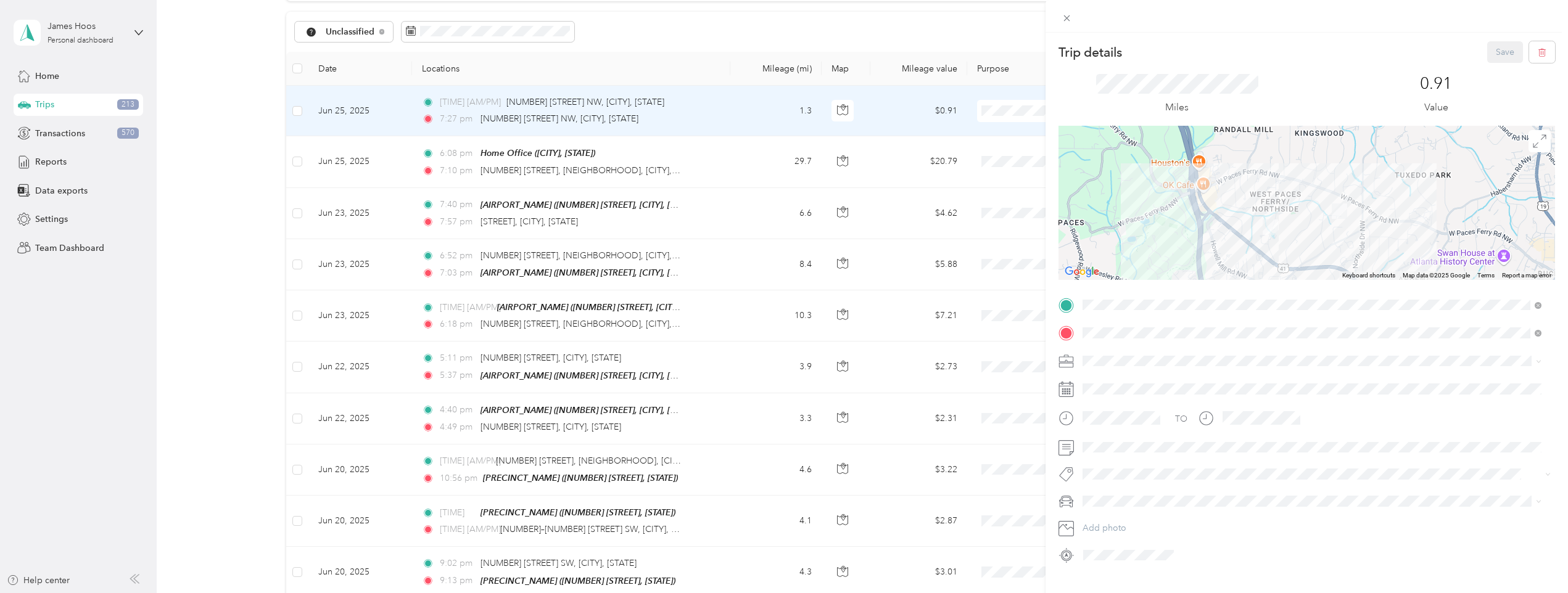 click on "[NAME] Llc" at bounding box center (1312, 451) 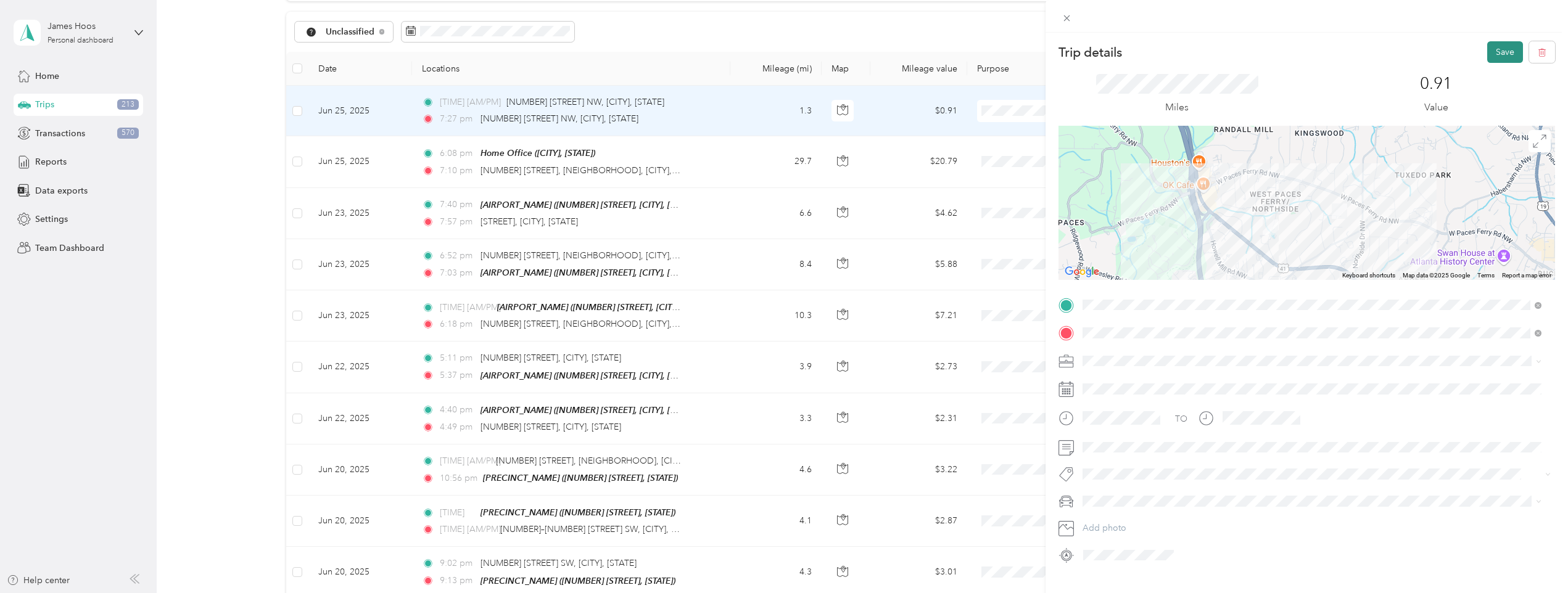 click on "Save" at bounding box center (1505, 52) 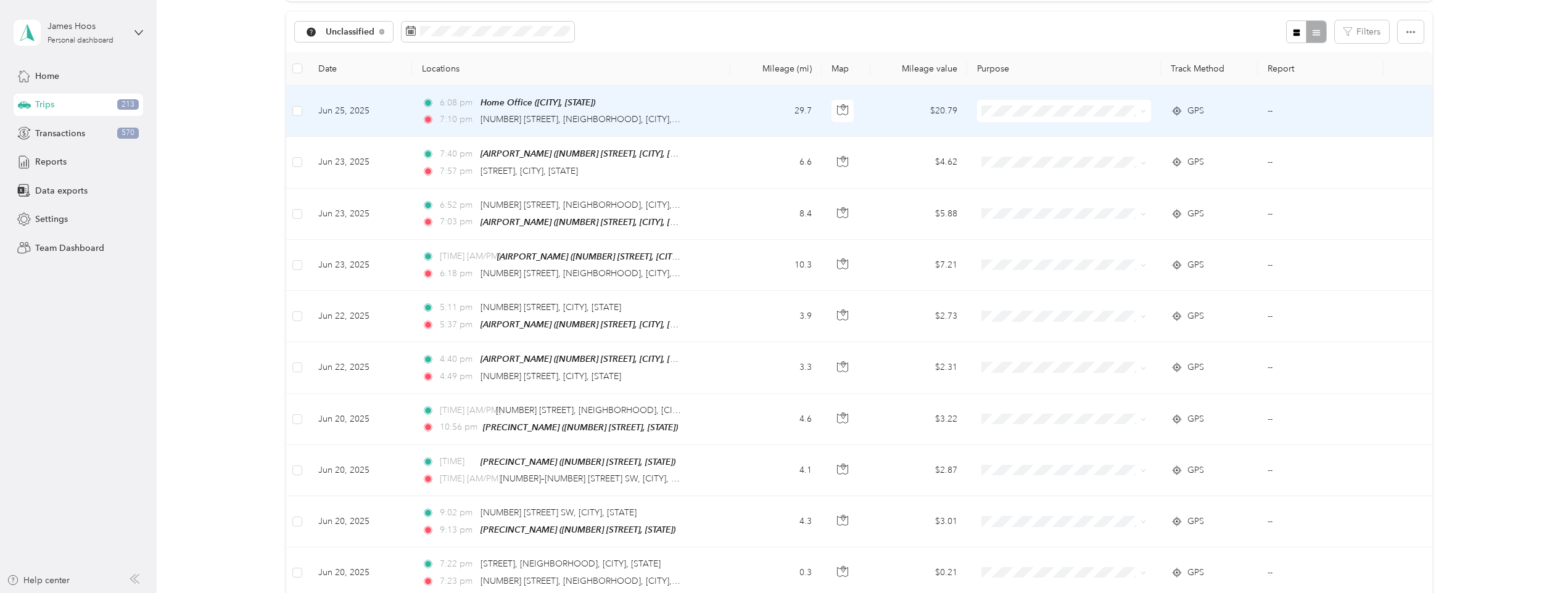 click on "29.7" at bounding box center (776, 111) 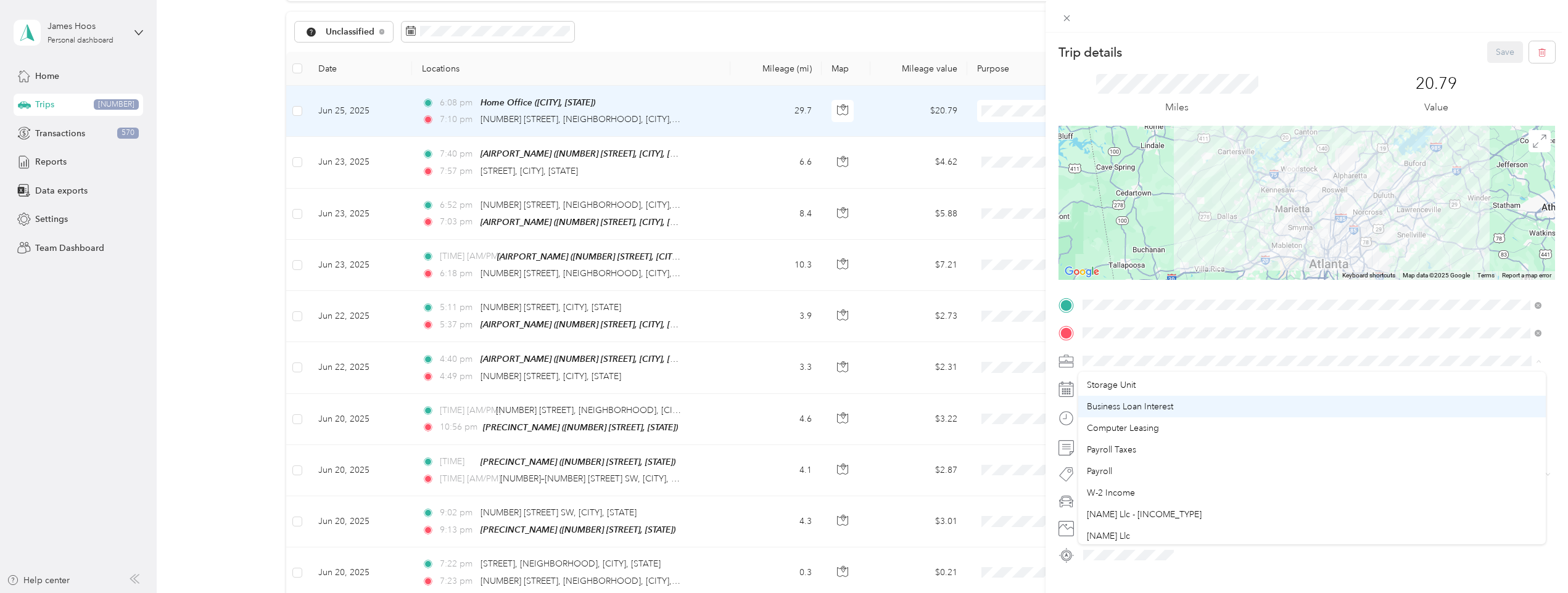 scroll, scrollTop: 123, scrollLeft: 0, axis: vertical 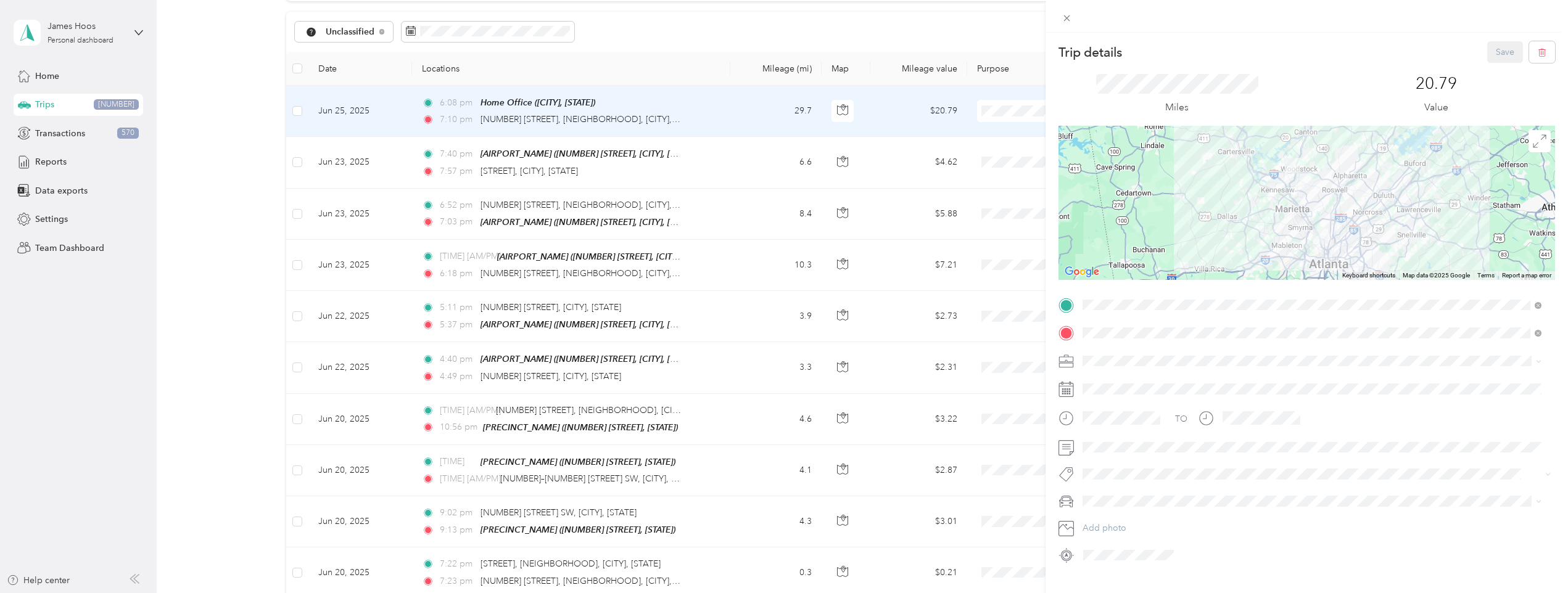 click on "[NAME] Llc" at bounding box center [1312, 449] 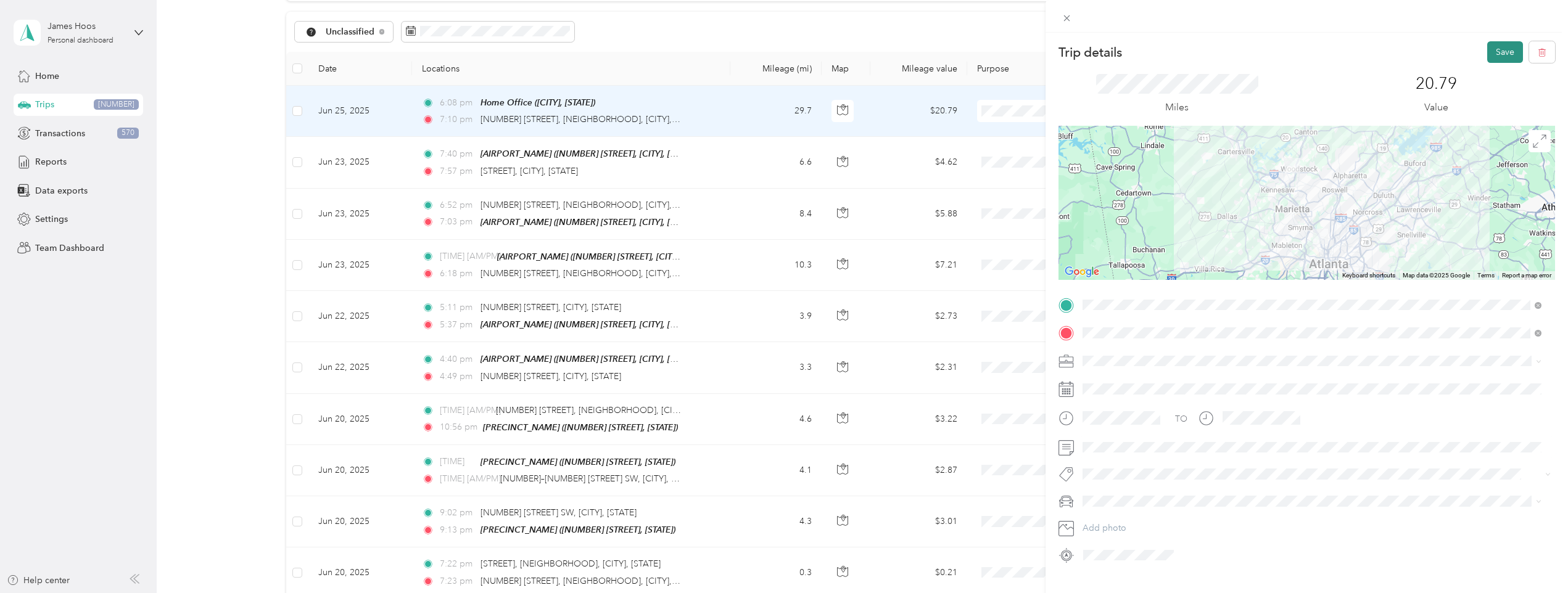 click on "Save" at bounding box center (1505, 52) 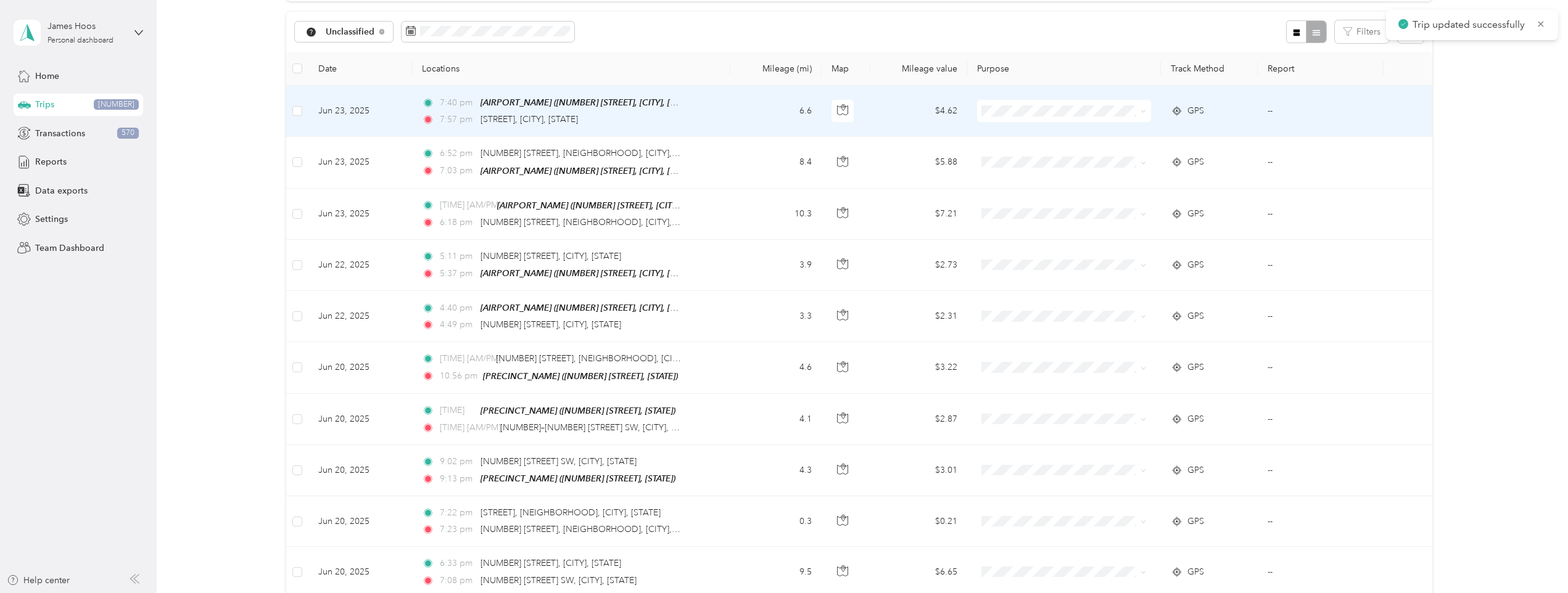 click on "[TIME] [AIRPORT_NAME] ([NUMBER] [STREET], [CITY], [STATE]) [TIME] [STREET], [CITY], [STATE]" at bounding box center (571, 111) 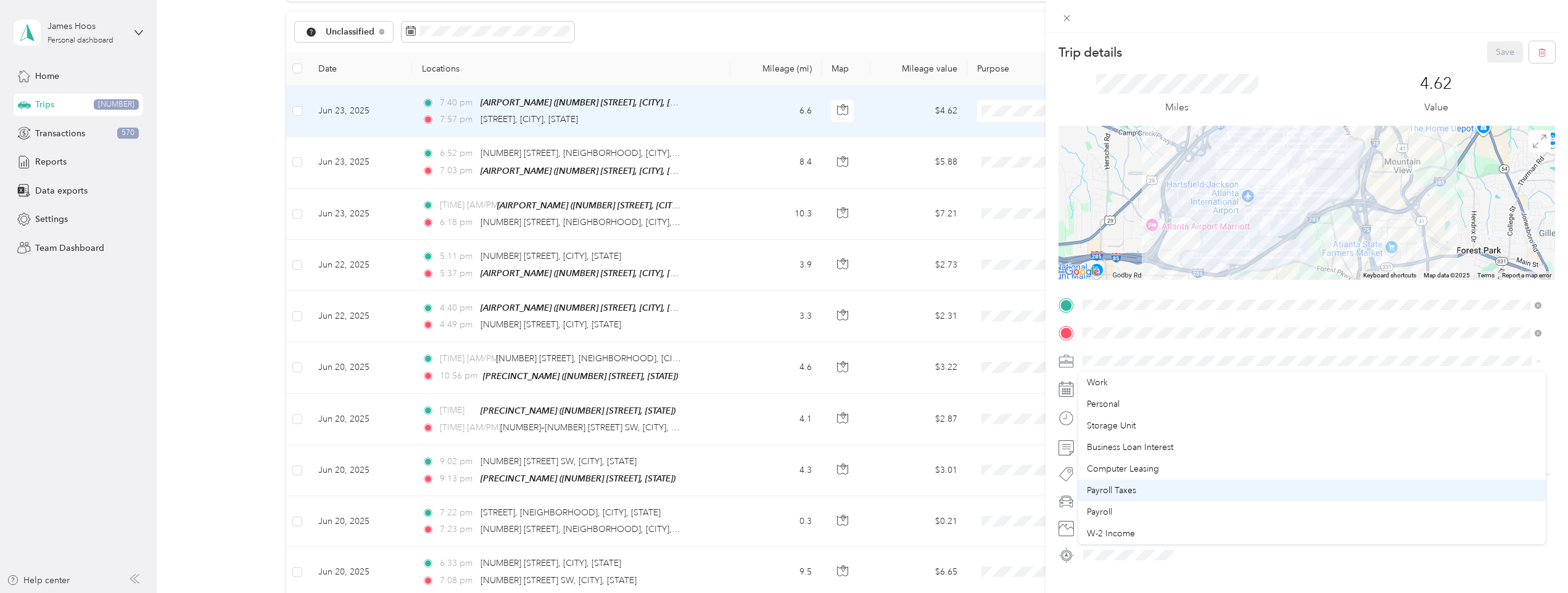 scroll, scrollTop: 123, scrollLeft: 0, axis: vertical 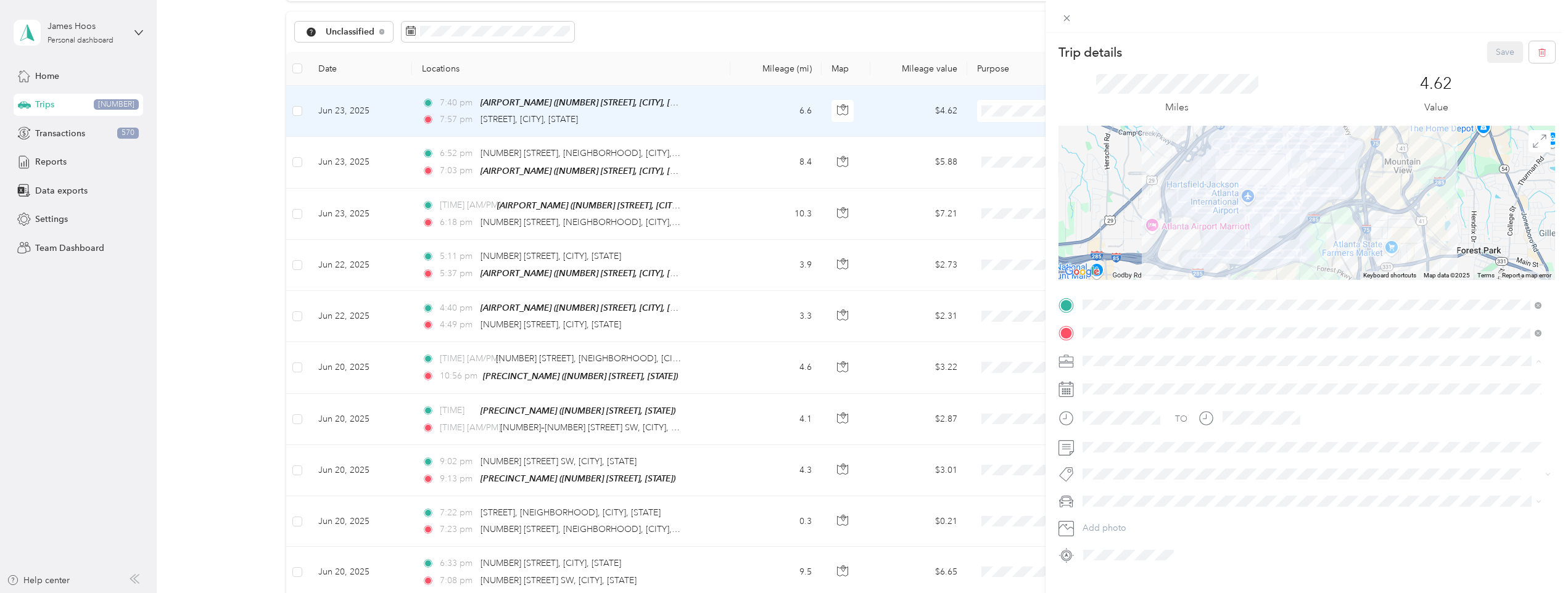 click on "[NAME] Llc" at bounding box center (1312, 453) 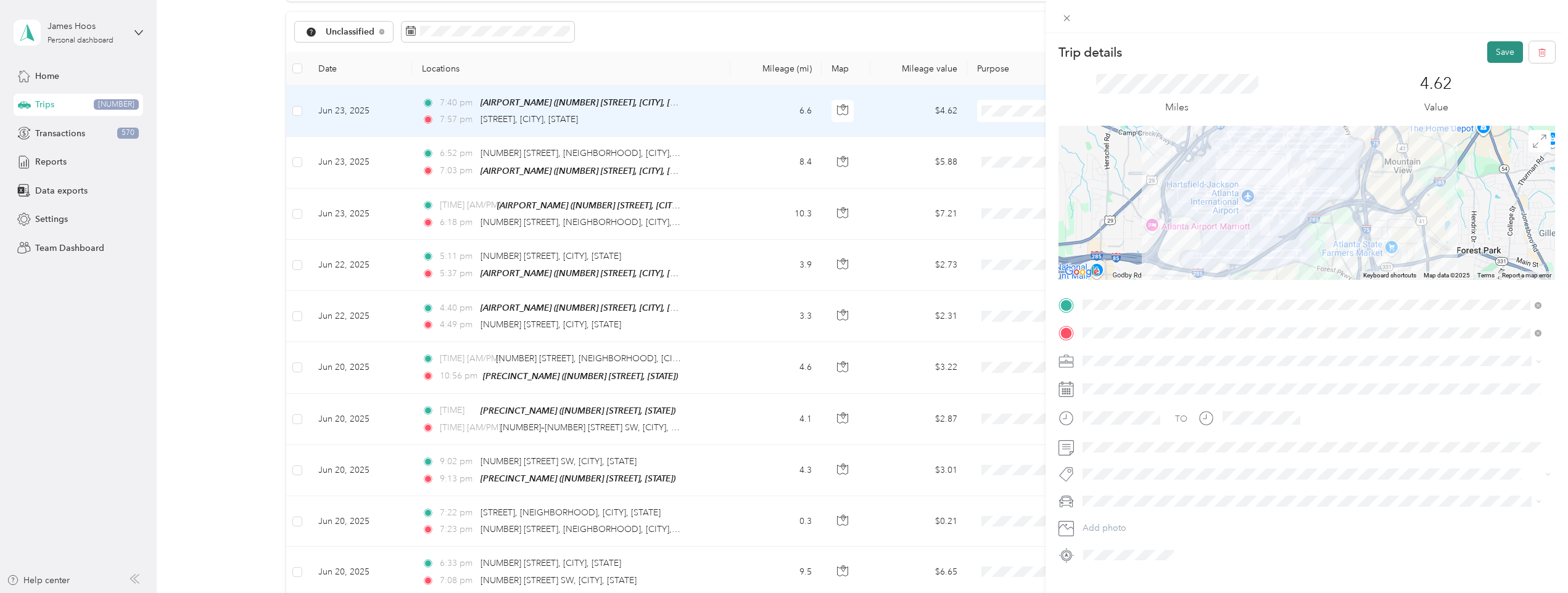 click on "Save" at bounding box center (1505, 52) 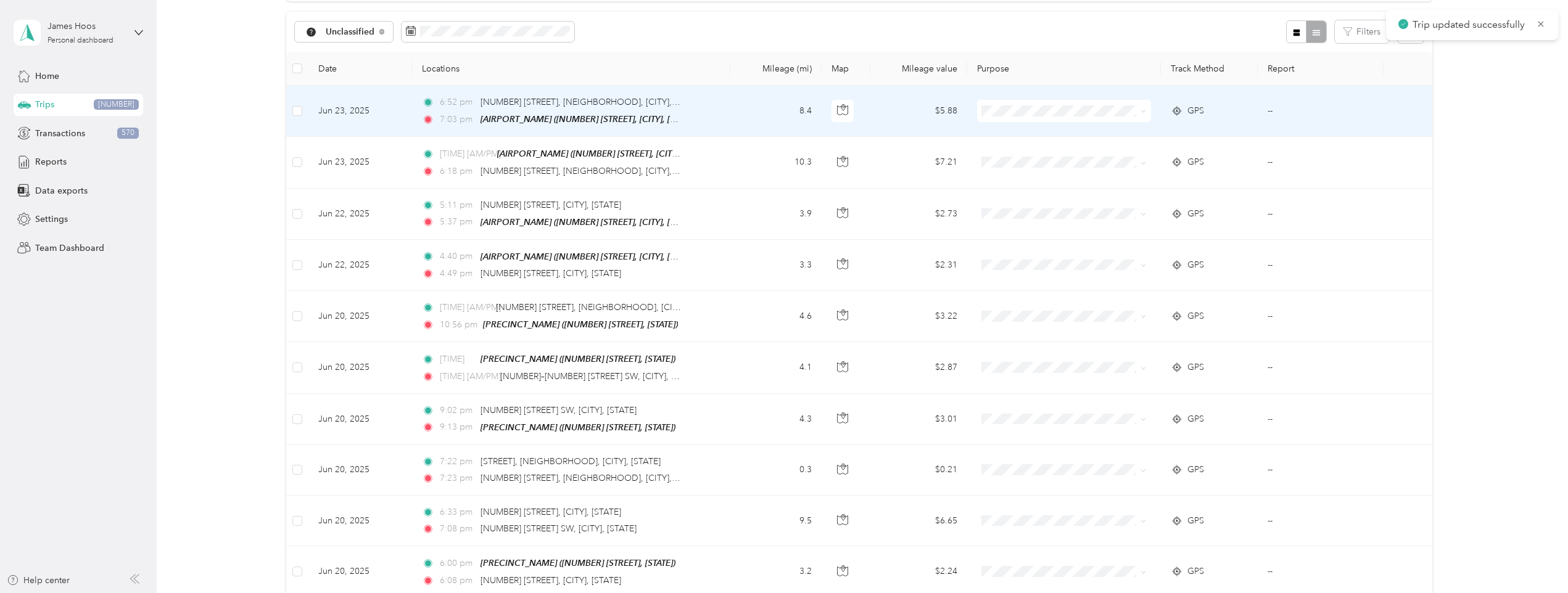 click on "7:03 pm Airport EJ ([NUMBER] [STREET], [CITY], [STATE])" at bounding box center (571, 111) 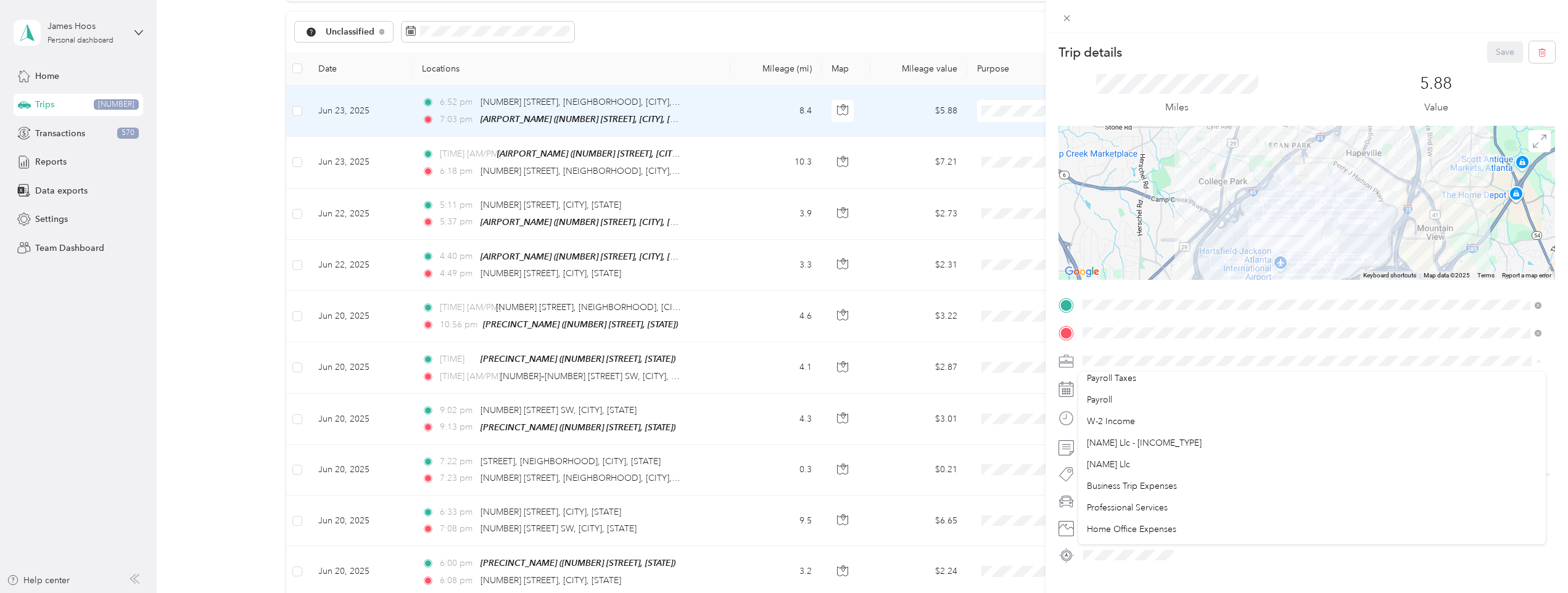scroll, scrollTop: 123, scrollLeft: 0, axis: vertical 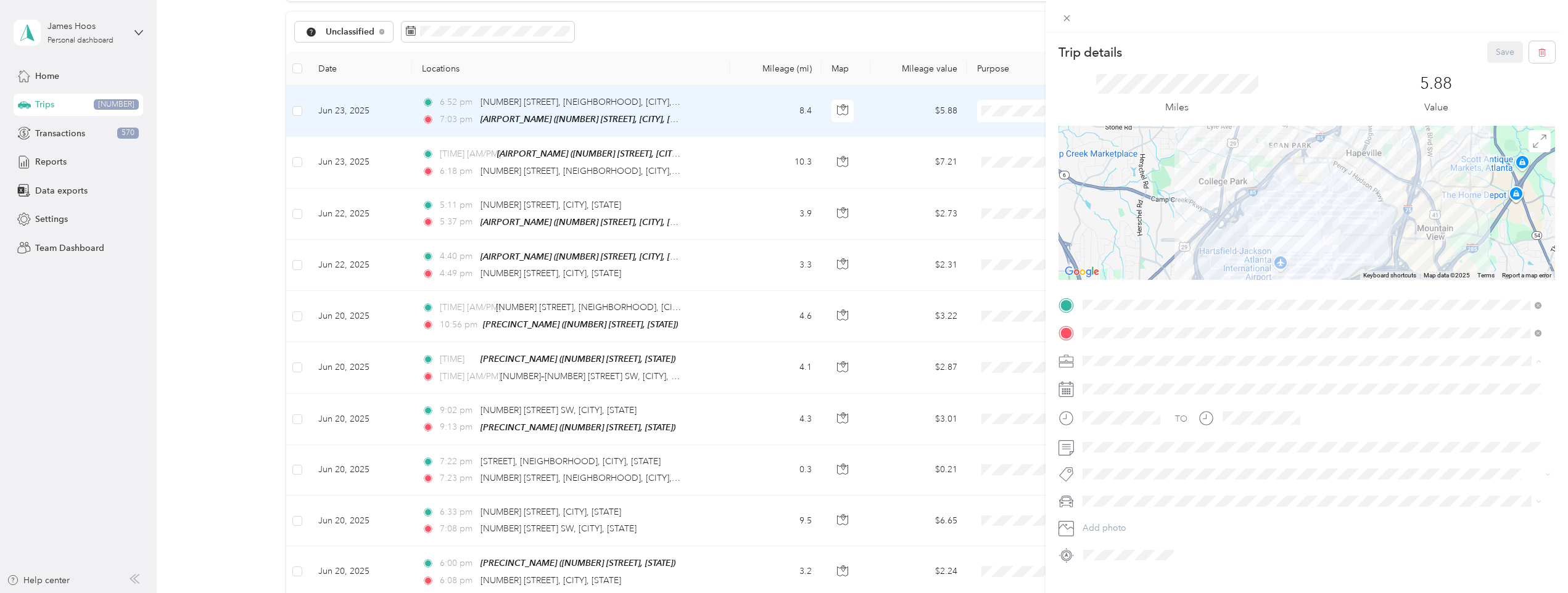 click on "[NAME] Llc" at bounding box center (1108, 453) 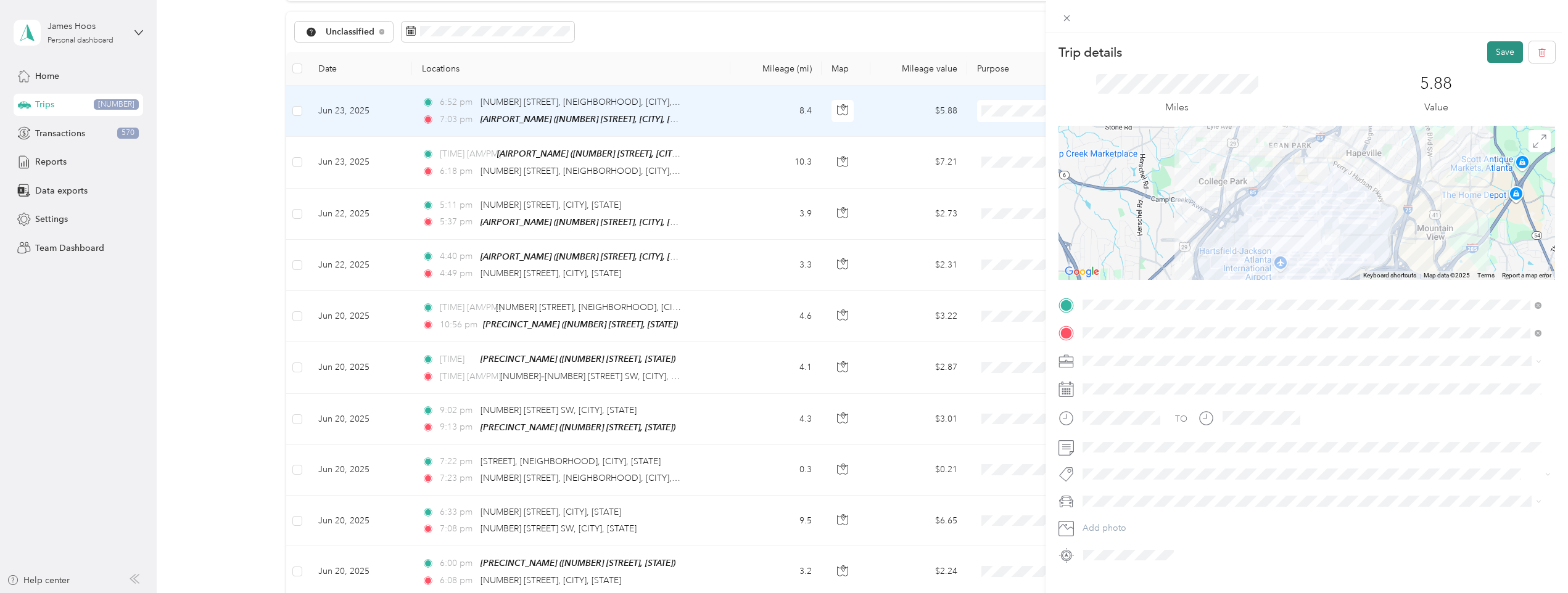 click on "Save" at bounding box center [1505, 52] 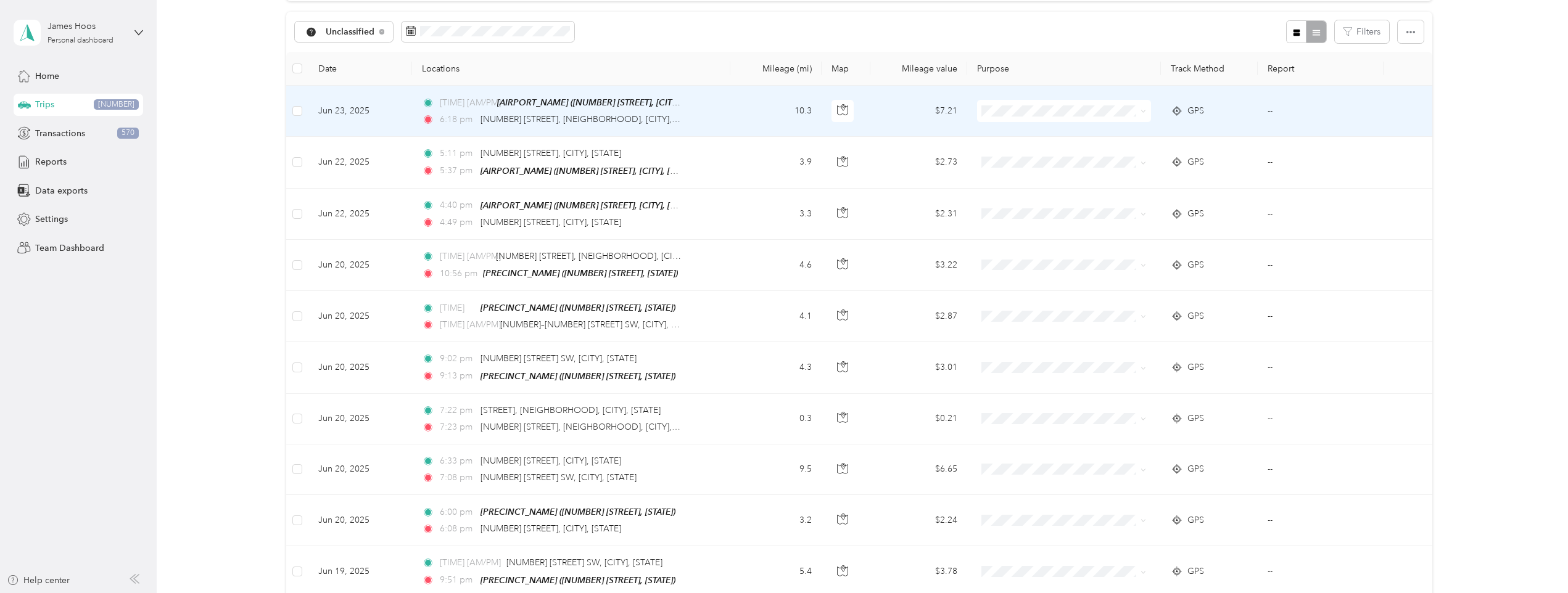 click on "[TIME] [AIRPORT_NAME] ([NUMBER] [STREET], [CITY], [STATE]) [TIME] [NUMBER] [STREET], [NEIGHBORHOOD], [CITY], [STATE]" at bounding box center [571, 111] 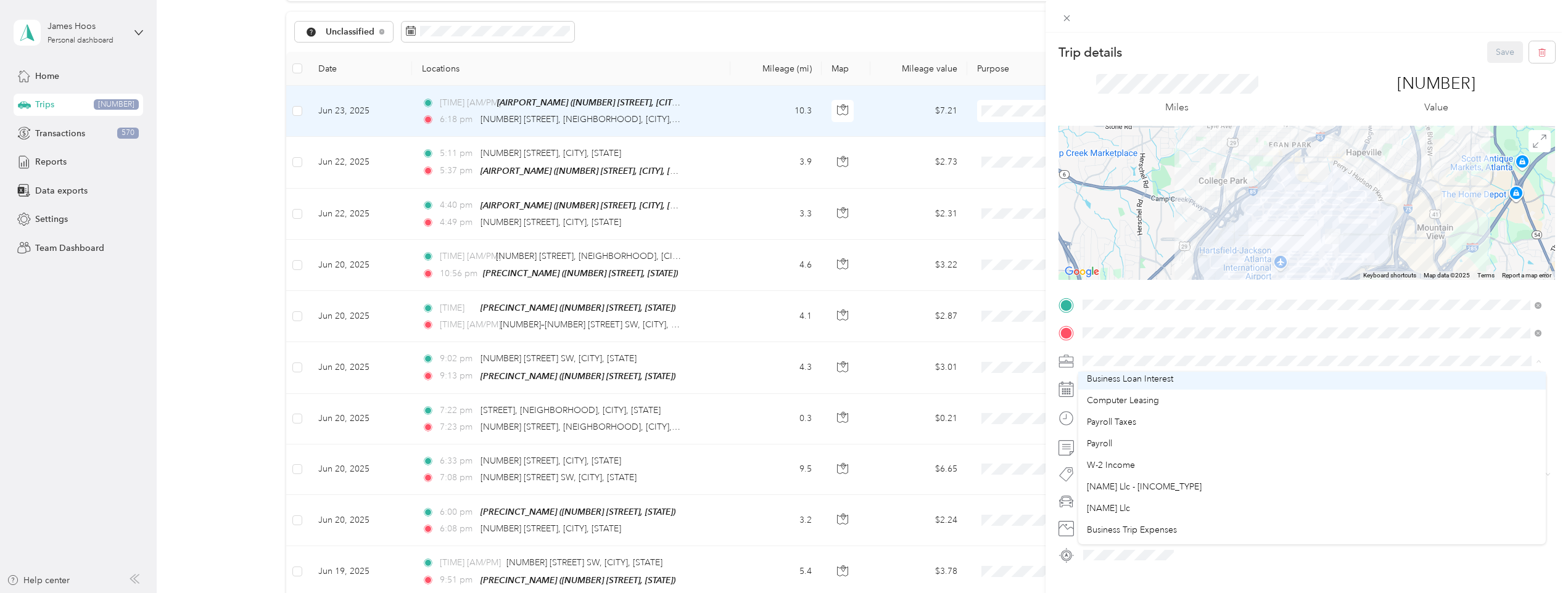 scroll, scrollTop: 185, scrollLeft: 0, axis: vertical 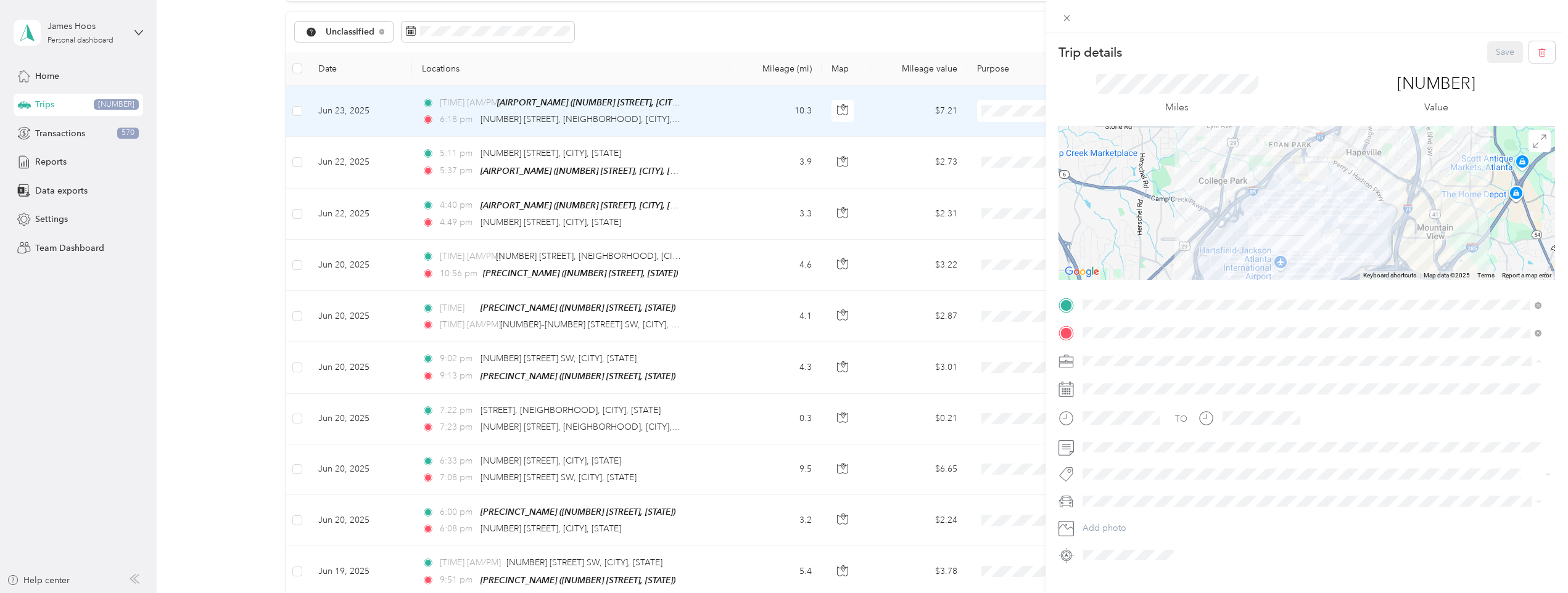 click on "[NAME] Llc" at bounding box center [1312, 391] 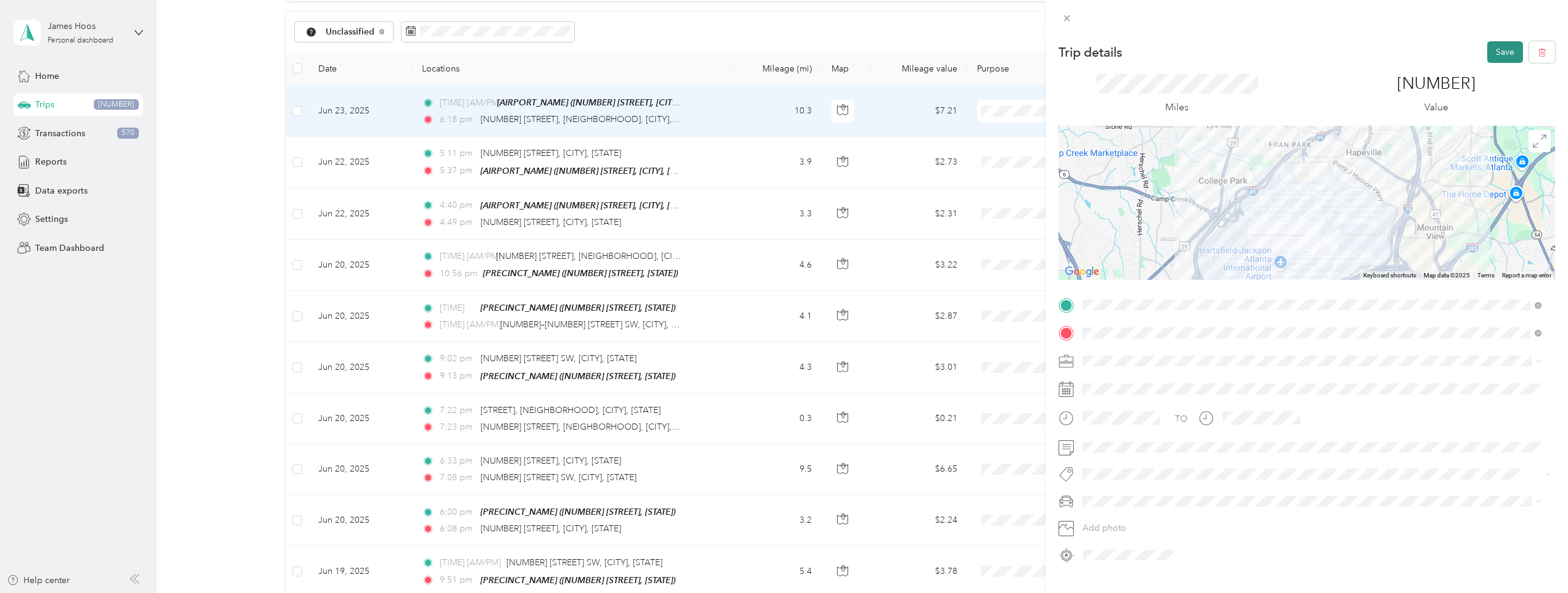 click on "Save" at bounding box center (1505, 52) 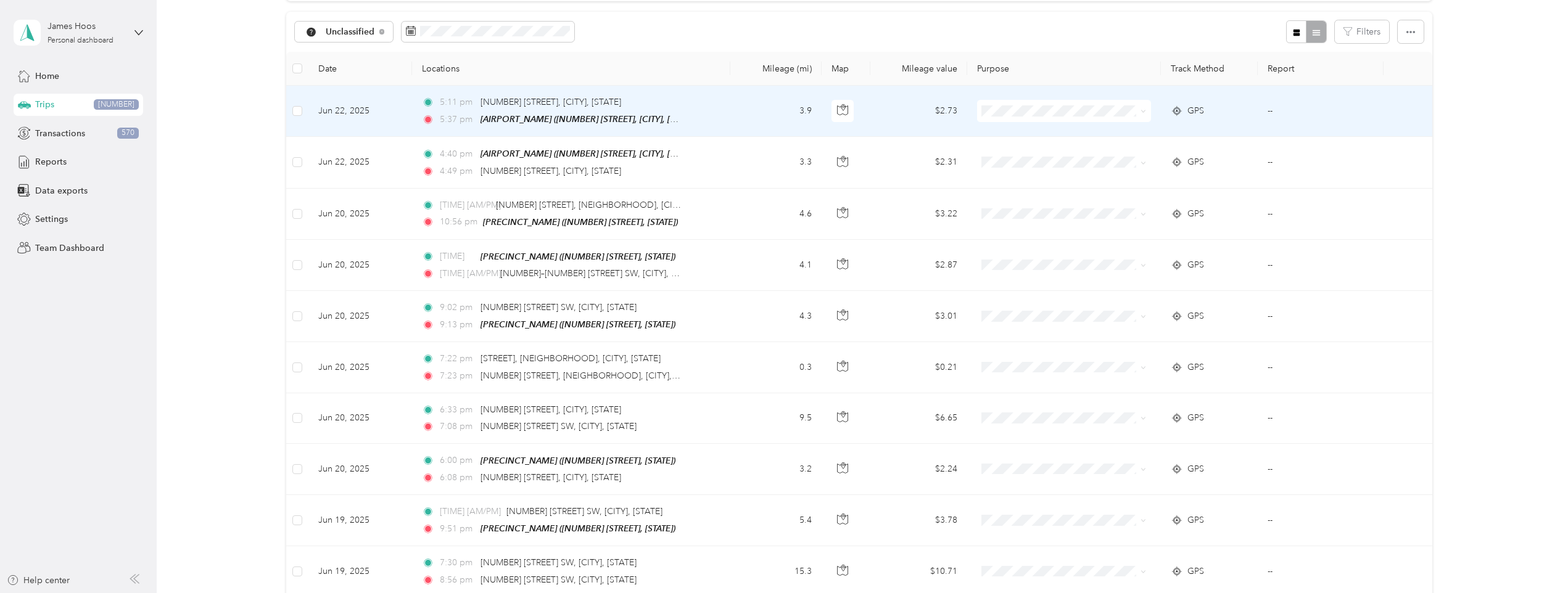 click on "3.9" at bounding box center (776, 111) 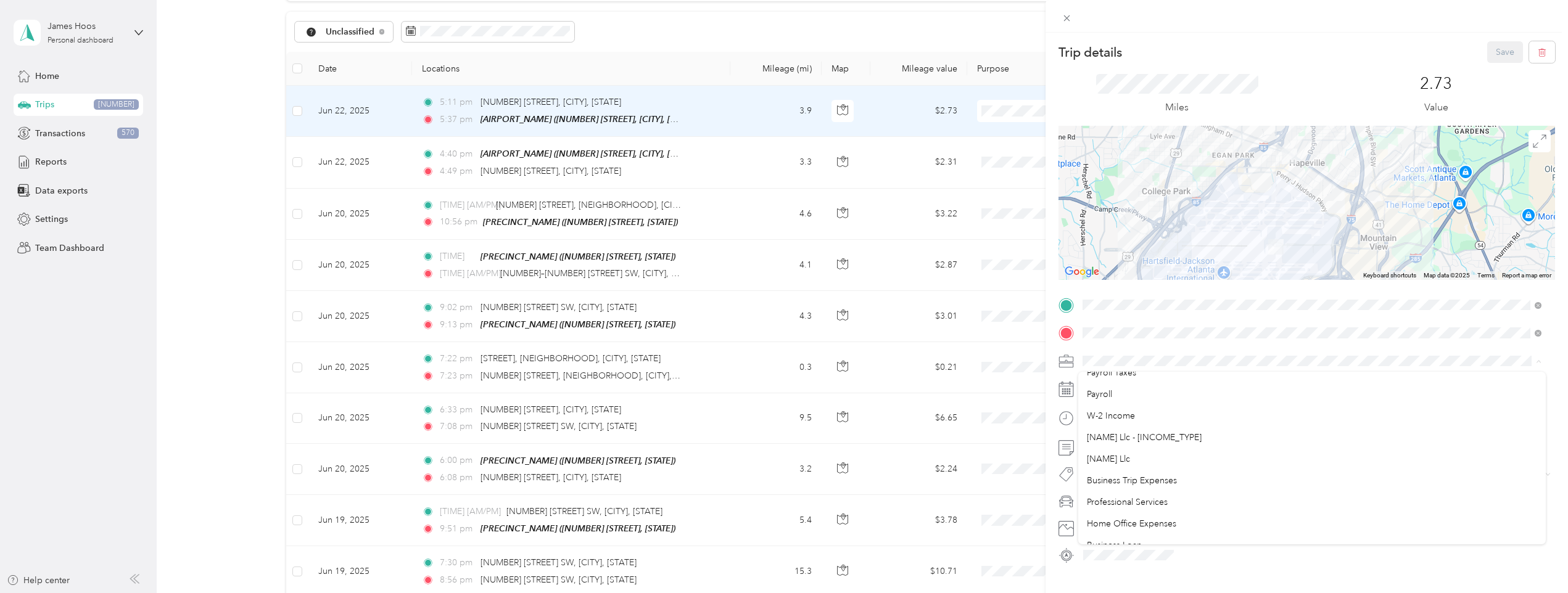 scroll, scrollTop: 123, scrollLeft: 0, axis: vertical 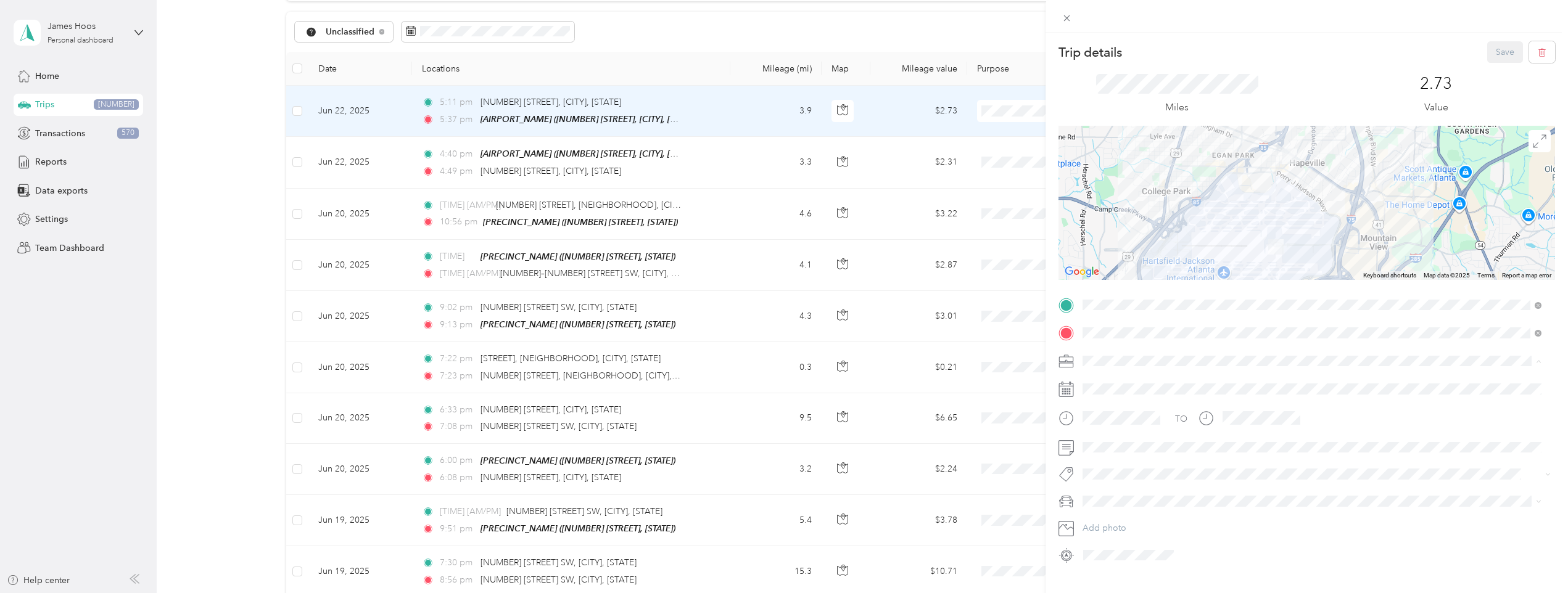 click on "[NAME] Llc" at bounding box center (1312, 453) 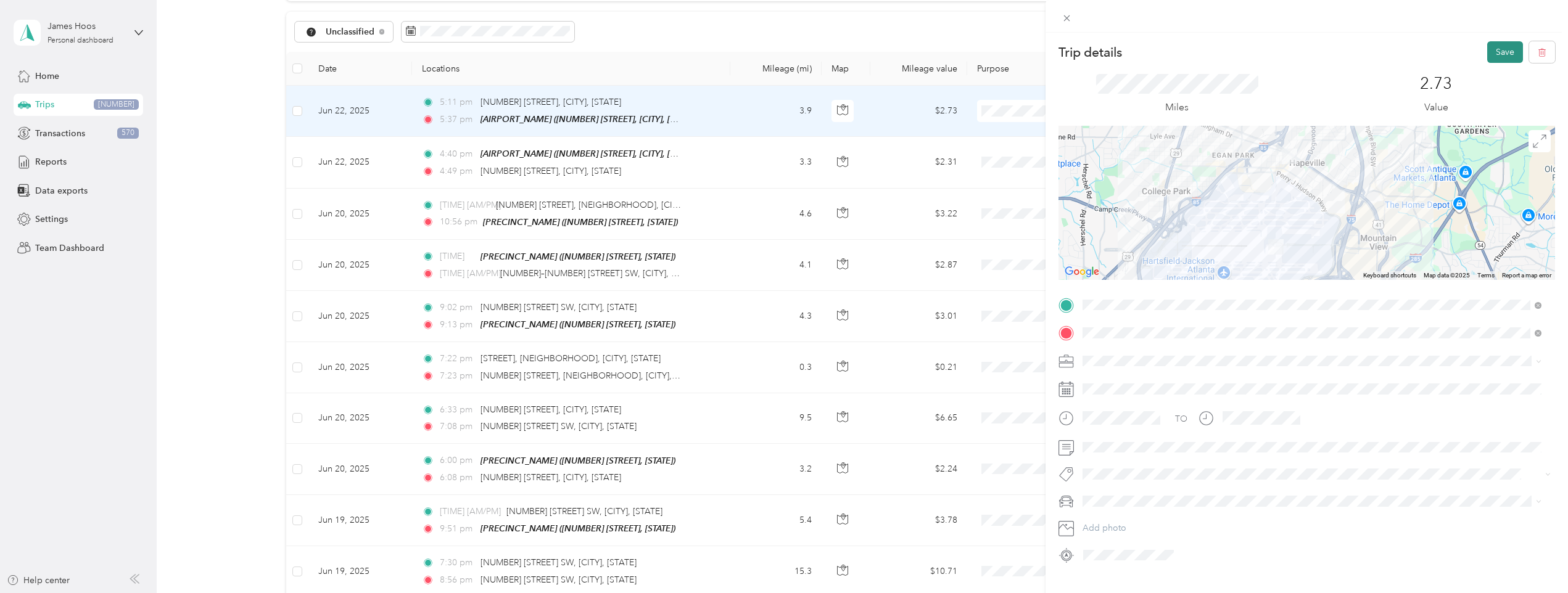 click on "Save" at bounding box center (1505, 52) 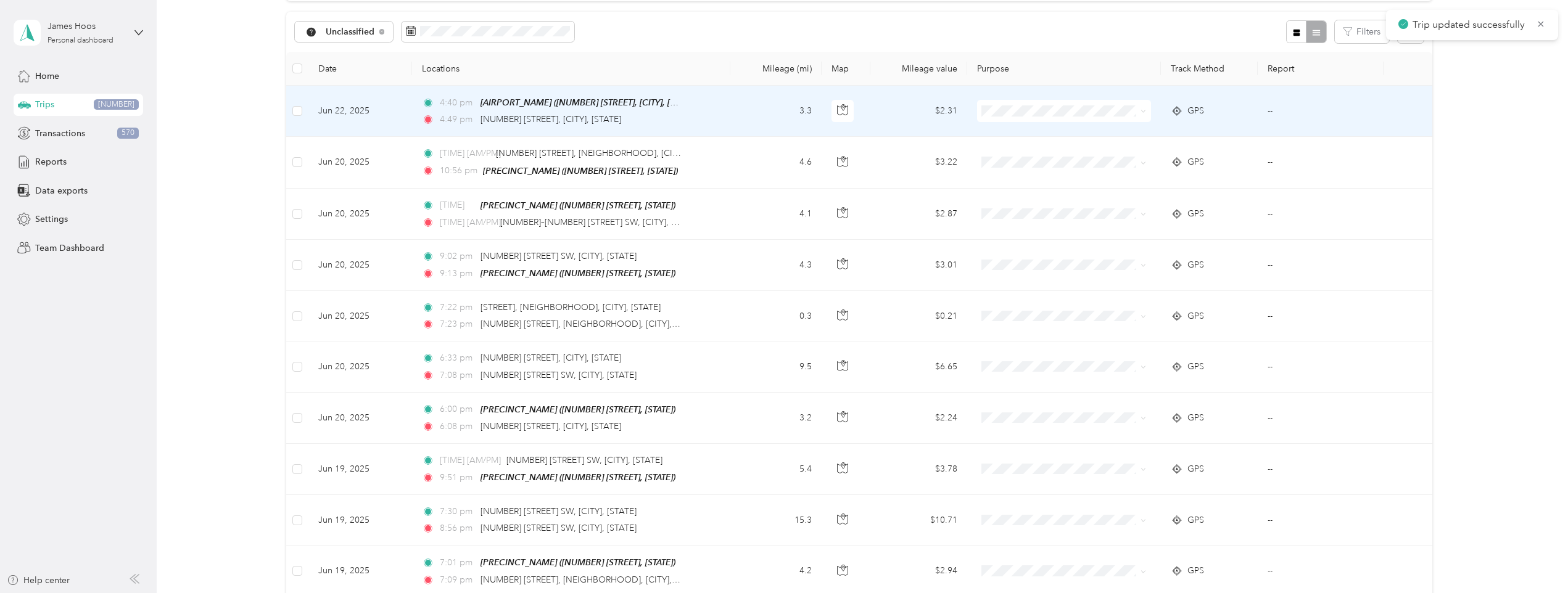 click on "4:49 pm Airport EJ ([NUMBER] [STREET], [CITY], [STATE]) 4:49 pm [NUMBER] [STREET], [CITY], [STATE]" at bounding box center (571, 111) 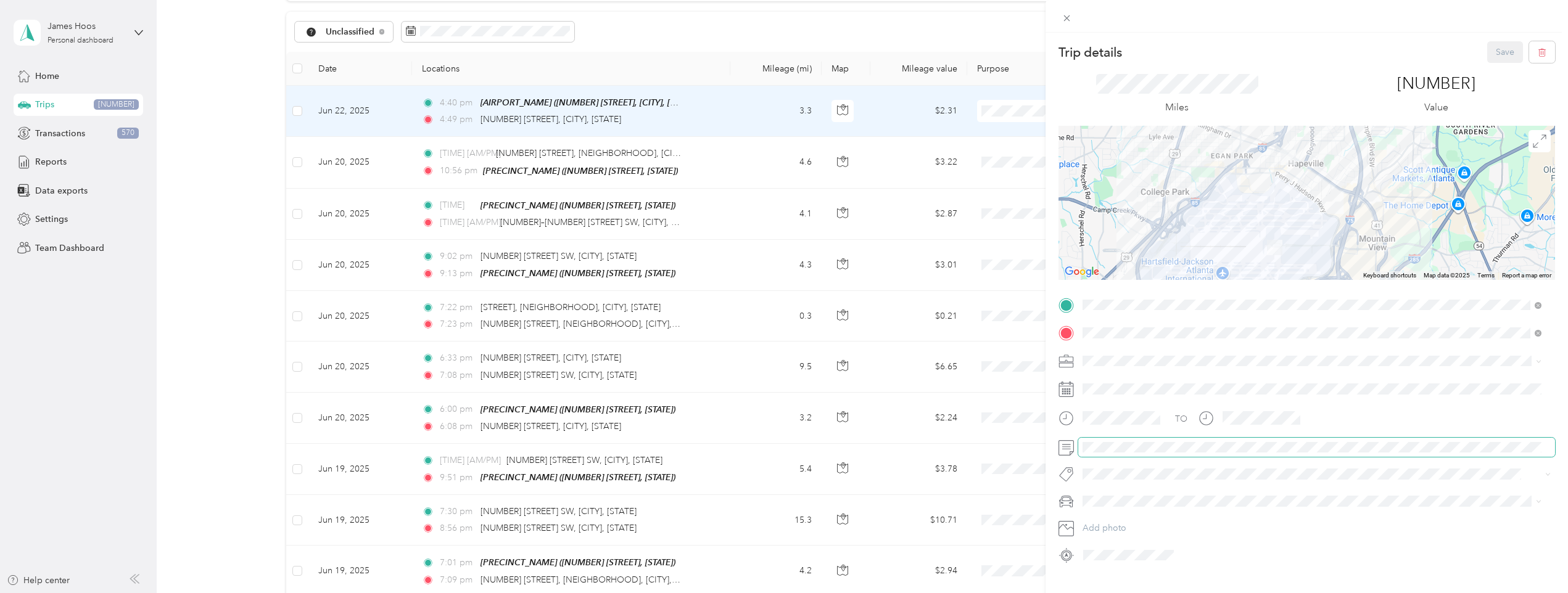 click at bounding box center (1316, 448) 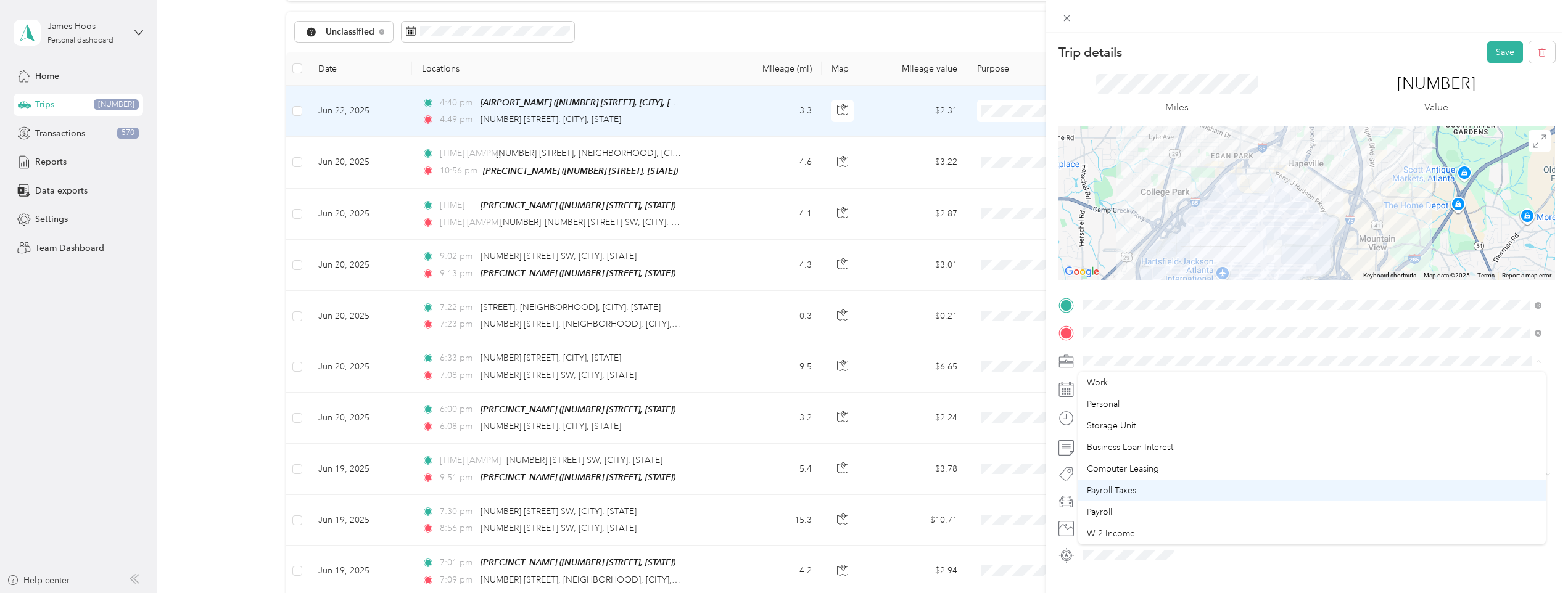 scroll, scrollTop: 62, scrollLeft: 0, axis: vertical 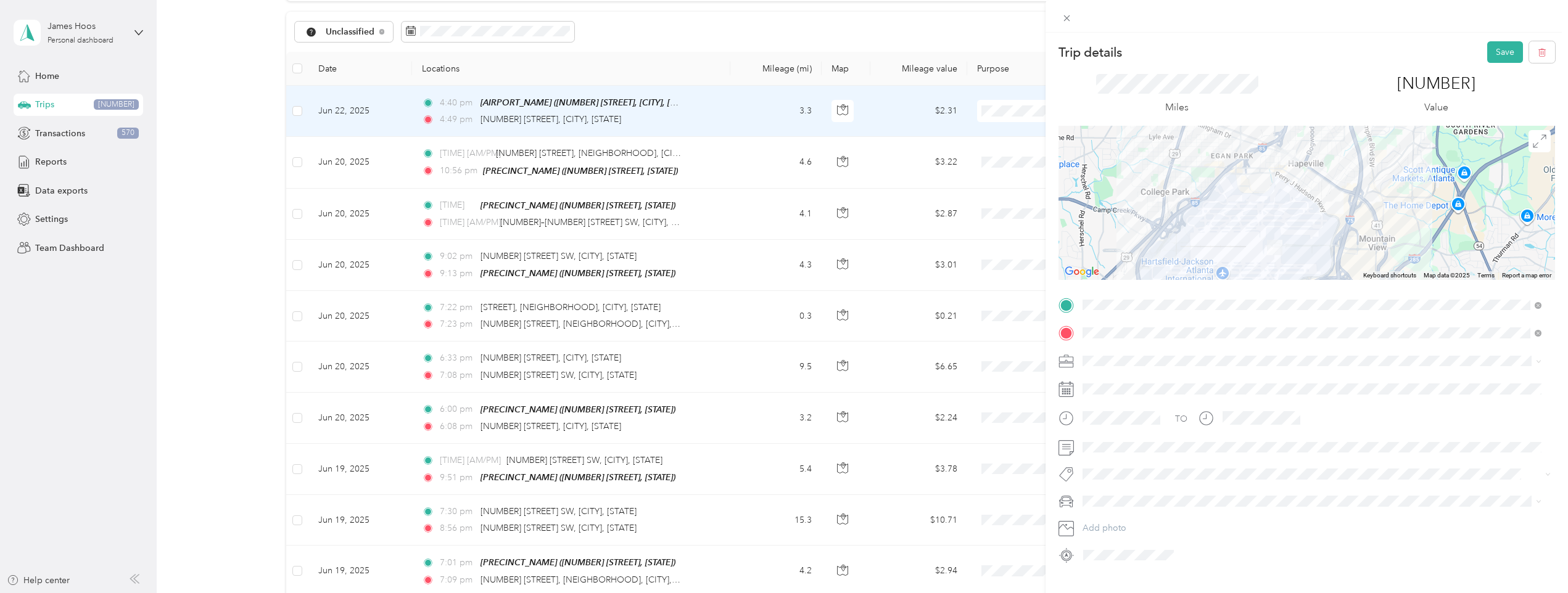 click on "[NAME] Llc" at bounding box center [1312, 513] 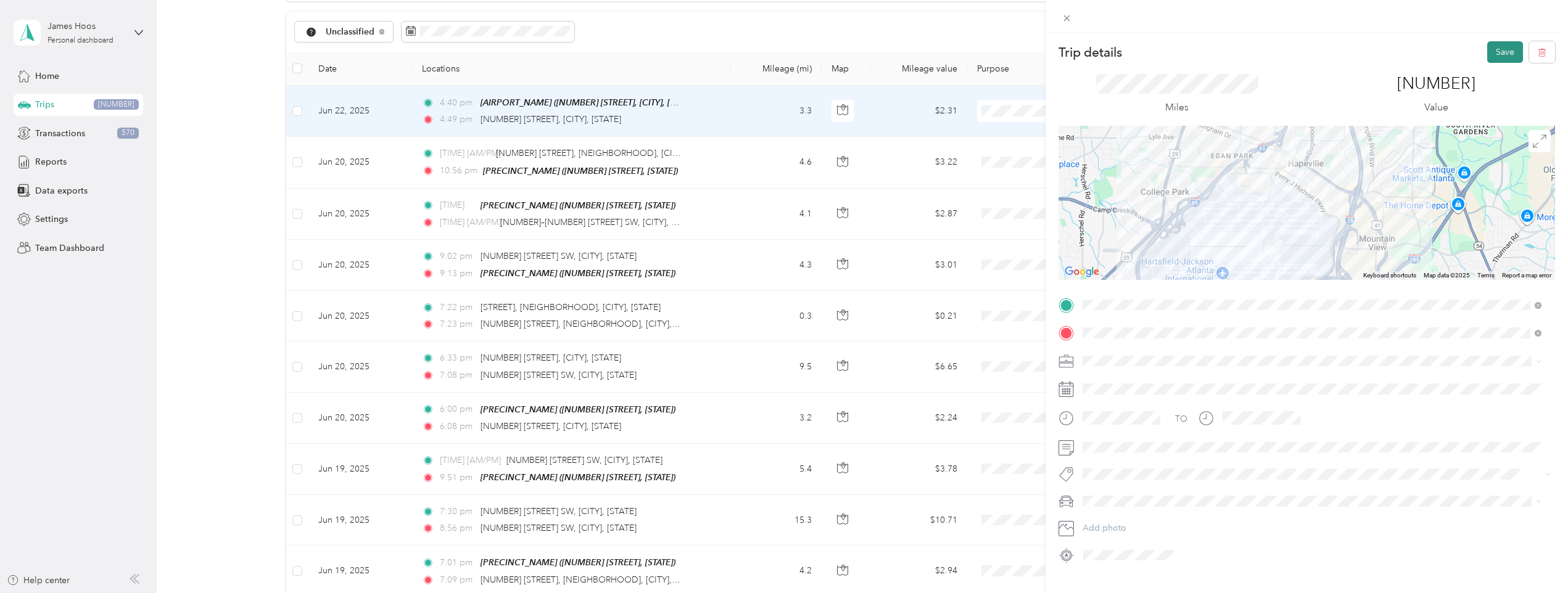 click on "Save" at bounding box center [1505, 52] 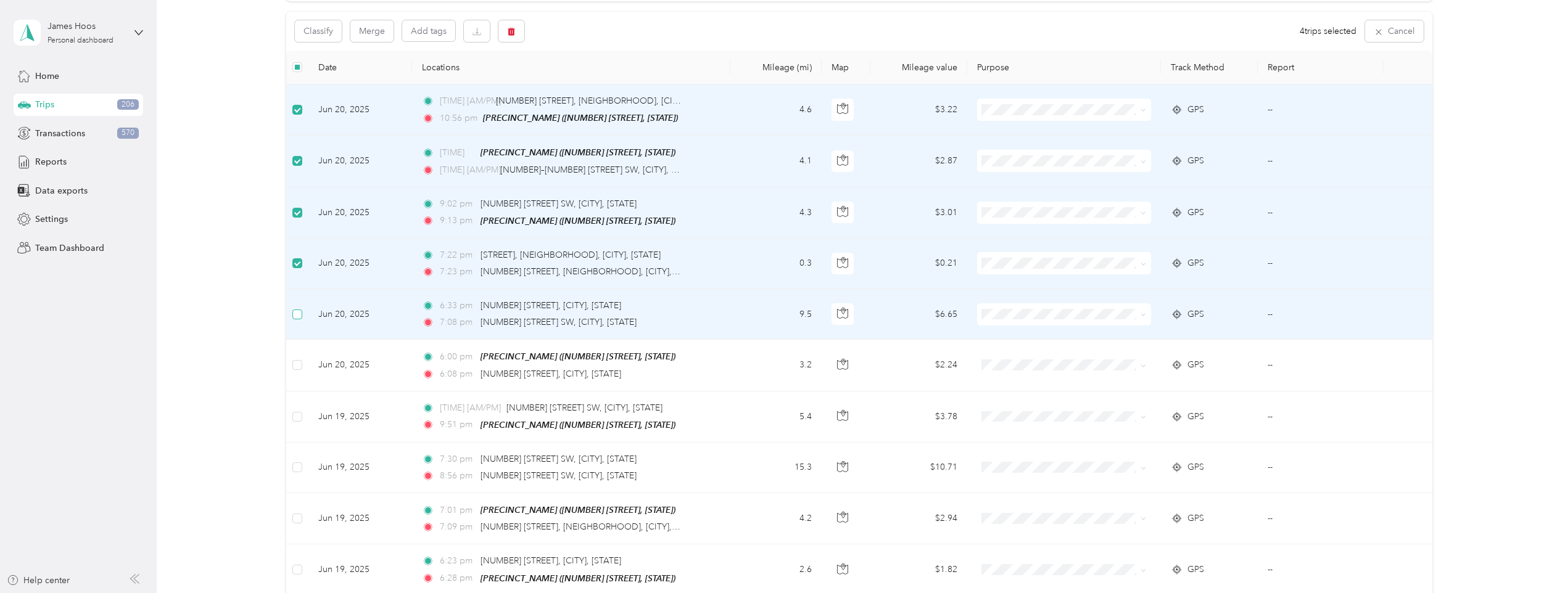 click at bounding box center [297, 314] 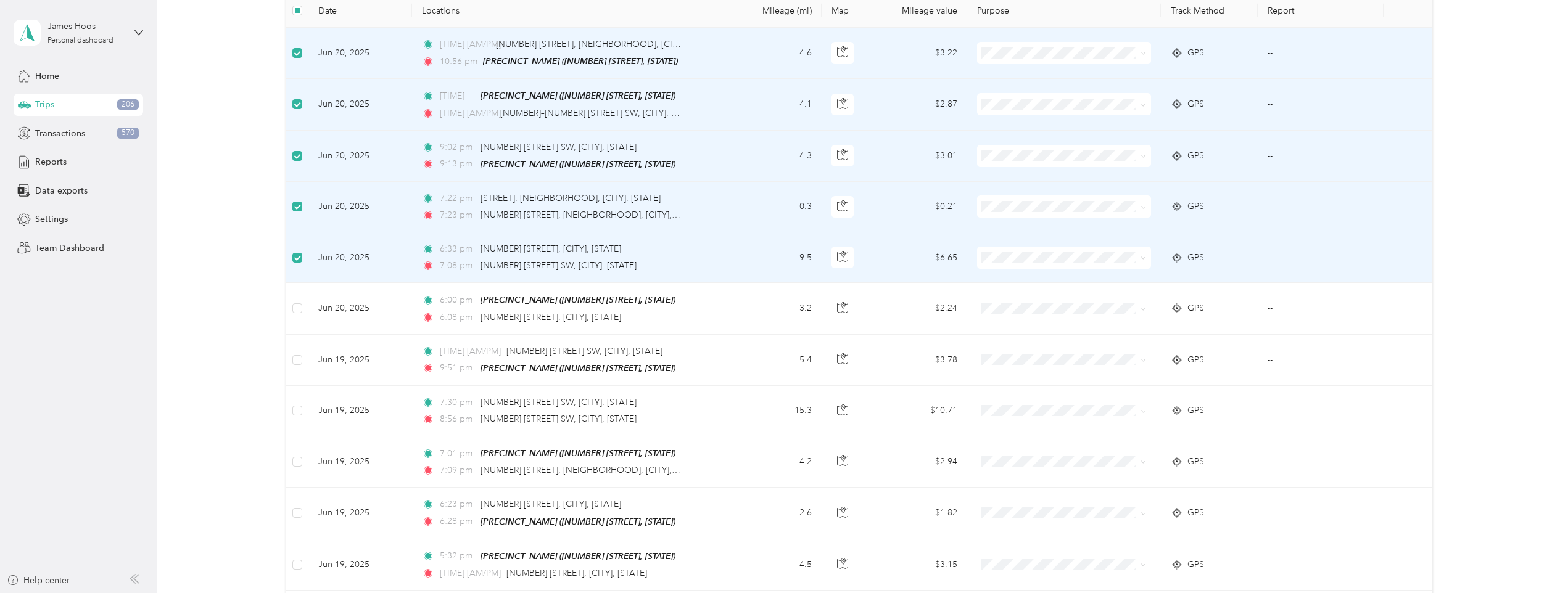 scroll, scrollTop: 245, scrollLeft: 0, axis: vertical 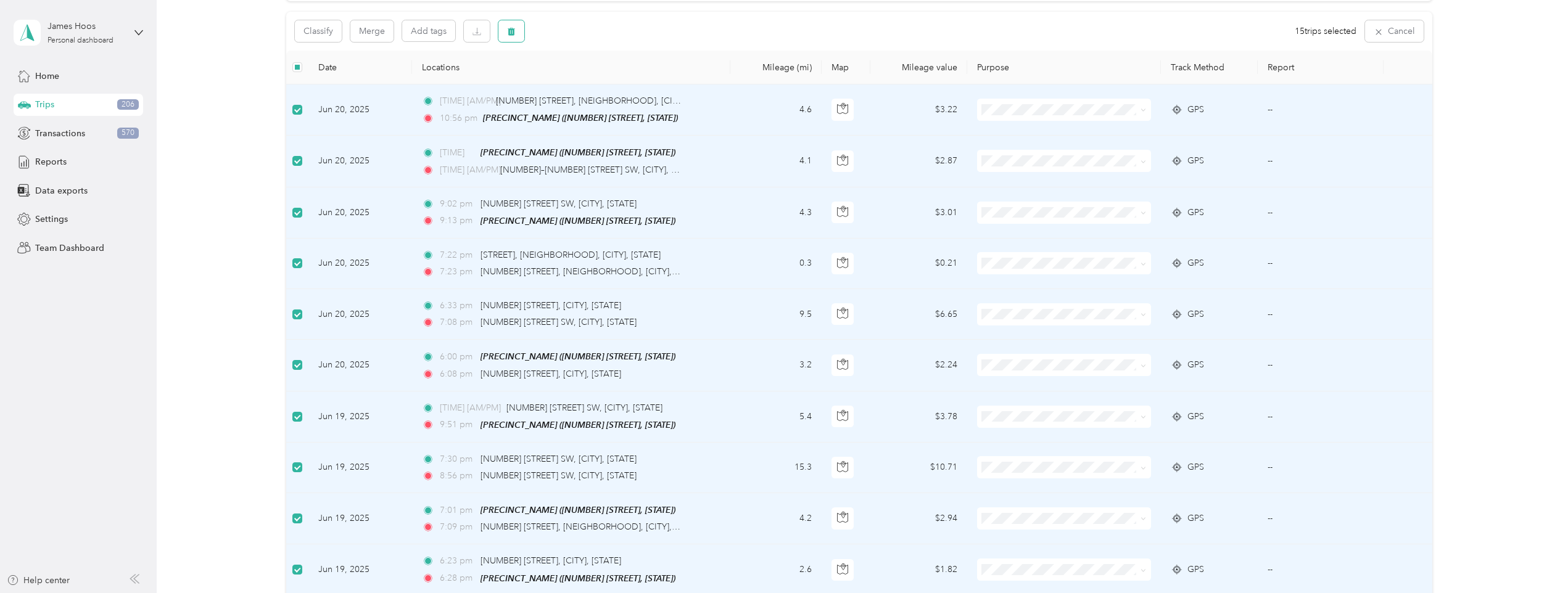 click 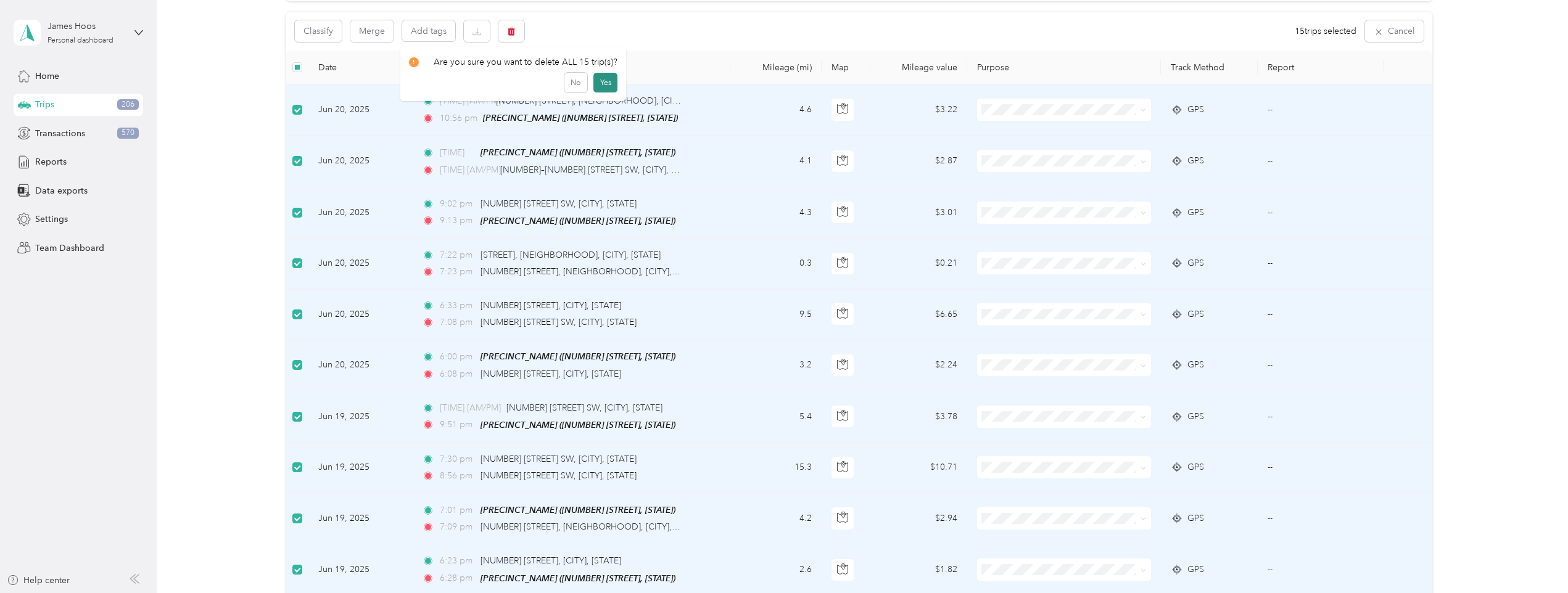 click on "Yes" at bounding box center [605, 83] 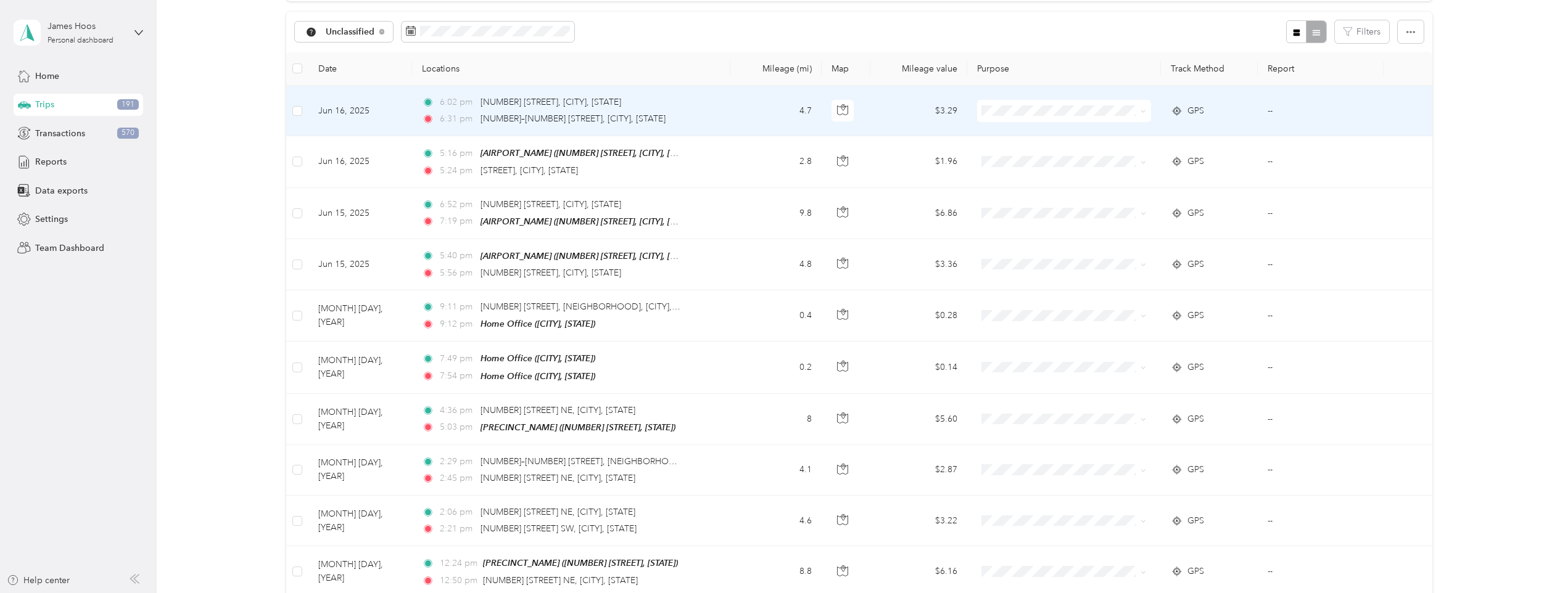 click on "6:31 pm [NUMBER]–[NUMBER] [STREET] Svc Rd, [CITY], [STATE]" at bounding box center [571, 111] 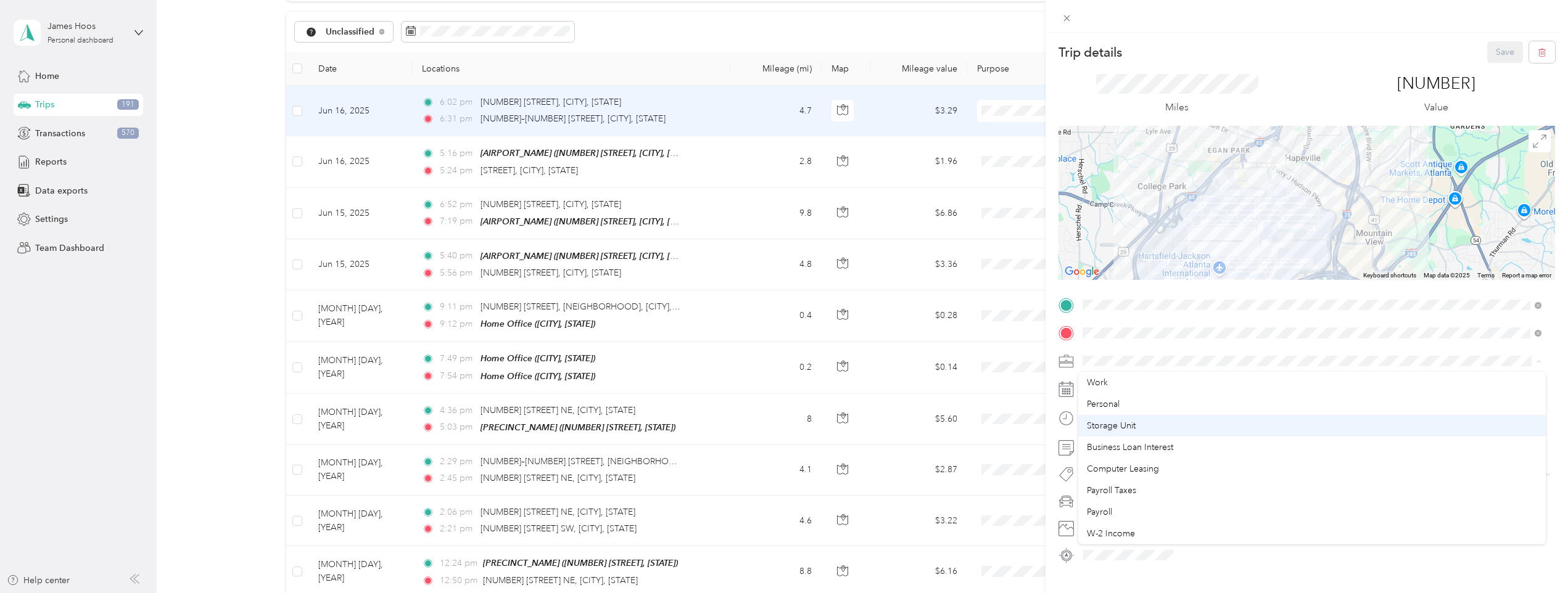 scroll, scrollTop: 62, scrollLeft: 0, axis: vertical 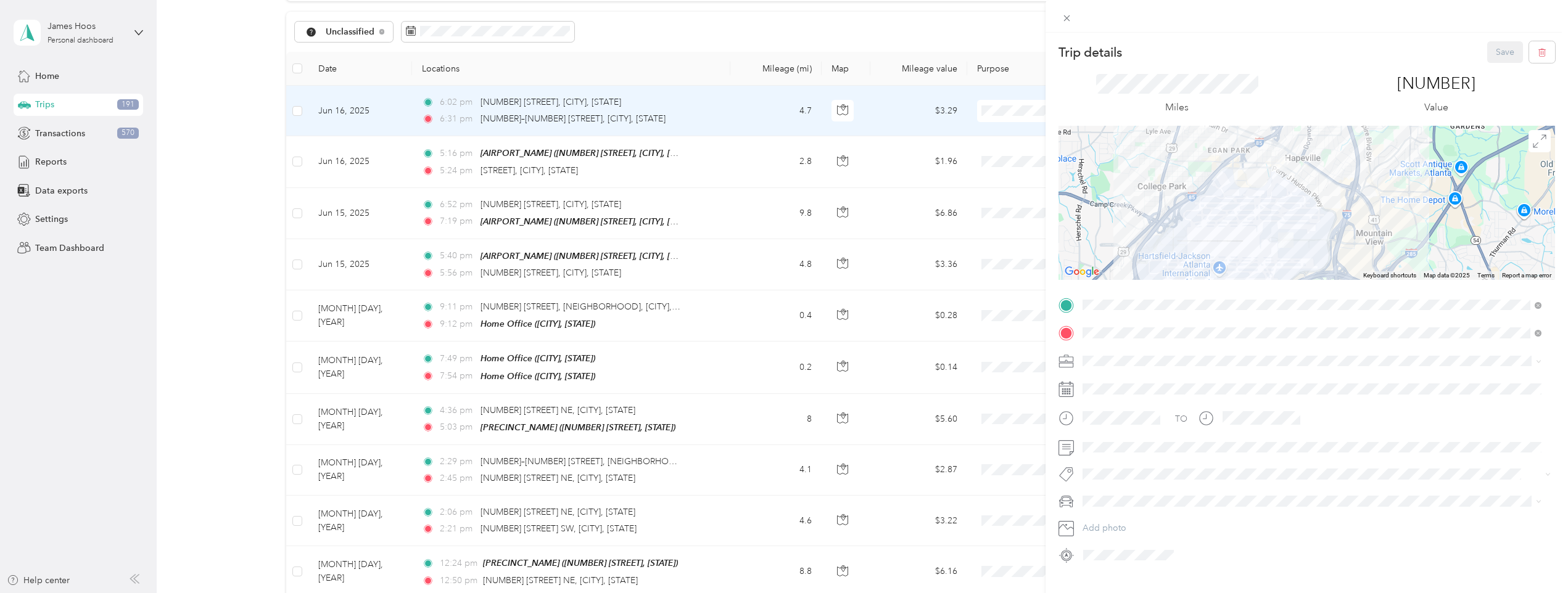 click on "[NAME] Llc" at bounding box center [1312, 512] 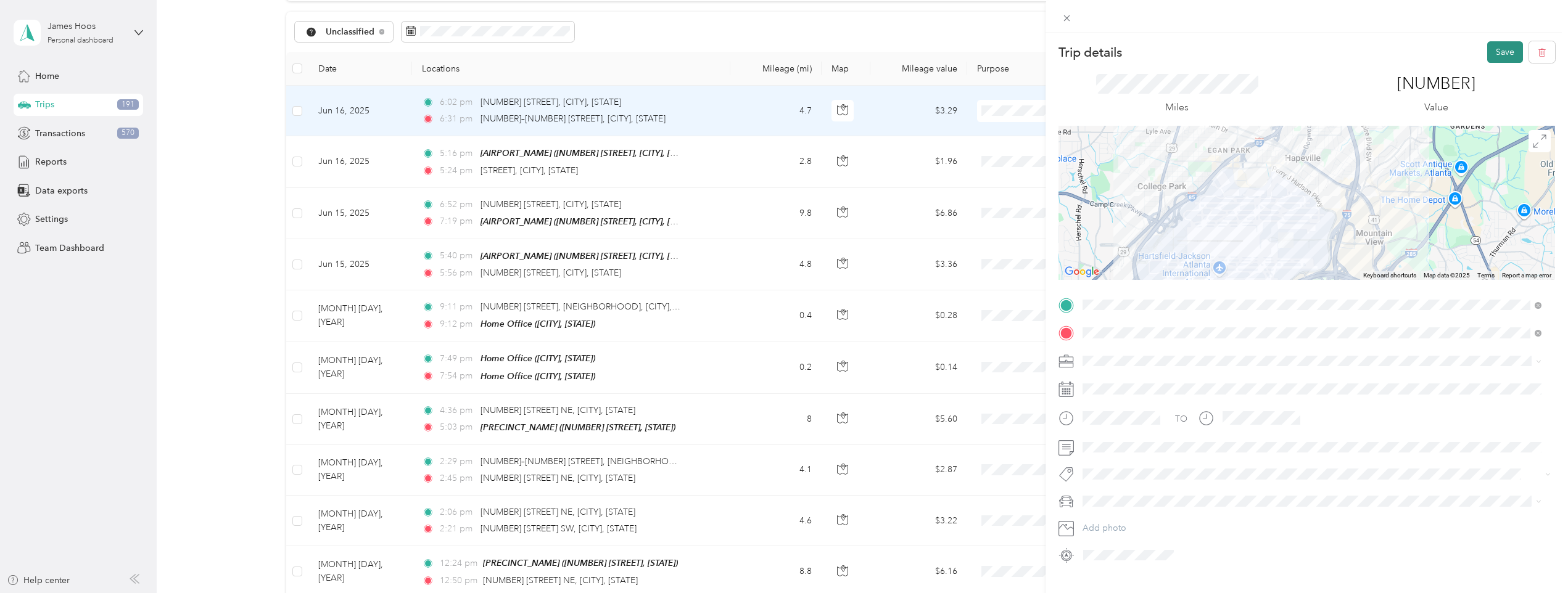 click on "Save" at bounding box center (1505, 52) 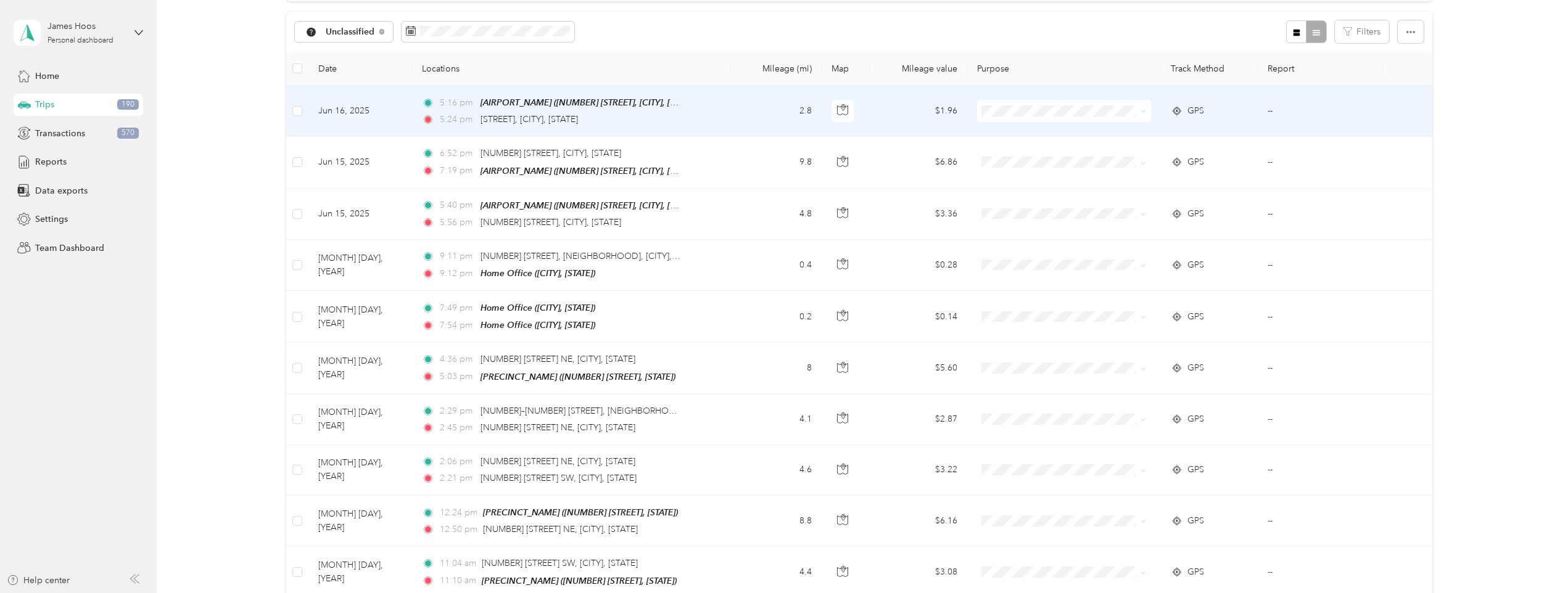 click on "[TIME] [AIRPORT_NAME] ([NUMBER] [STREET], [CITY], [STATE]) [TIME] [STREET], [CITY], [STATE]" at bounding box center (571, 111) 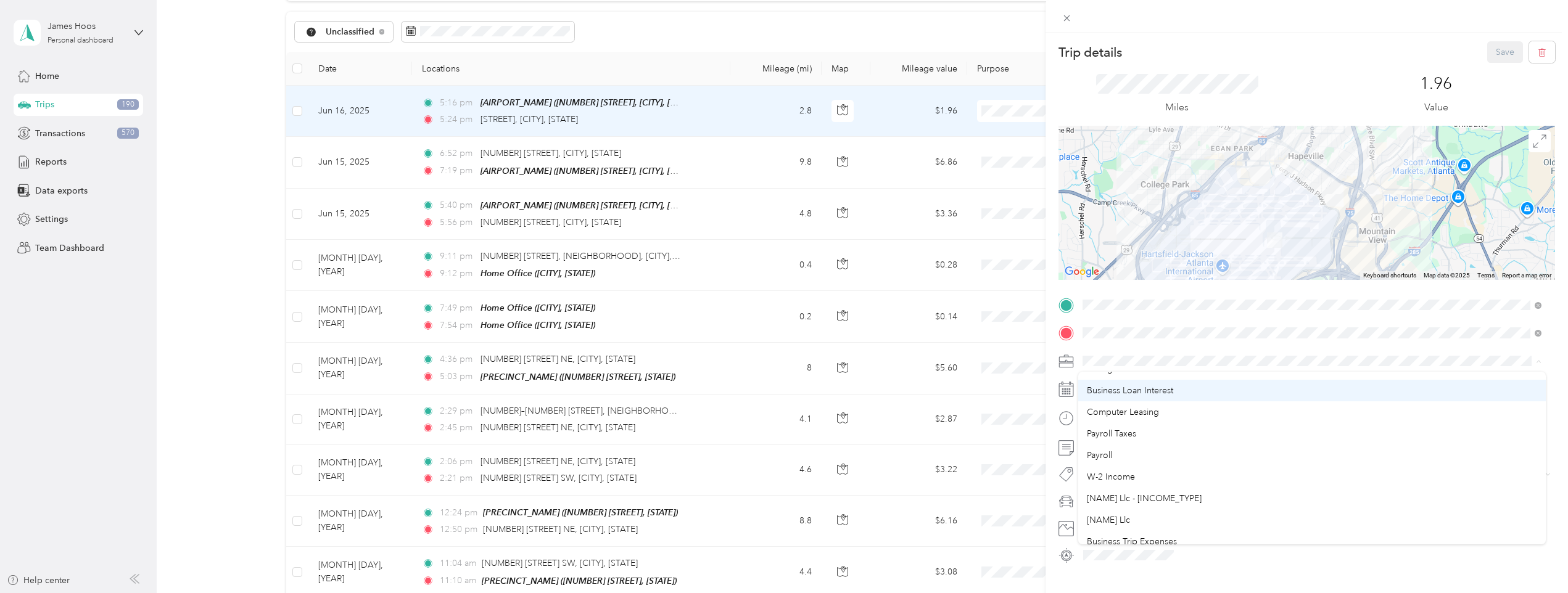 scroll, scrollTop: 123, scrollLeft: 0, axis: vertical 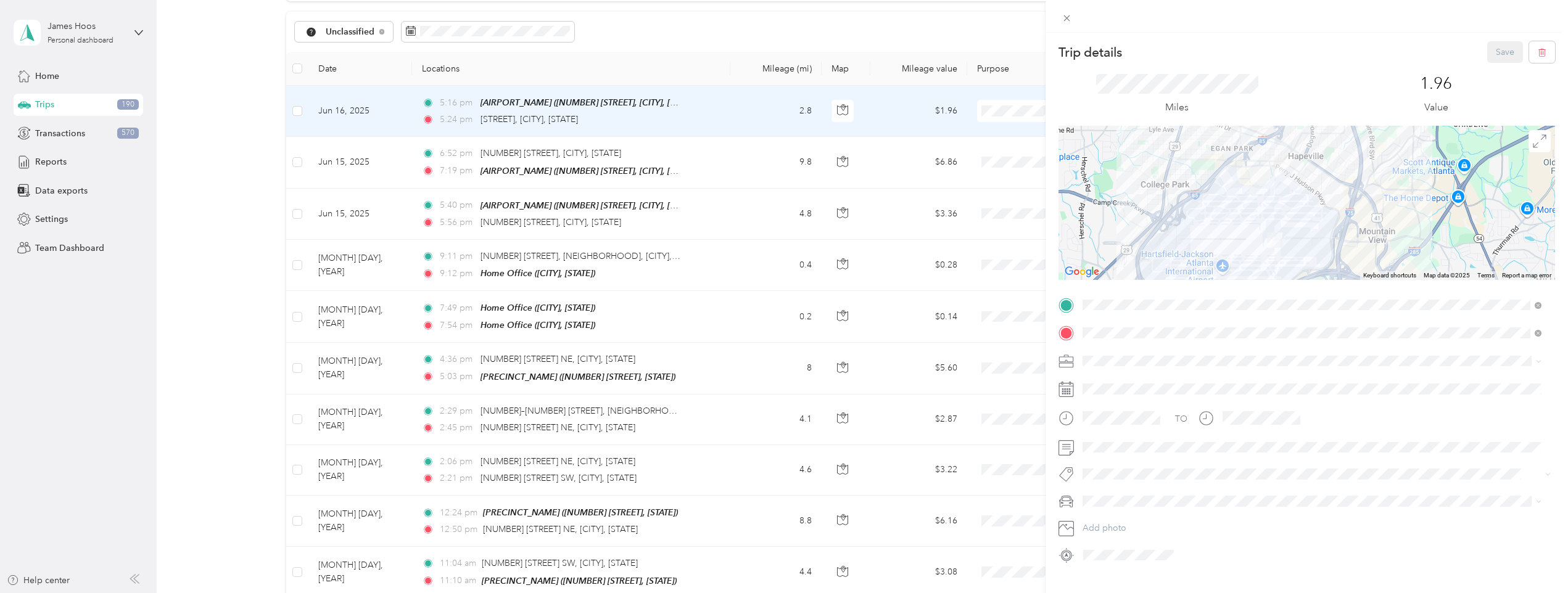 click on "[NAME] Llc" at bounding box center (1312, 451) 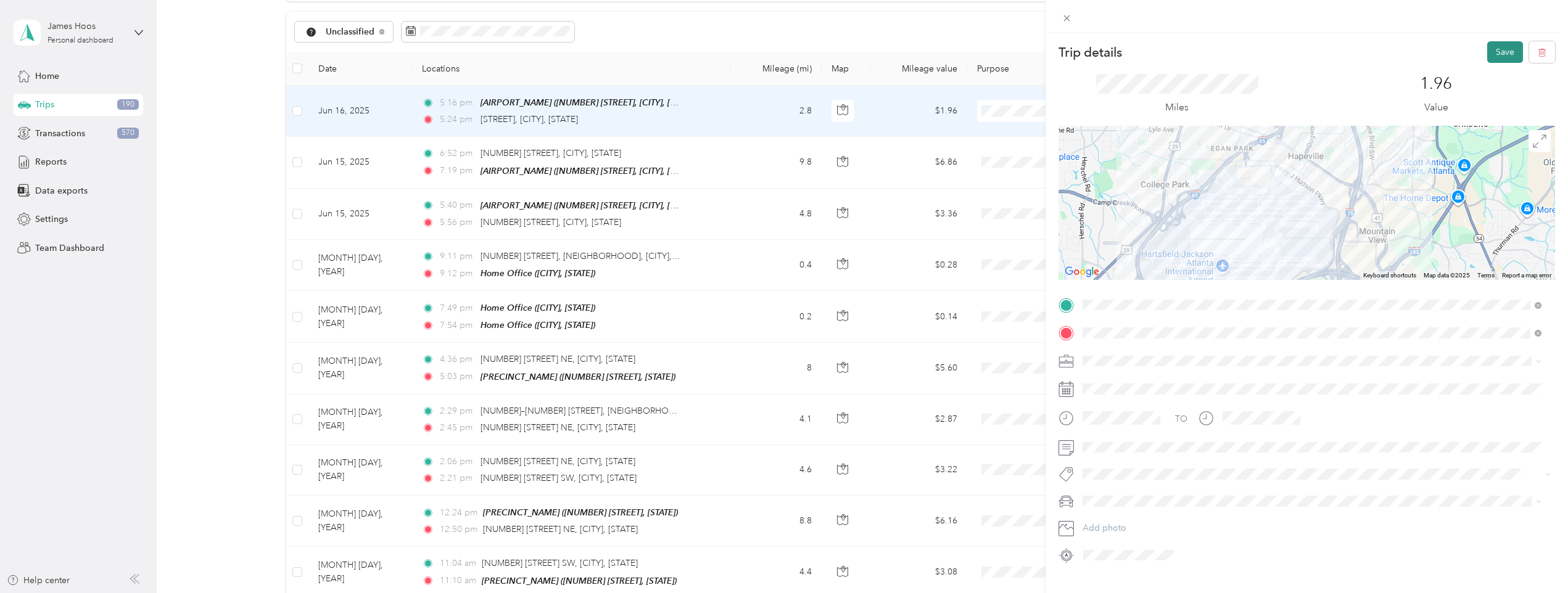 click on "Save" at bounding box center [1505, 52] 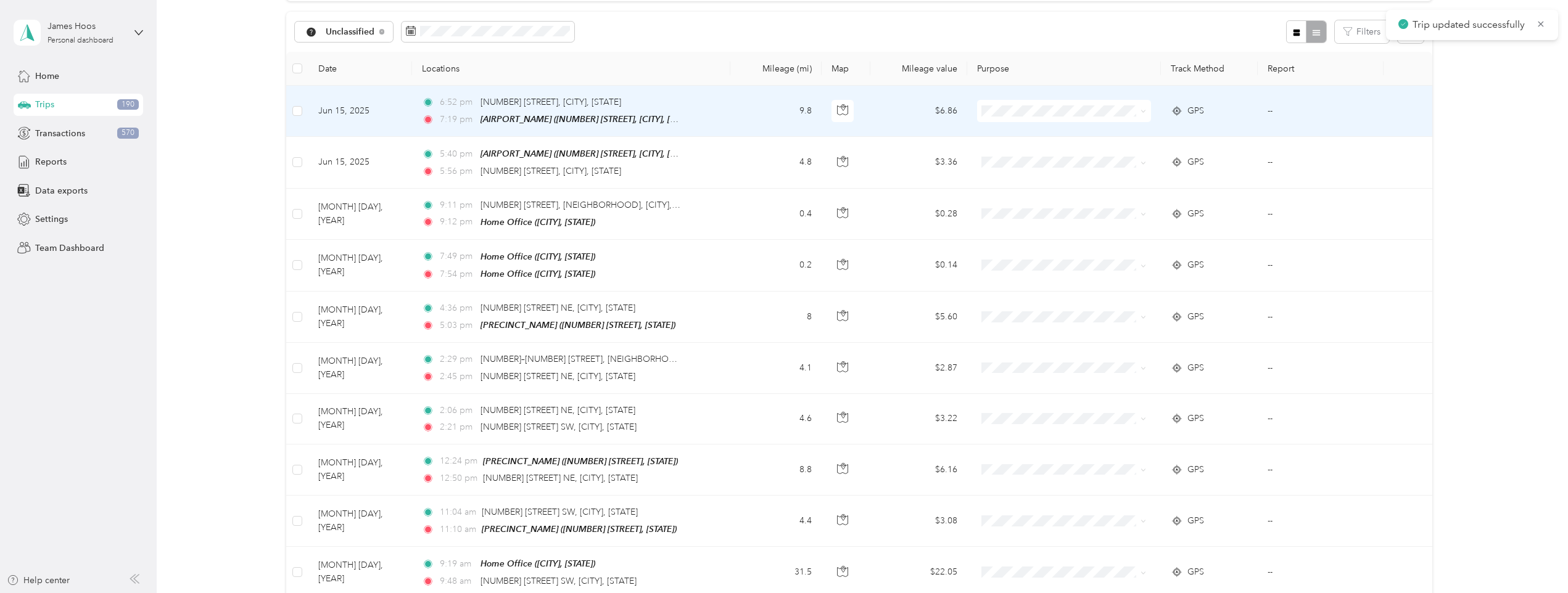 click on "9.8" at bounding box center (776, 111) 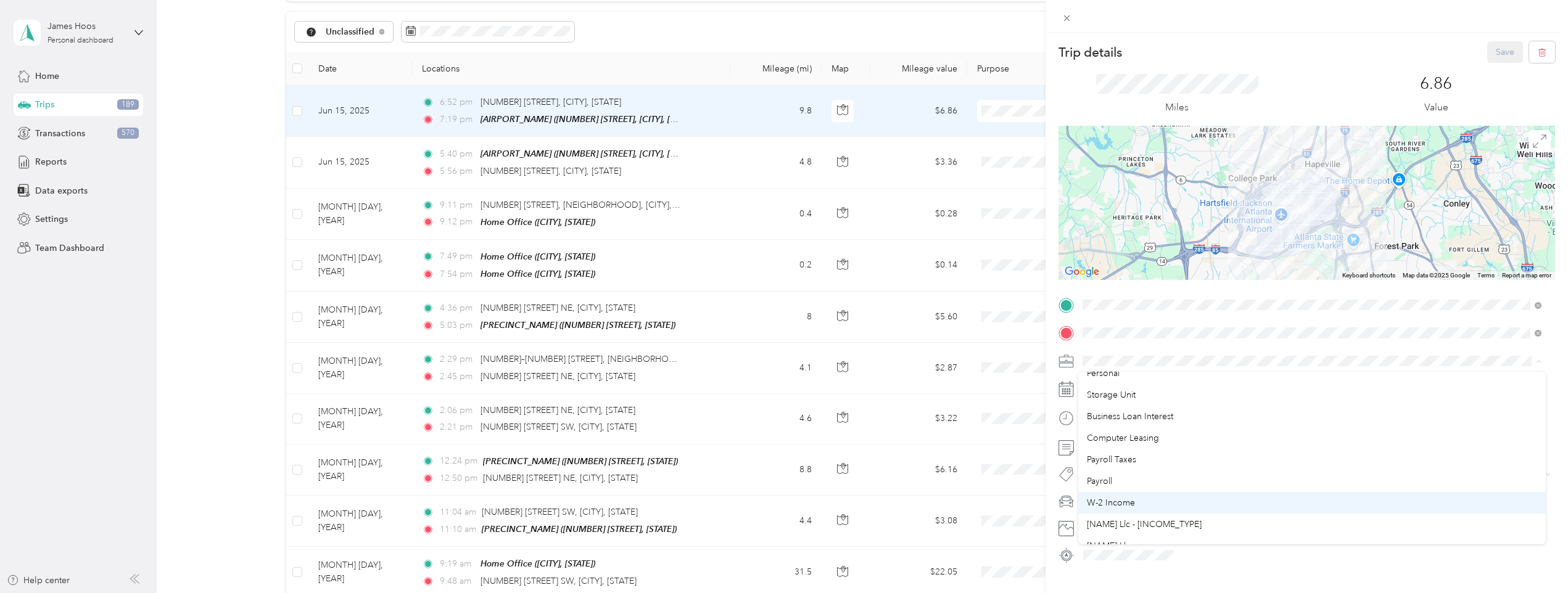 scroll, scrollTop: 62, scrollLeft: 0, axis: vertical 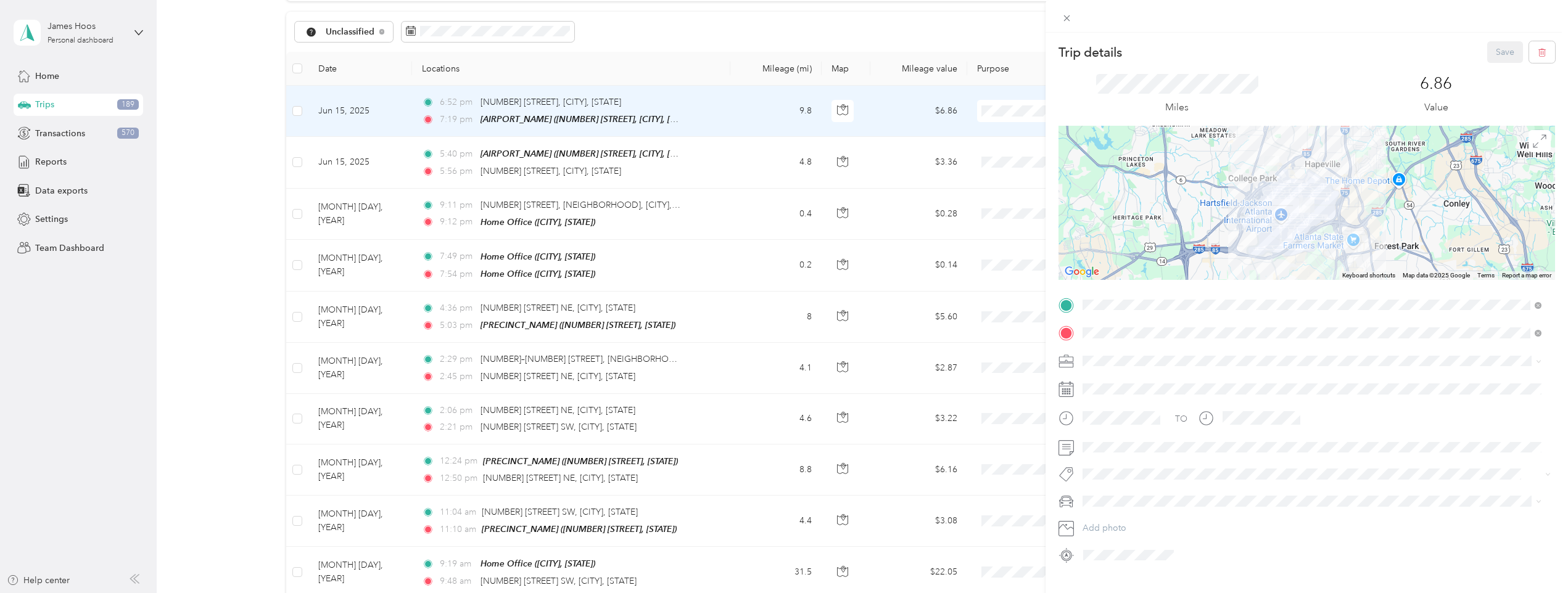 click on "[NAME] Llc" at bounding box center [1312, 515] 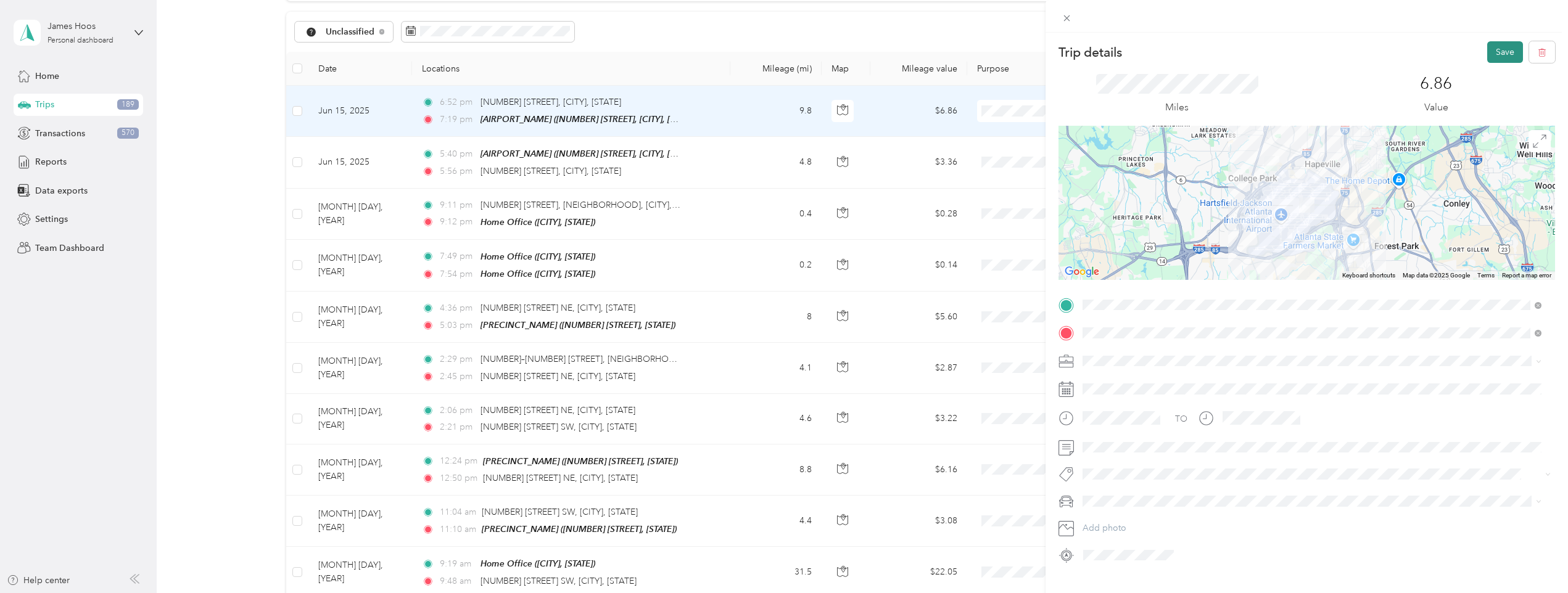 click on "Save" at bounding box center [1505, 52] 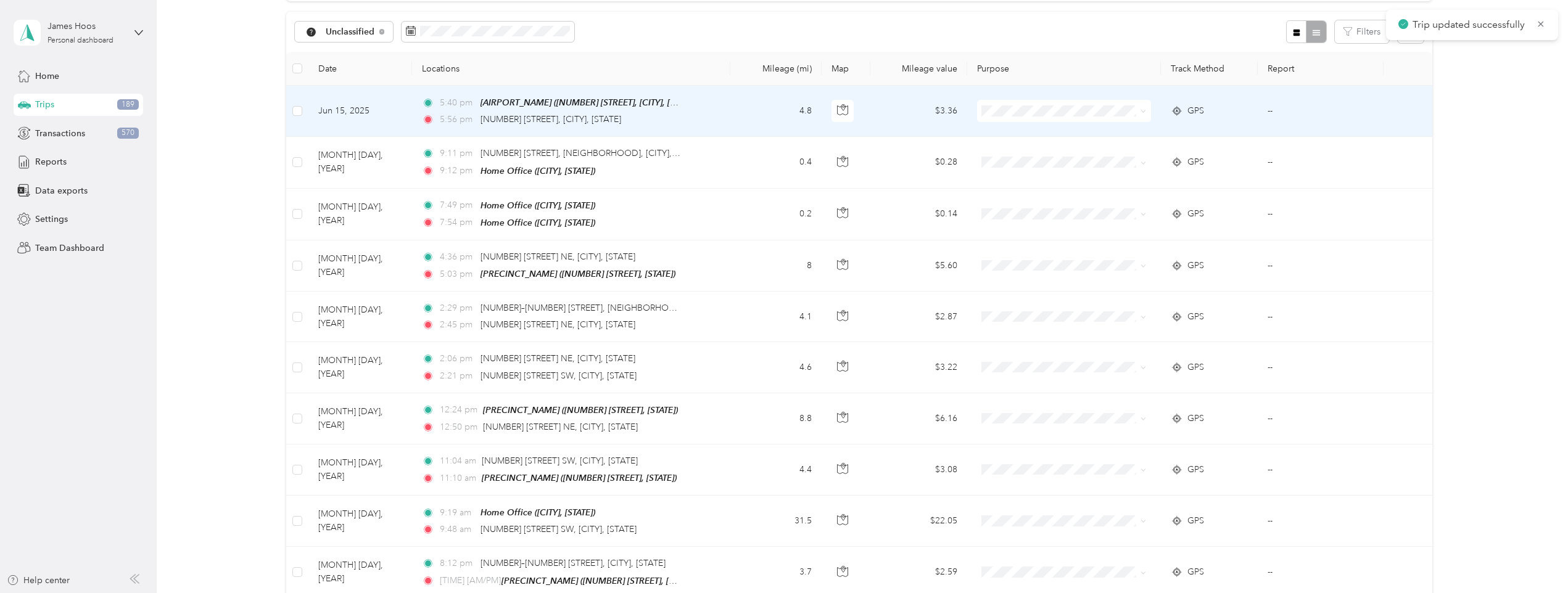 click on "[TIME] [AM/PM] [AIRPORT_NAME] ([NUMBER] [STREET], [CITY], [STATE]) [TIME] [NUMBER] [STREET], [NEIGHBORHOOD], [CITY], [STATE]" at bounding box center (571, 111) 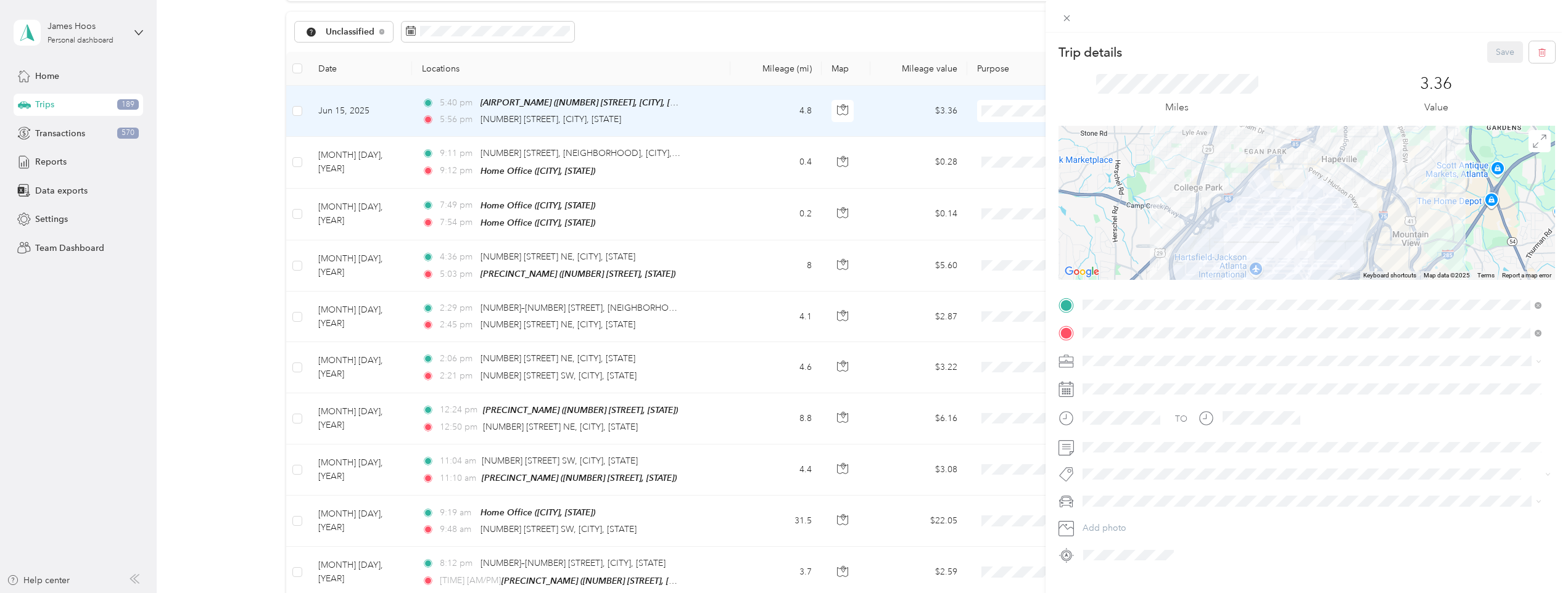 click at bounding box center (1316, 361) 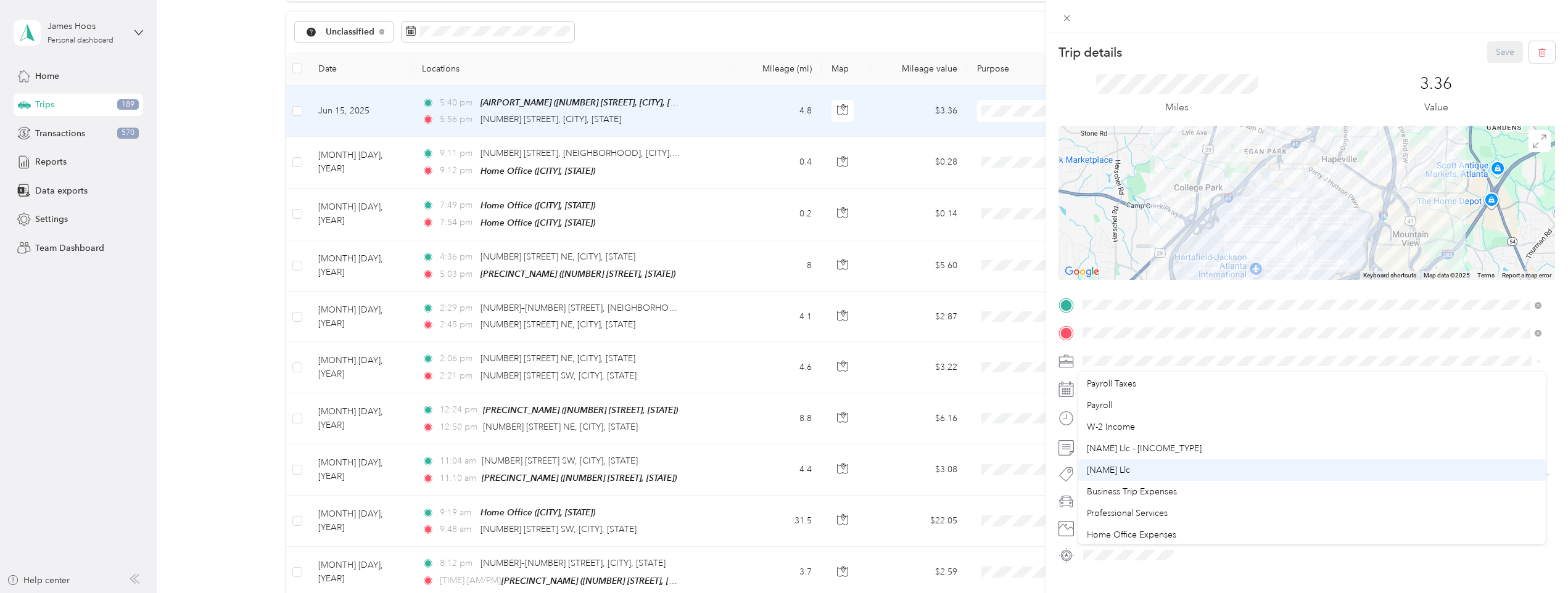 scroll, scrollTop: 123, scrollLeft: 0, axis: vertical 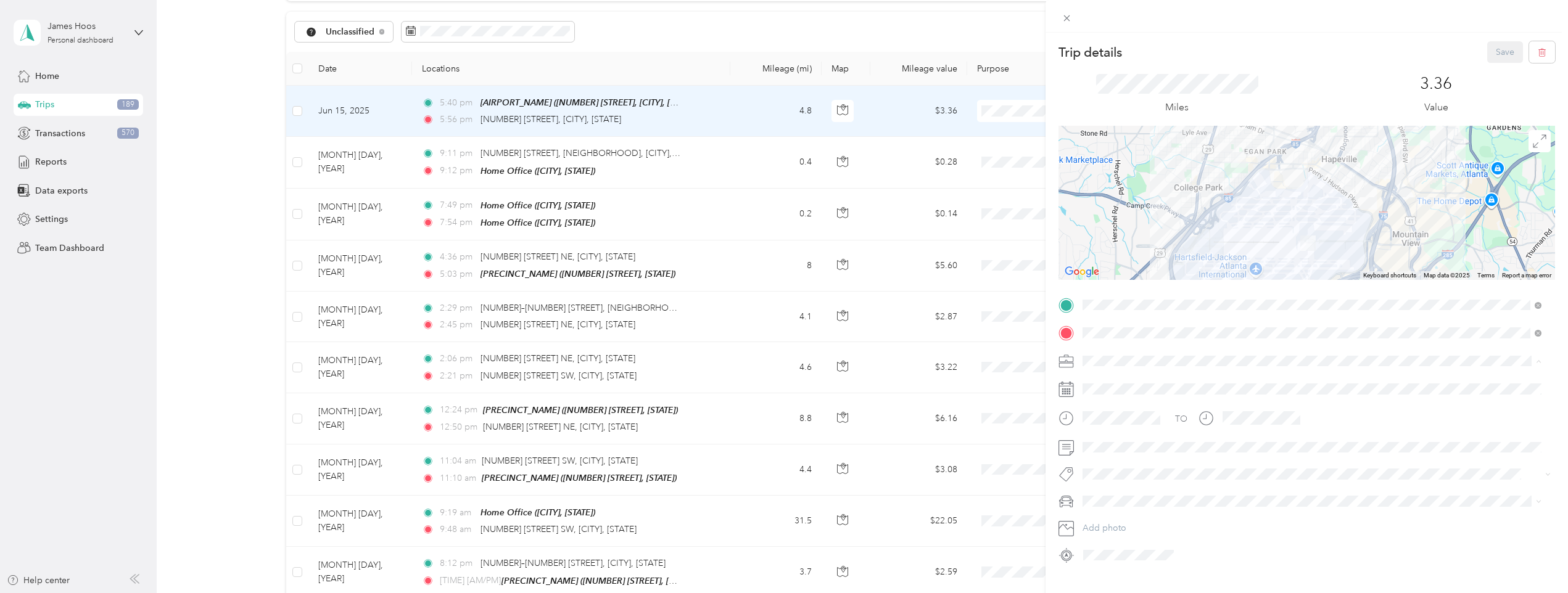 click on "[NAME] Llc" at bounding box center [1312, 453] 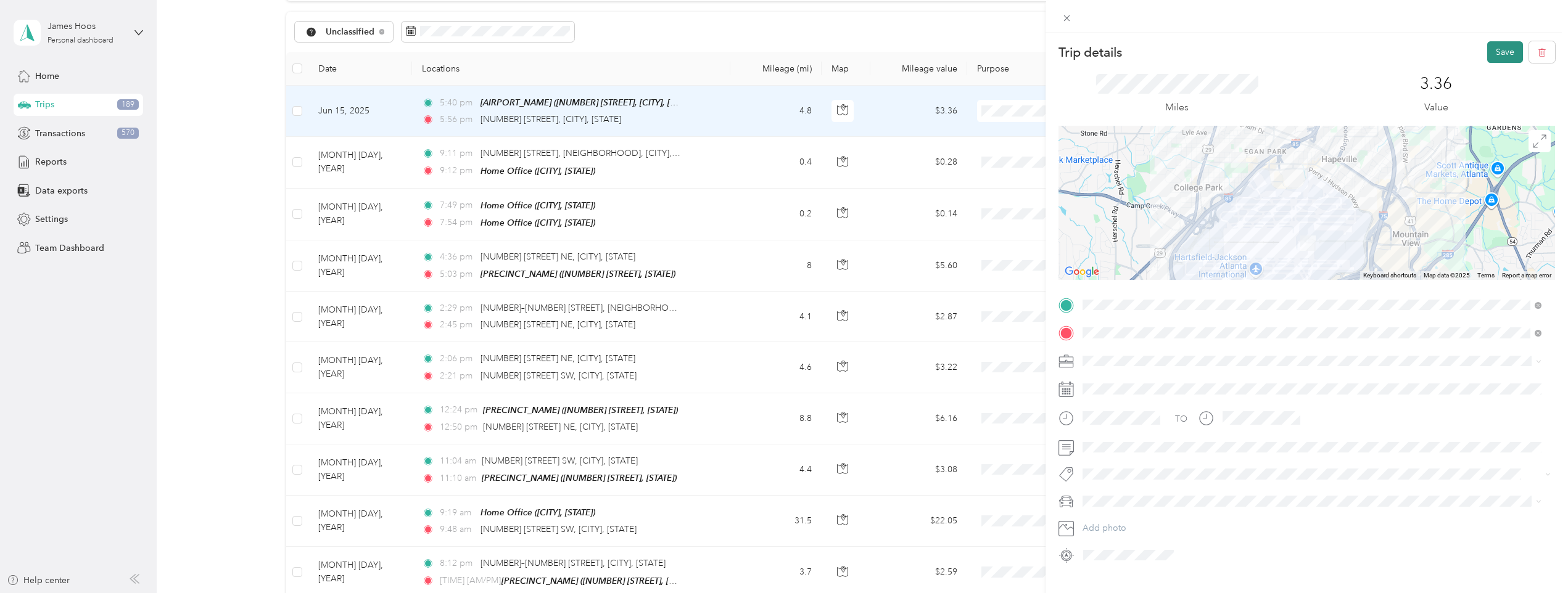click on "Save" at bounding box center [1505, 52] 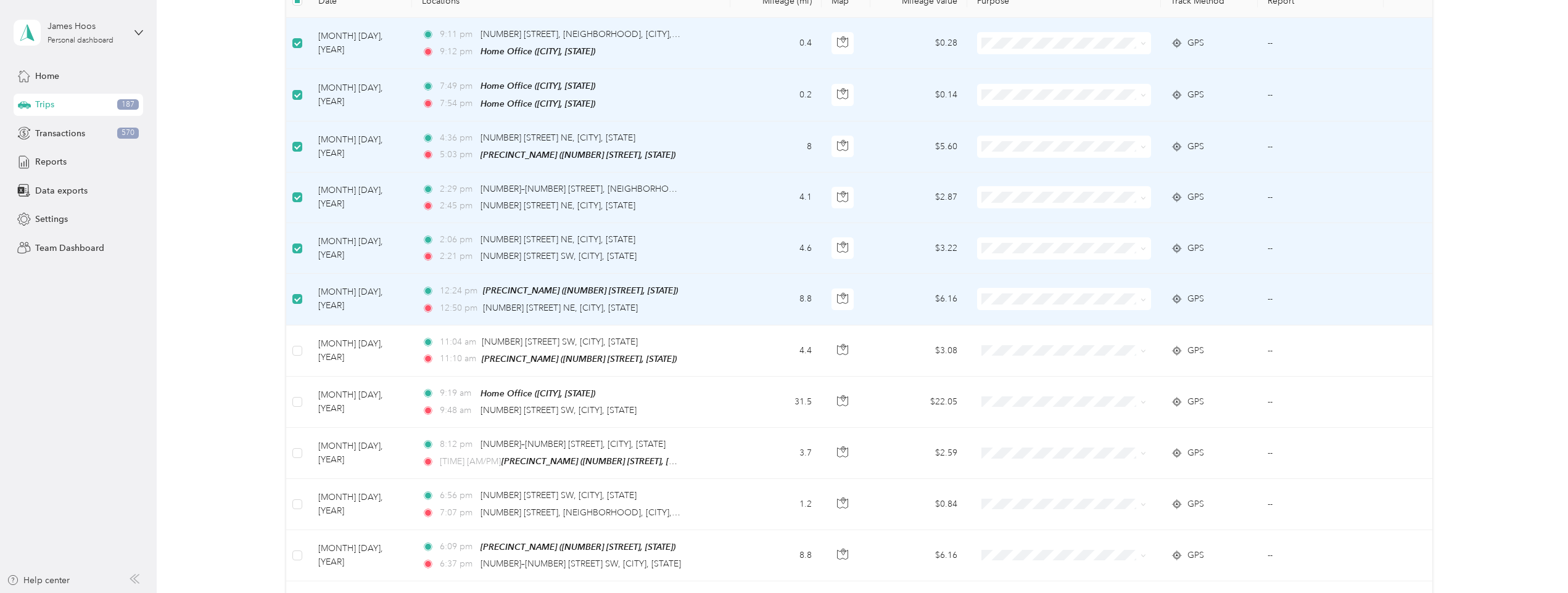 scroll, scrollTop: 307, scrollLeft: 0, axis: vertical 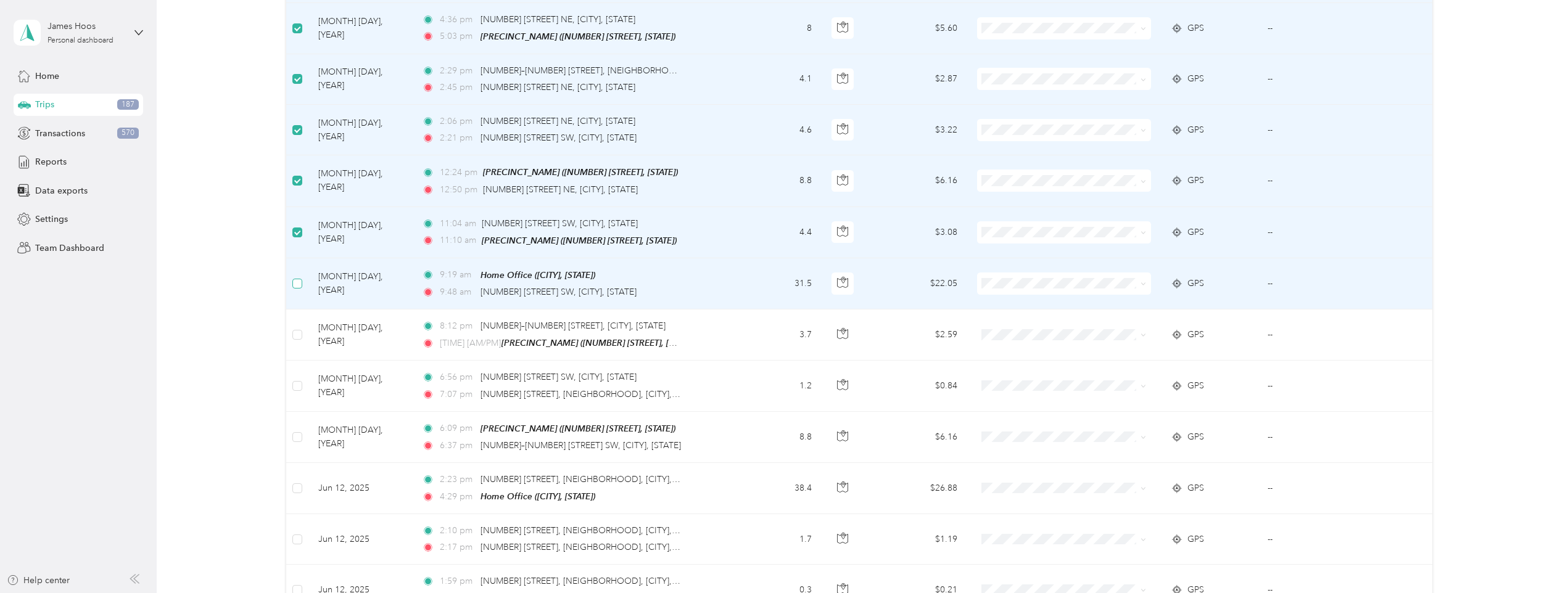 click at bounding box center [297, 284] 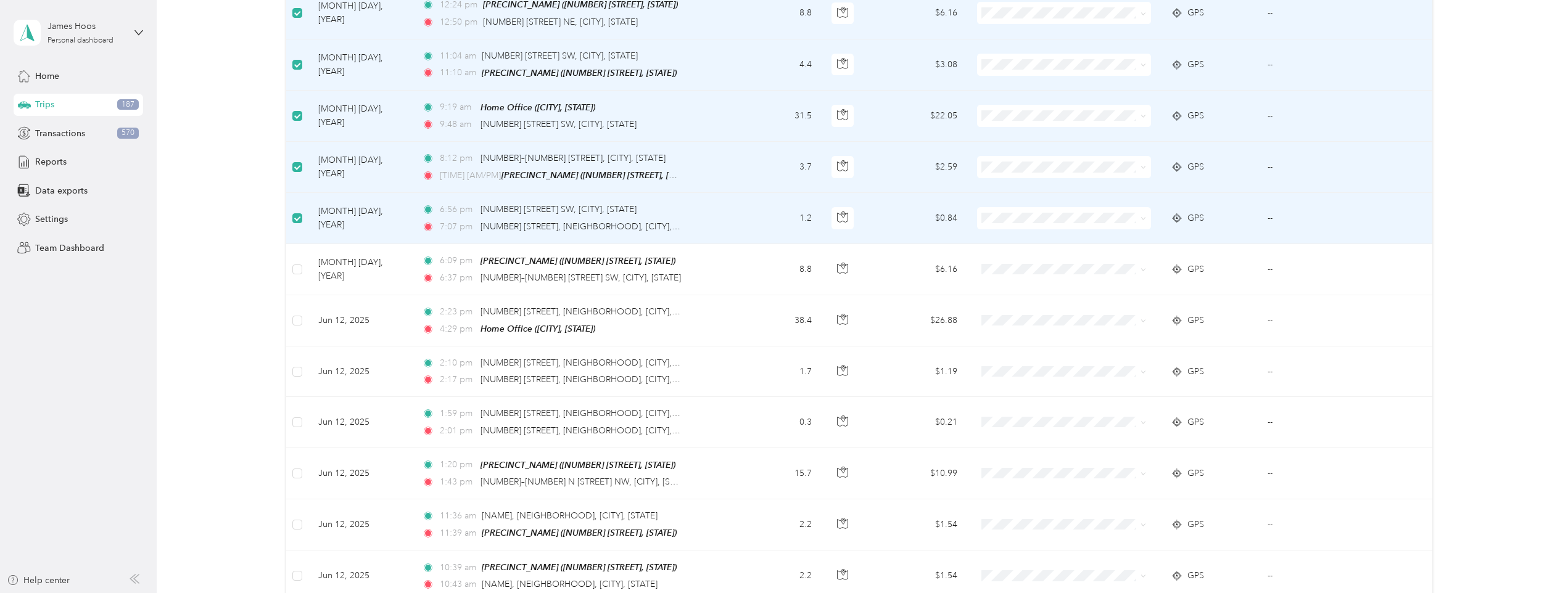 scroll, scrollTop: 492, scrollLeft: 0, axis: vertical 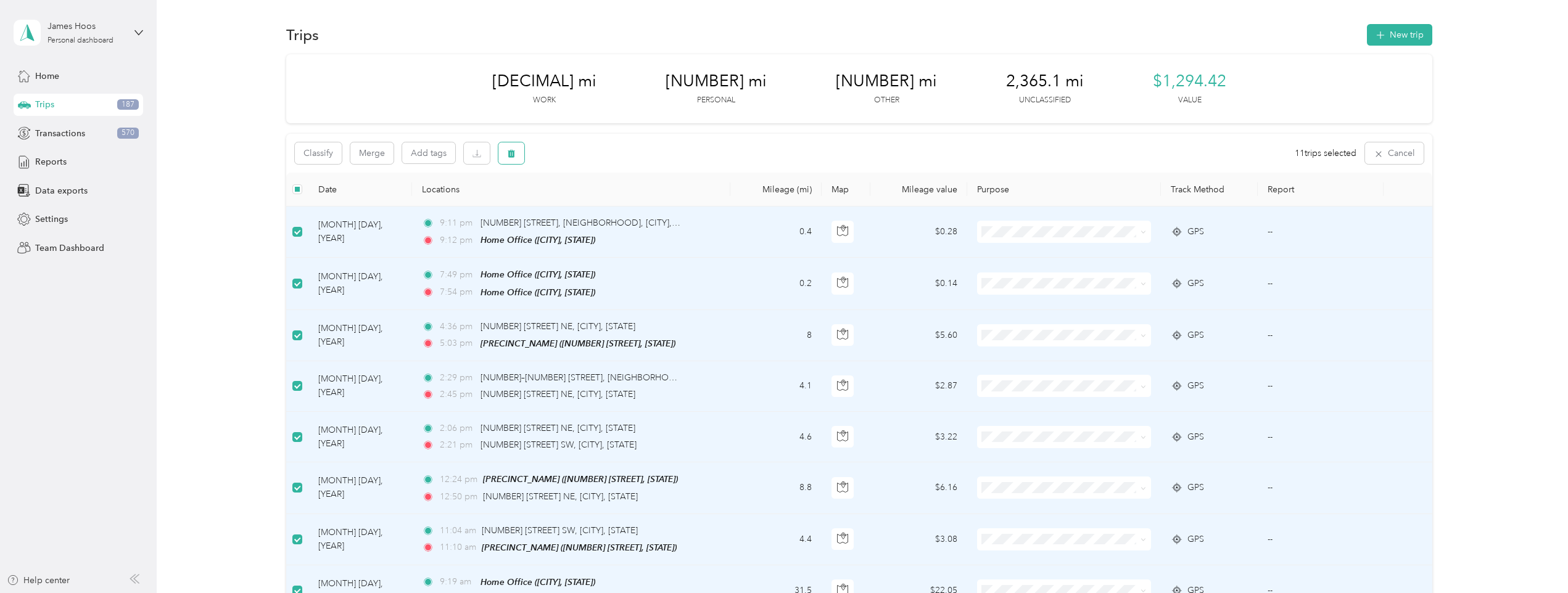click 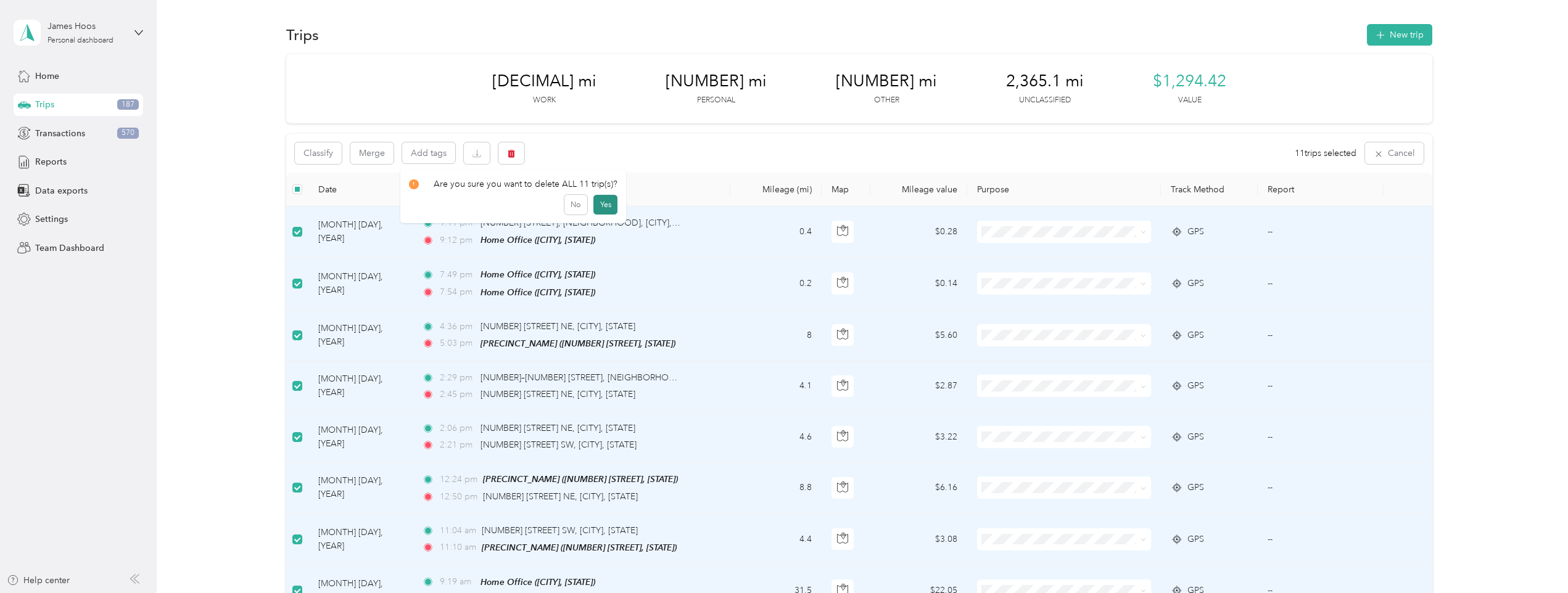 click on "Yes" at bounding box center (605, 205) 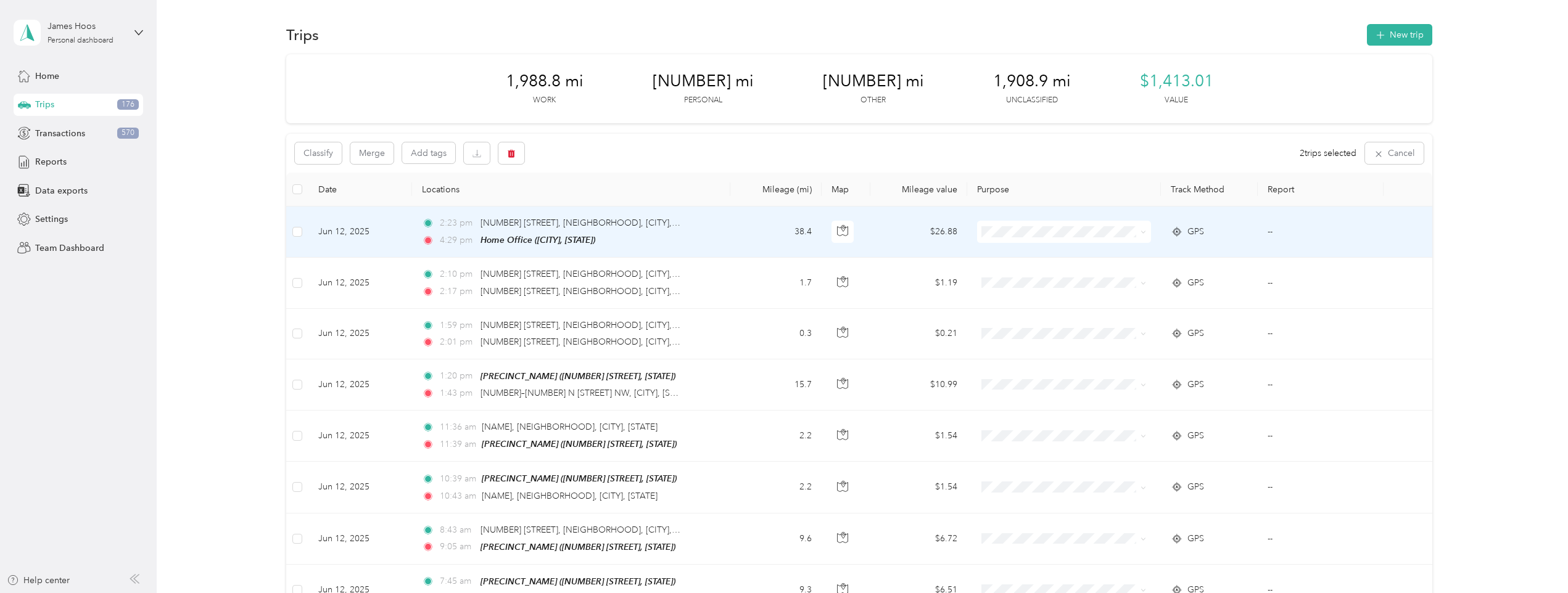 click on "38.4" at bounding box center (776, 232) 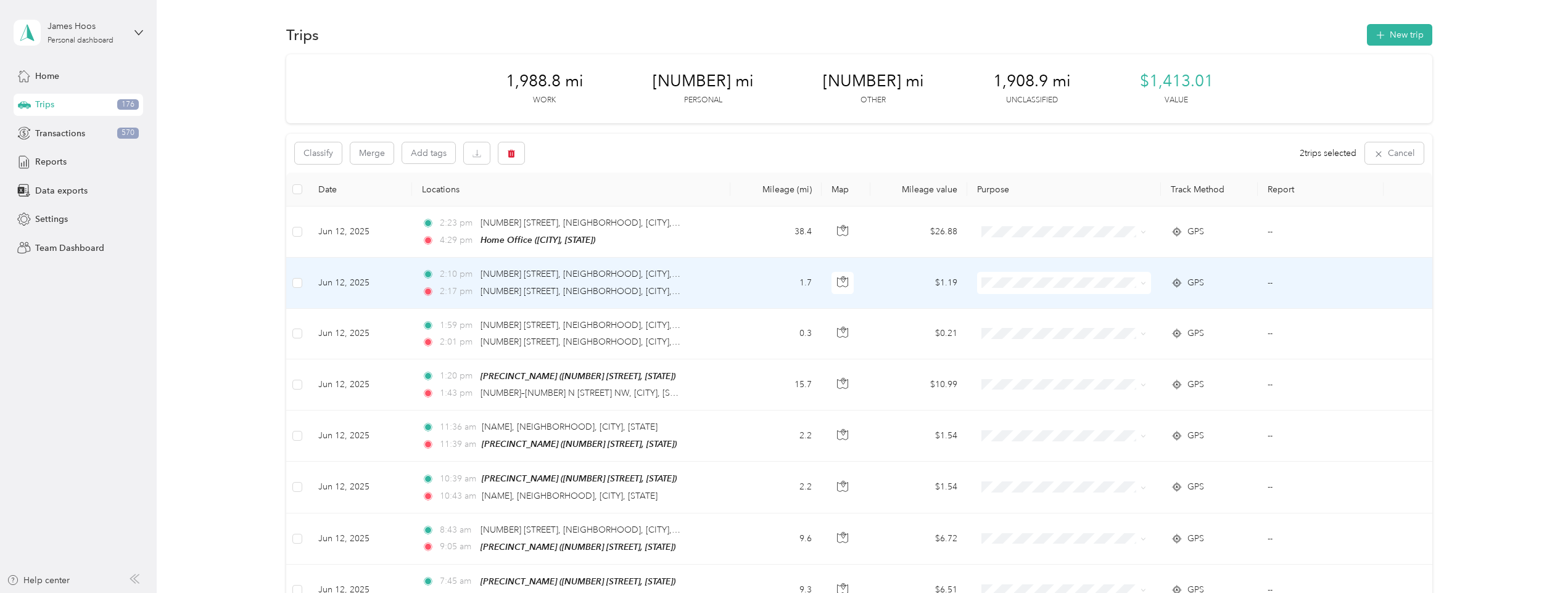 click on "1.7" at bounding box center (776, 283) 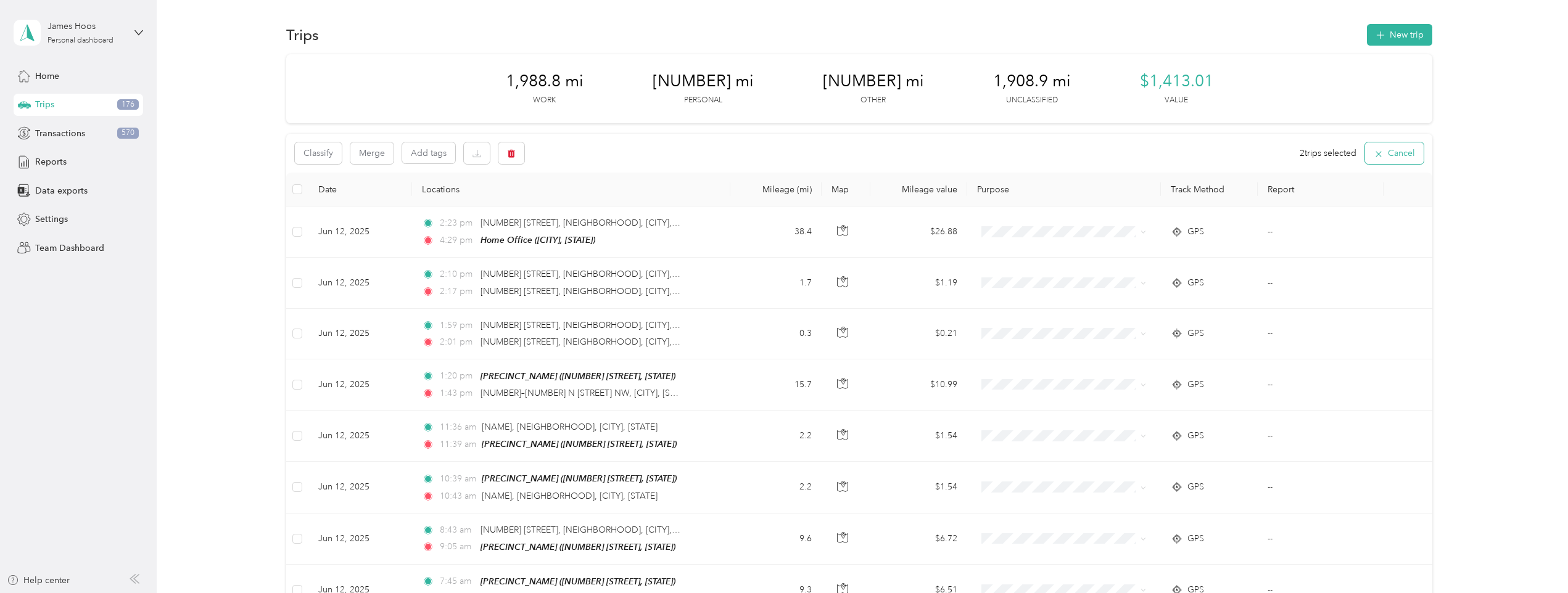 click on "Cancel" at bounding box center (1394, 153) 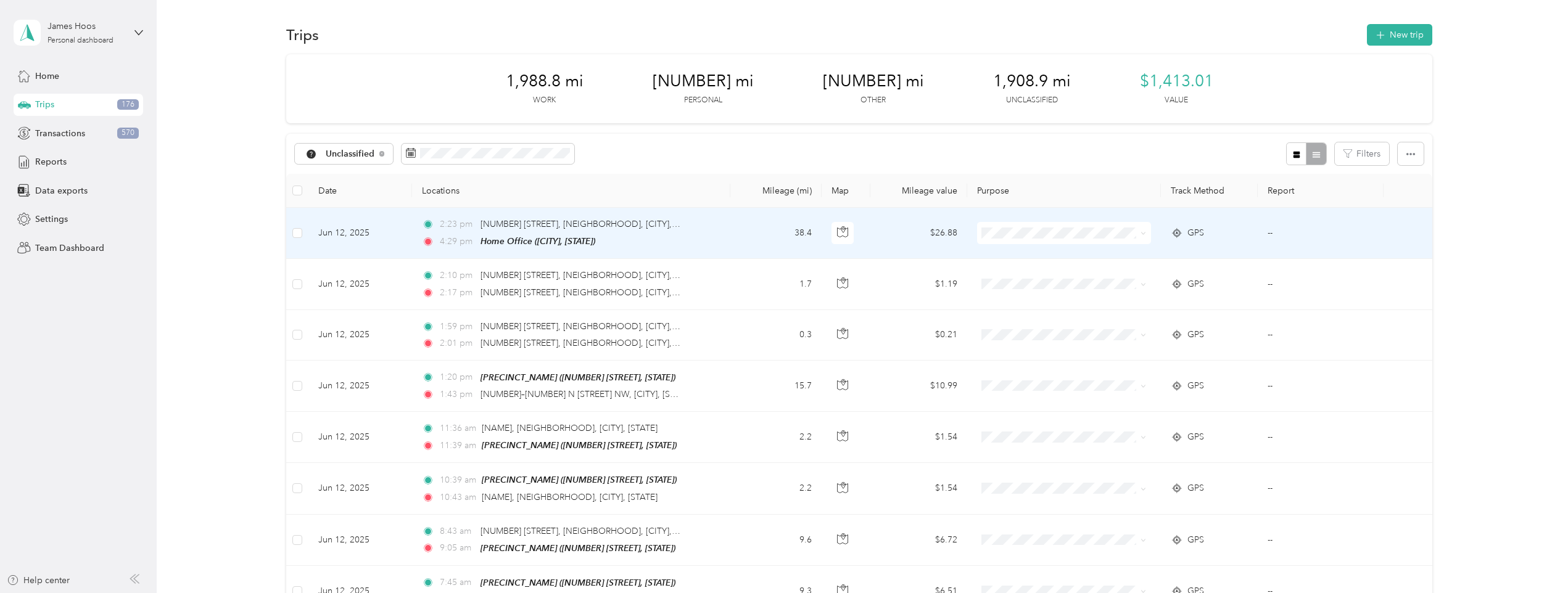 click on "38.4" at bounding box center (776, 233) 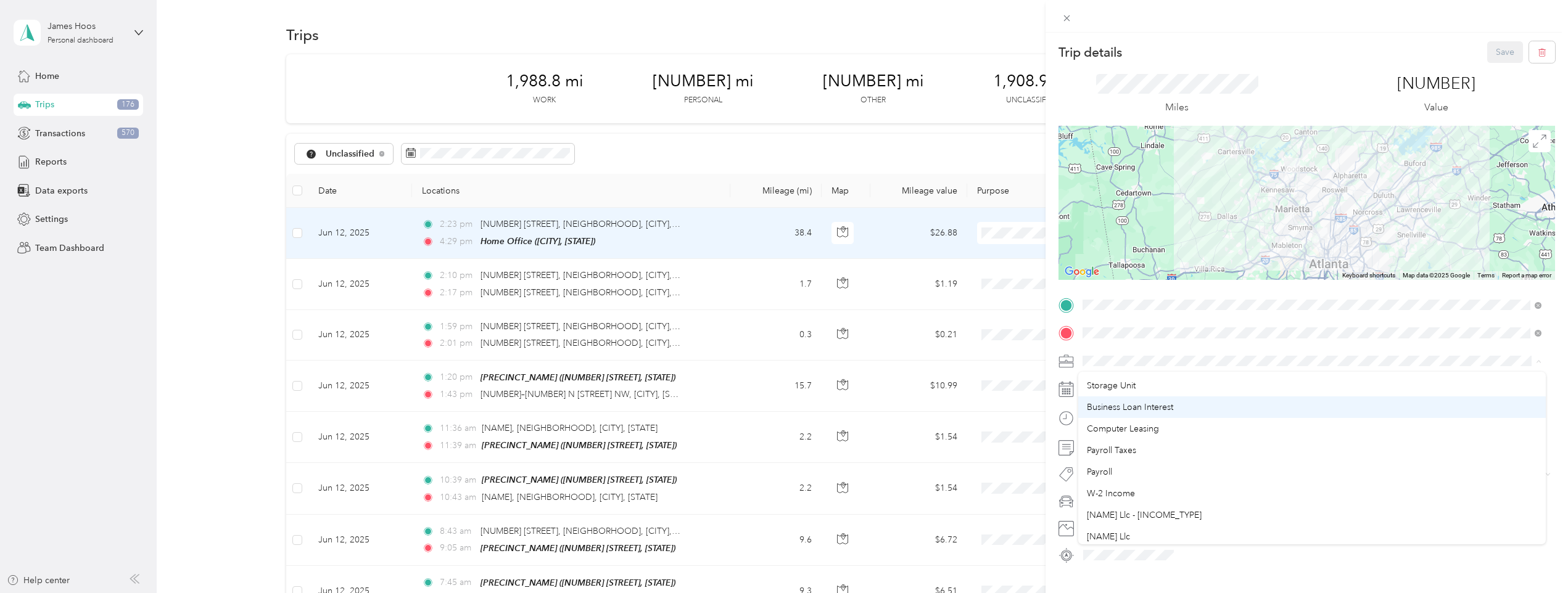 scroll, scrollTop: 62, scrollLeft: 0, axis: vertical 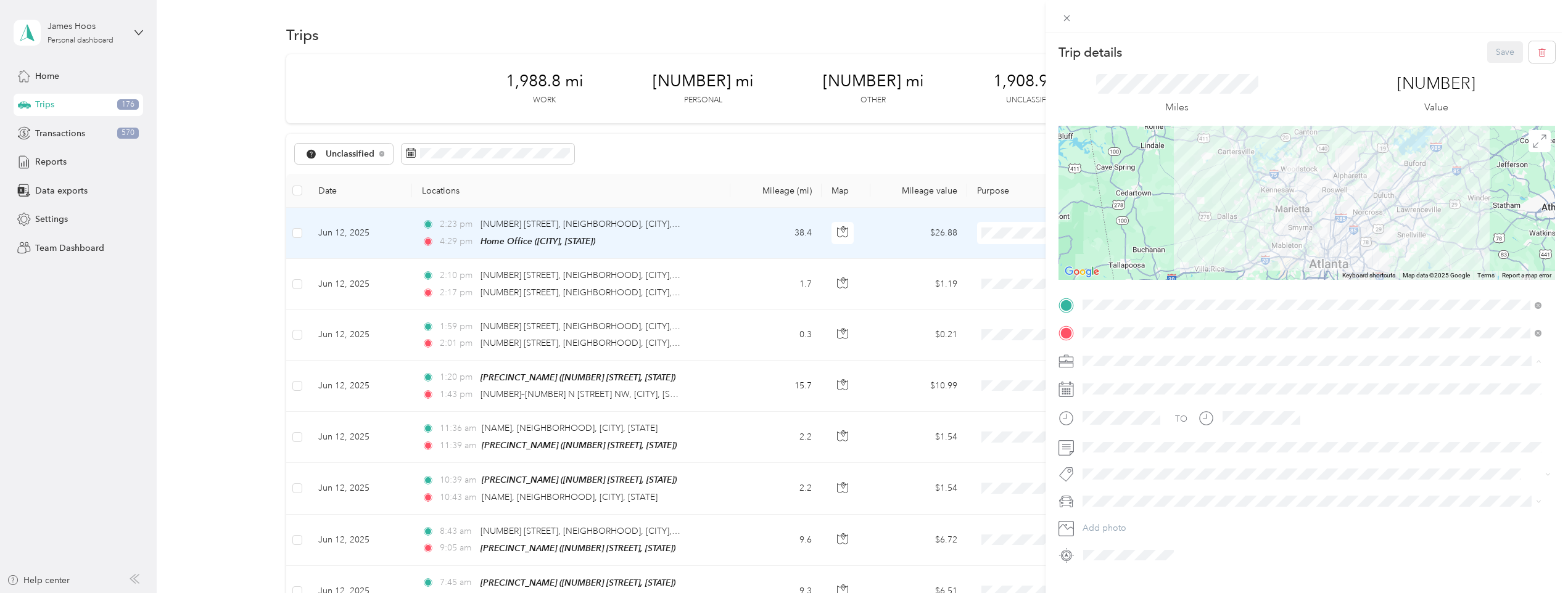 click on "[NAME] Llc" at bounding box center (1312, 515) 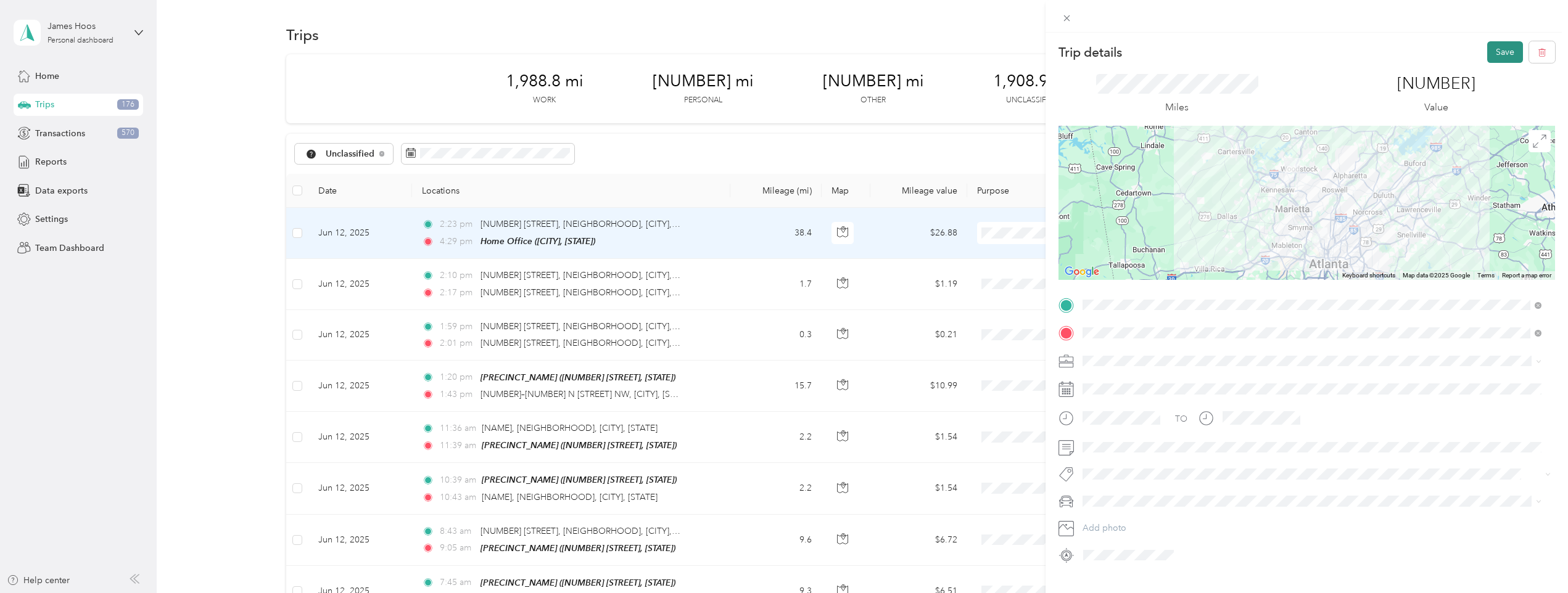 click on "Save" at bounding box center [1505, 52] 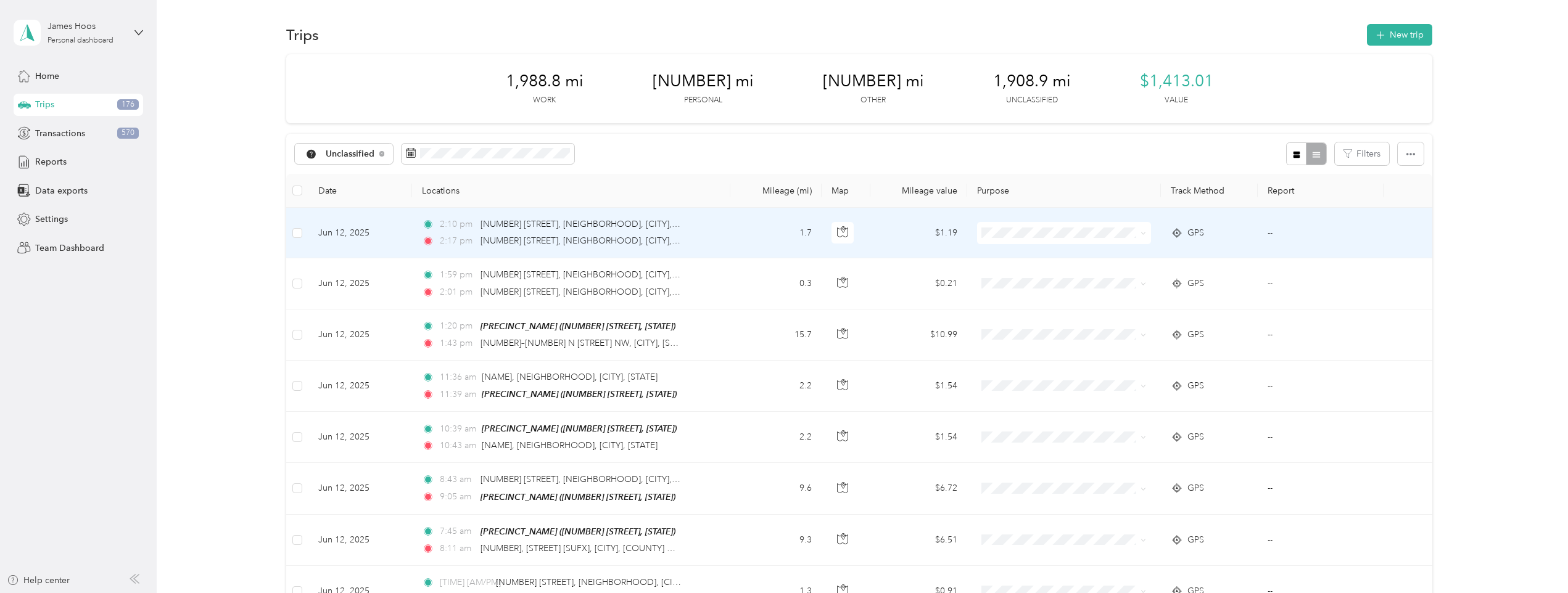click on "[TIME] [AM/PM] [NUMBER] [STREET] [NEIGHBORHOOD], [CITY], [STATE] [TIME] [AM/PM] [NUMBER] [STREET], [NEIGHBORHOOD], [CITY], [STATE]" at bounding box center [571, 233] 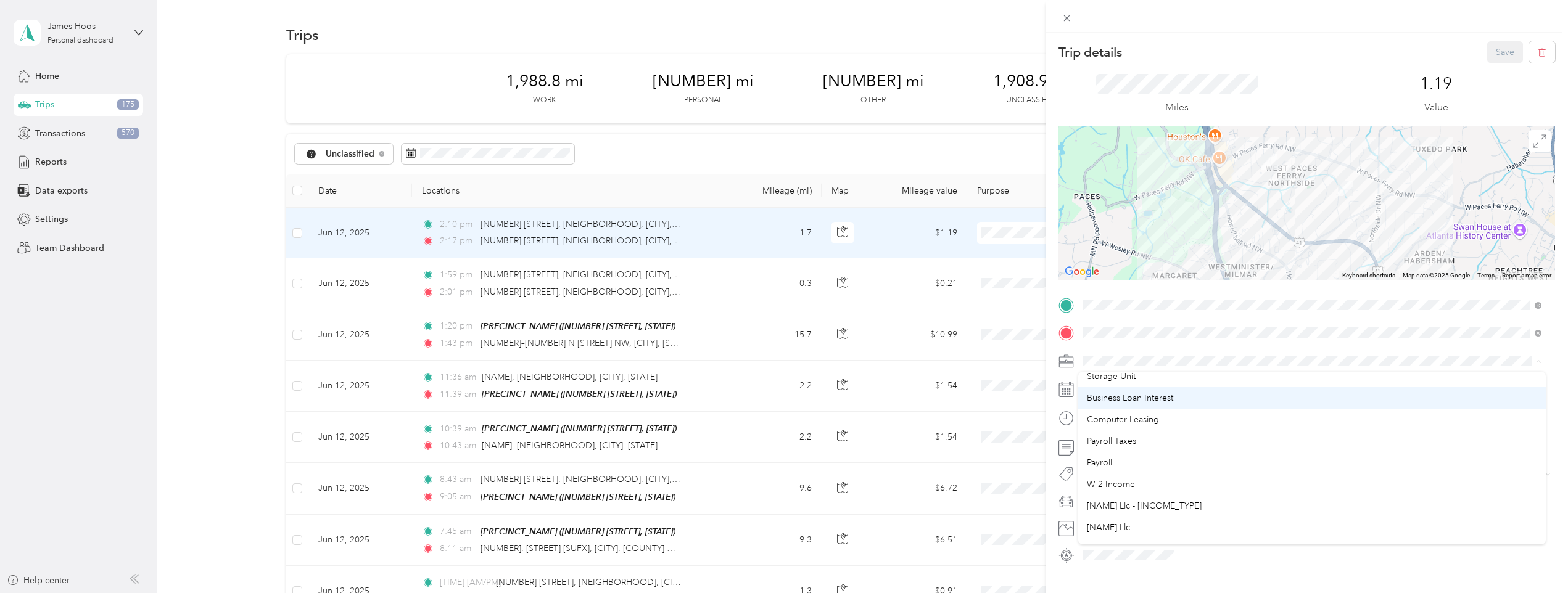 scroll, scrollTop: 123, scrollLeft: 0, axis: vertical 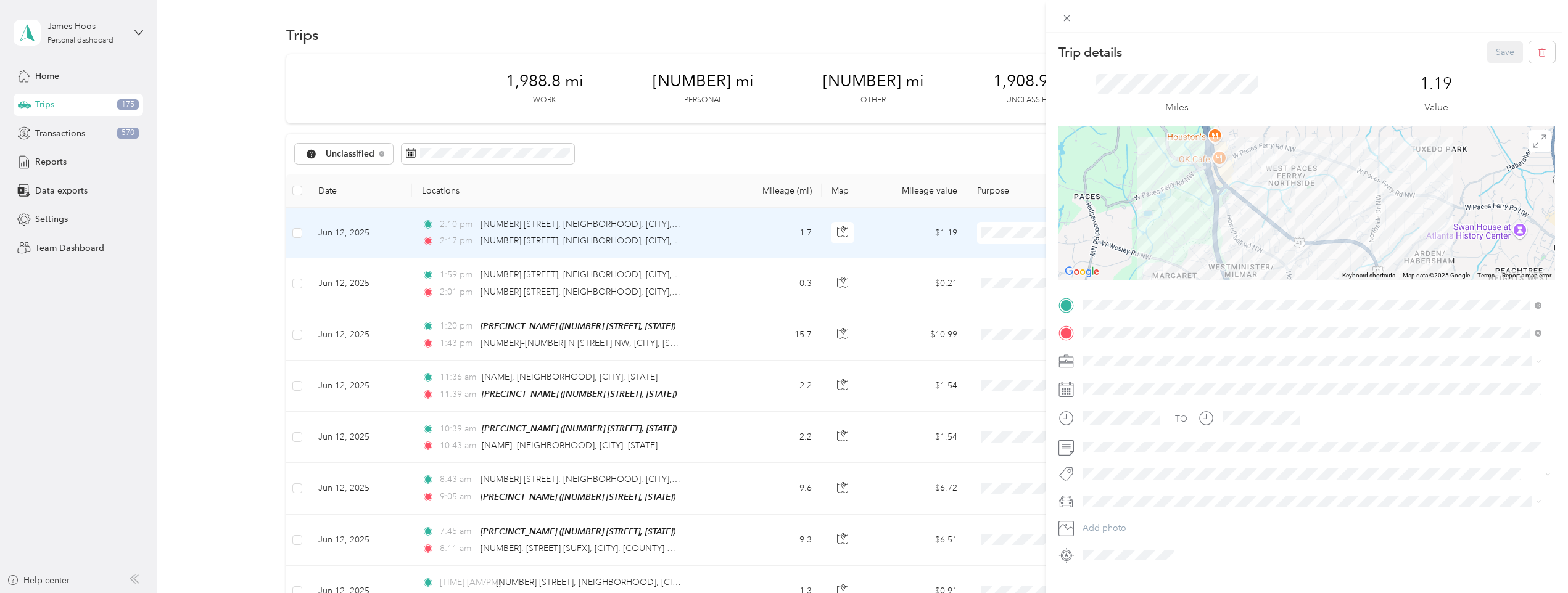 click on "[NAME] Llc" at bounding box center (1312, 453) 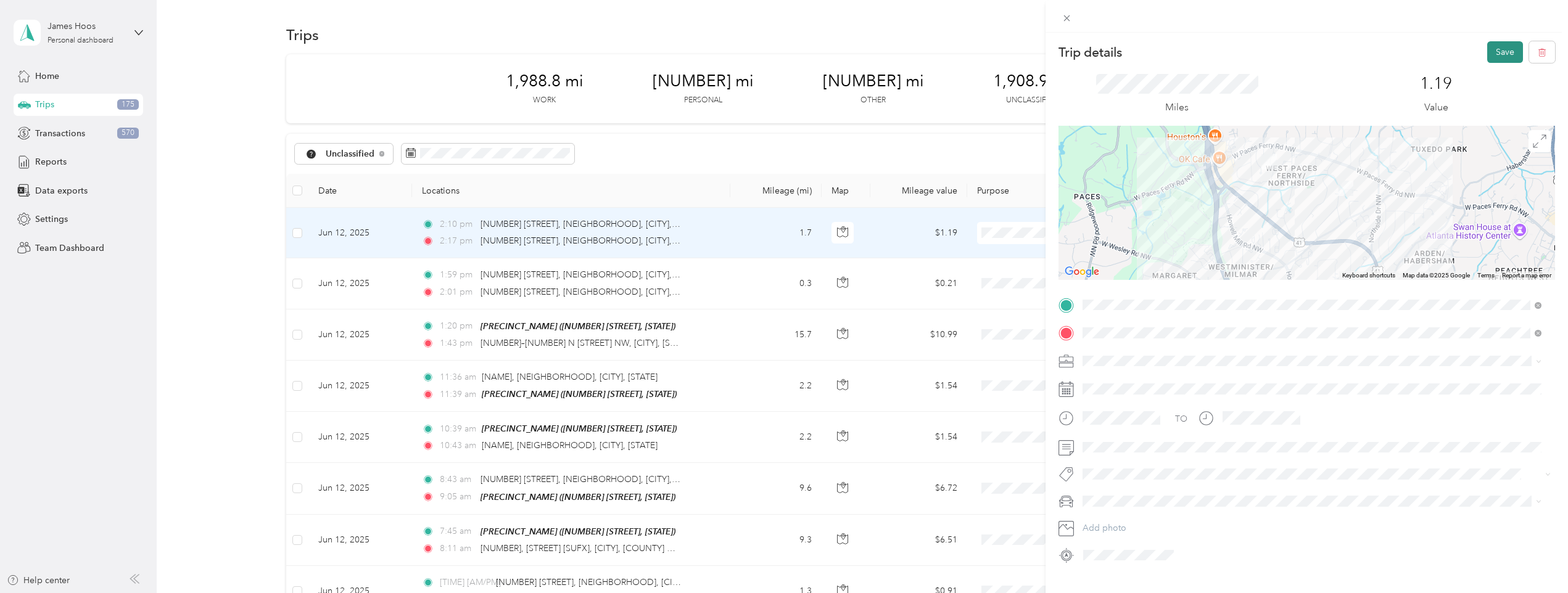 click on "Save" at bounding box center (1505, 52) 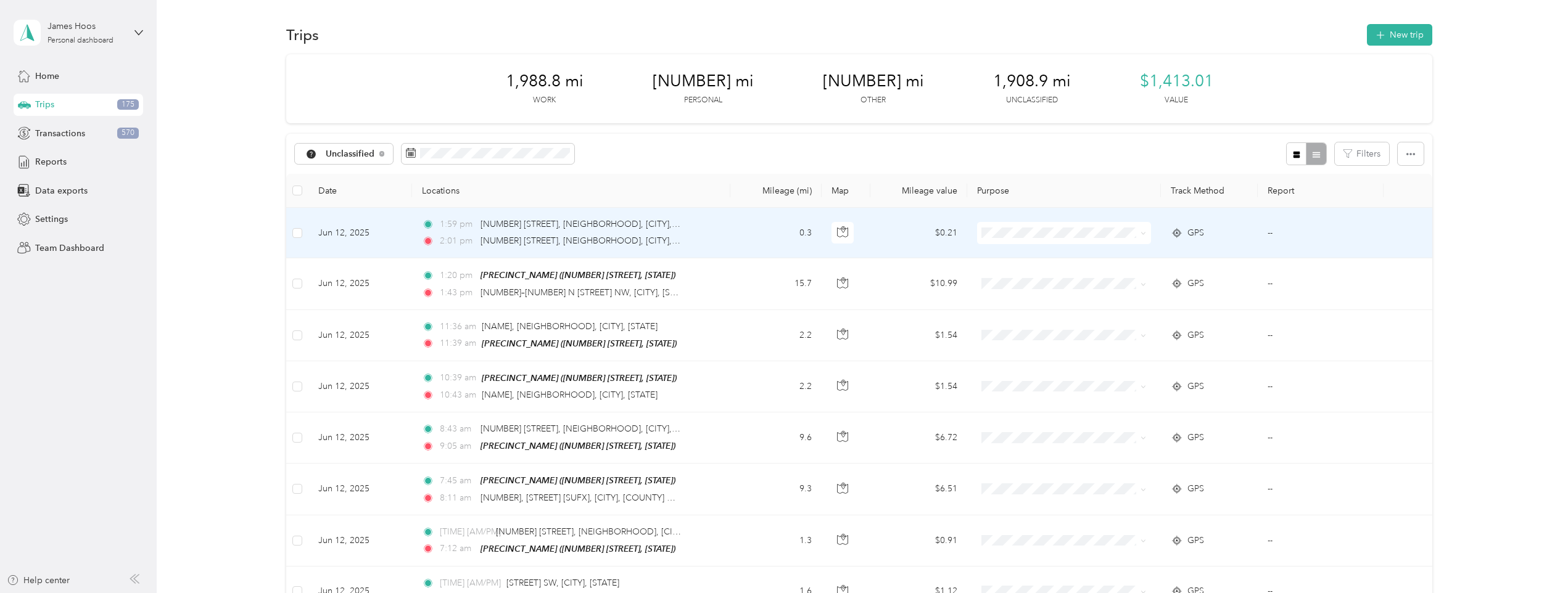 click on "0.3" at bounding box center [776, 233] 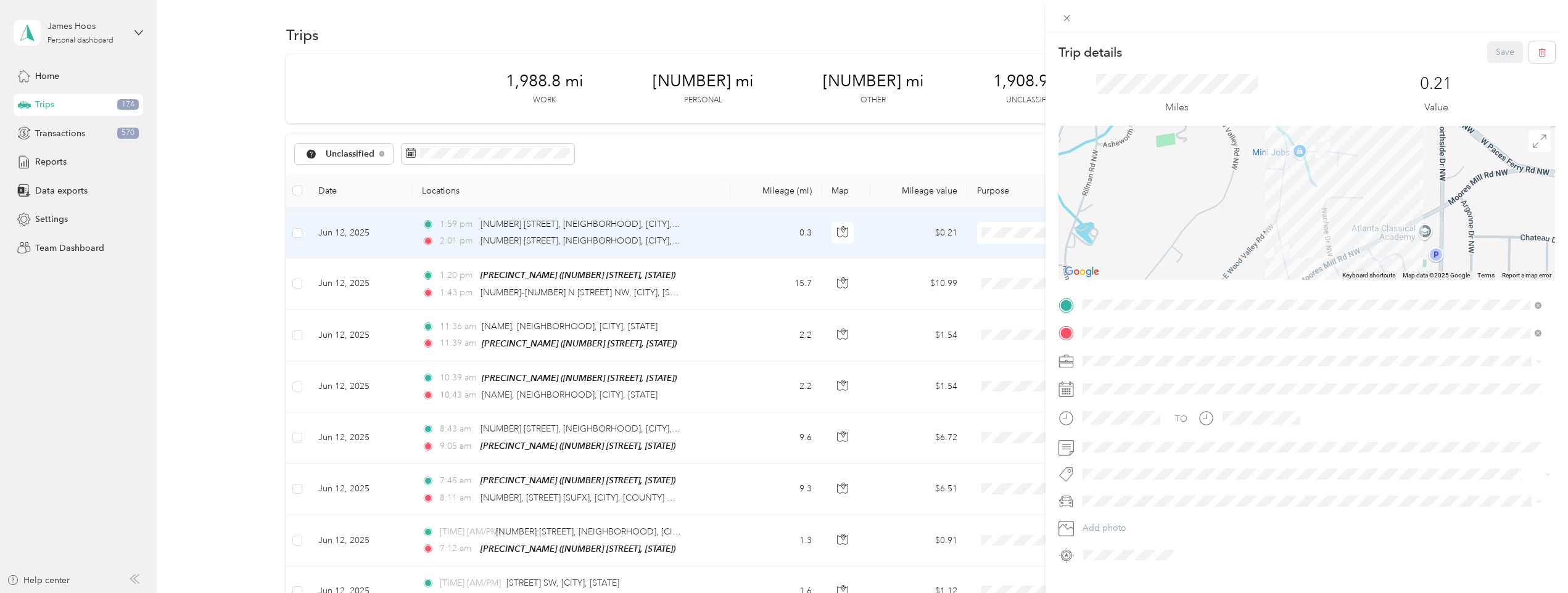 click at bounding box center (1316, 361) 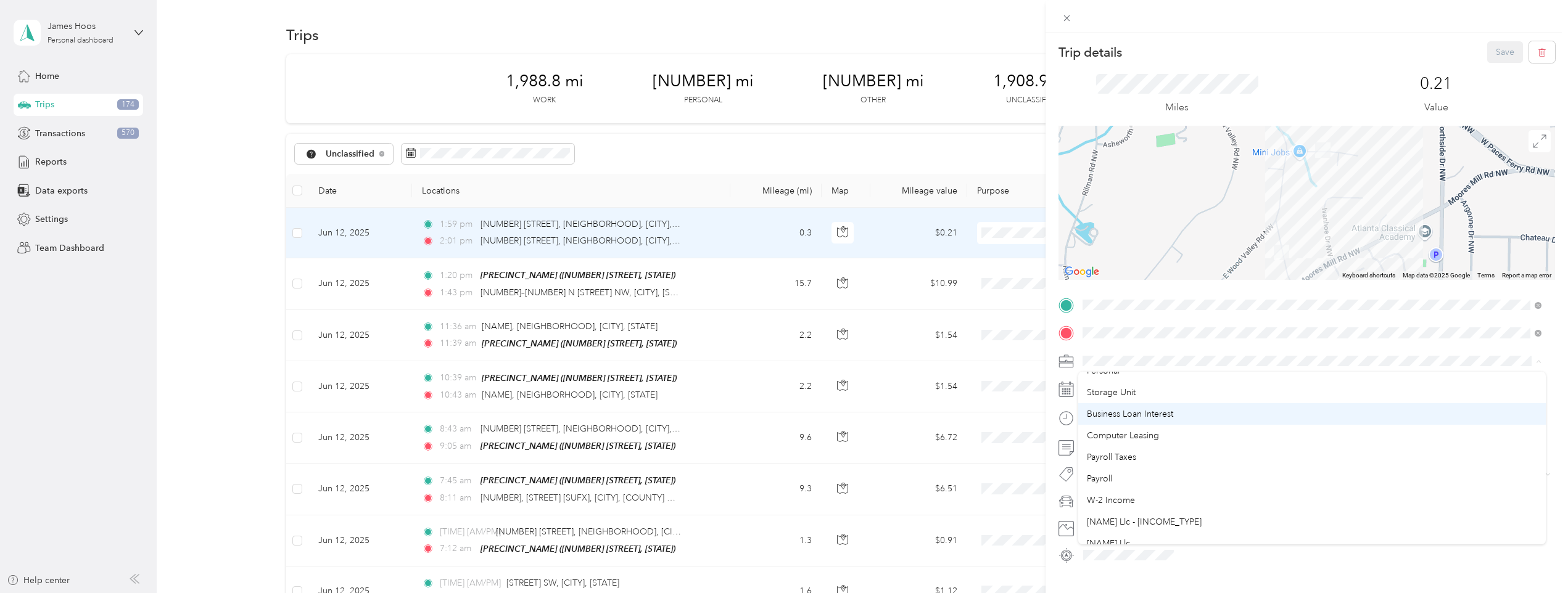 scroll, scrollTop: 62, scrollLeft: 0, axis: vertical 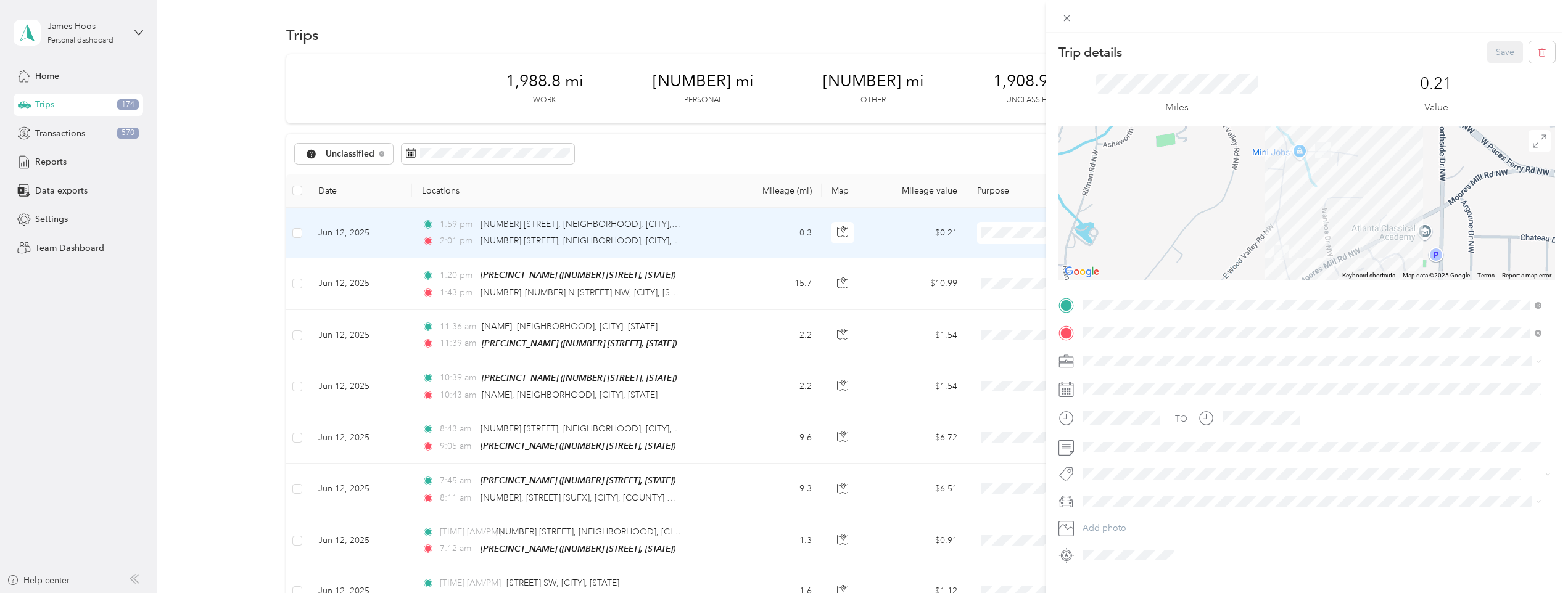 click on "[NAME] Llc" at bounding box center (1312, 512) 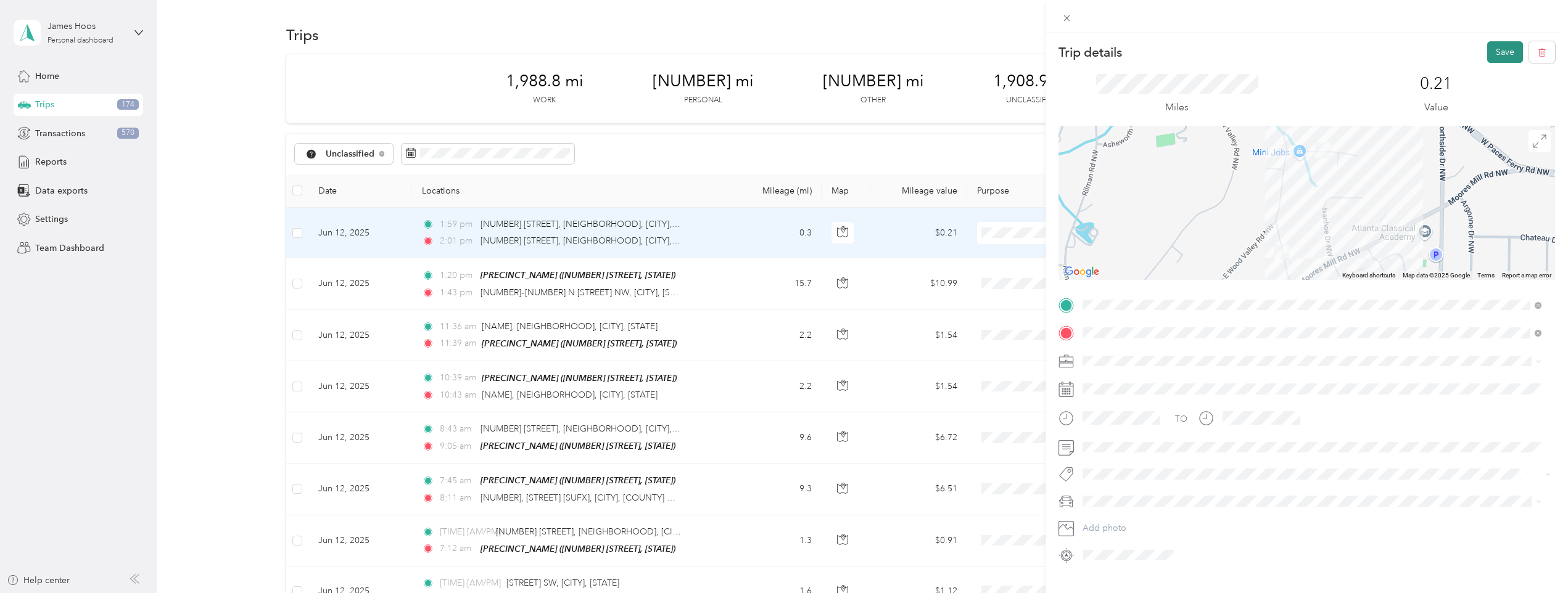 click on "Save" at bounding box center (1505, 52) 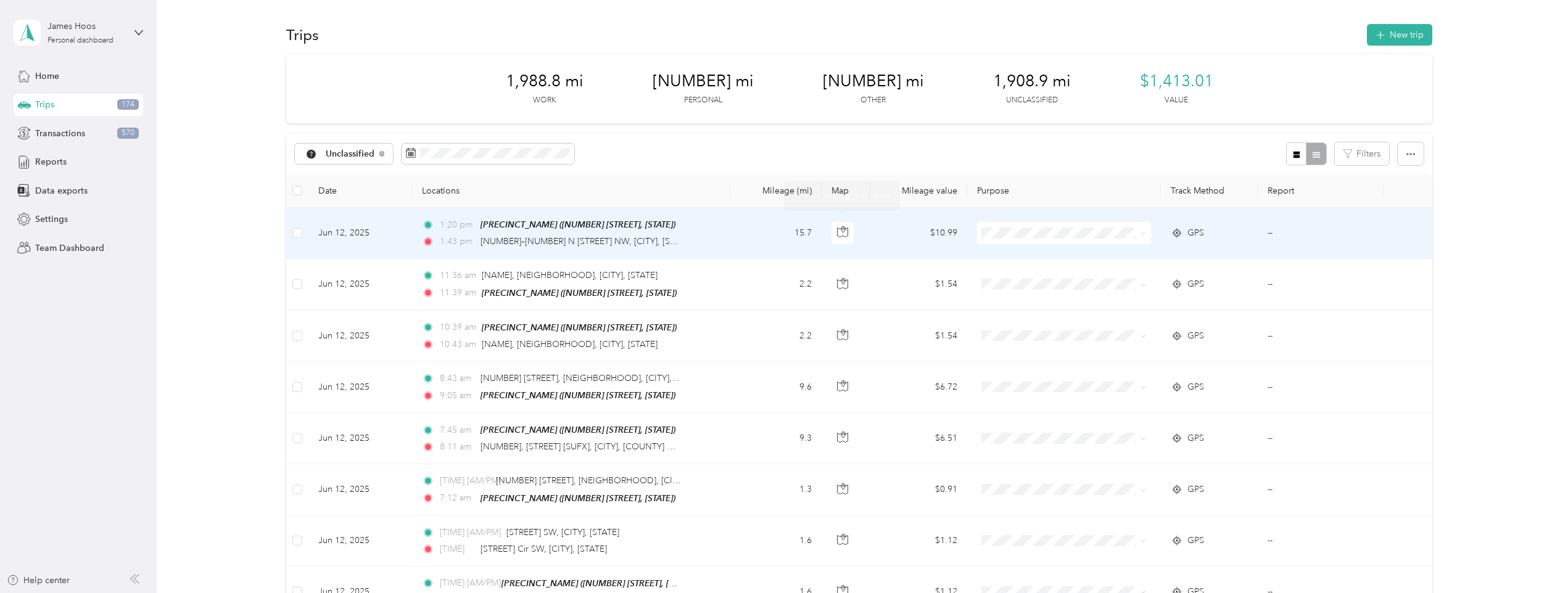 click on "15.7" at bounding box center [776, 233] 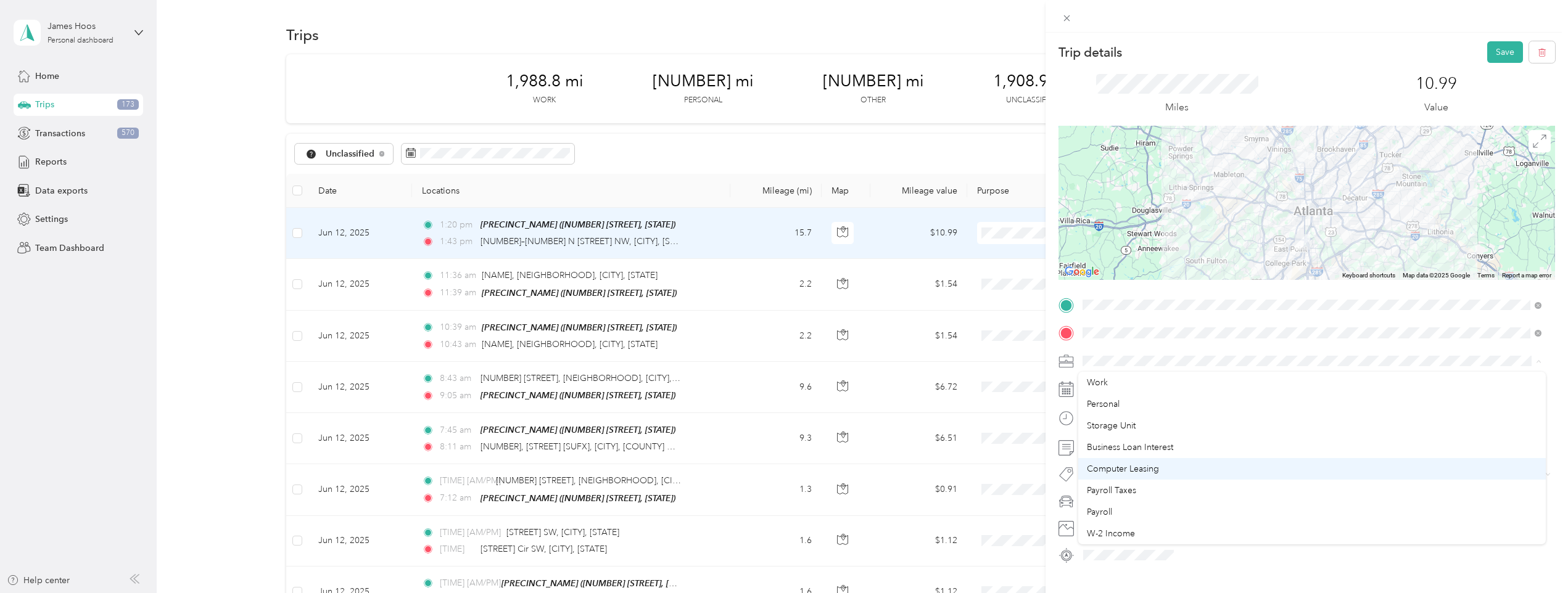 scroll, scrollTop: 123, scrollLeft: 0, axis: vertical 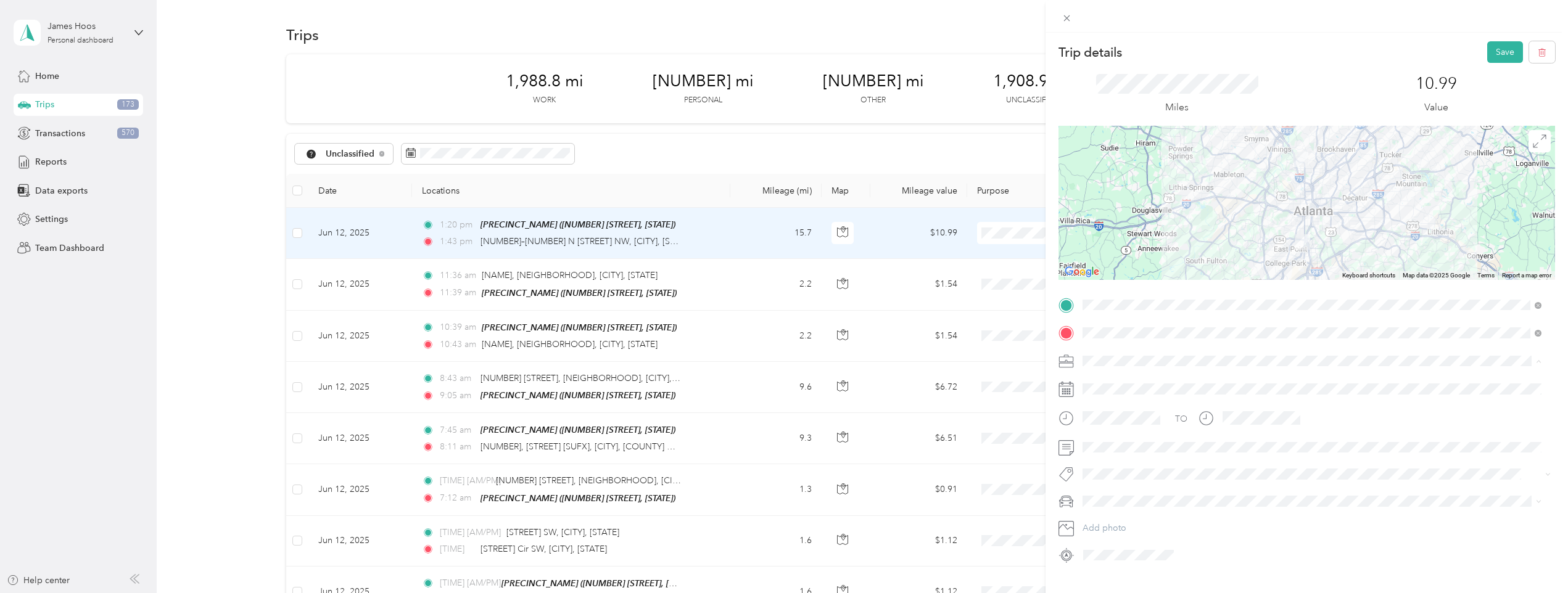 click on "Work Personal Storage Unit Business Loan Interest Computer Leasing Payroll Taxes Payroll W-2 Income James Hoos Llc - 1099 Income James Hoos Llc Business Trip Expenses Professional Services Home Office Expenses  Business Loan Other Charity Medical Moving Commute Other Medical" at bounding box center (1312, 458) 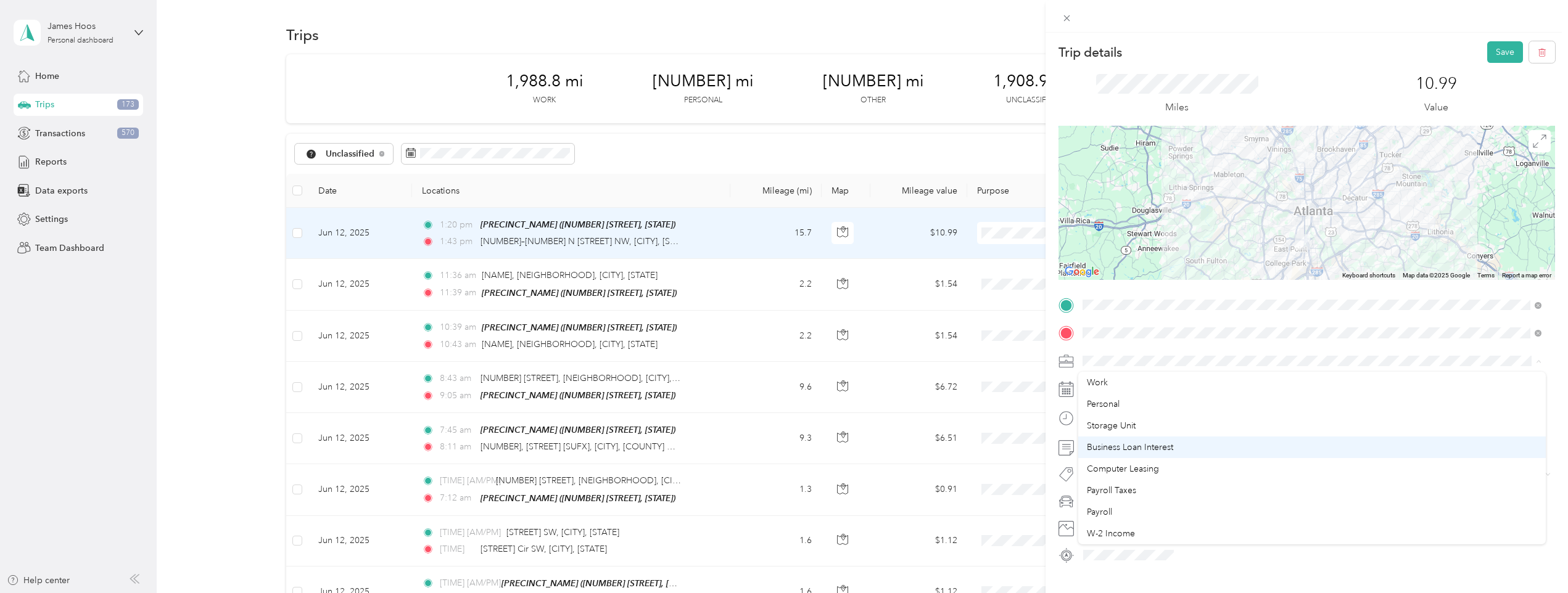 scroll, scrollTop: 123, scrollLeft: 0, axis: vertical 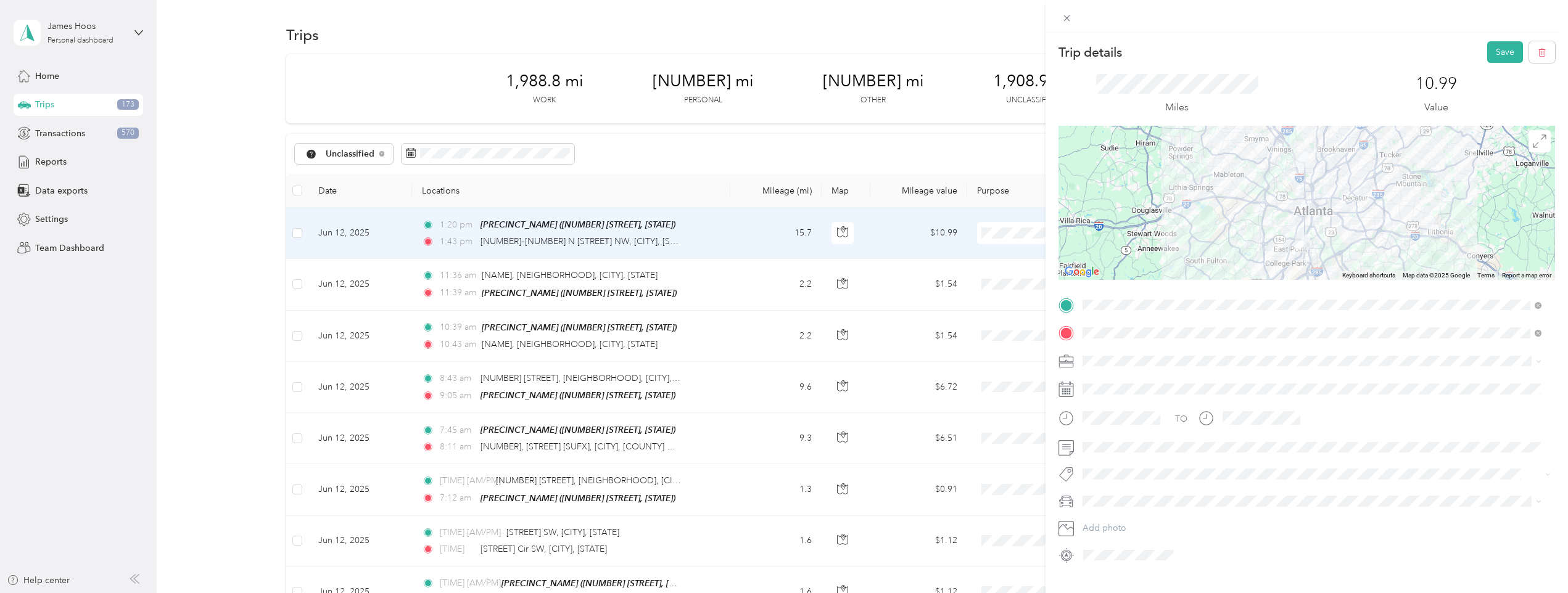 click on "[NAME] Llc" at bounding box center (1312, 451) 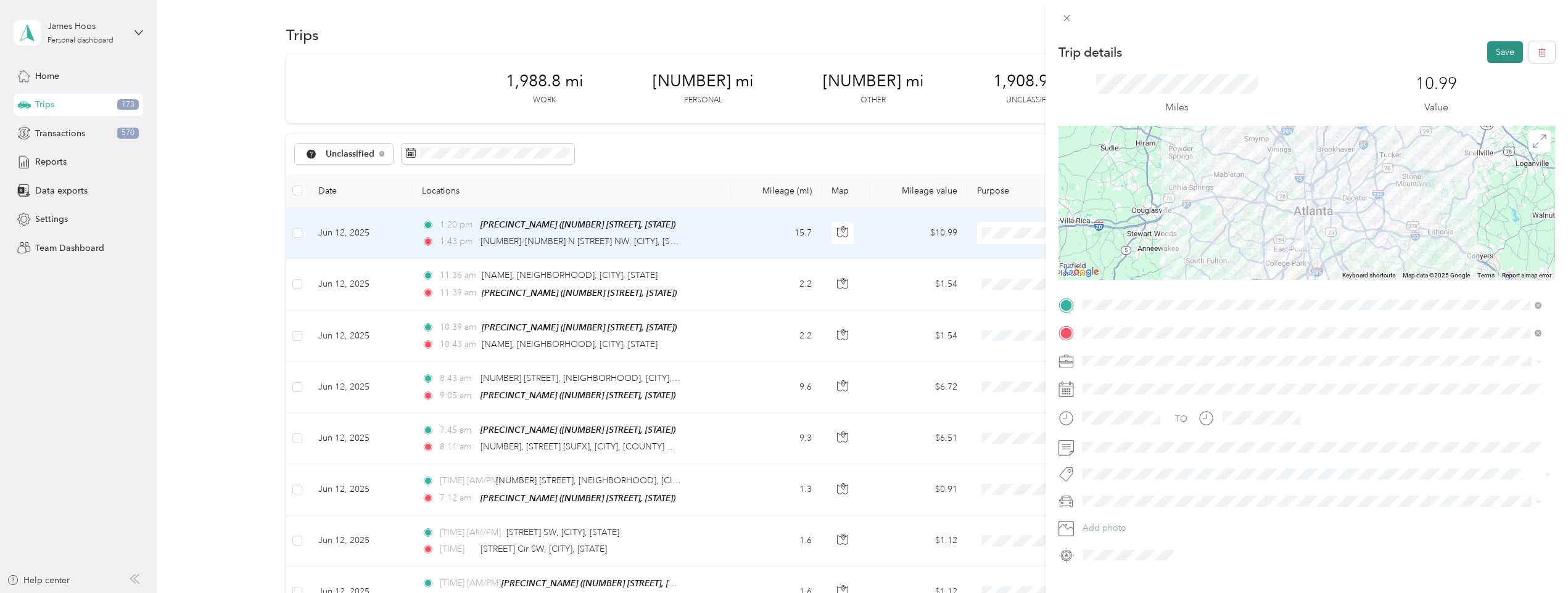 click on "Save" at bounding box center (1505, 52) 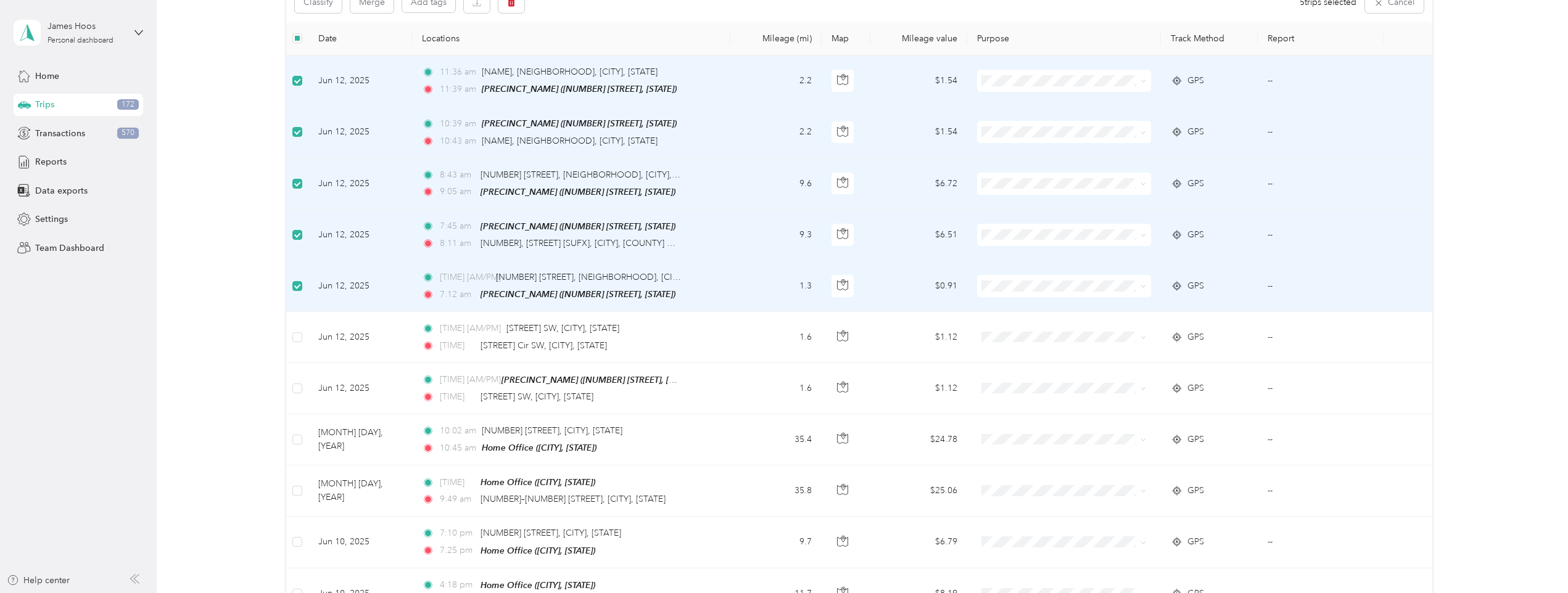 scroll, scrollTop: 247, scrollLeft: 0, axis: vertical 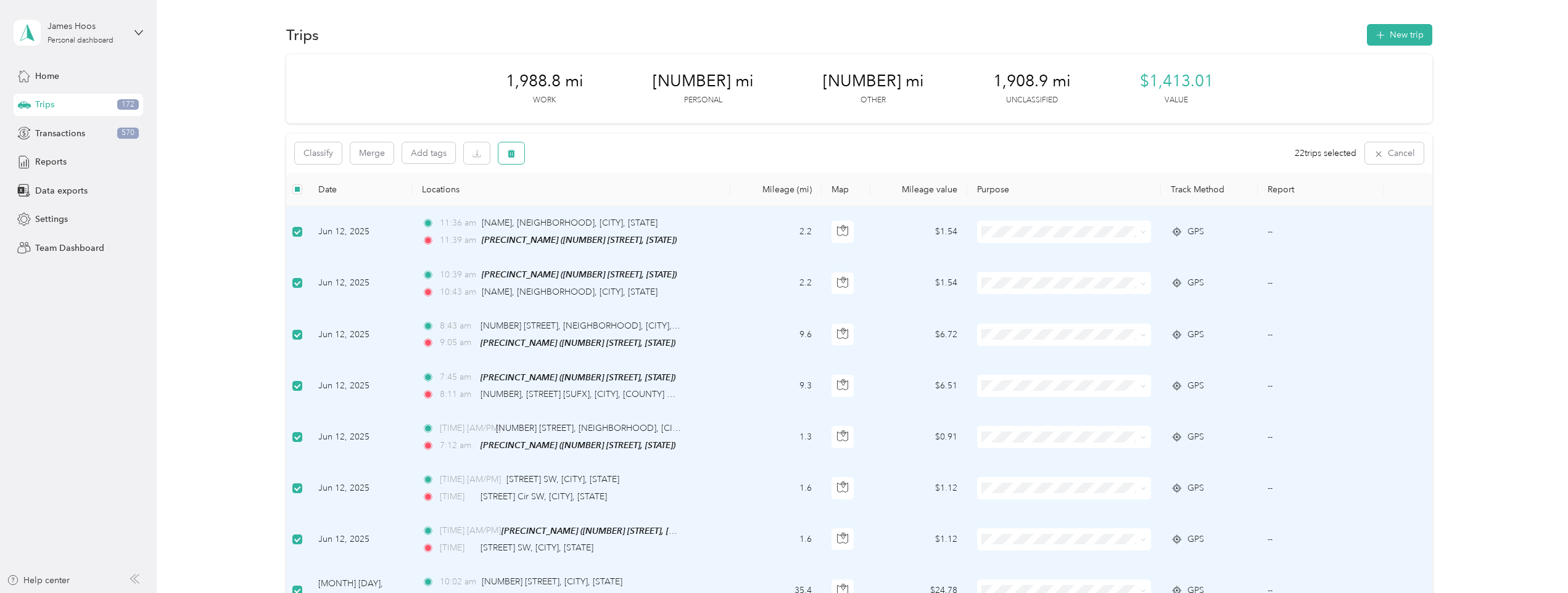 click at bounding box center [511, 153] 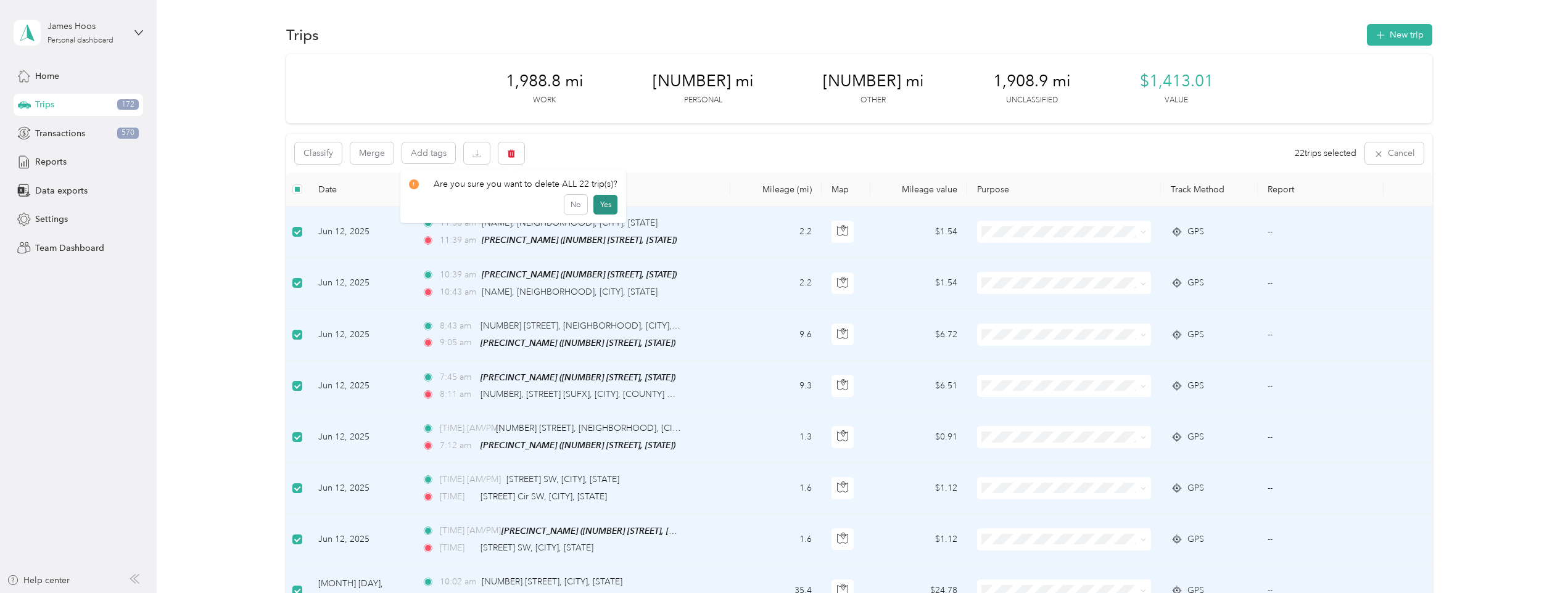 click on "Yes" at bounding box center [605, 205] 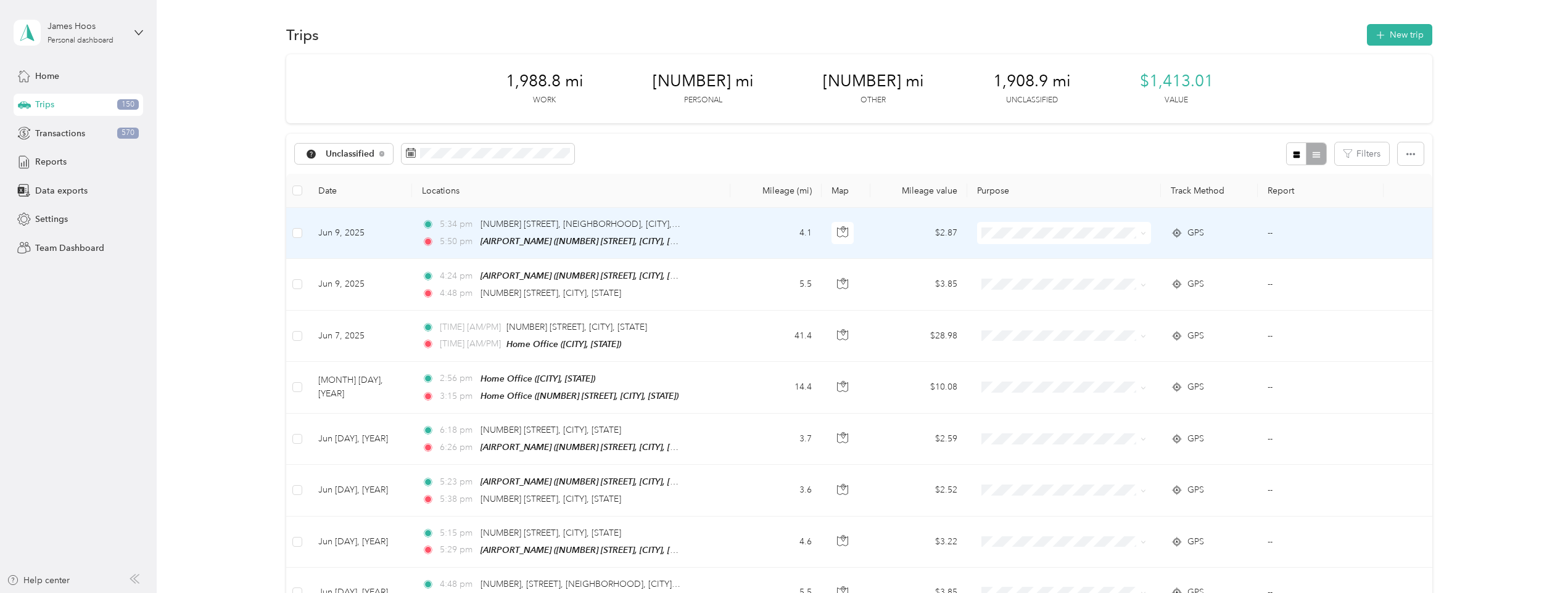 click on "[TIME] [NUMBER] [STREET], [NEIGHBORHOOD], [CITY], [STATE] [TIME] [AIRPORT_NAME] ([NUMBER] [STREET], [CITY], [STATE])" at bounding box center [571, 233] 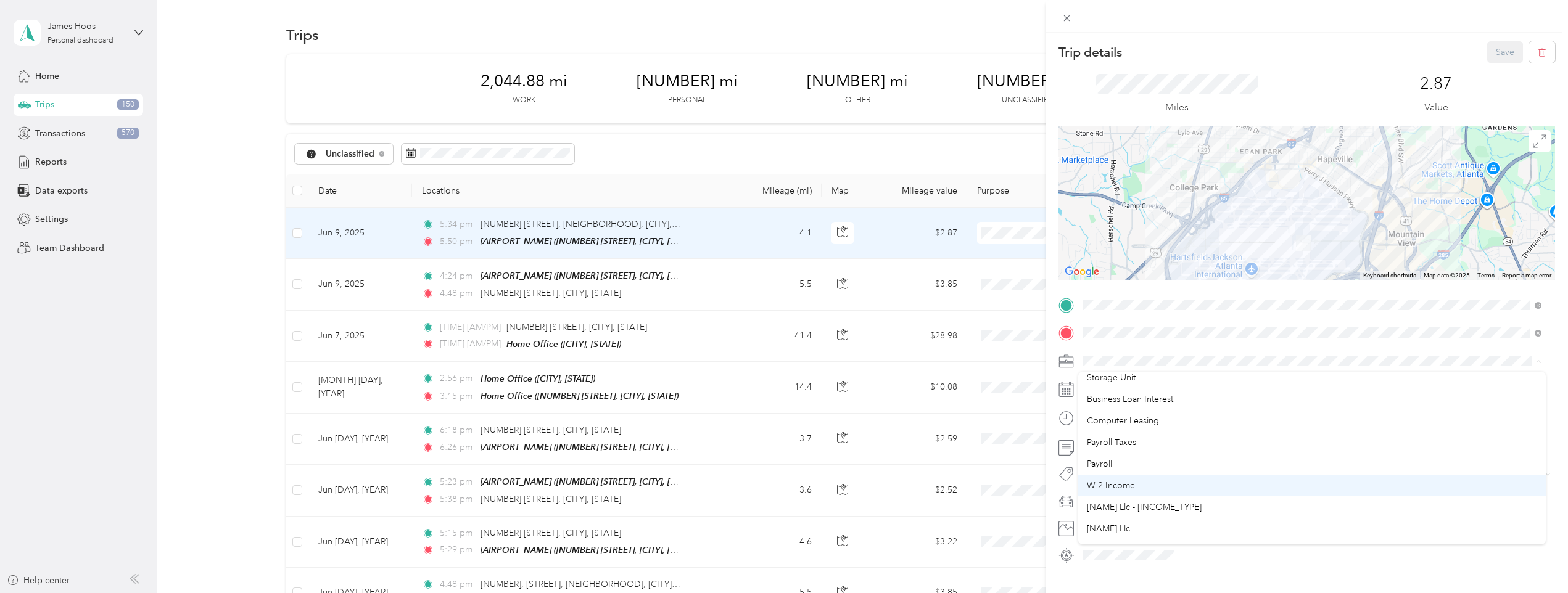 scroll, scrollTop: 123, scrollLeft: 0, axis: vertical 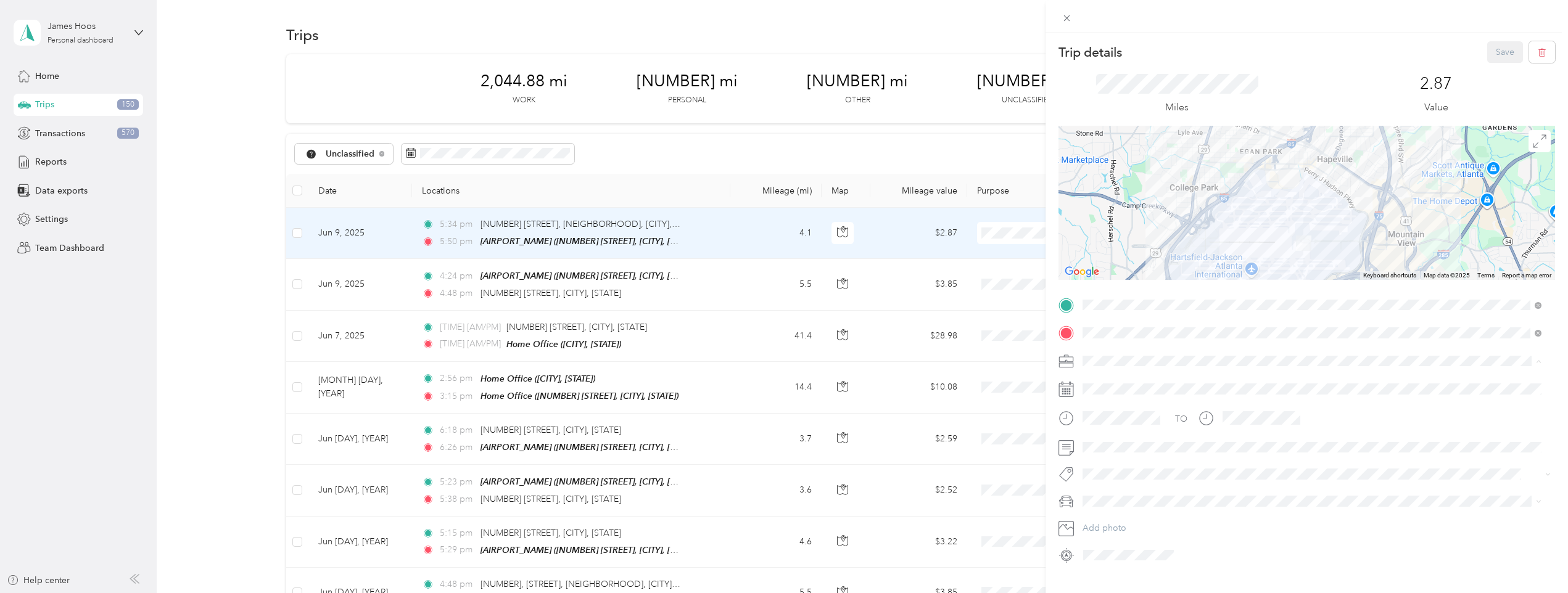 click on "[NAME] Llc" at bounding box center (1312, 453) 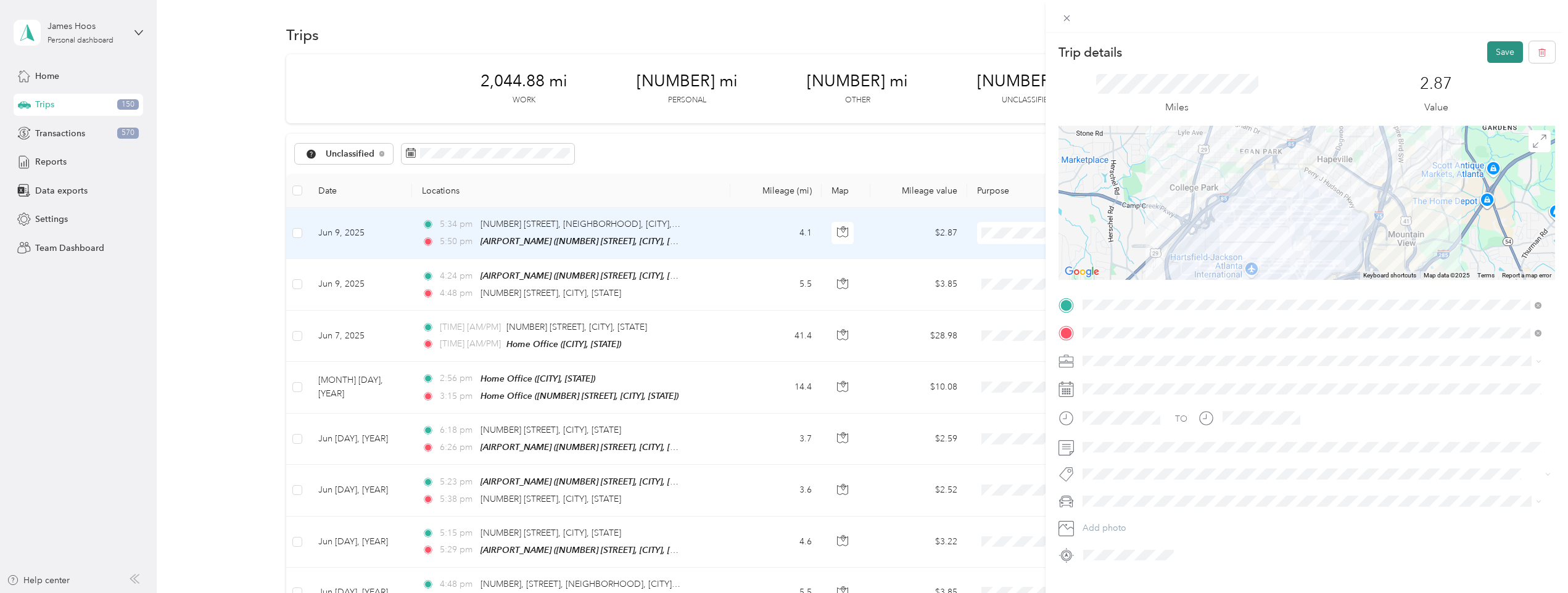 click on "Save" at bounding box center (1505, 52) 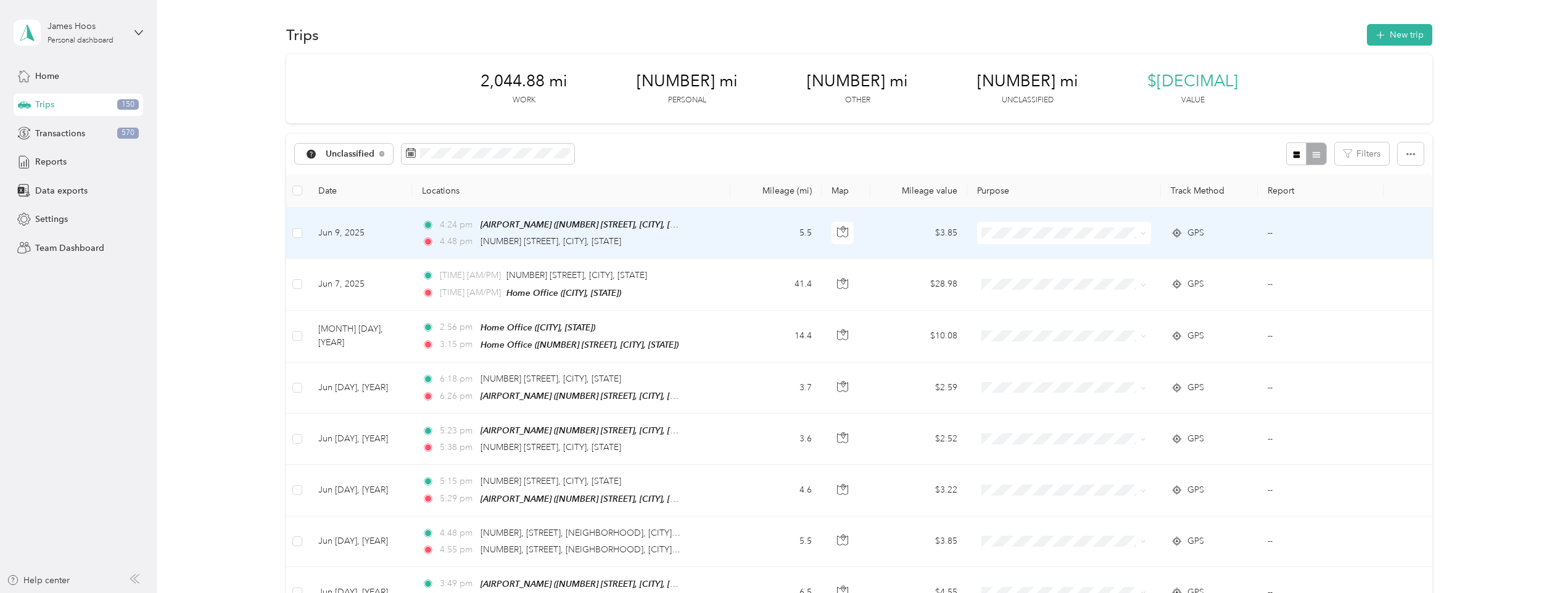 click on "[TIME] [AM/PM] [AIRPORT_NAME] ([NUMBER] [STREET], [CITY], [STATE]) [TIME] [NUMBER] [STREET], [CITY], [STATE]" at bounding box center (571, 233) 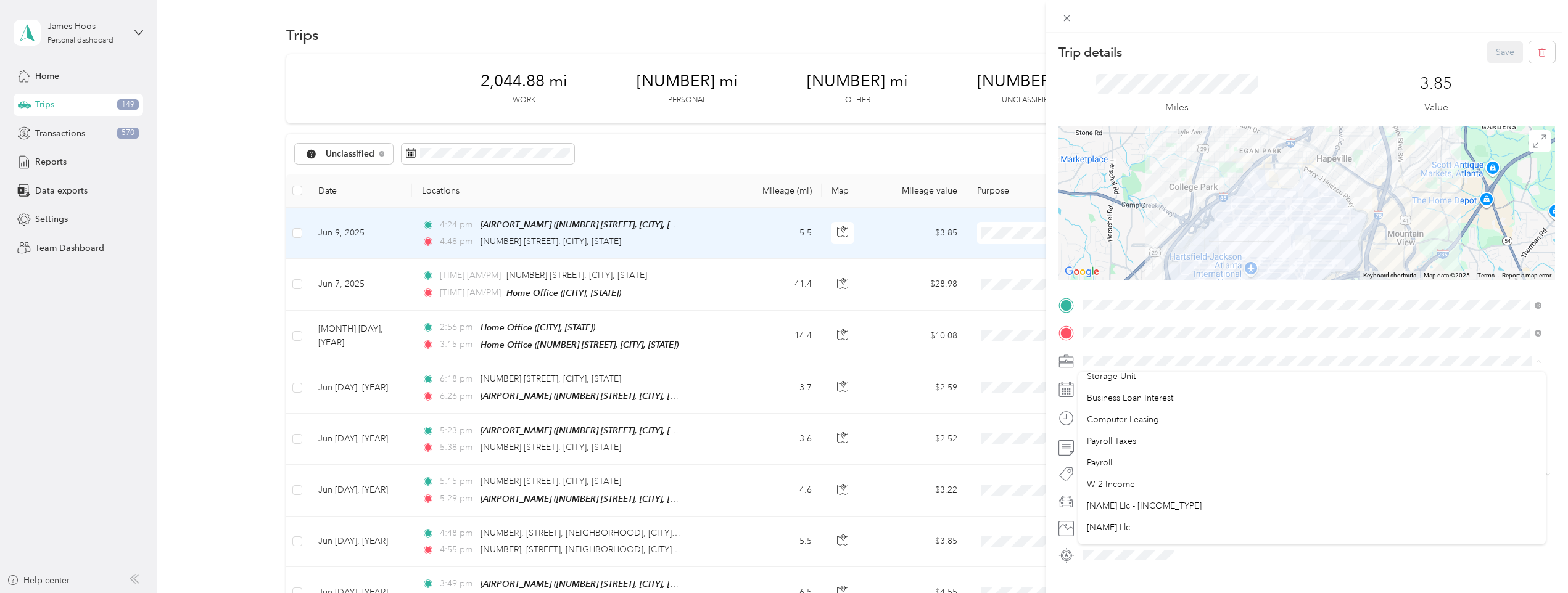 scroll, scrollTop: 123, scrollLeft: 0, axis: vertical 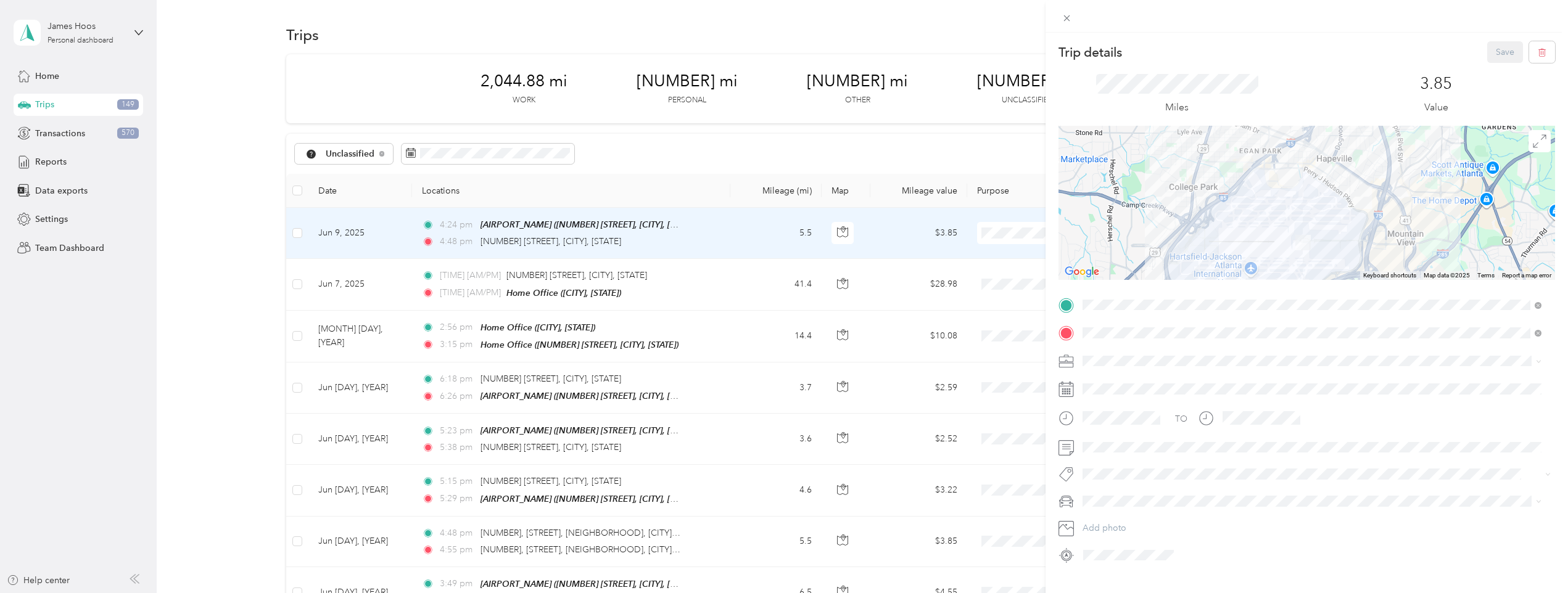 click on "[NAME] Llc" at bounding box center [1312, 449] 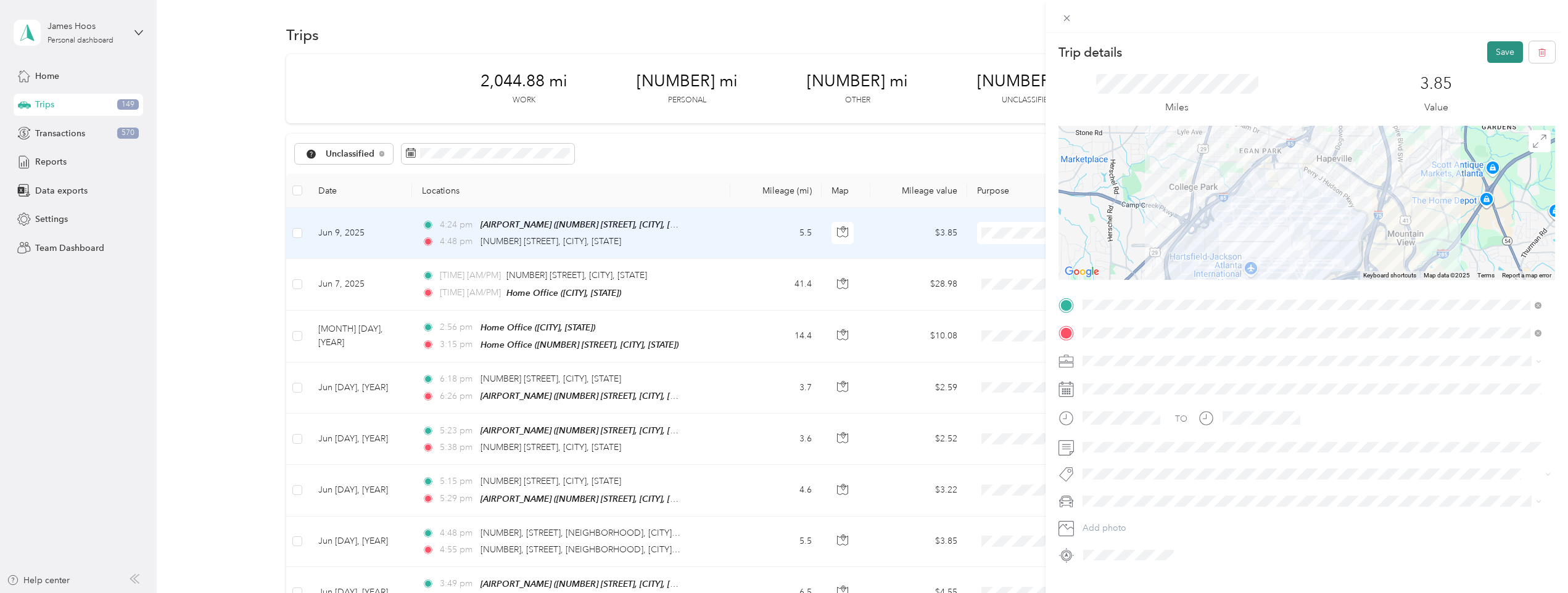 click on "Save" at bounding box center [1505, 52] 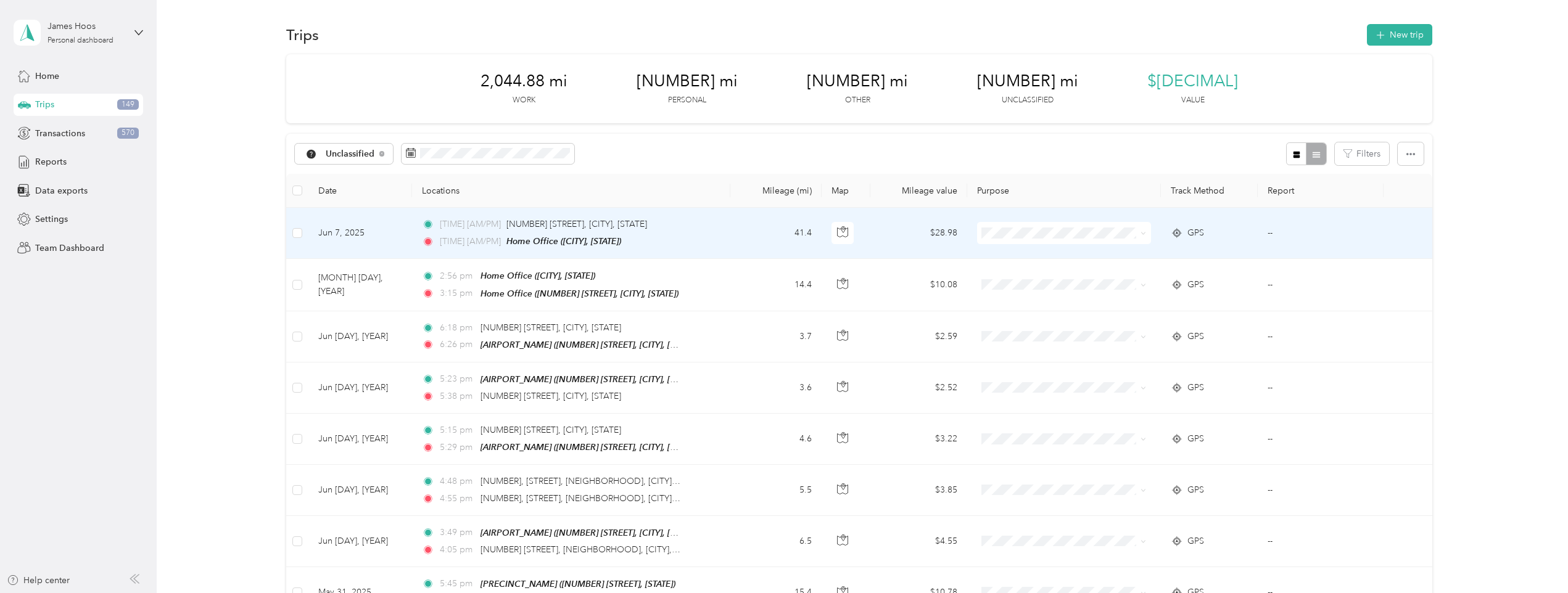 click on "[TIME] [NUMBER] [STREET], [CITY], [STATE] [TIME] [HOME_NAME] ([NEIGHBORHOOD], [CITY], [STATE])" at bounding box center [571, 233] 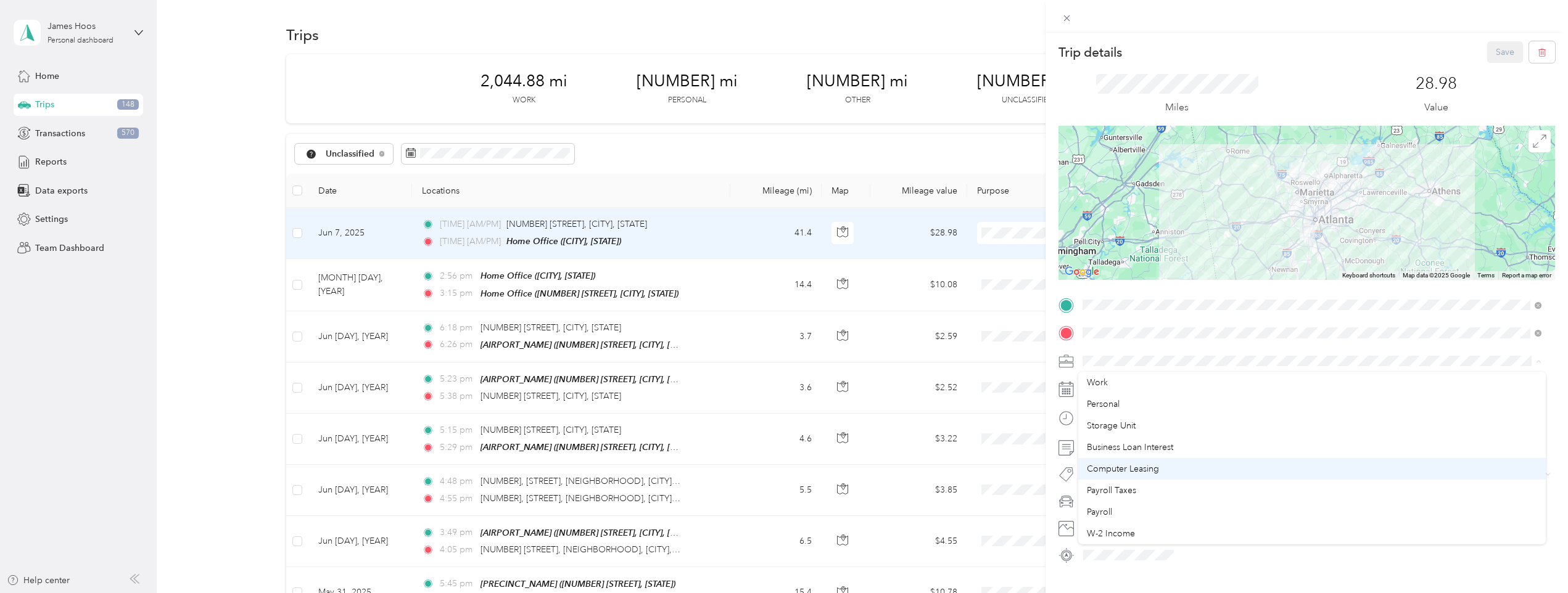 scroll, scrollTop: 123, scrollLeft: 0, axis: vertical 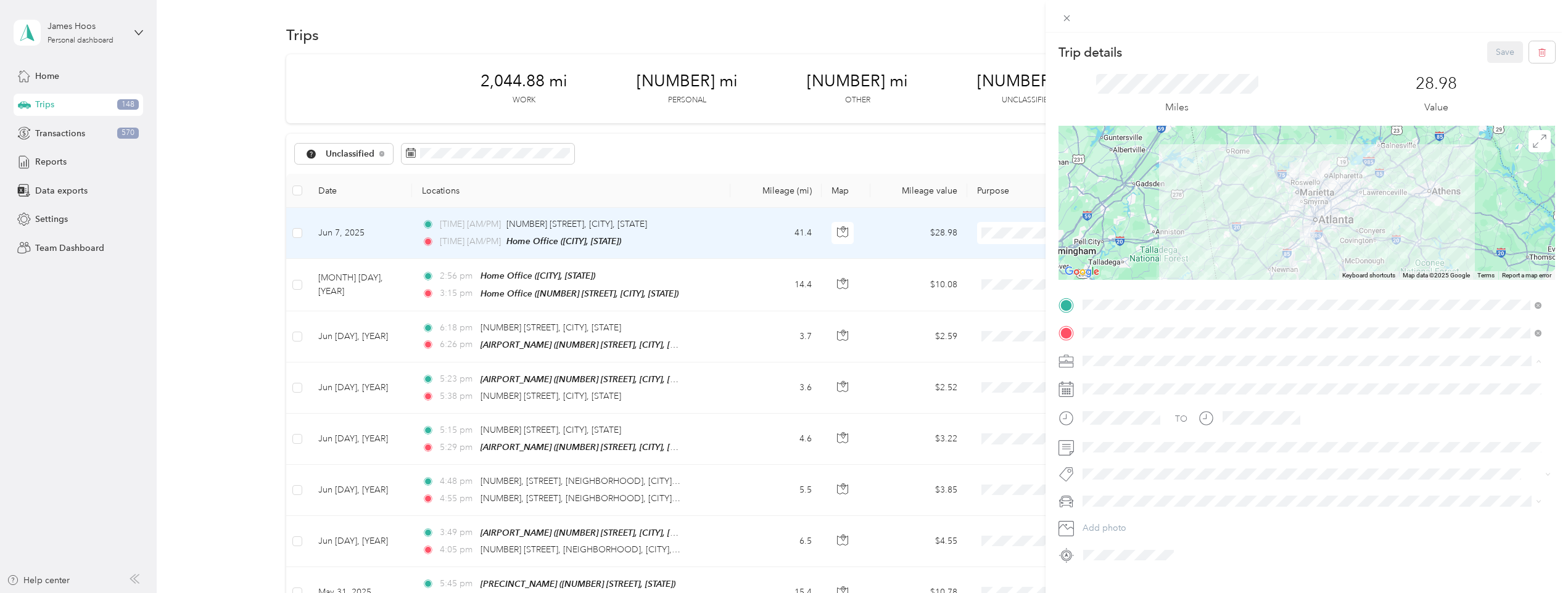 click on "[NAME] Llc" at bounding box center [1312, 453] 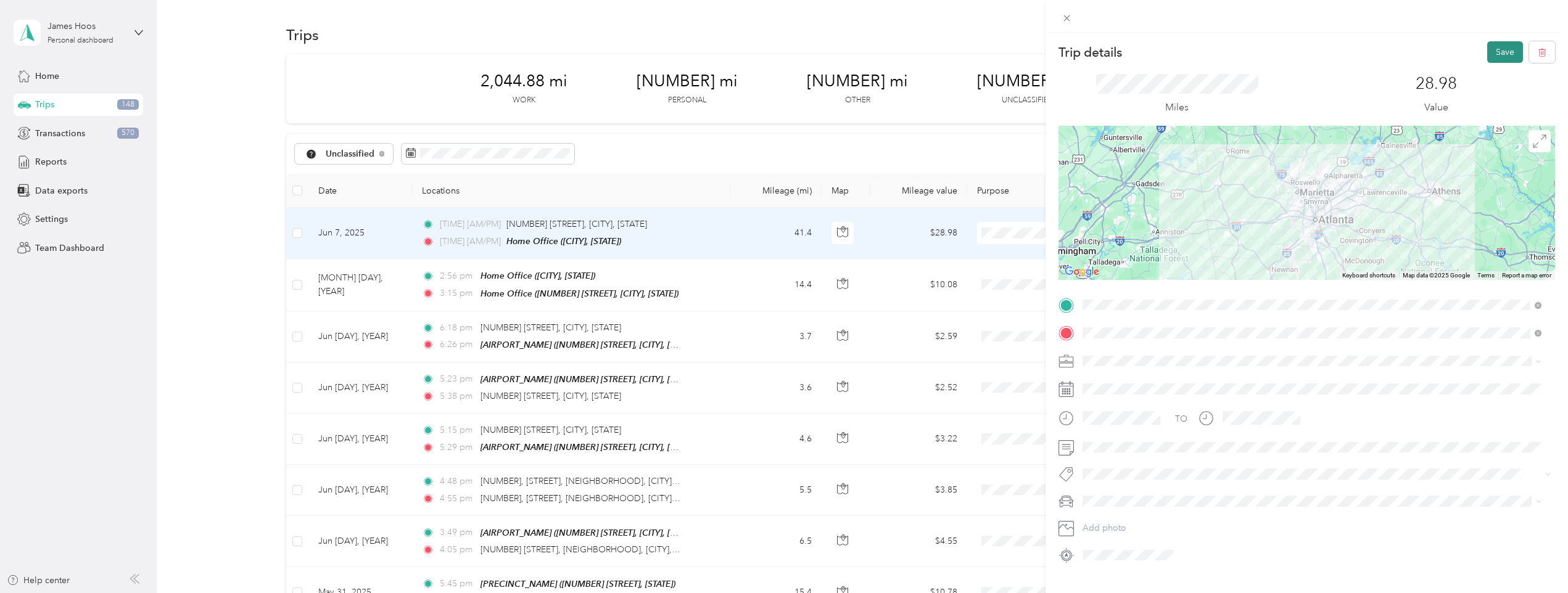 click on "Save" at bounding box center [1505, 52] 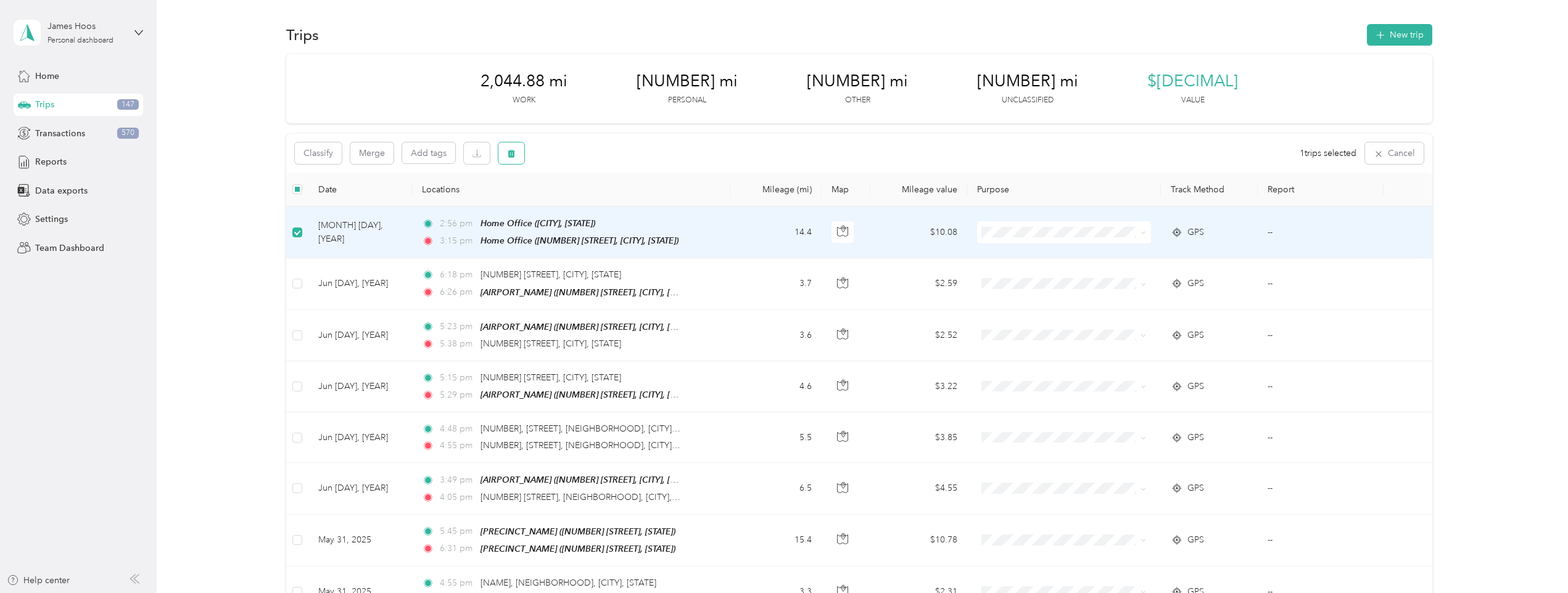 click 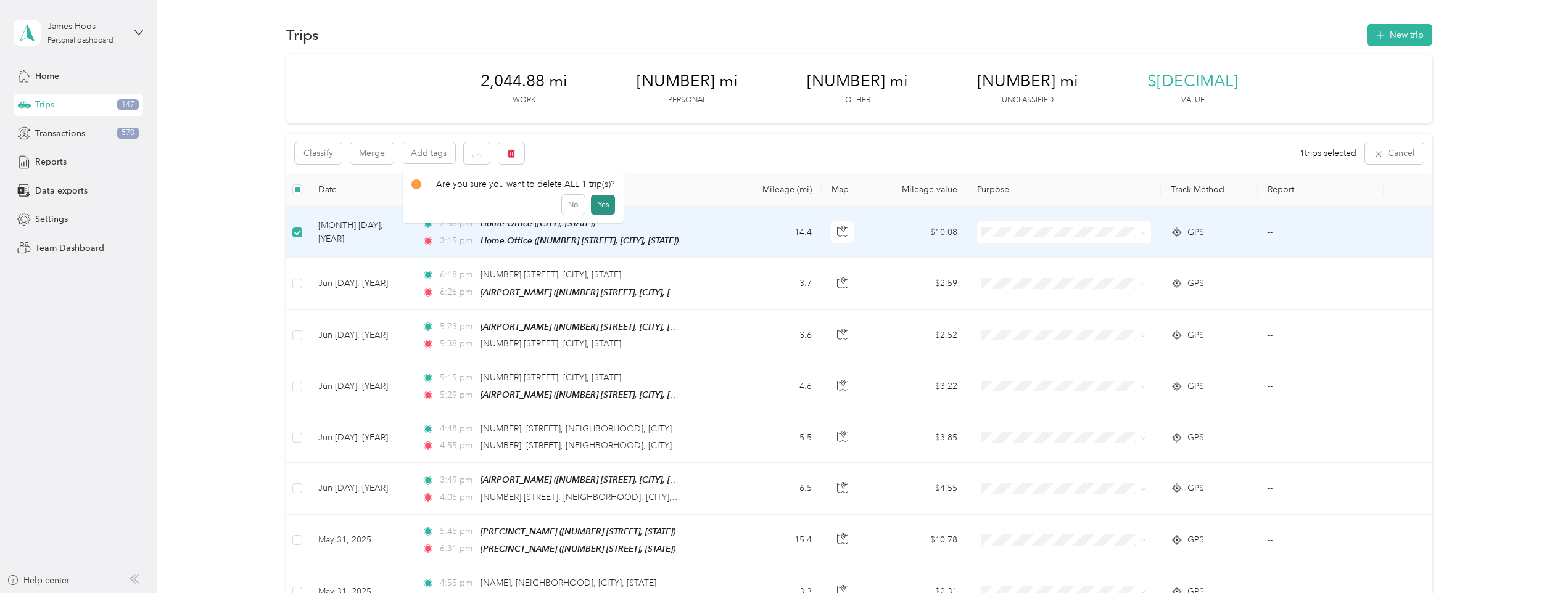click on "Yes" at bounding box center [603, 205] 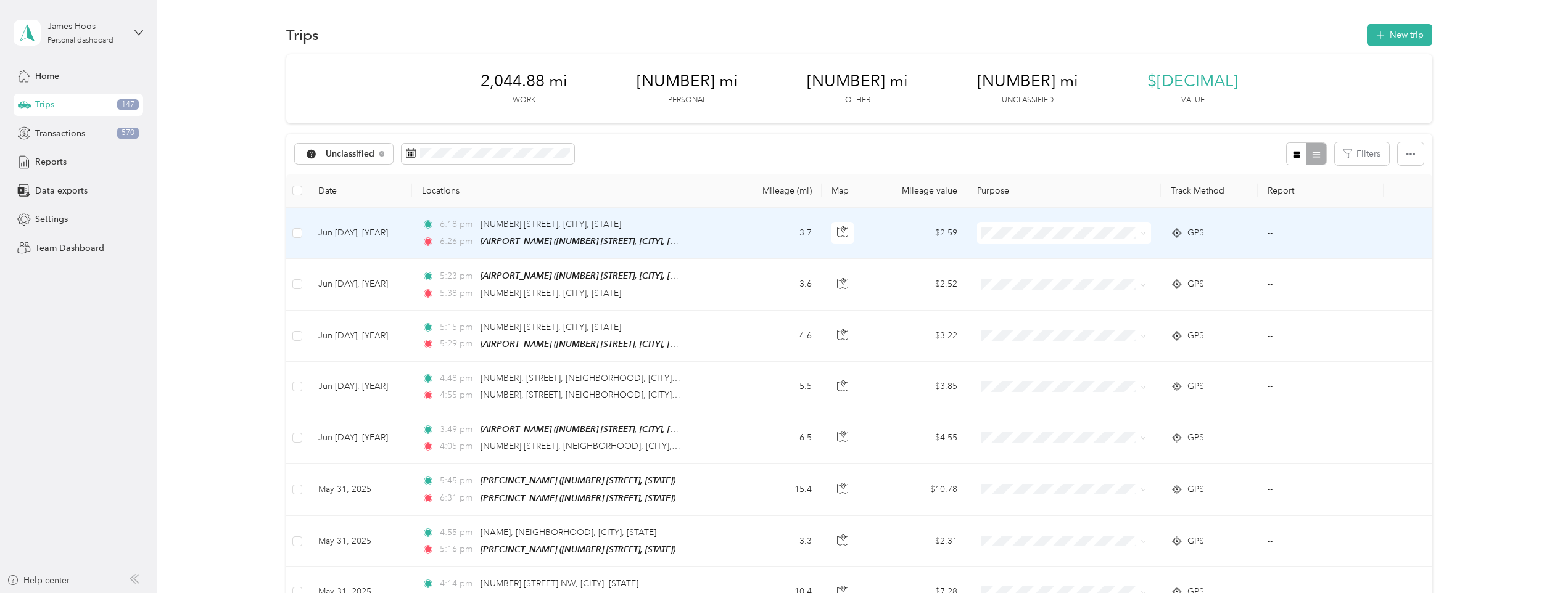 click on "[TIME] [NUMBER] [STREET], [CITY], [STATE] [TIME] [AIRPORT_NAME] ([NUMBER] [STREET], [CITY], [STATE])" at bounding box center [571, 233] 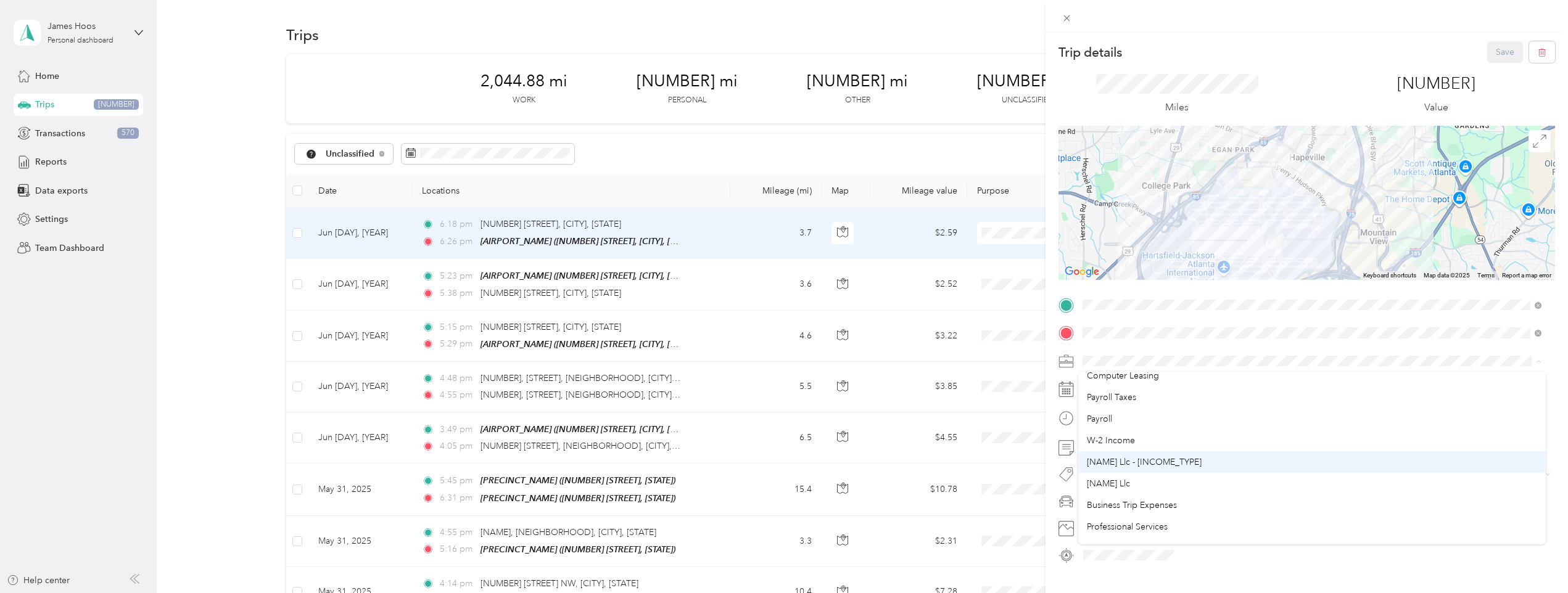 scroll, scrollTop: 123, scrollLeft: 0, axis: vertical 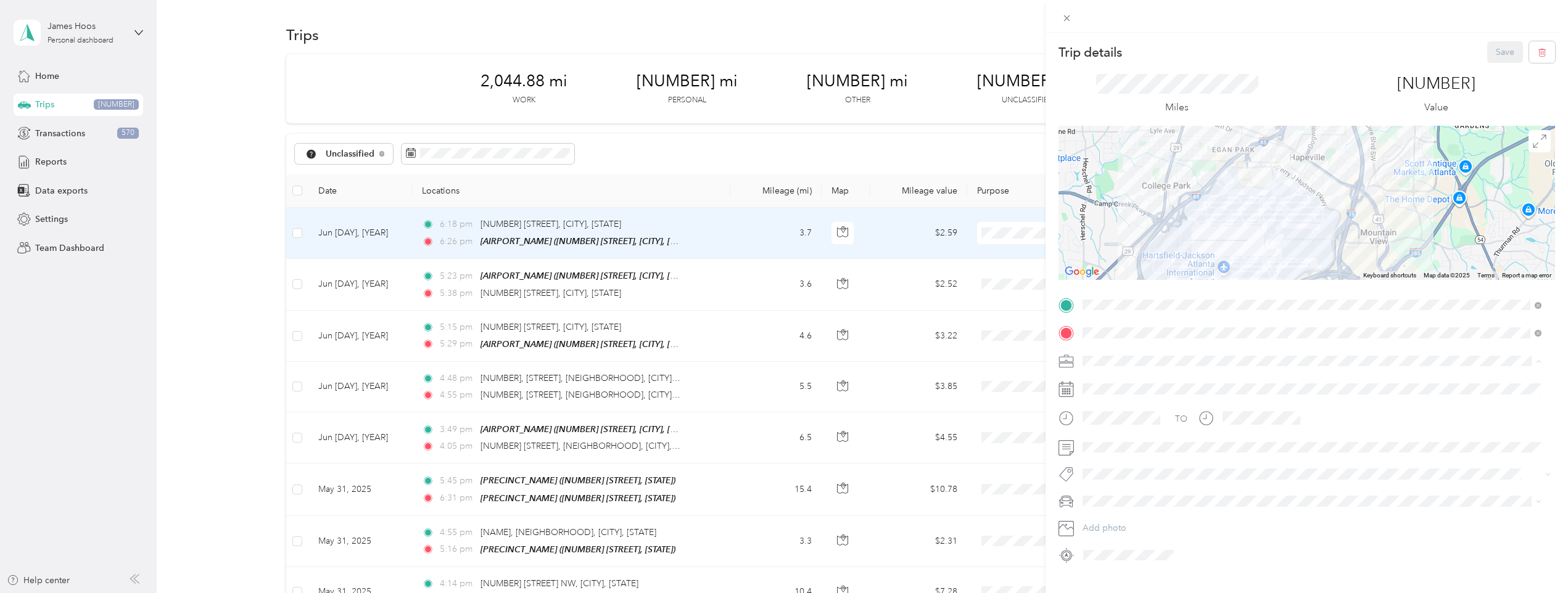 click on "[NAME] Llc" at bounding box center [1312, 453] 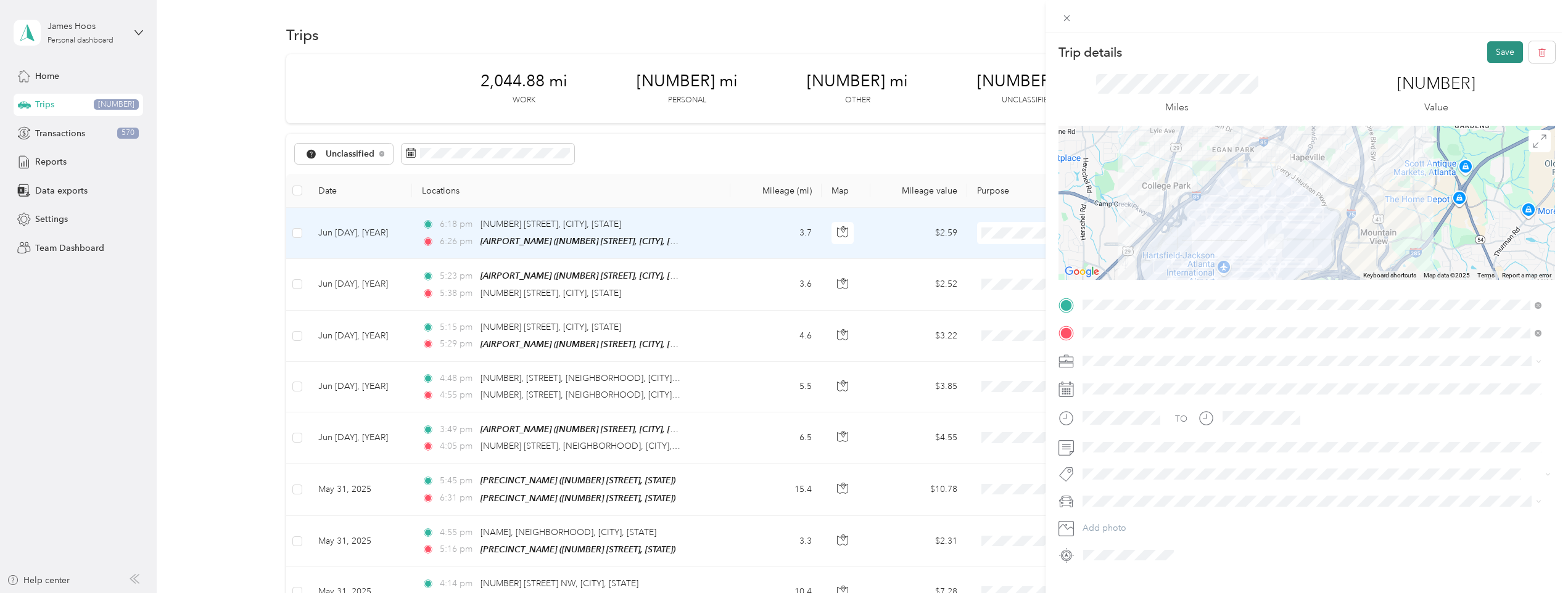 click on "Save" at bounding box center (1505, 52) 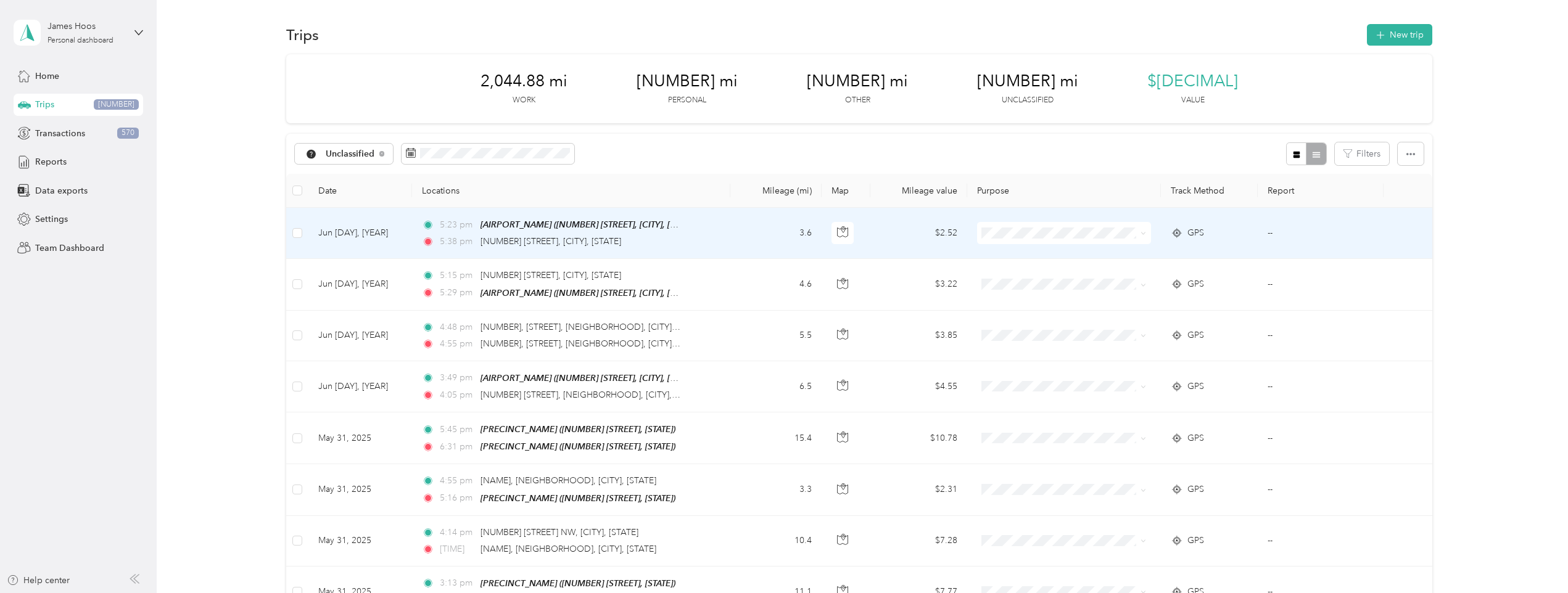 click on "3.6" at bounding box center (776, 233) 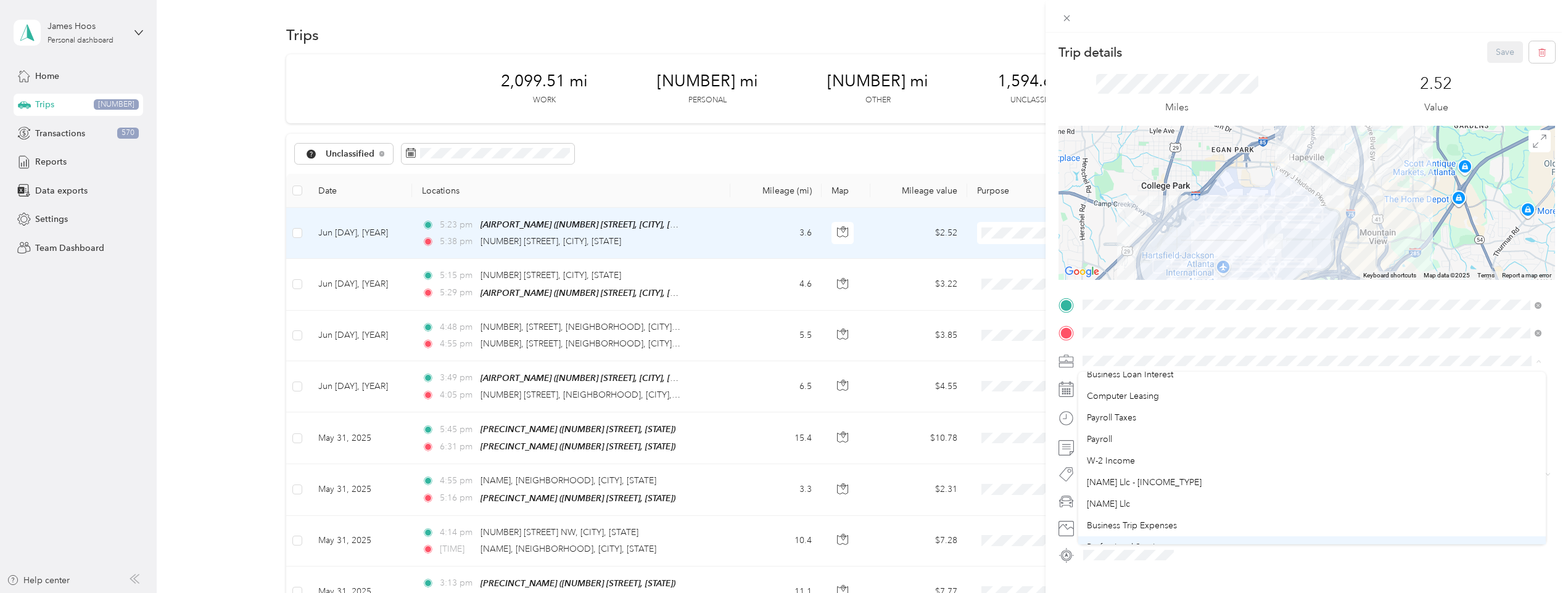 scroll, scrollTop: 185, scrollLeft: 0, axis: vertical 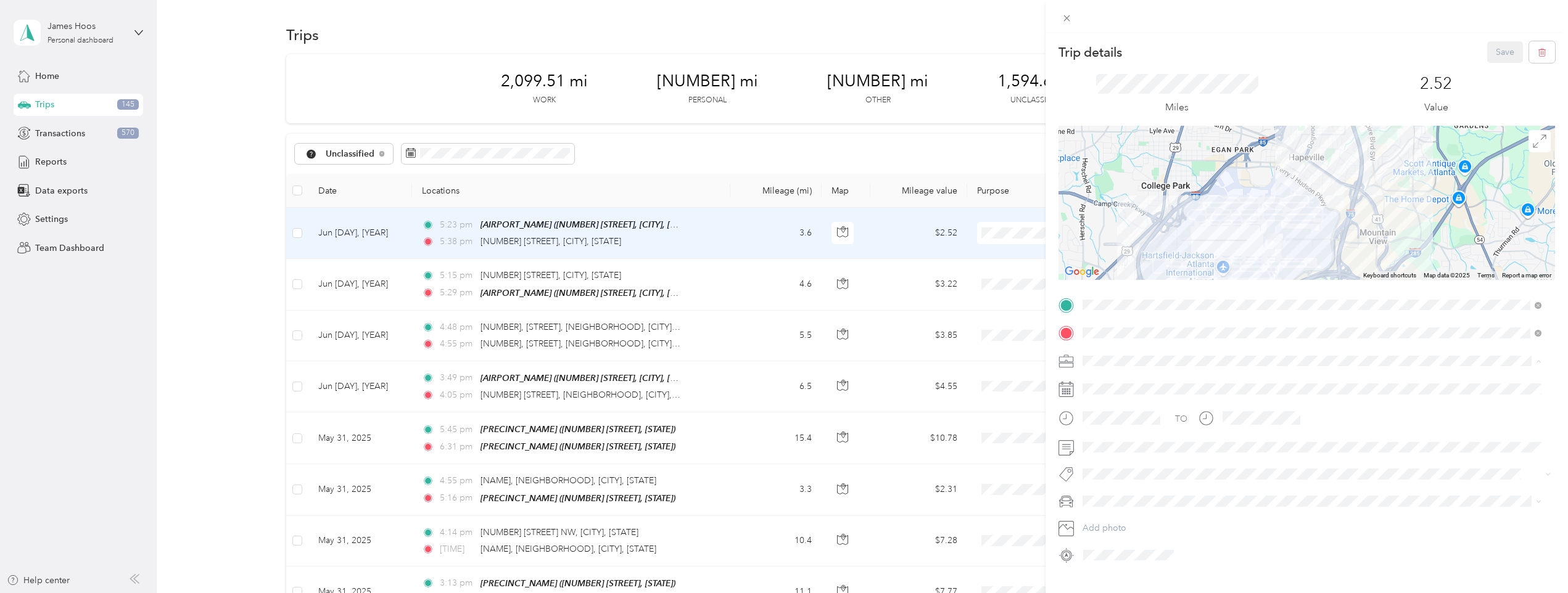click on "[NAME] Llc" at bounding box center (1312, 391) 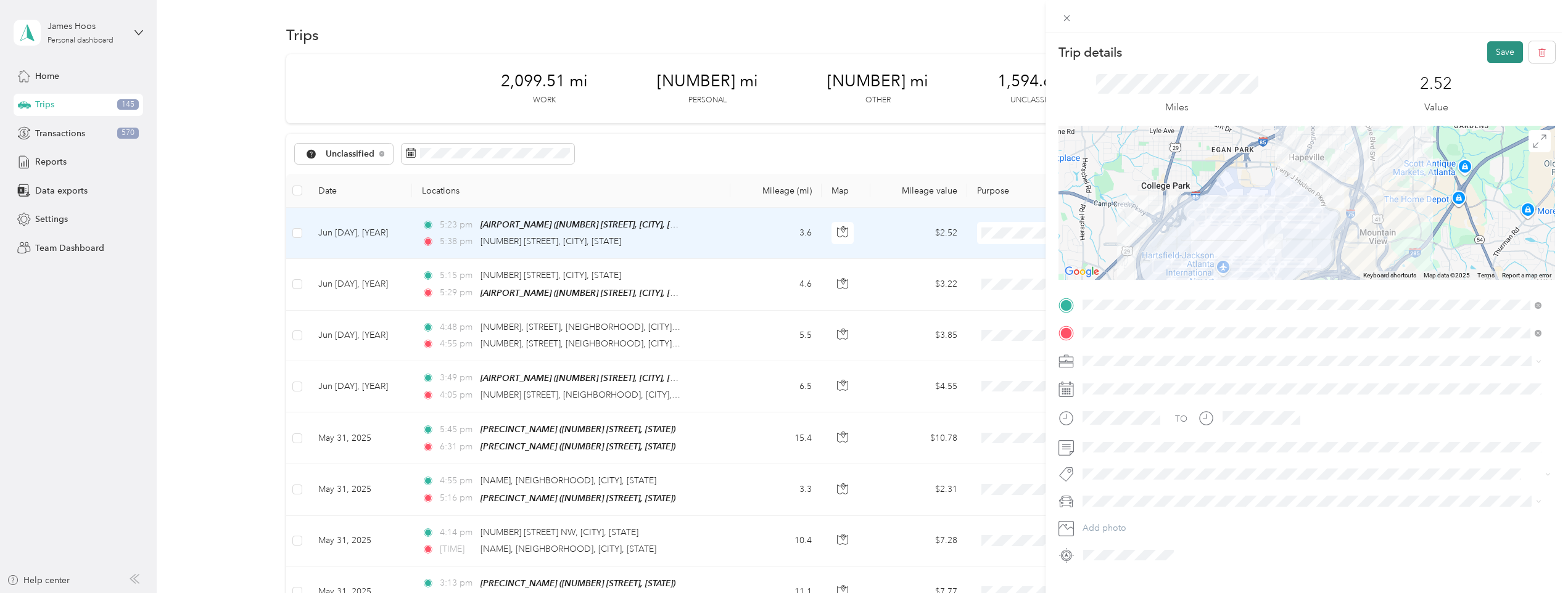 click on "Save" at bounding box center [1505, 52] 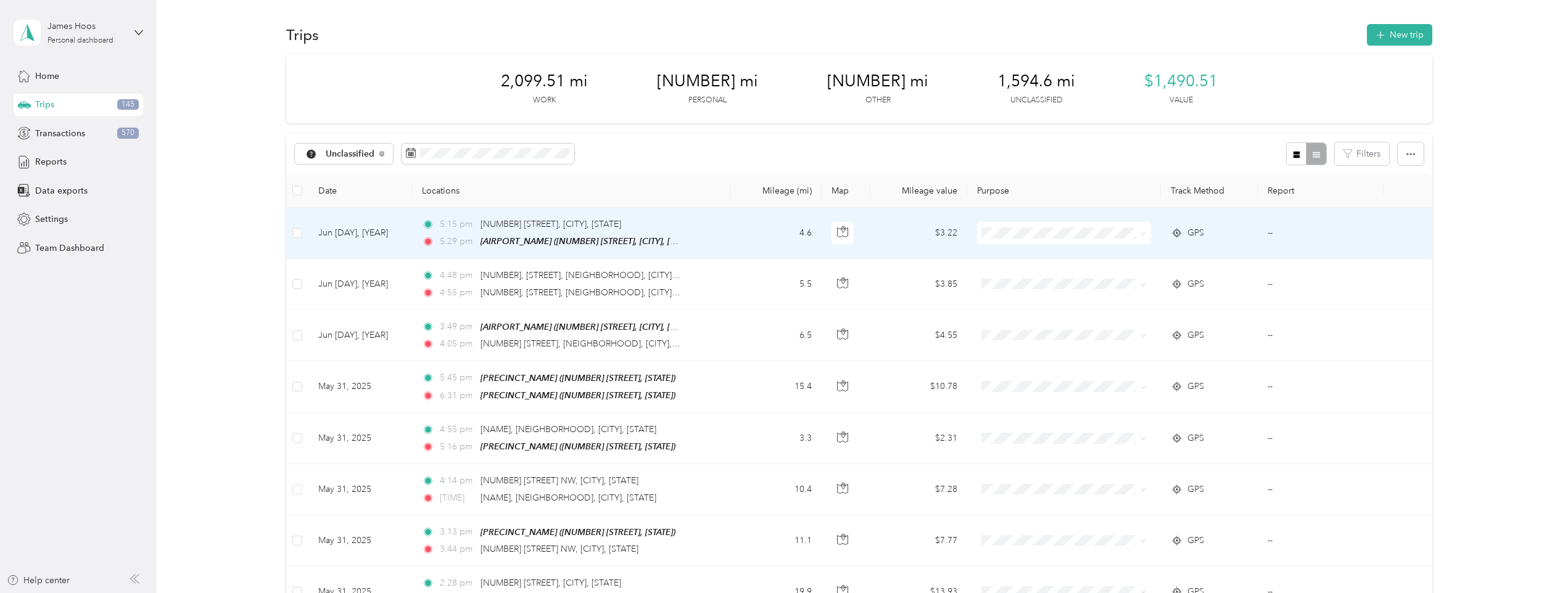 click on "[TIME] [NUMBER] [STREET], [CITY], [STATE] [TIME] [AIRPORT_NAME] ([NUMBER] [STREET], [CITY], [STATE])" at bounding box center [571, 233] 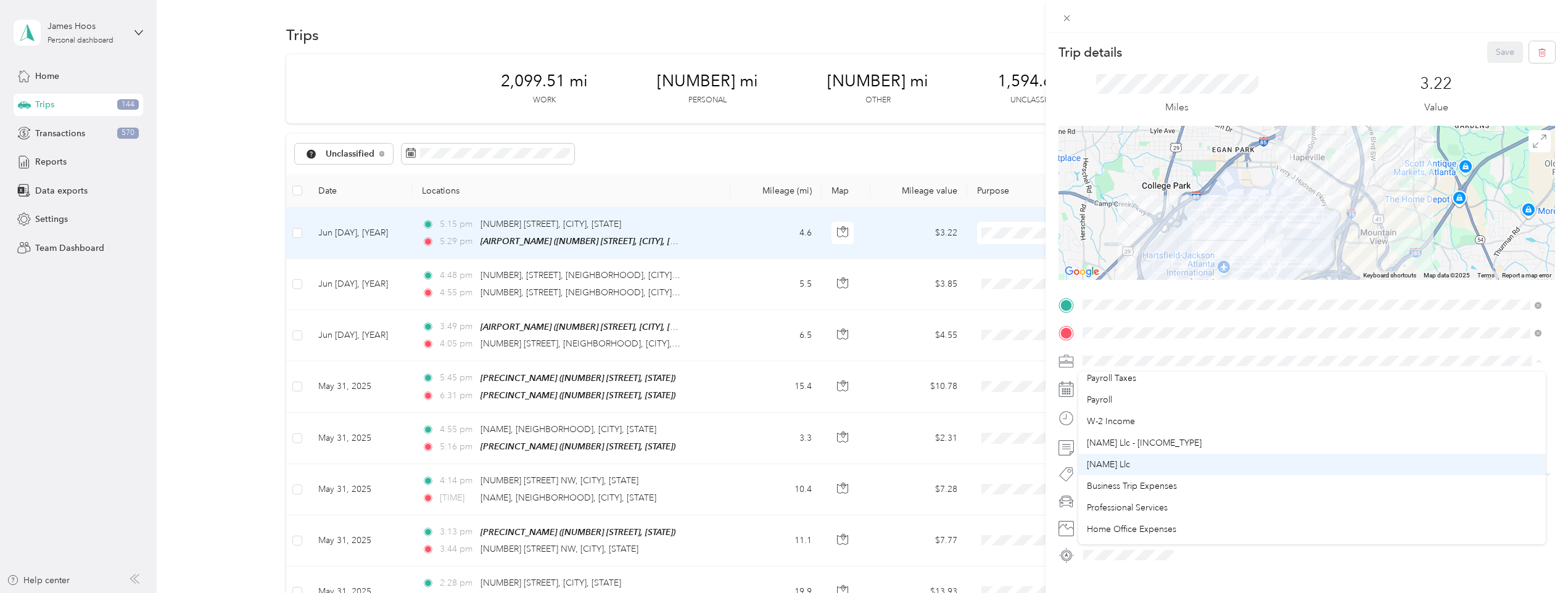 scroll, scrollTop: 123, scrollLeft: 0, axis: vertical 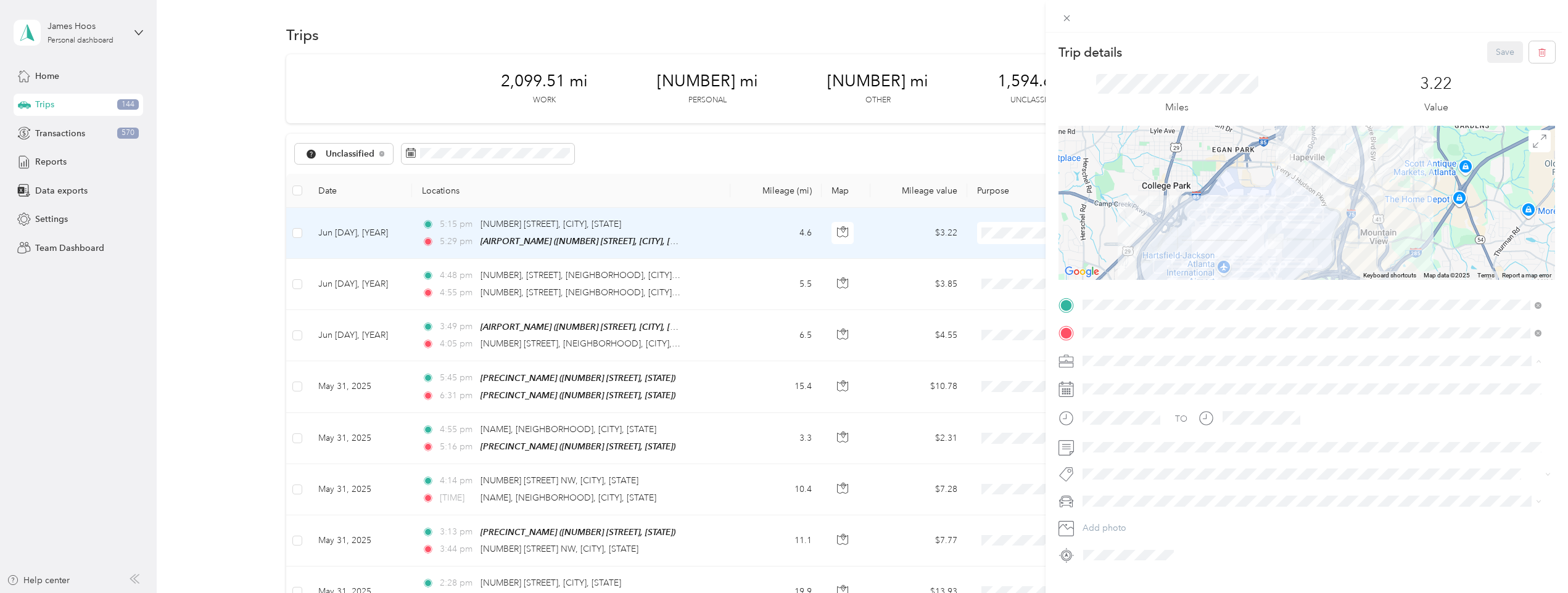 click on "Work Personal Storage Unit Business Loan Interest Computer Leasing Payroll Taxes Payroll W-2 Income James Hoos Llc - 1099 Income James Hoos Llc Business Trip Expenses Professional Services Home Office Expenses  Business Loan Other Charity Medical Moving Commute Other Medical" at bounding box center (1312, 458) 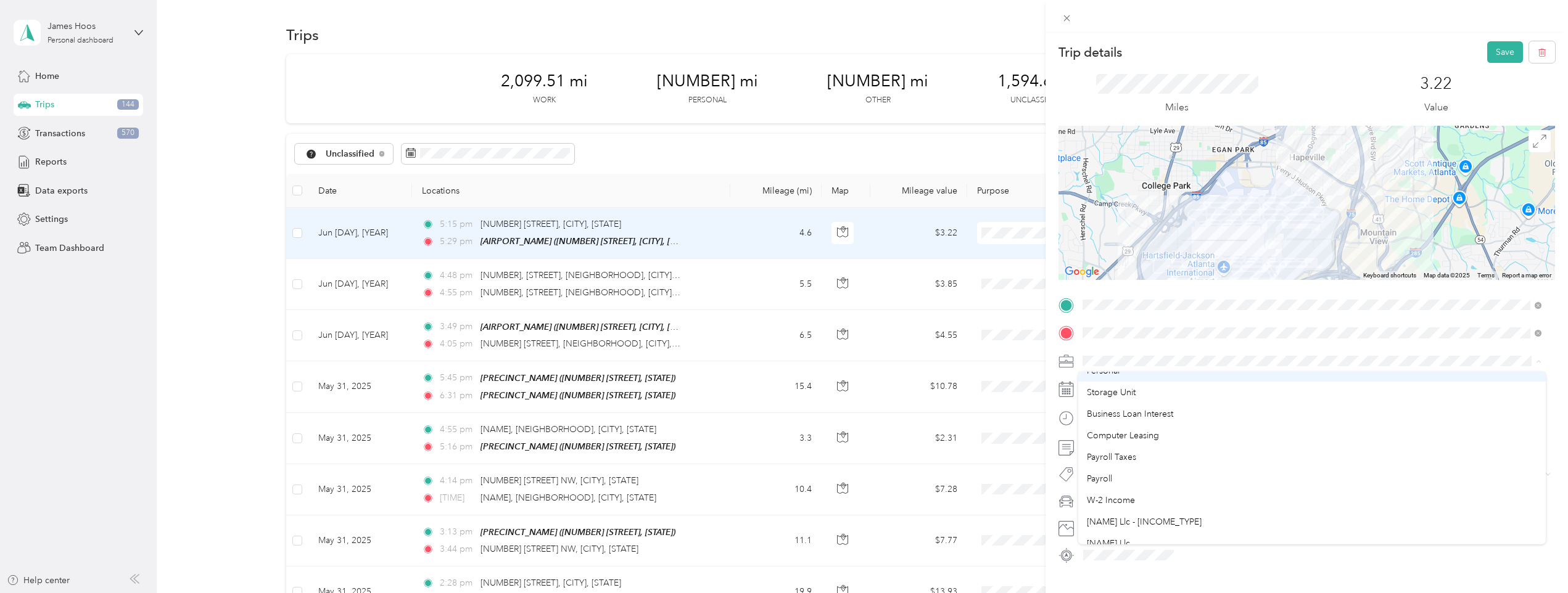 scroll, scrollTop: 123, scrollLeft: 0, axis: vertical 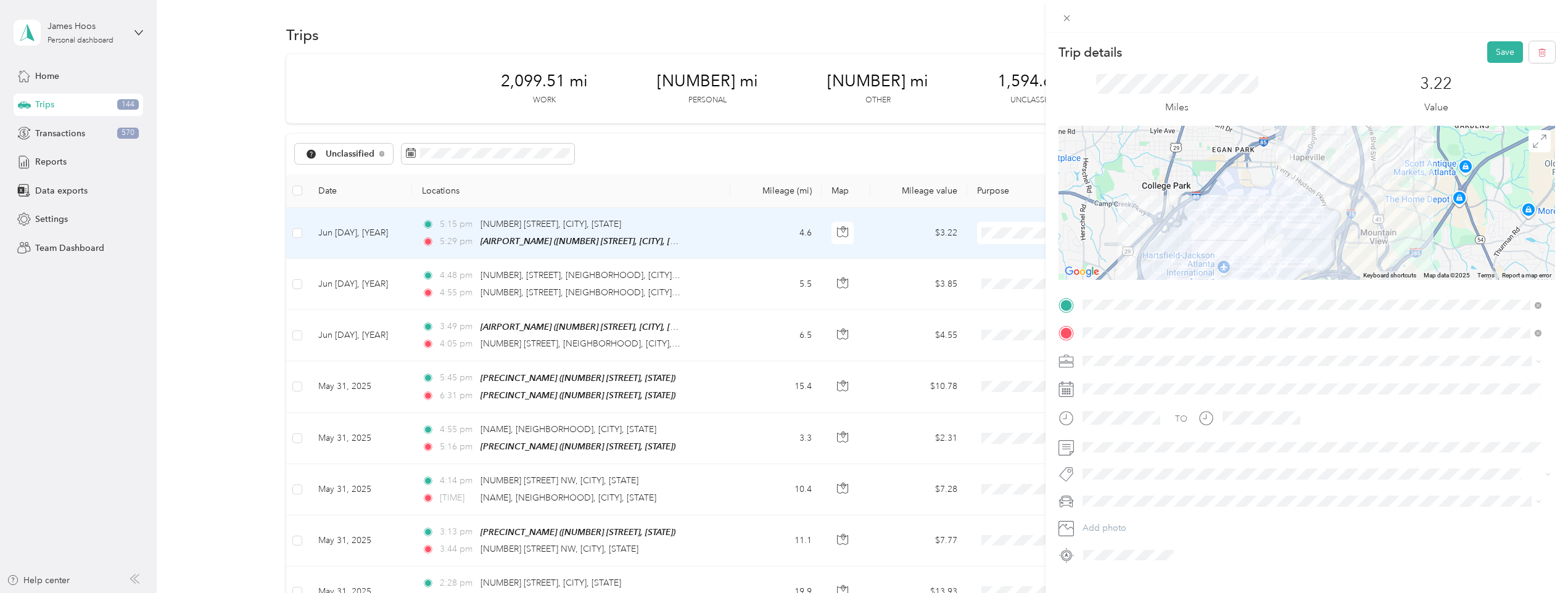click on "[NAME] Llc" at bounding box center [1312, 448] 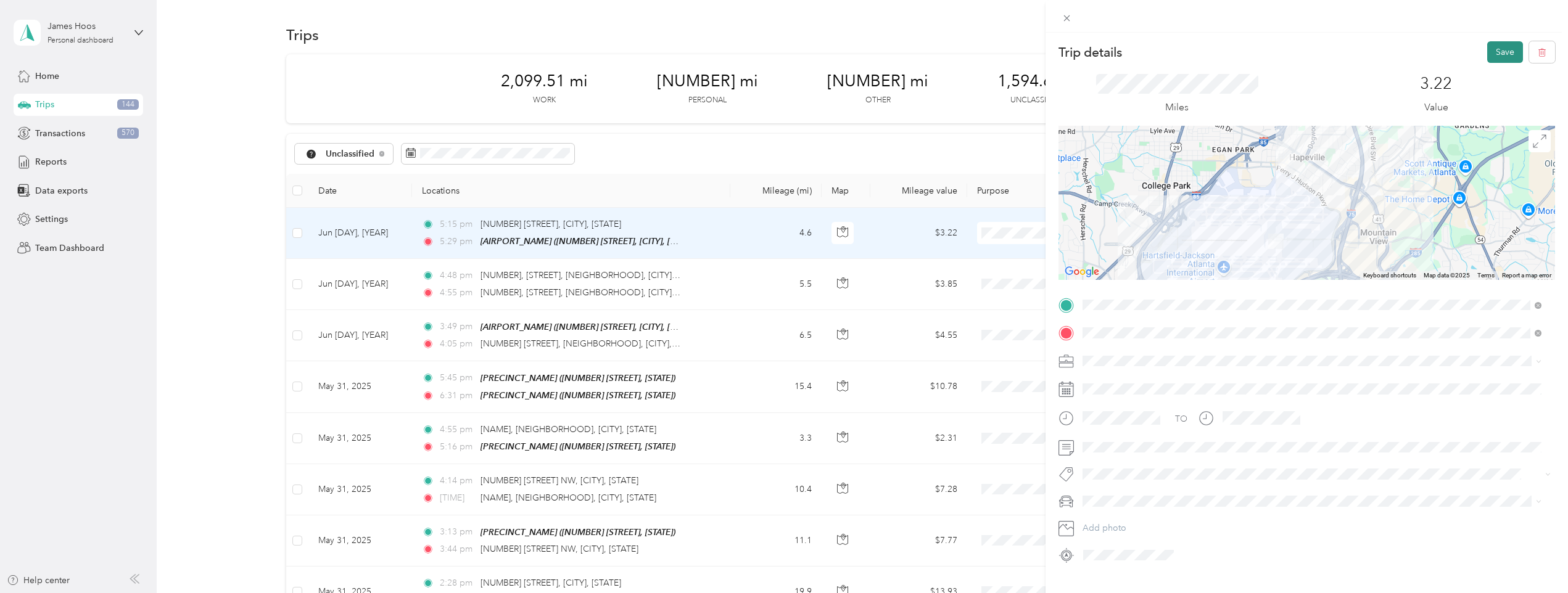 click on "Save" at bounding box center [1505, 52] 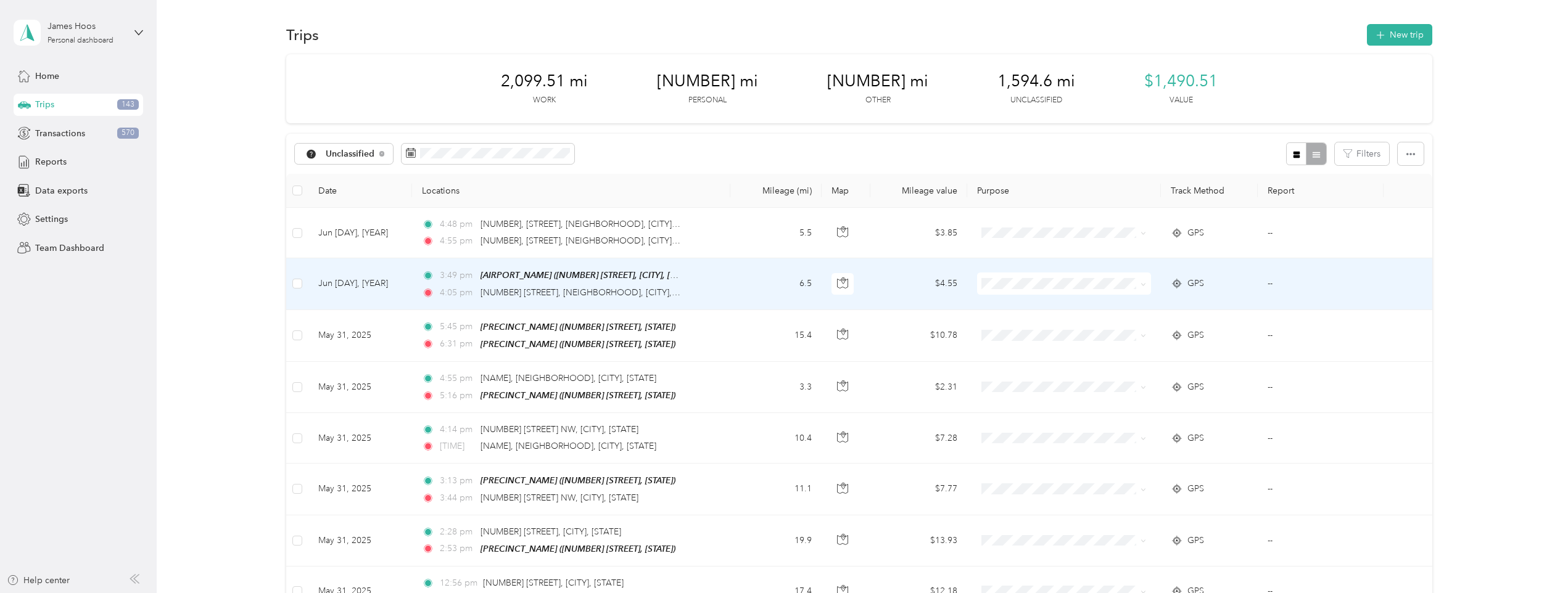 click on "[TIME] [AM/PM] [AIRPORT_NAME] ([NUMBER] [STREET], [CITY], [STATE]) [TIME] [AM/PM] [NUMBER] [STREET], [NEIGHBORHOOD], [CITY], [STATE]" at bounding box center [571, 284] 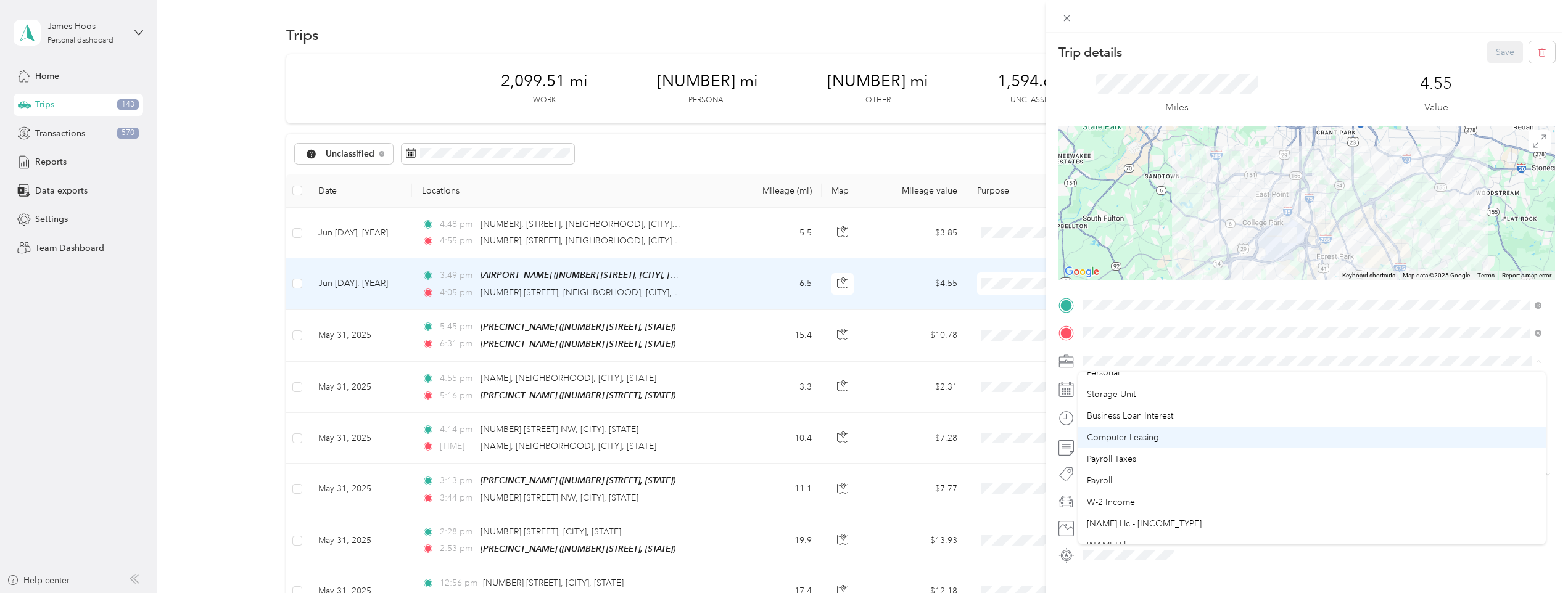 scroll, scrollTop: 62, scrollLeft: 0, axis: vertical 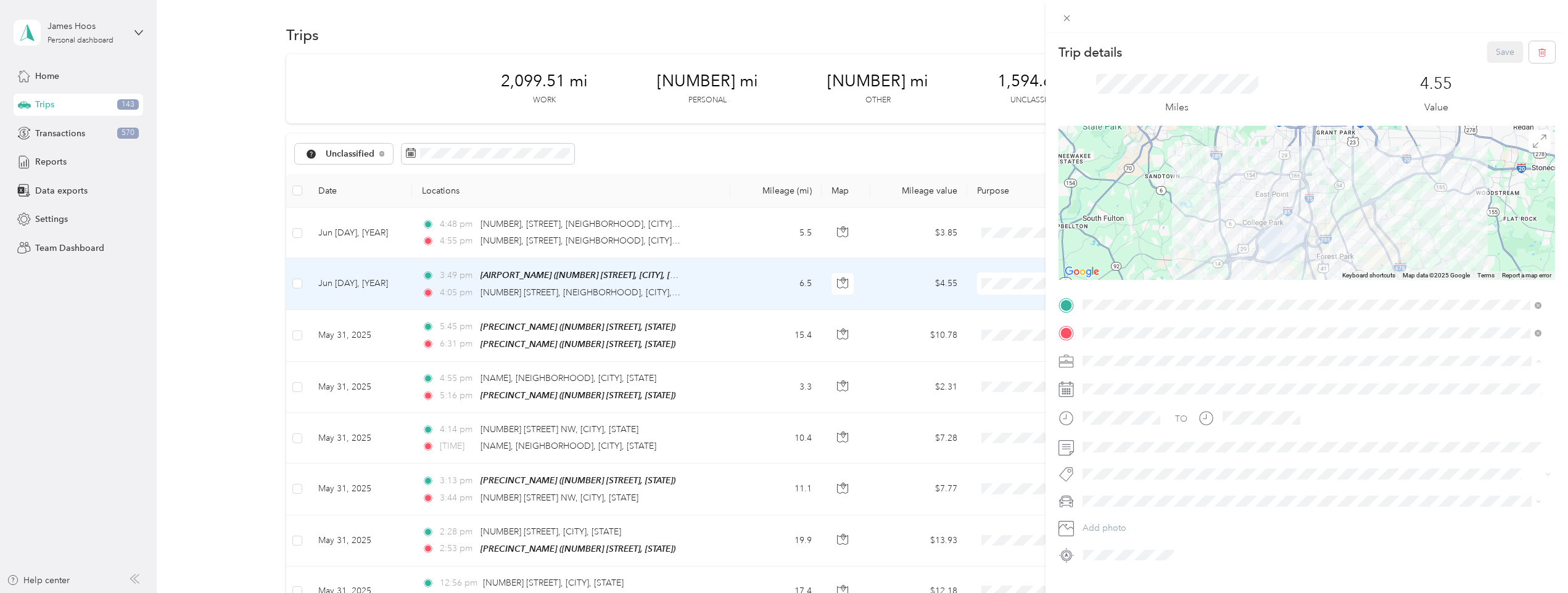 click on "[NAME] Llc" at bounding box center (1312, 515) 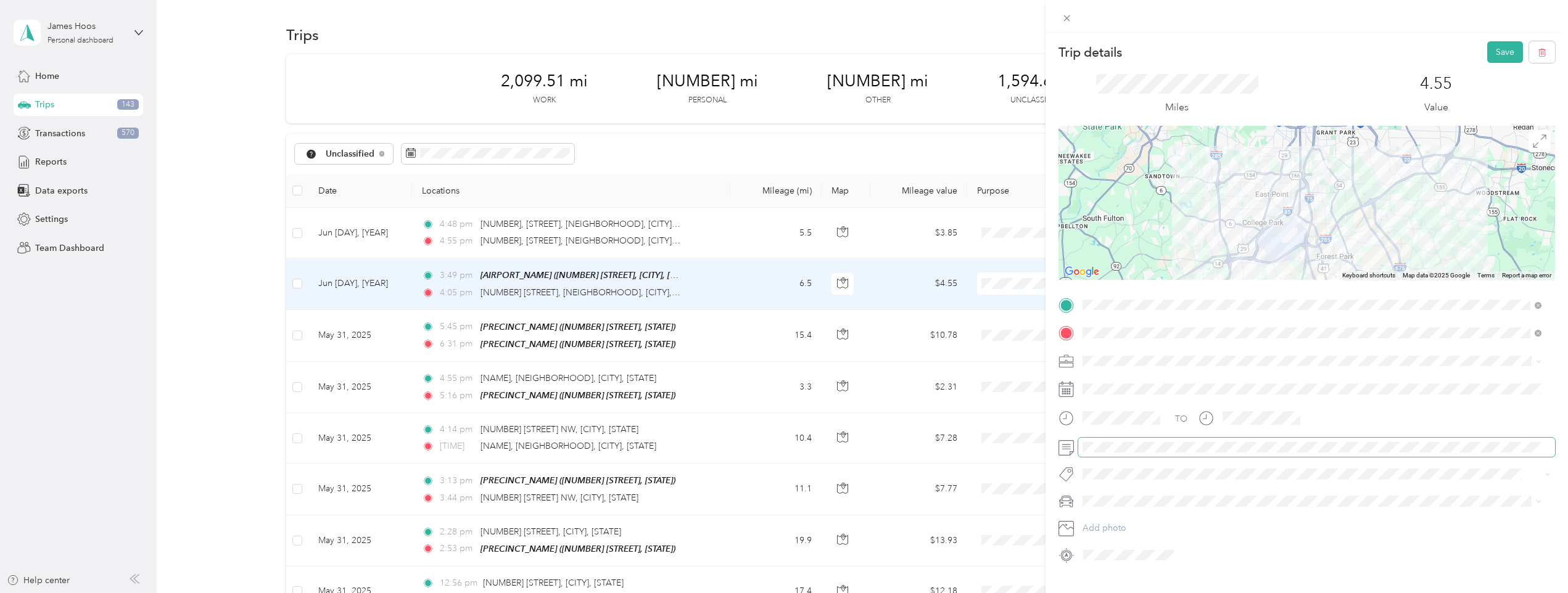 click at bounding box center (1316, 448) 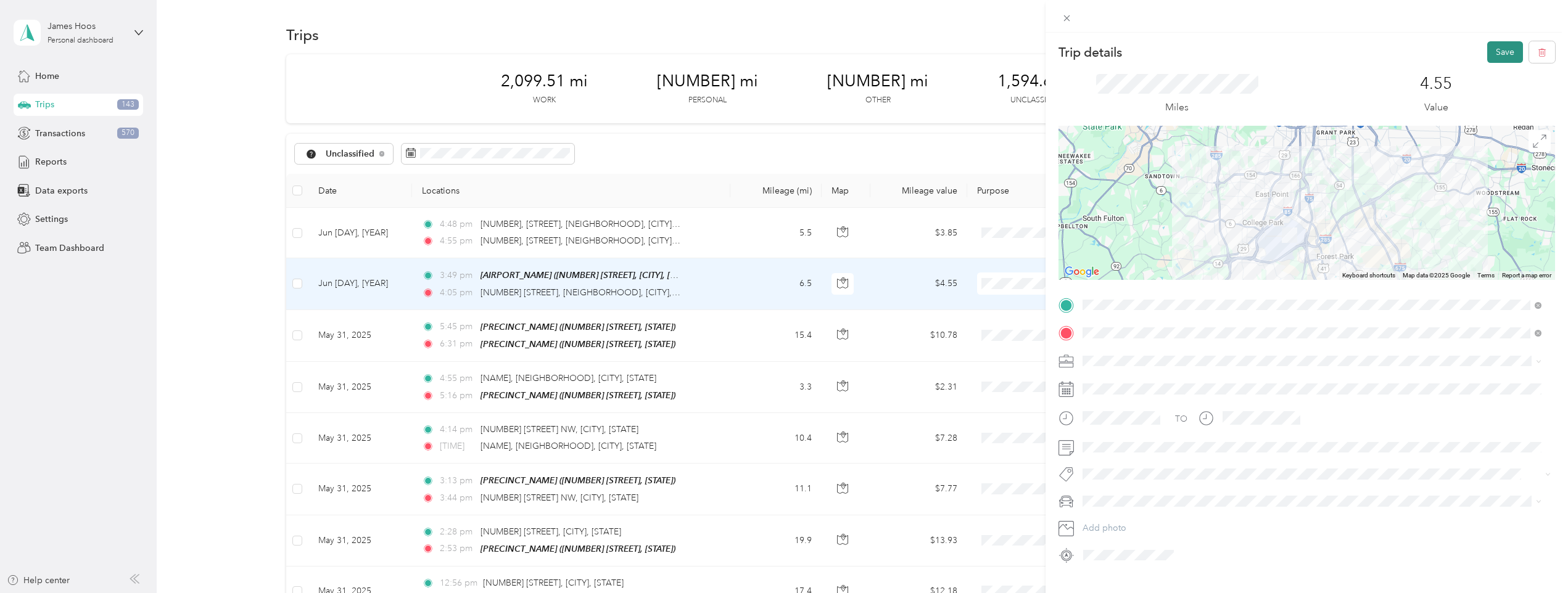 click on "Save" at bounding box center (1505, 52) 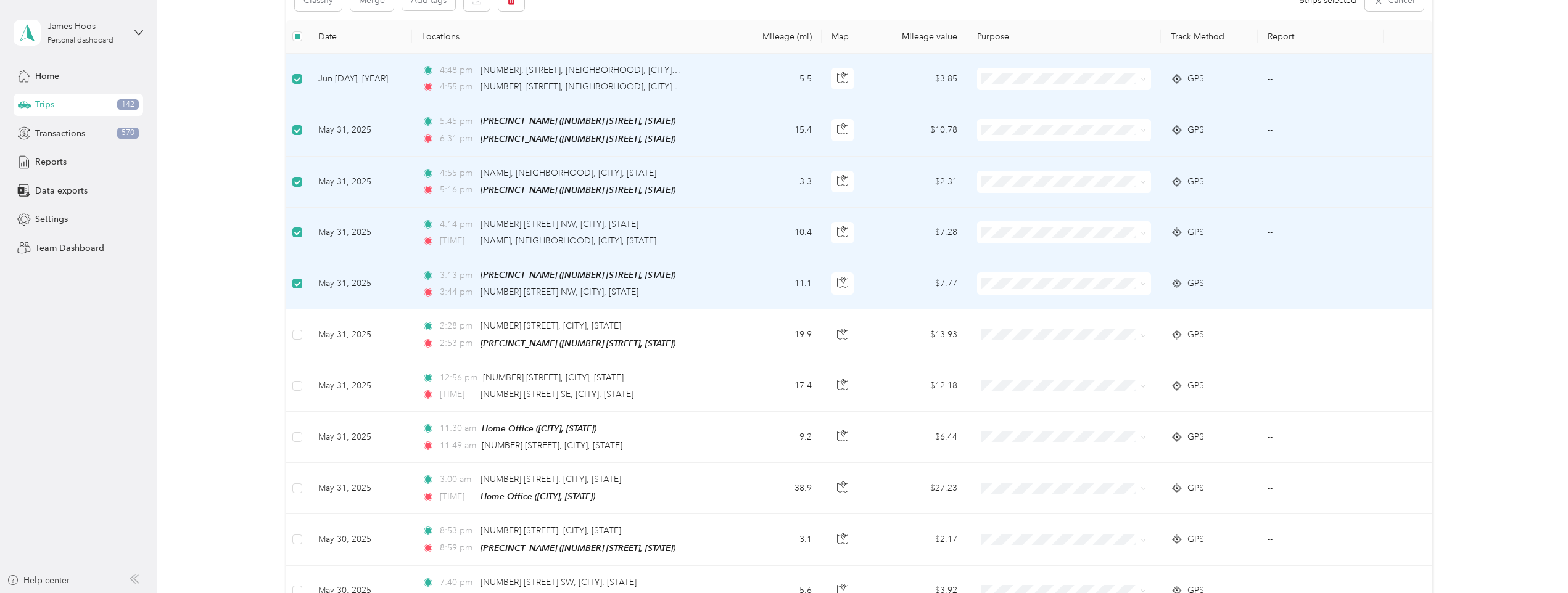 scroll, scrollTop: 185, scrollLeft: 0, axis: vertical 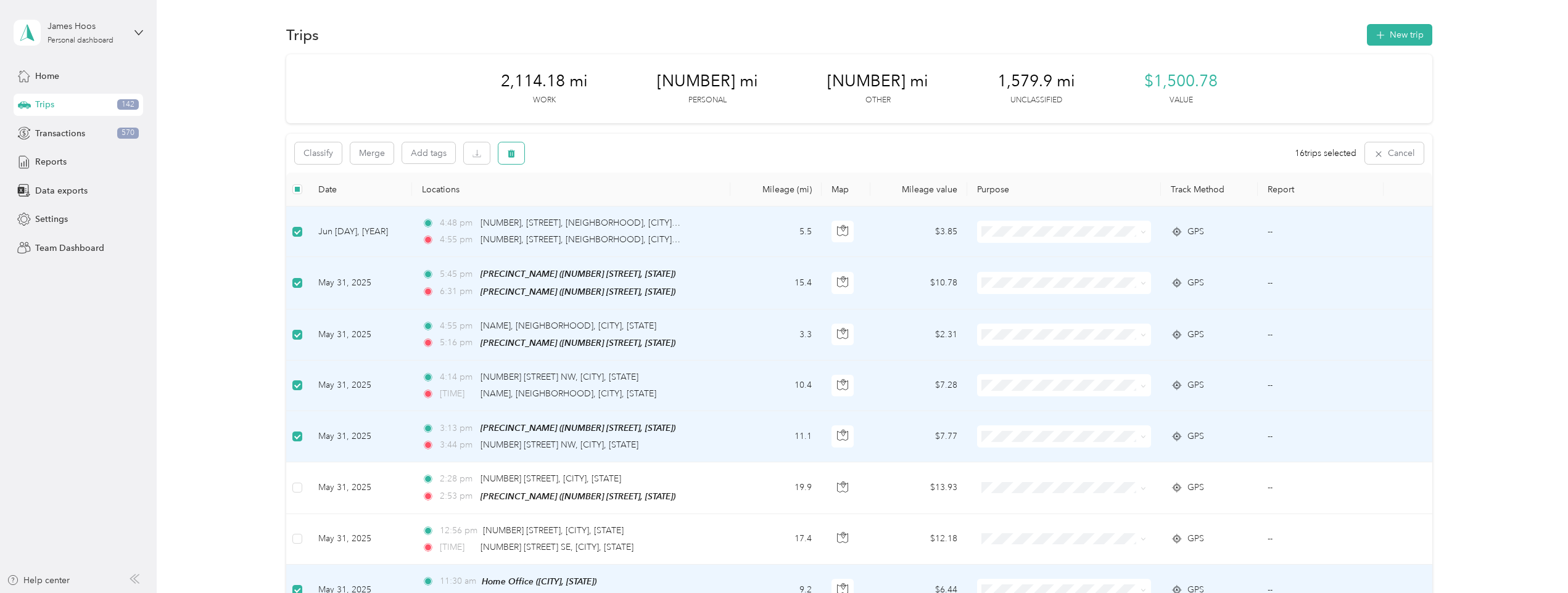 click 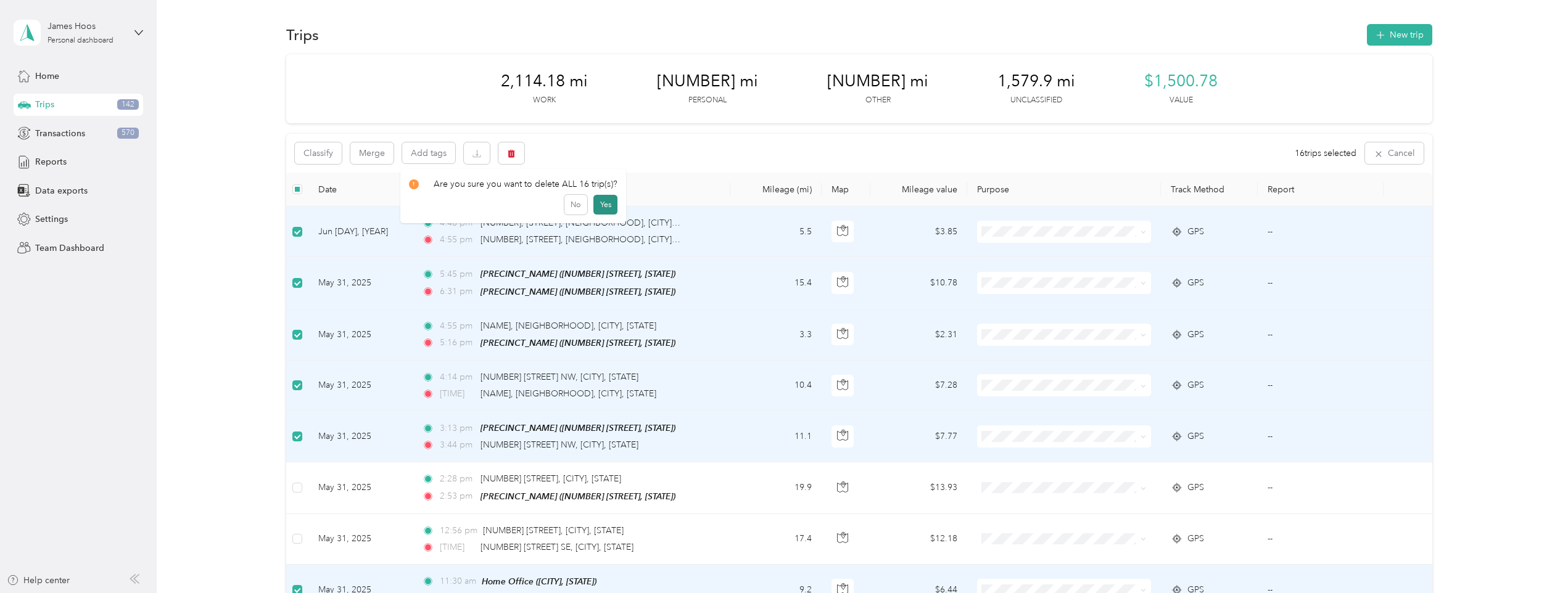 click on "Yes" at bounding box center [605, 205] 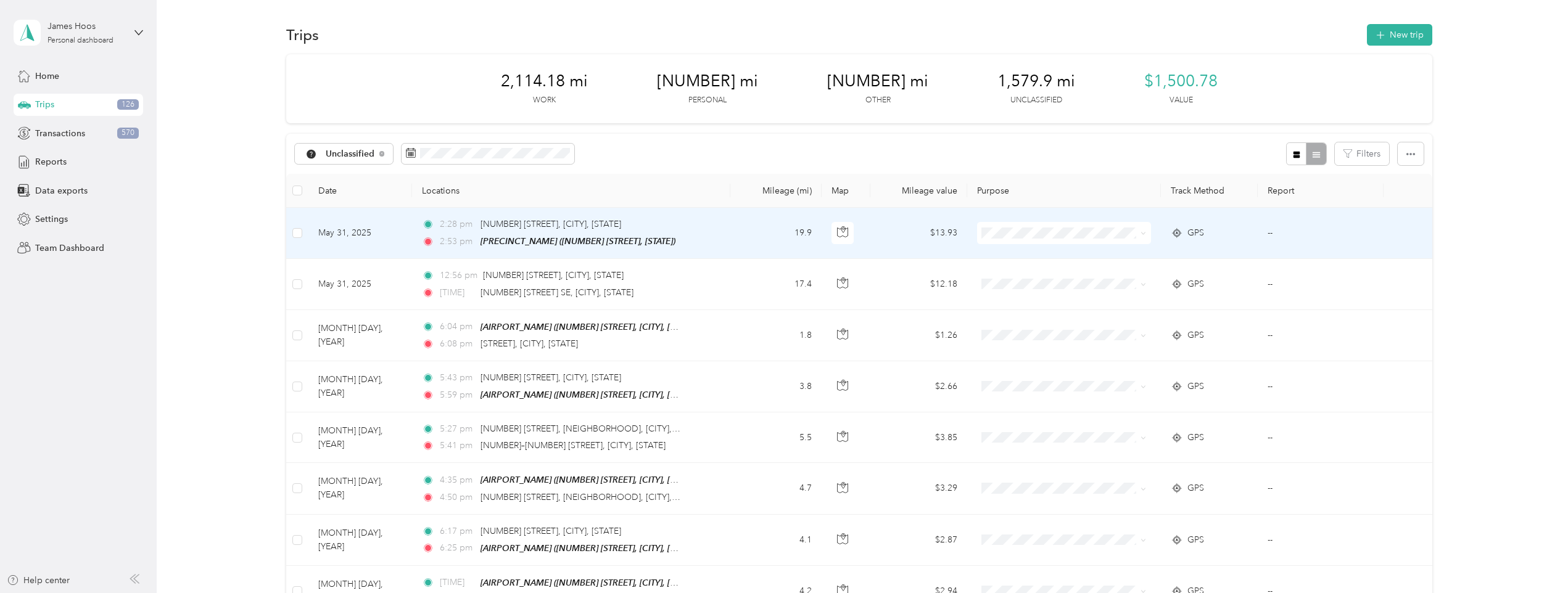 click on "[TIME] [AM/PM] [NUMBER] [STREET] [NEIGHBORHOOD], [CITY], [STATE] [TIME] [AM/PM] [ZONE] ([NUMBER] [STREET], [CITY], [STATE])" at bounding box center (571, 233) 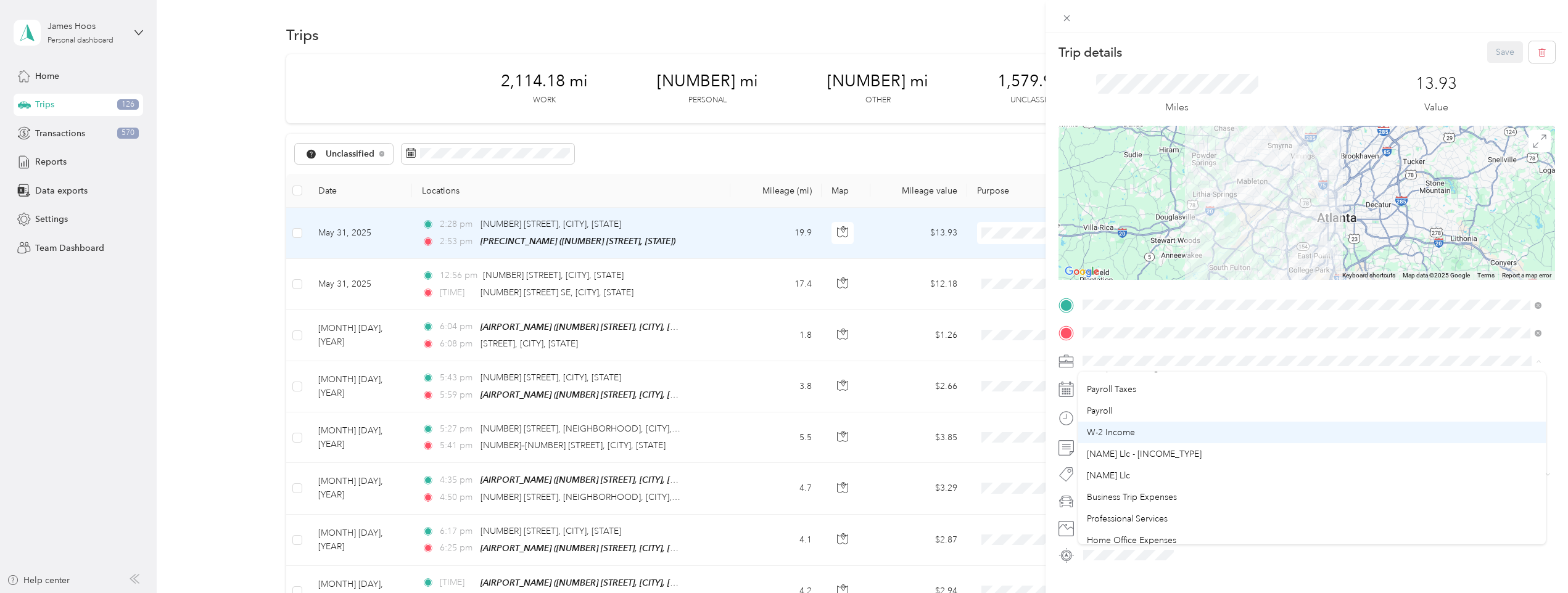 scroll, scrollTop: 123, scrollLeft: 0, axis: vertical 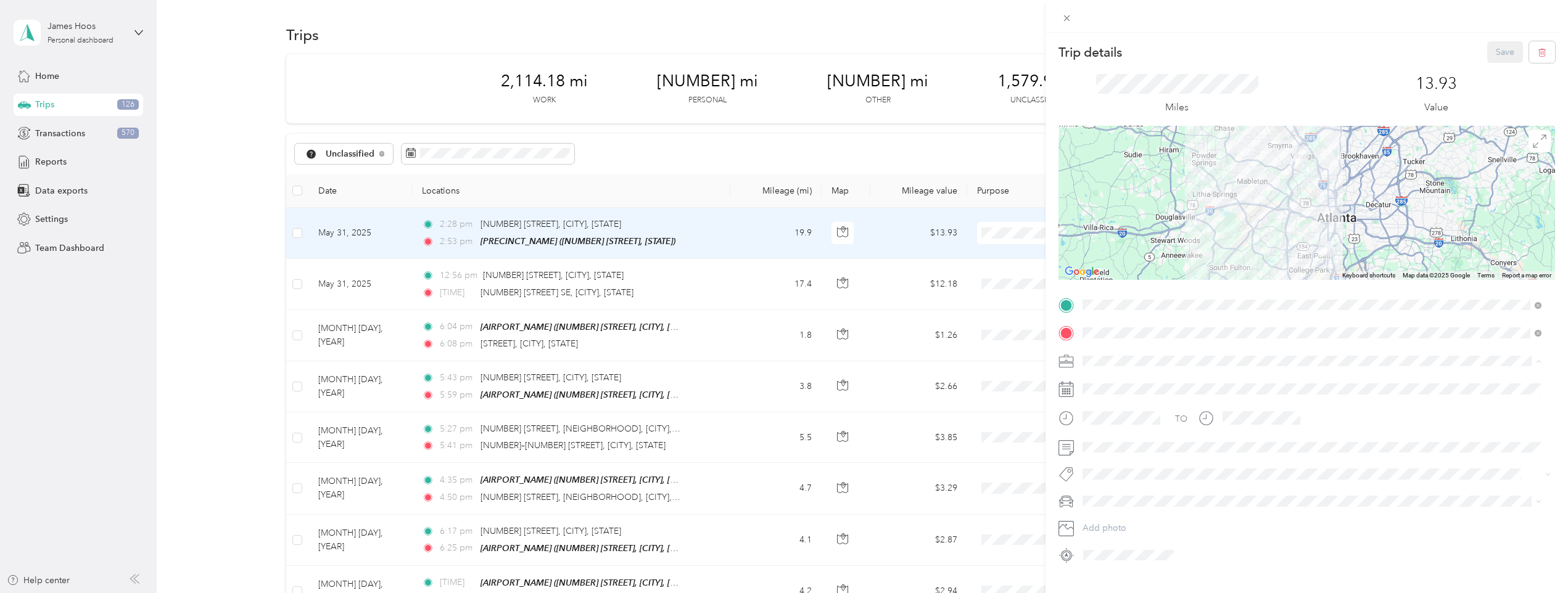 click on "[NAME] Llc" at bounding box center (1312, 453) 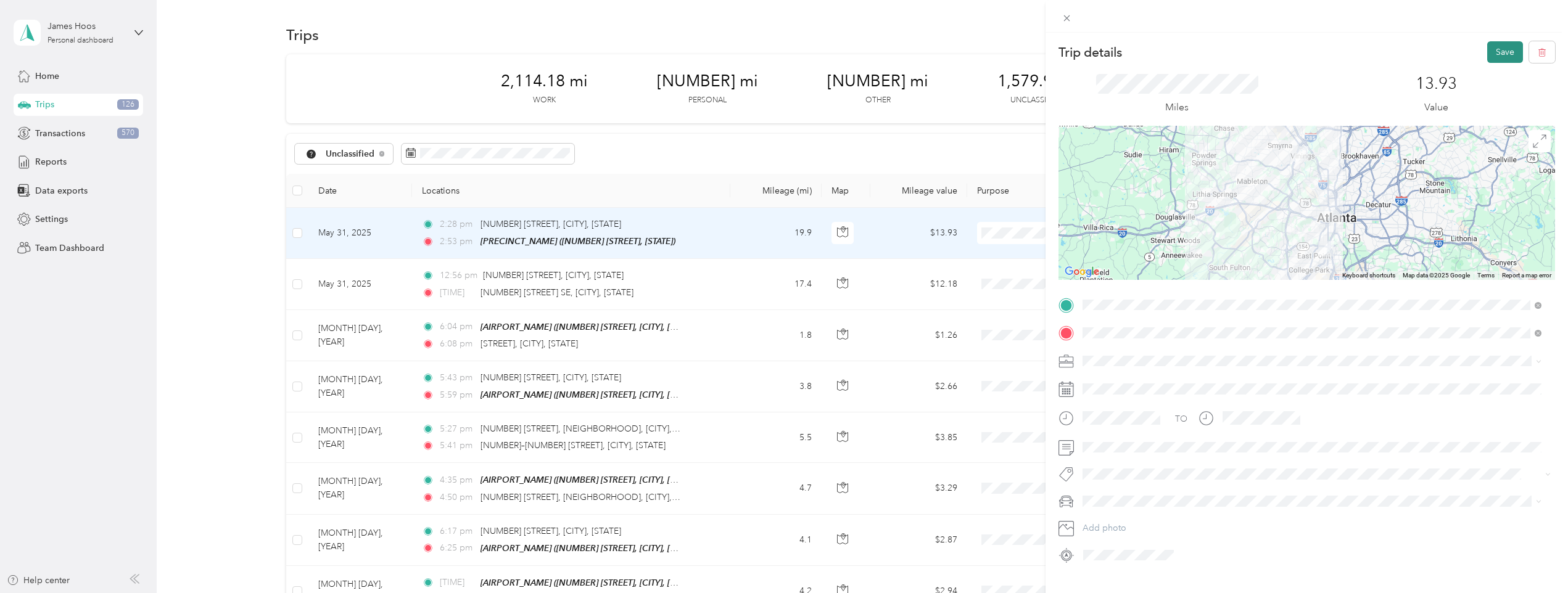 click on "Save" at bounding box center (1505, 52) 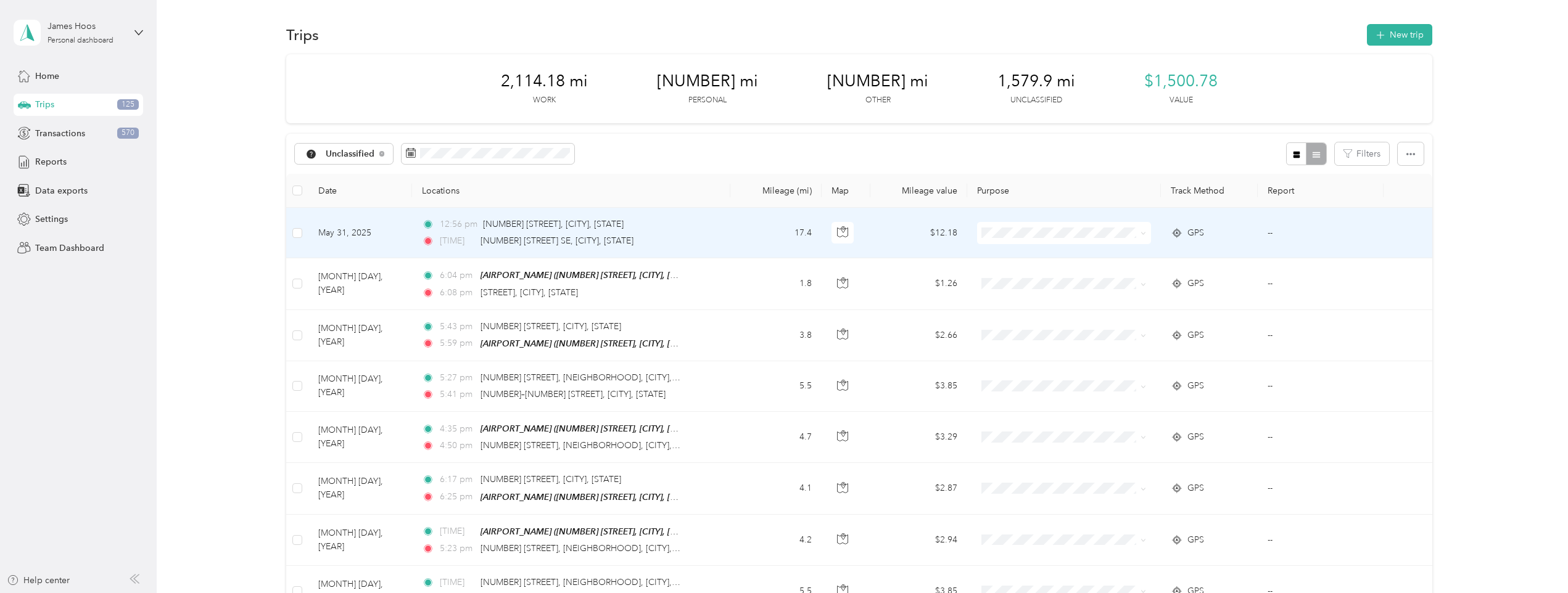 click on "[TIME] [NUMBER] [STREET], [CITY], [STATE] [TIME] [NUMBER] [STREET], [CITY], [STATE]" at bounding box center [571, 233] 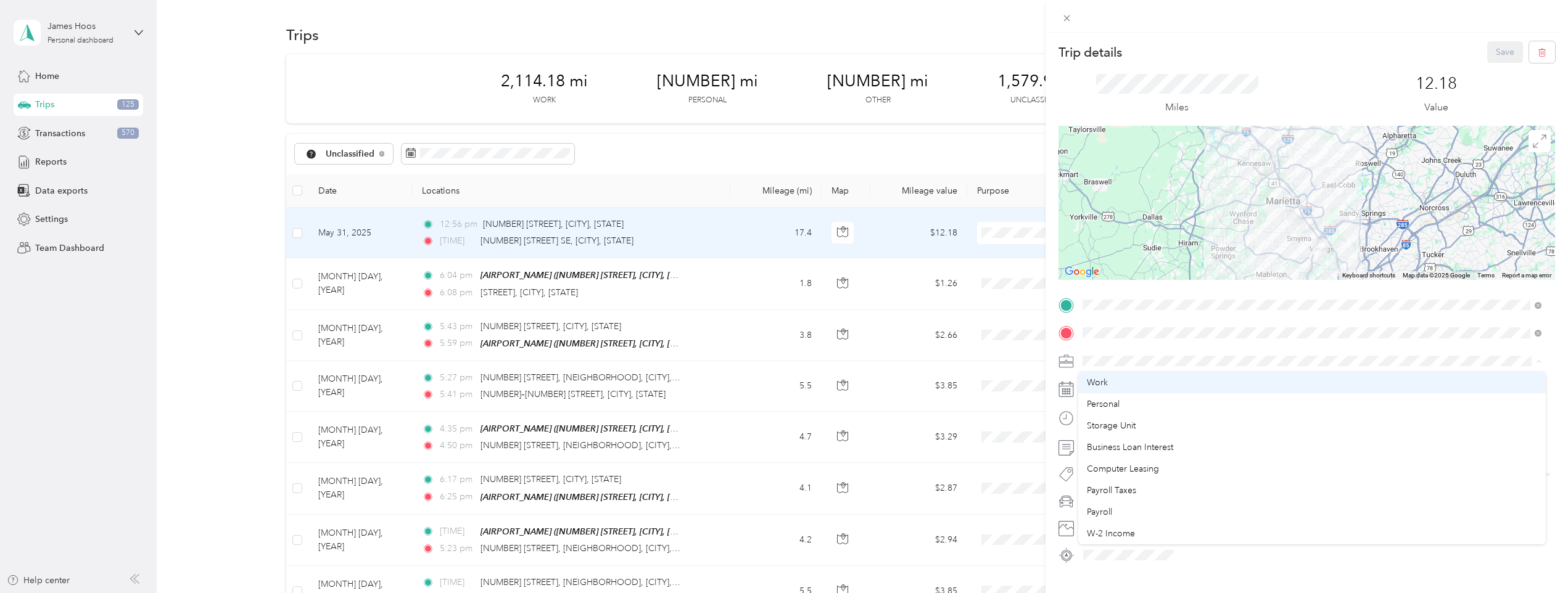 scroll, scrollTop: 62, scrollLeft: 0, axis: vertical 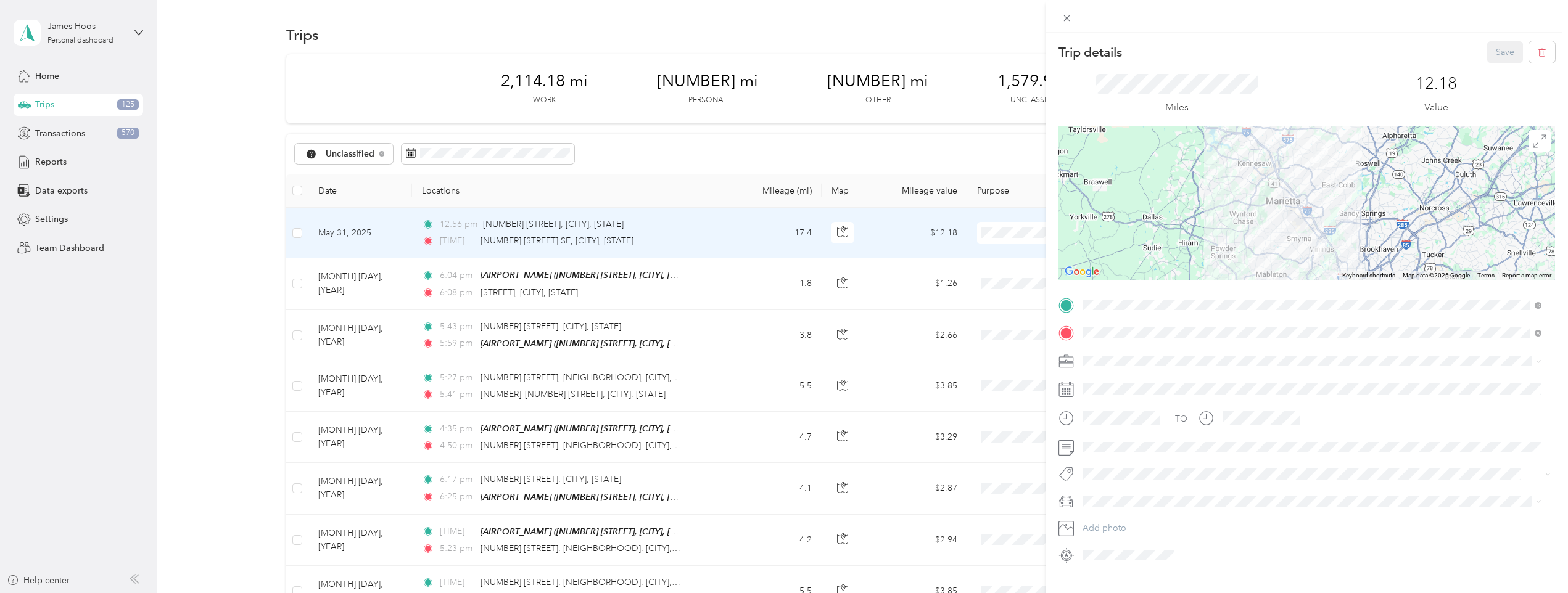 click on "[NAME] Llc" at bounding box center [1312, 511] 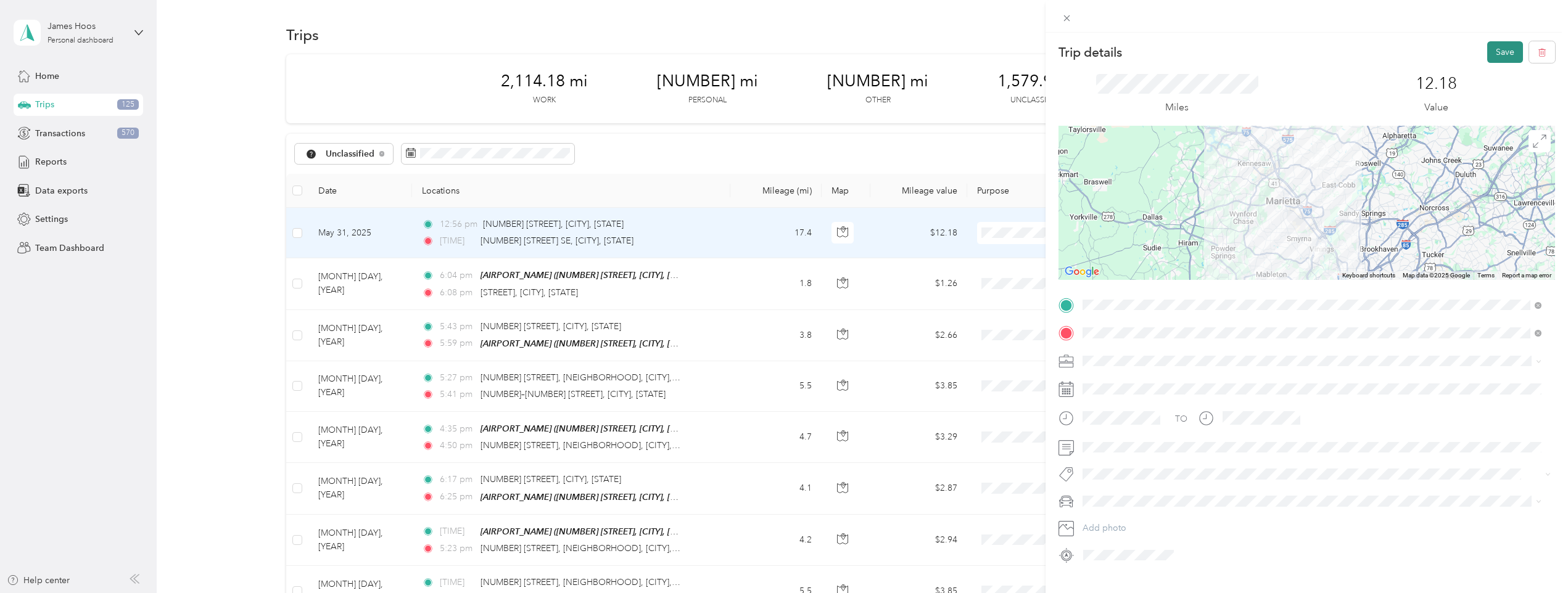 click on "Save" at bounding box center (1505, 52) 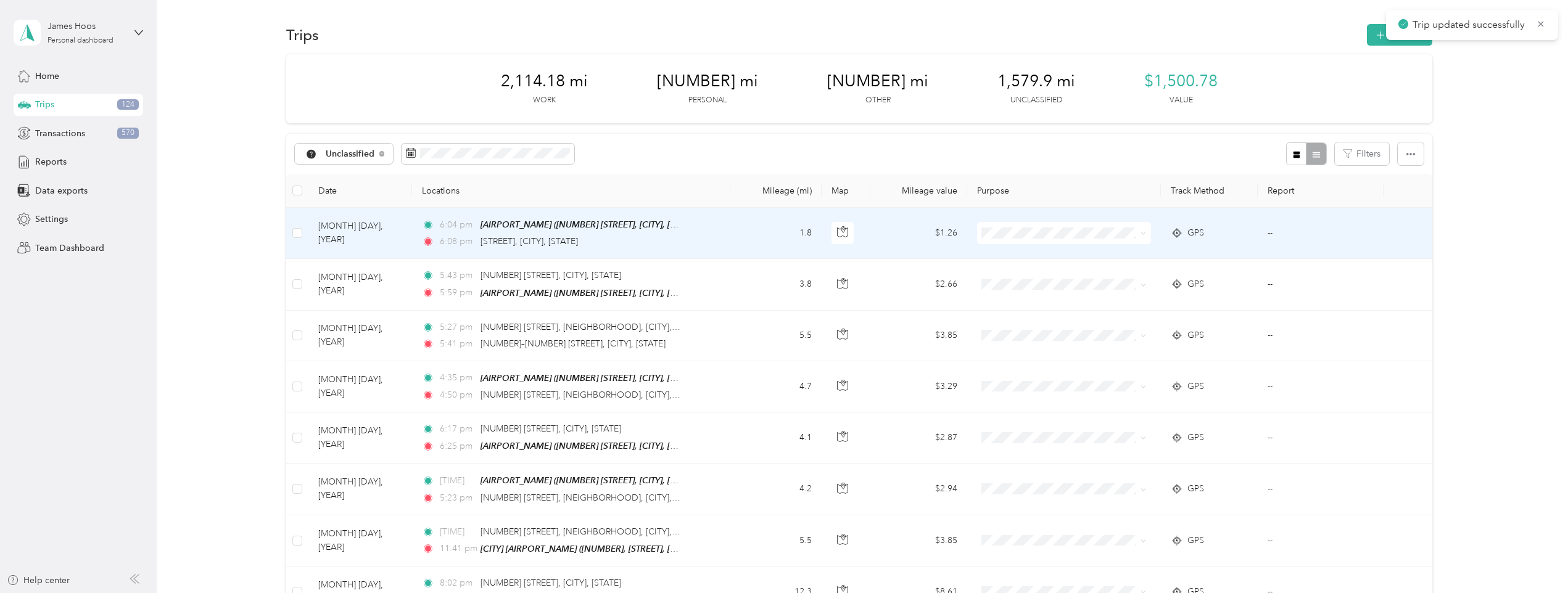 click on "6:08 pm [STREET], [CITY], [STATE]" at bounding box center [571, 233] 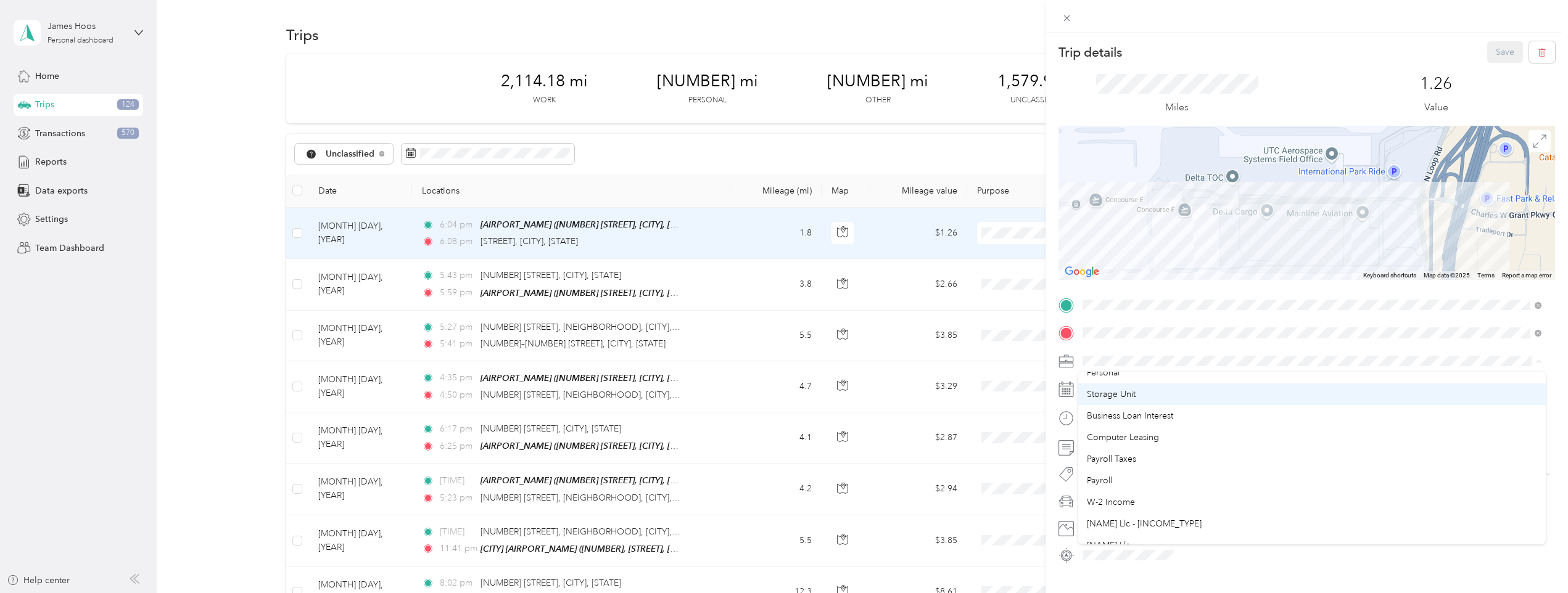 scroll, scrollTop: 62, scrollLeft: 0, axis: vertical 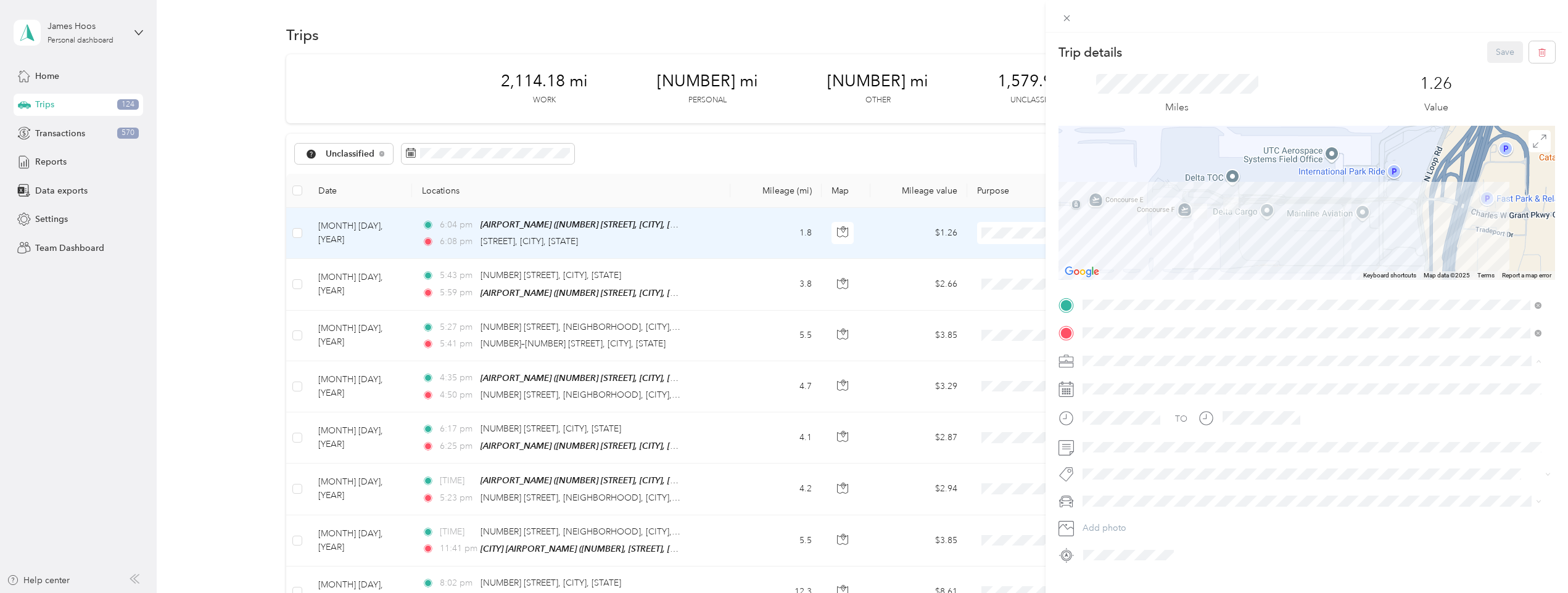 click on "[NAME] Llc" at bounding box center (1312, 515) 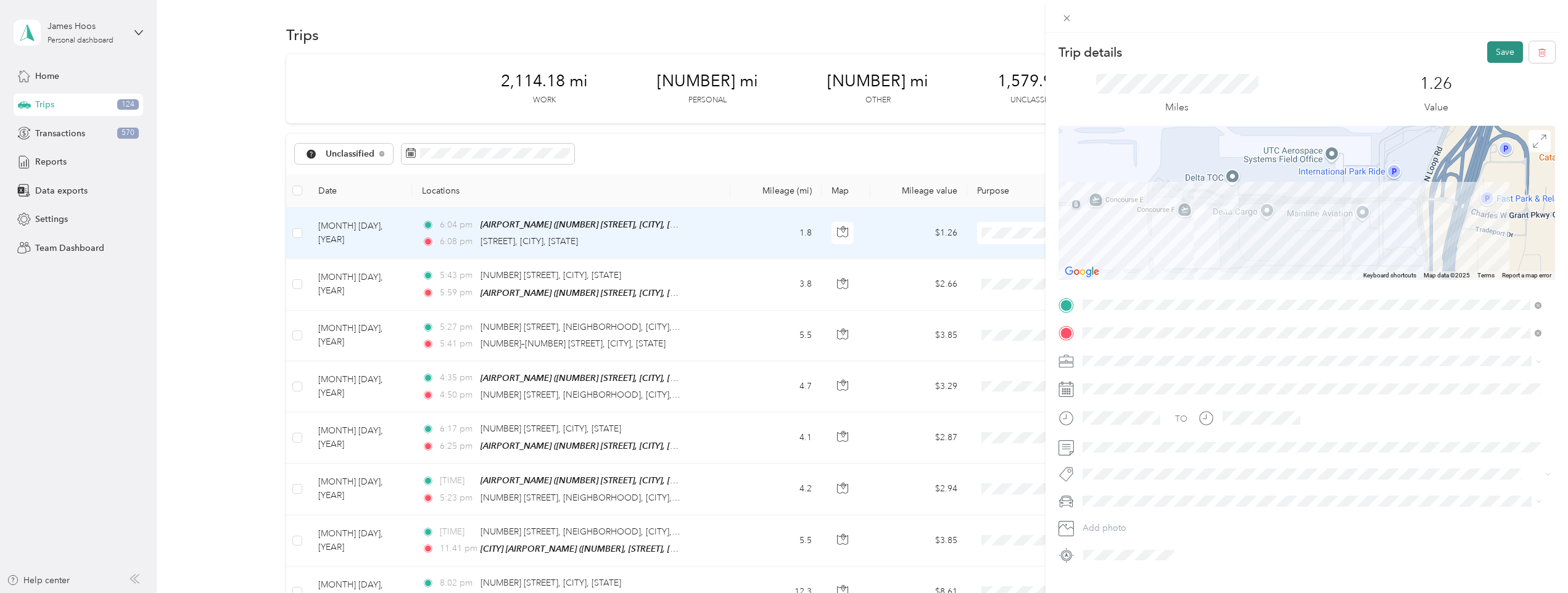 click on "Save" at bounding box center (1505, 52) 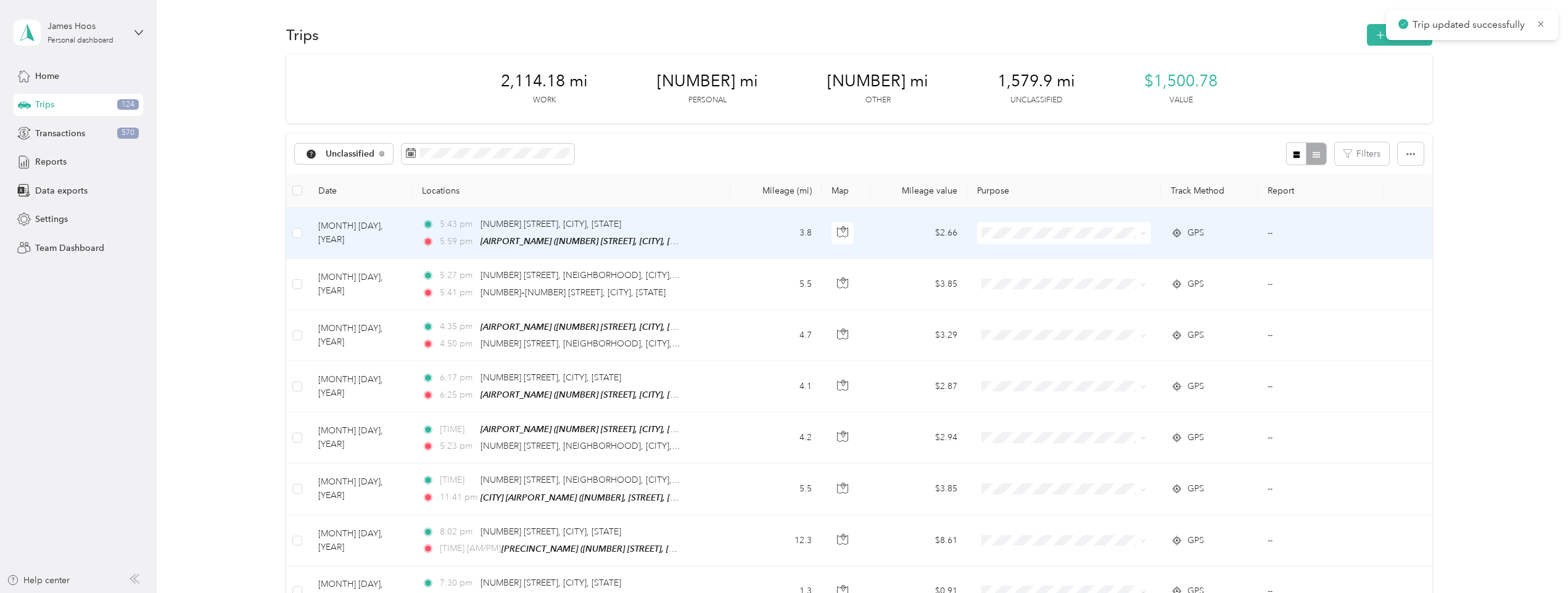 click on "[TIME] [NUMBER] [STREET], [CITY], [STATE] [TIME] [AIRPORT_NAME] ([NUMBER] [STREET], [CITY], [STATE])" at bounding box center [571, 233] 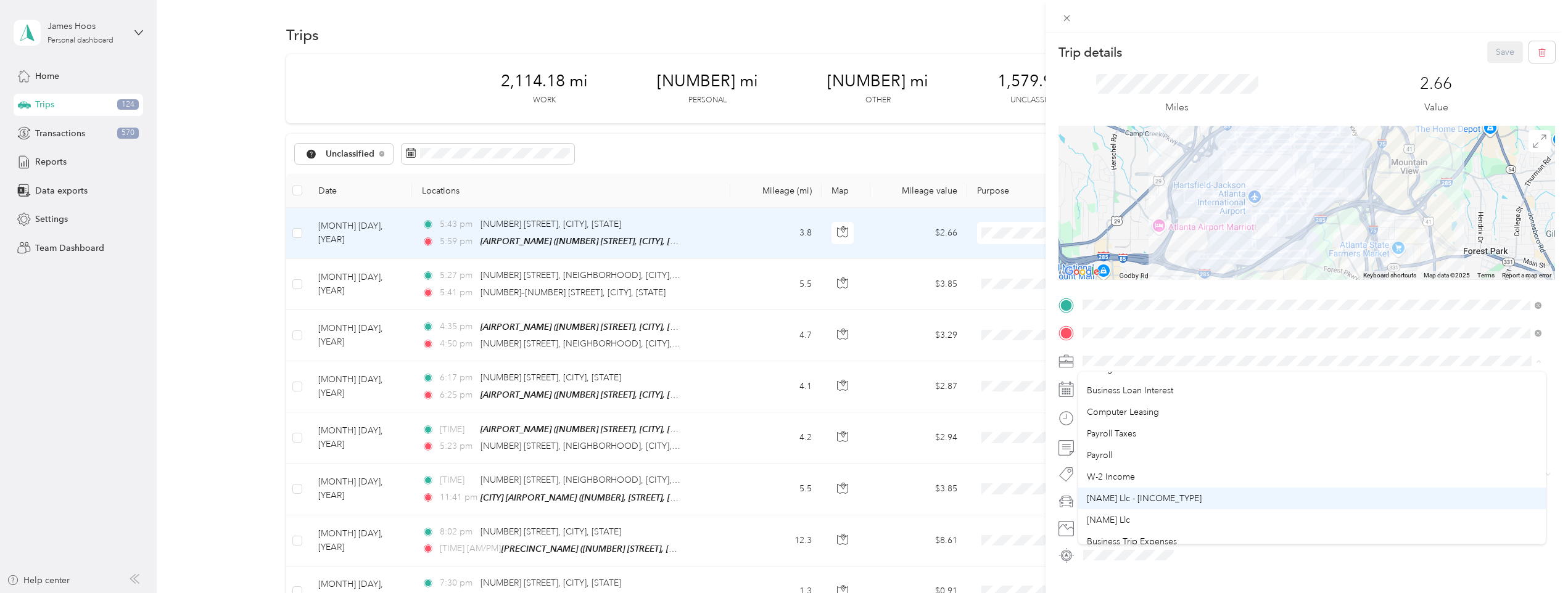 scroll, scrollTop: 123, scrollLeft: 0, axis: vertical 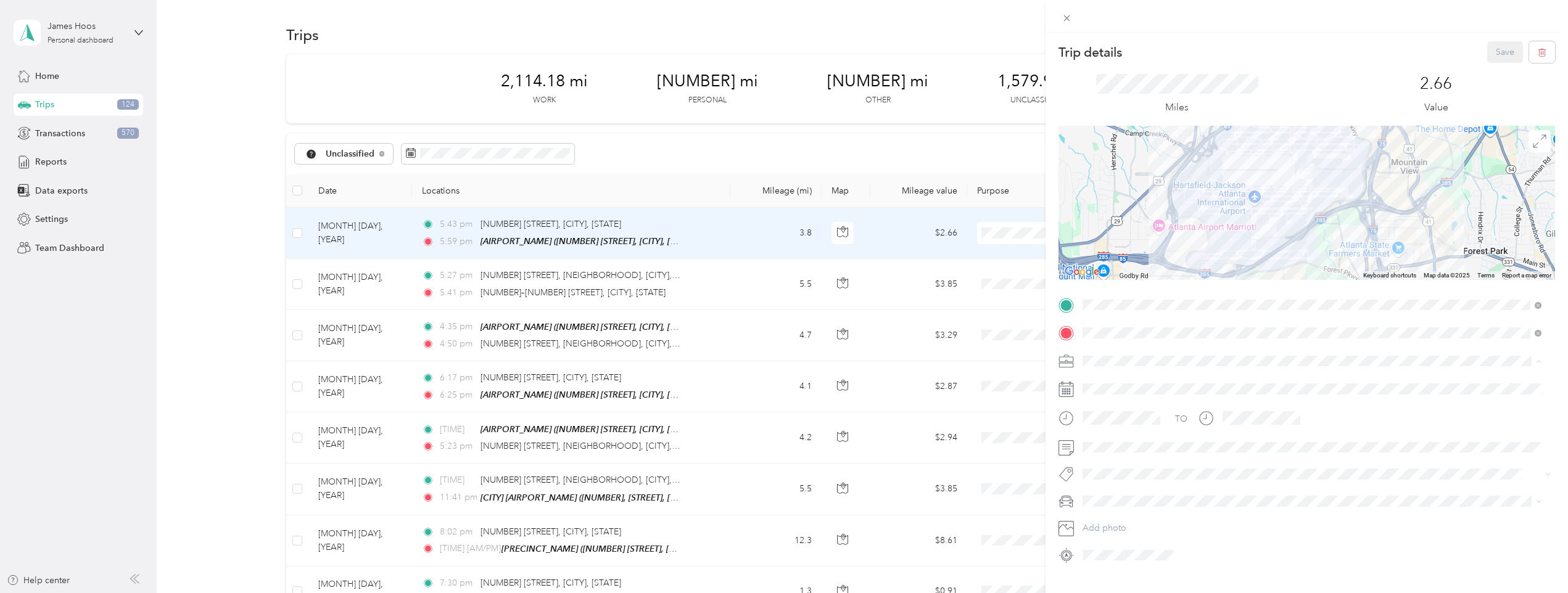 click on "[NAME] Llc" at bounding box center [1312, 453] 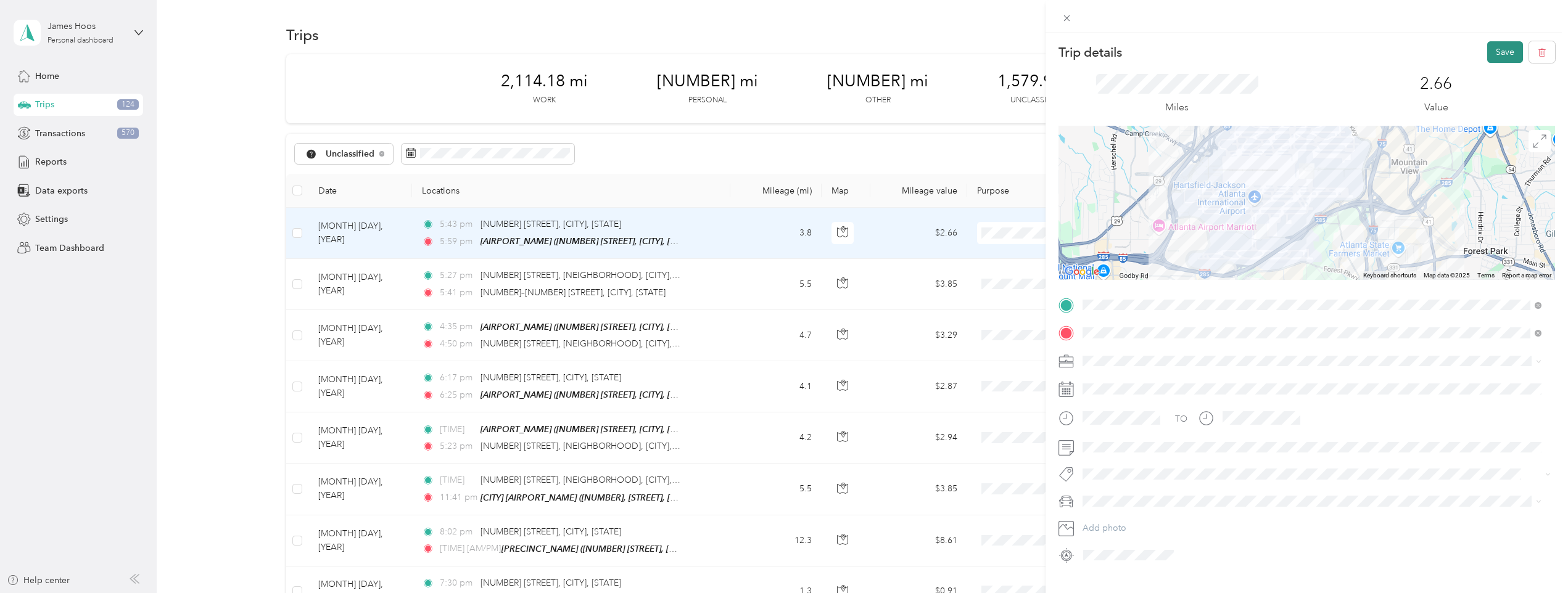 click on "Save" at bounding box center (1505, 52) 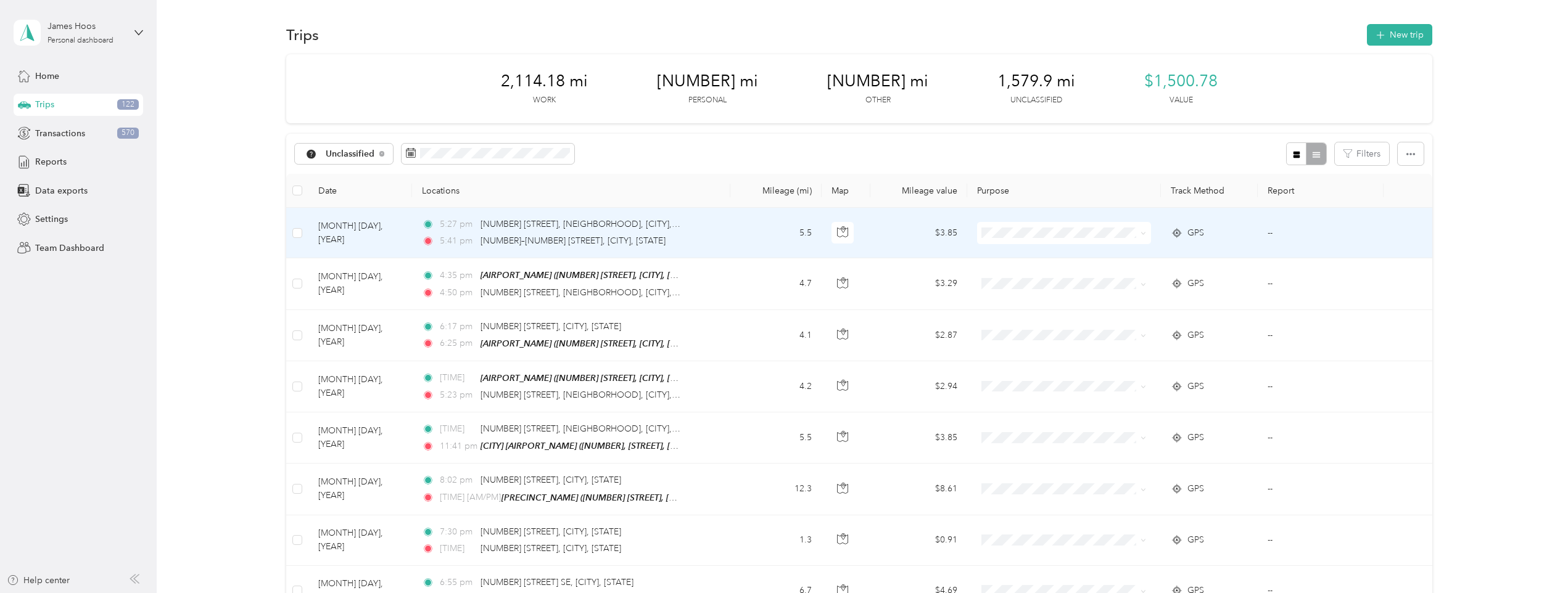 click on "5:41 pm [NUMBER]–[NUMBER] [STREET], [CITY], [STATE]" at bounding box center (571, 233) 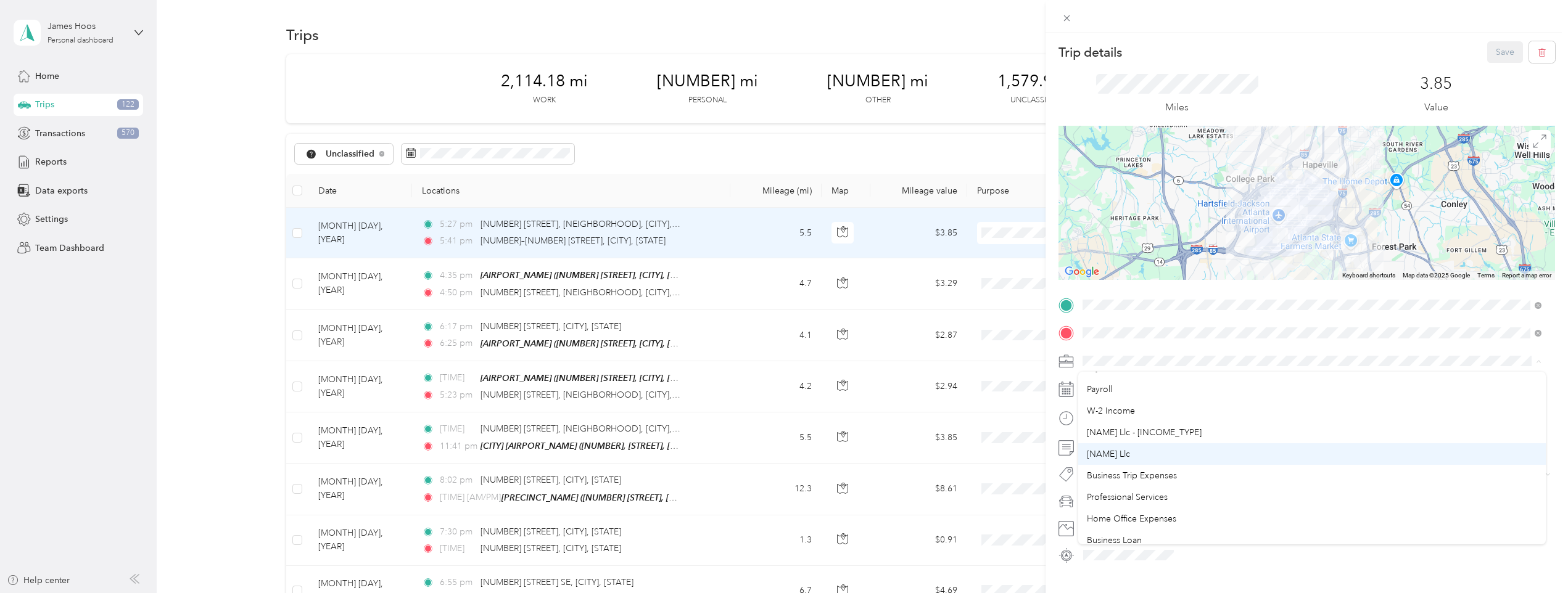 scroll, scrollTop: 123, scrollLeft: 0, axis: vertical 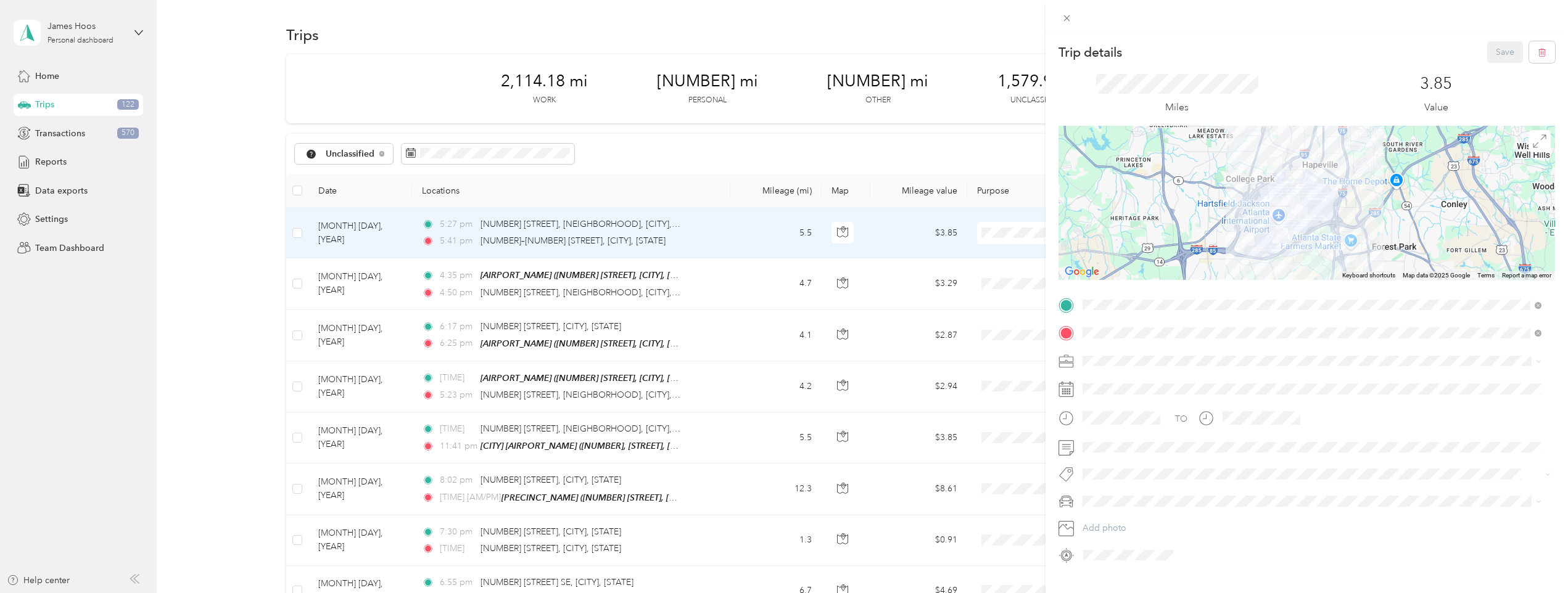 click on "[NAME] Llc" at bounding box center [1312, 452] 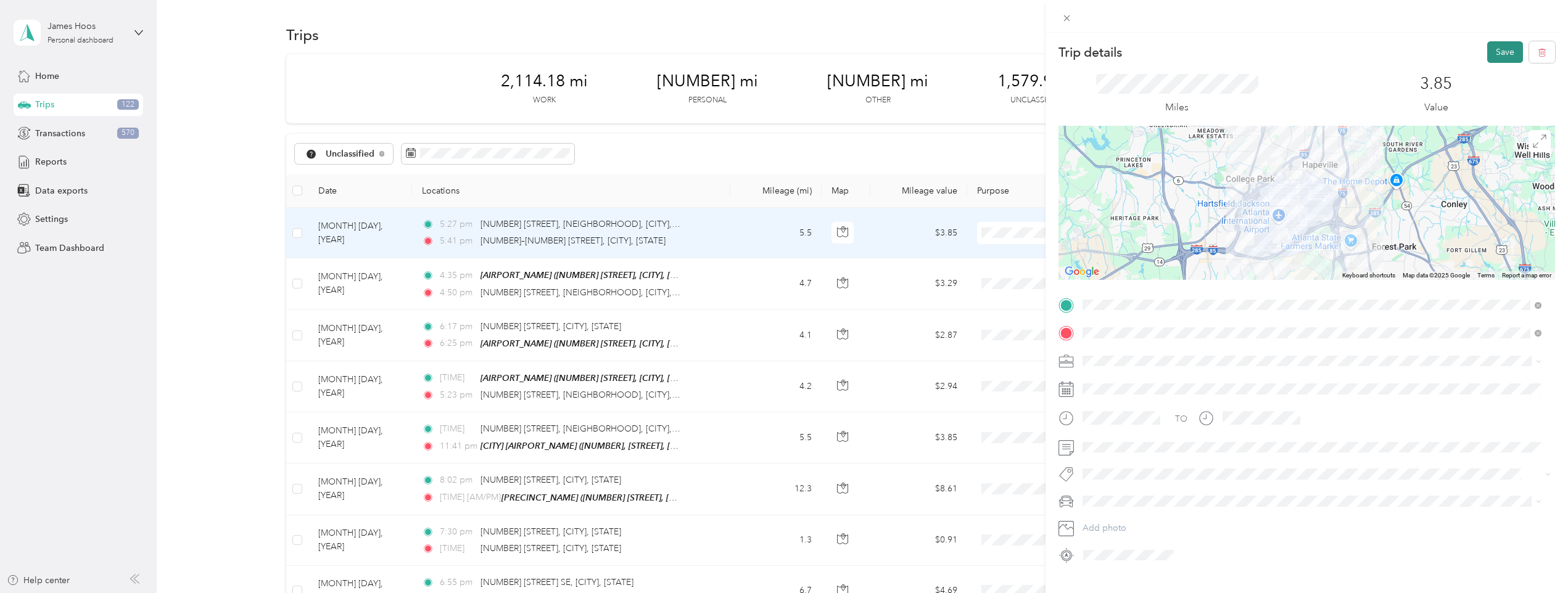 click on "Save" at bounding box center [1505, 52] 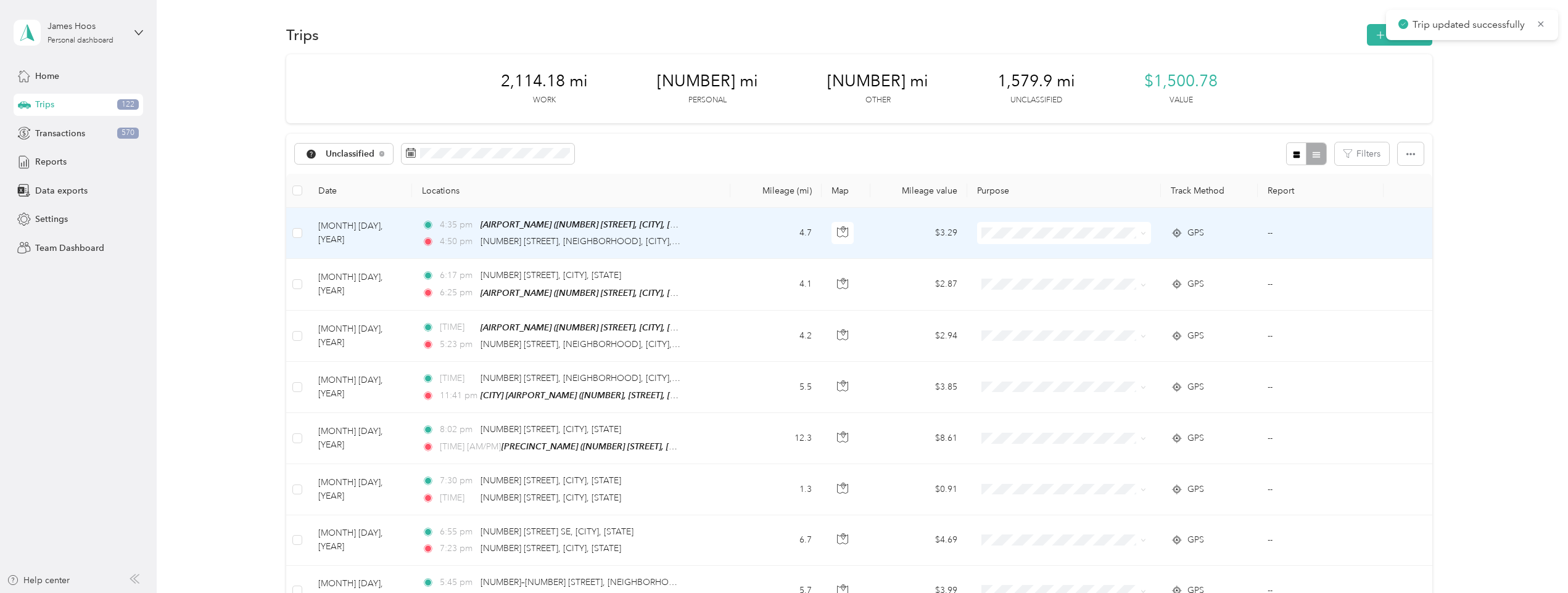click on "[TIME] [AIRPORT_NAME] ([NUMBER] [STREET], [CITY], [STATE]) [TIME] [NUMBER] [STREET], [NEIGHBORHOOD], [CITY], [STATE]" at bounding box center (571, 233) 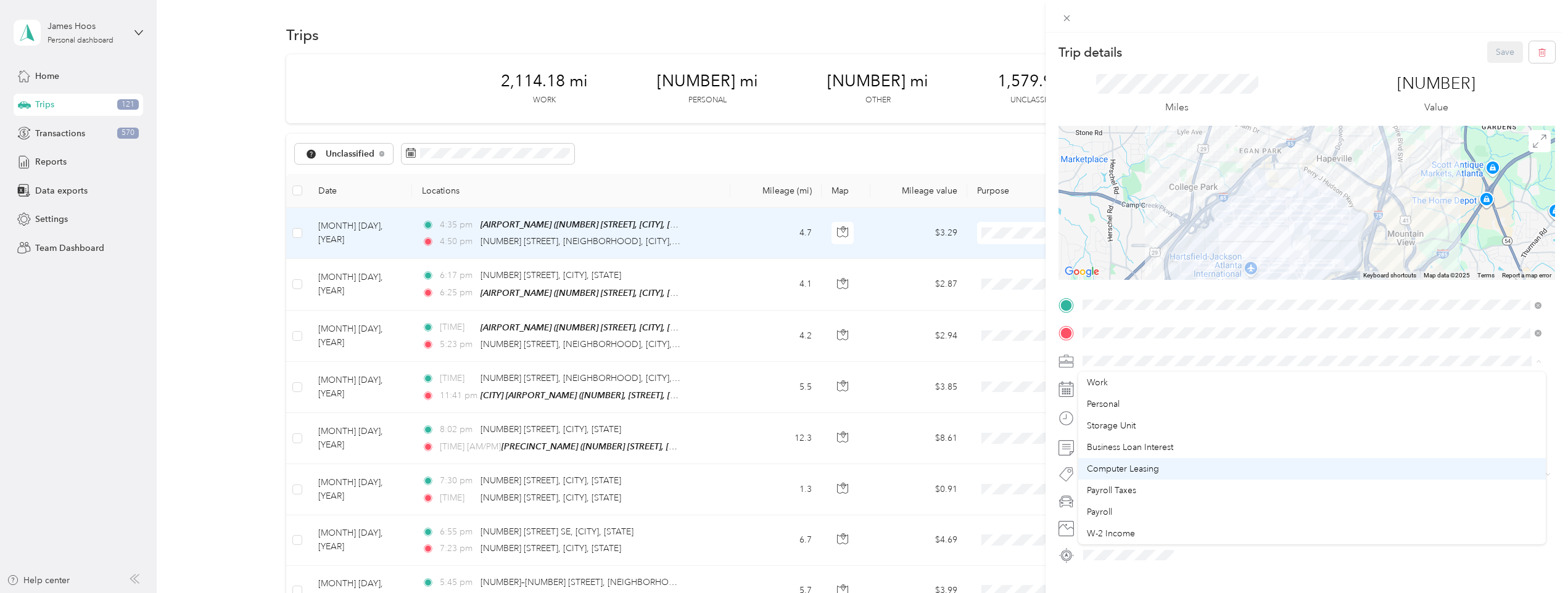 scroll, scrollTop: 62, scrollLeft: 0, axis: vertical 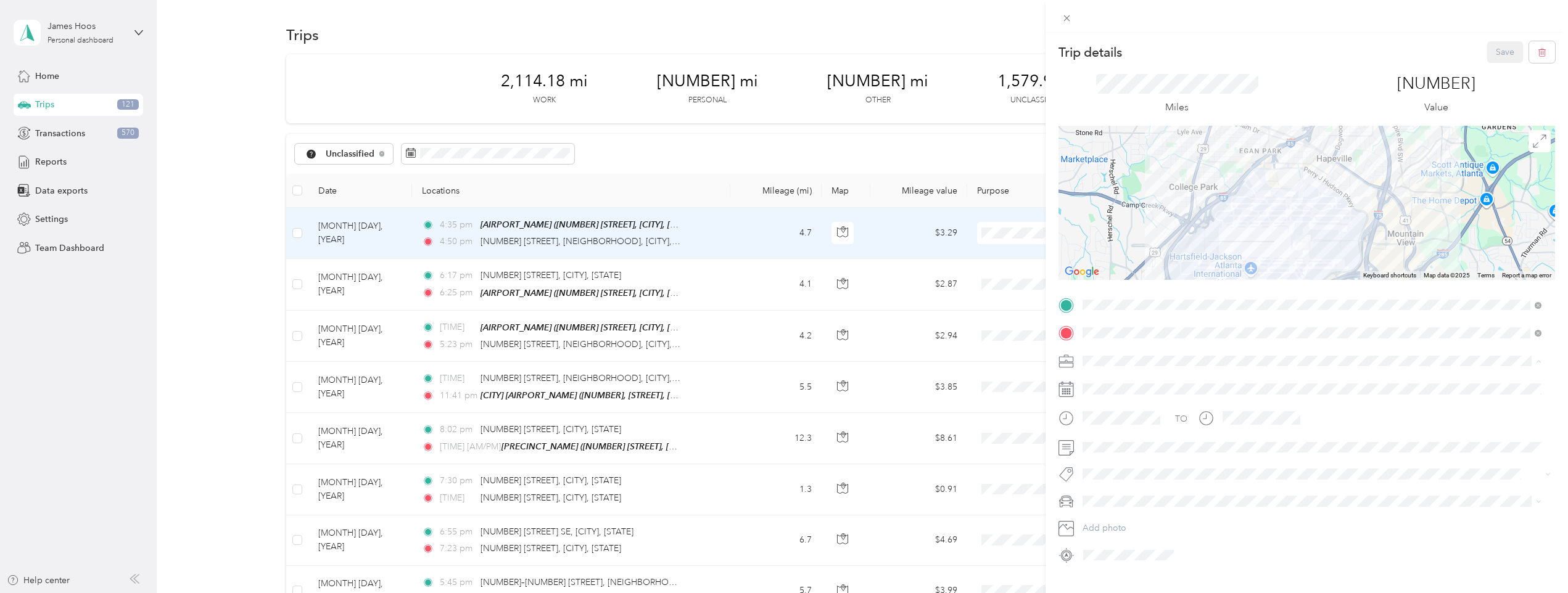 click on "[NAME] Llc" at bounding box center (1312, 515) 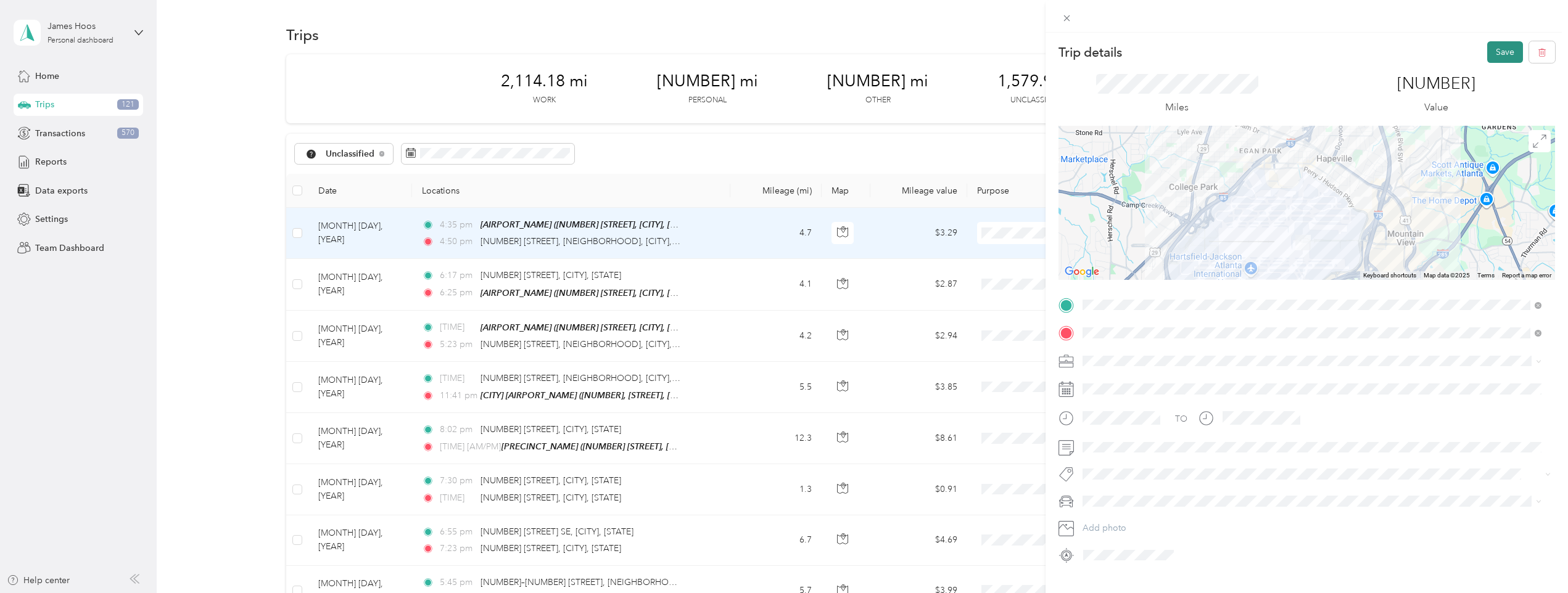 click on "Save" at bounding box center (1505, 52) 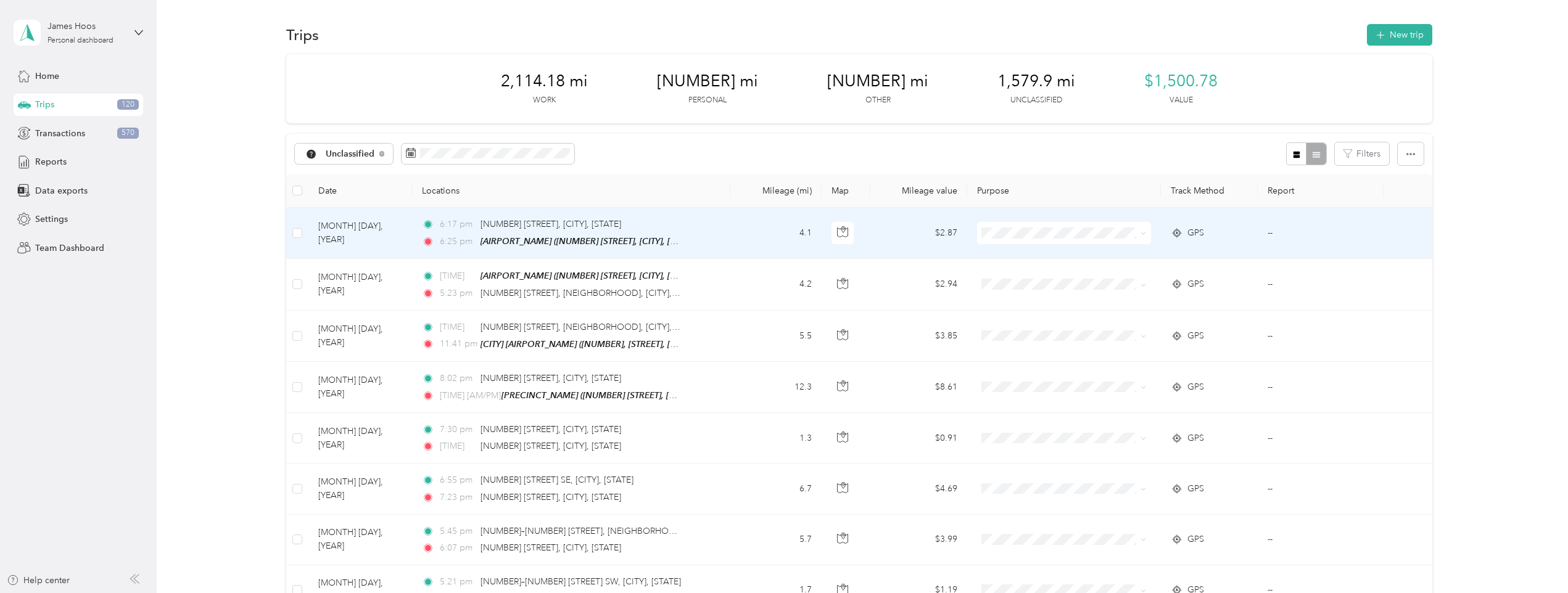 click on "4.1" at bounding box center (776, 233) 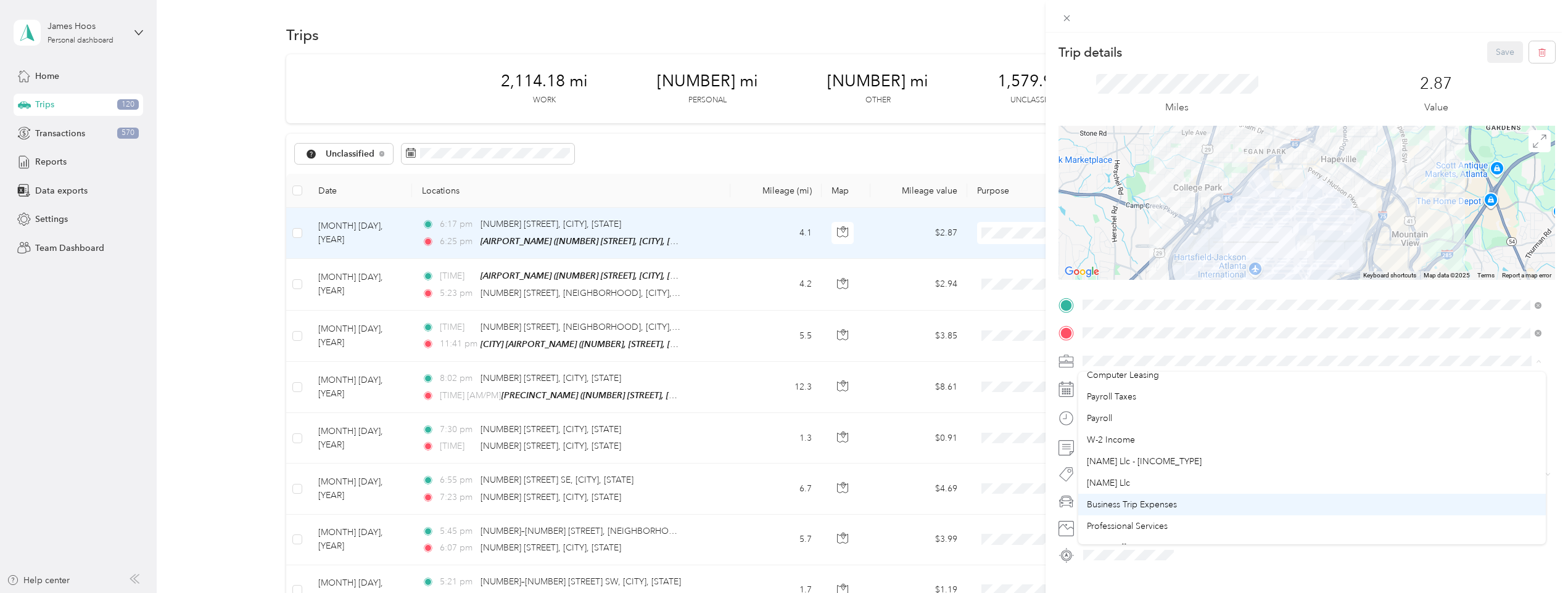 scroll, scrollTop: 185, scrollLeft: 0, axis: vertical 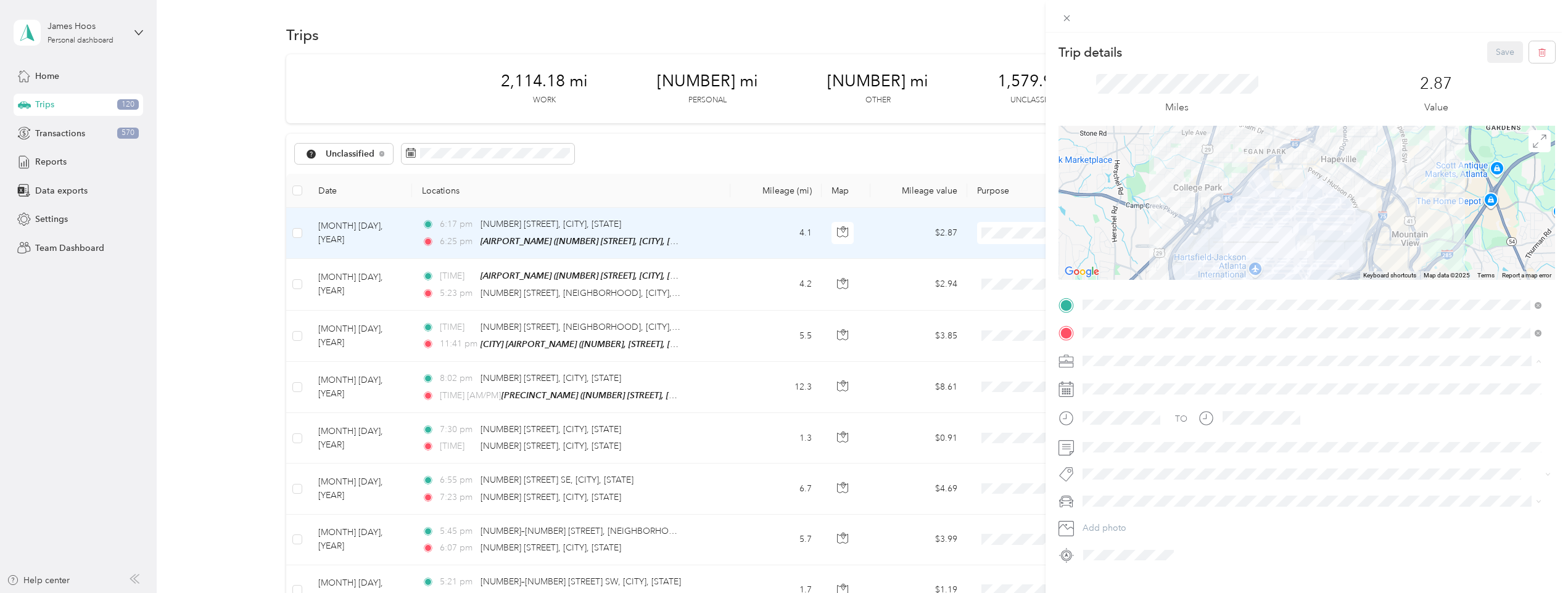 click on "[NAME] Llc" at bounding box center (1312, 391) 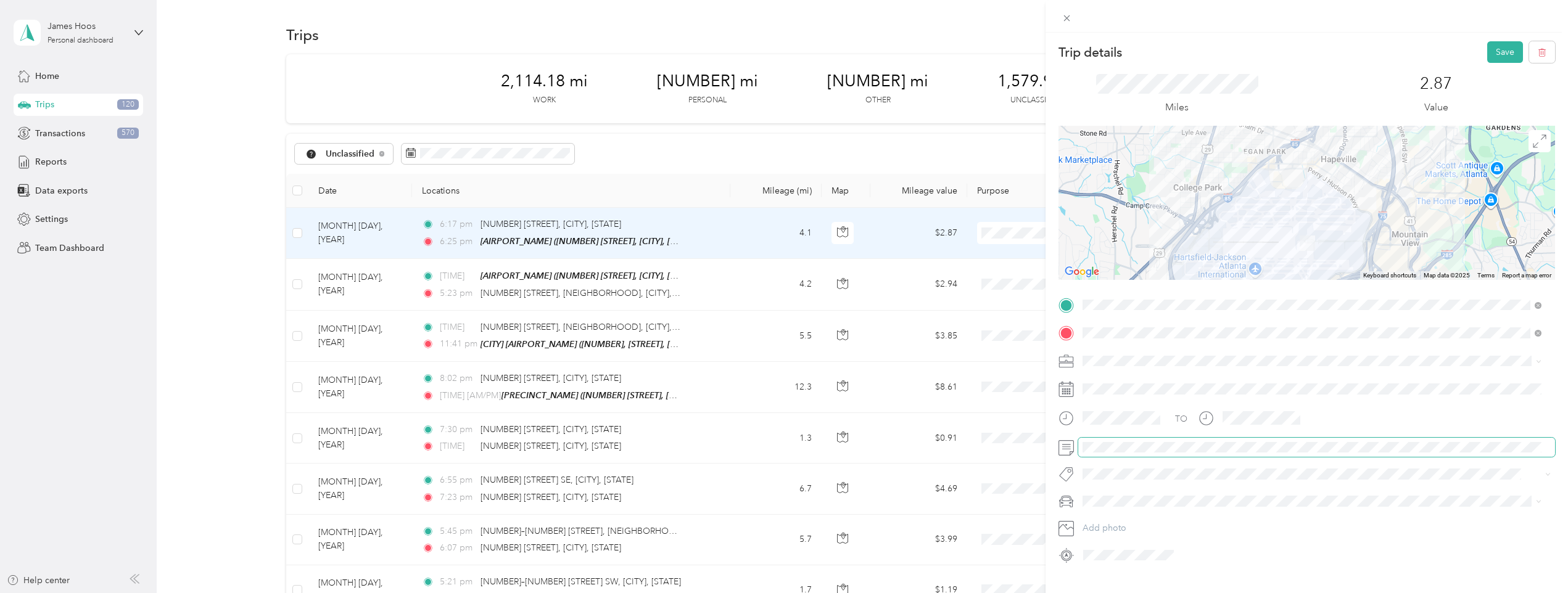 click at bounding box center [1306, 448] 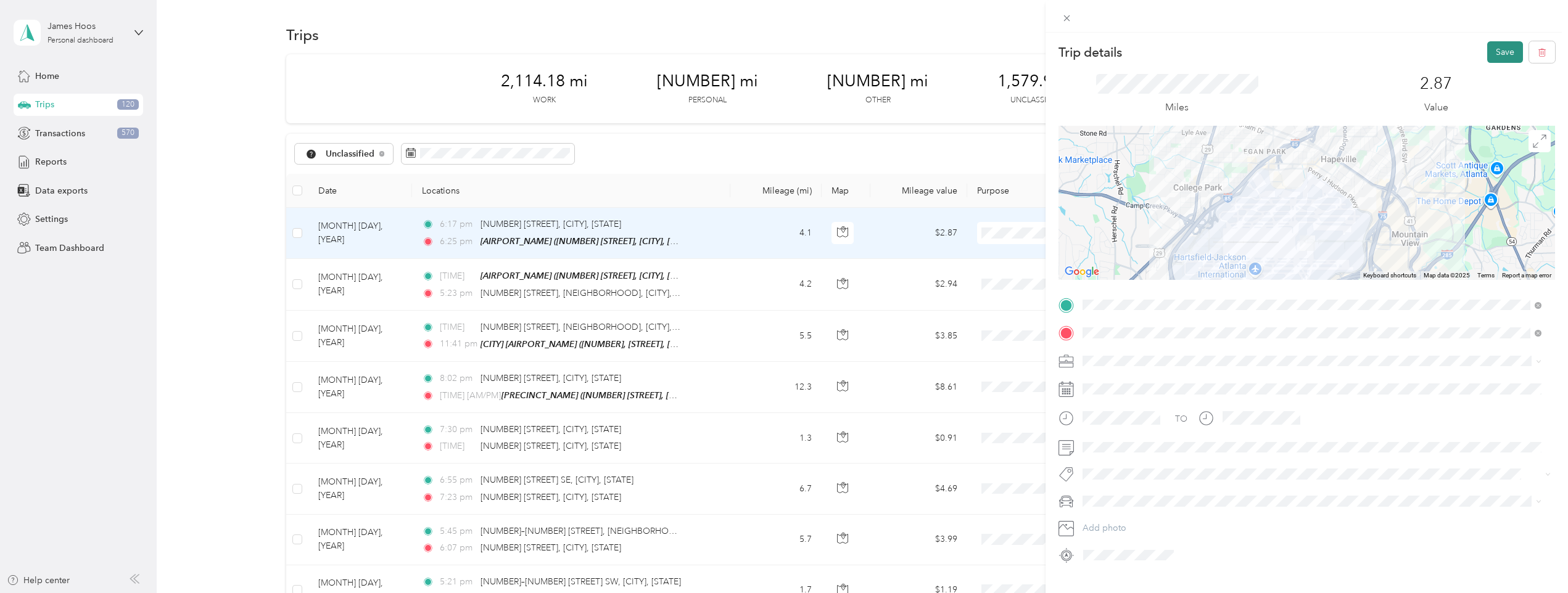 click on "Save" at bounding box center [1505, 52] 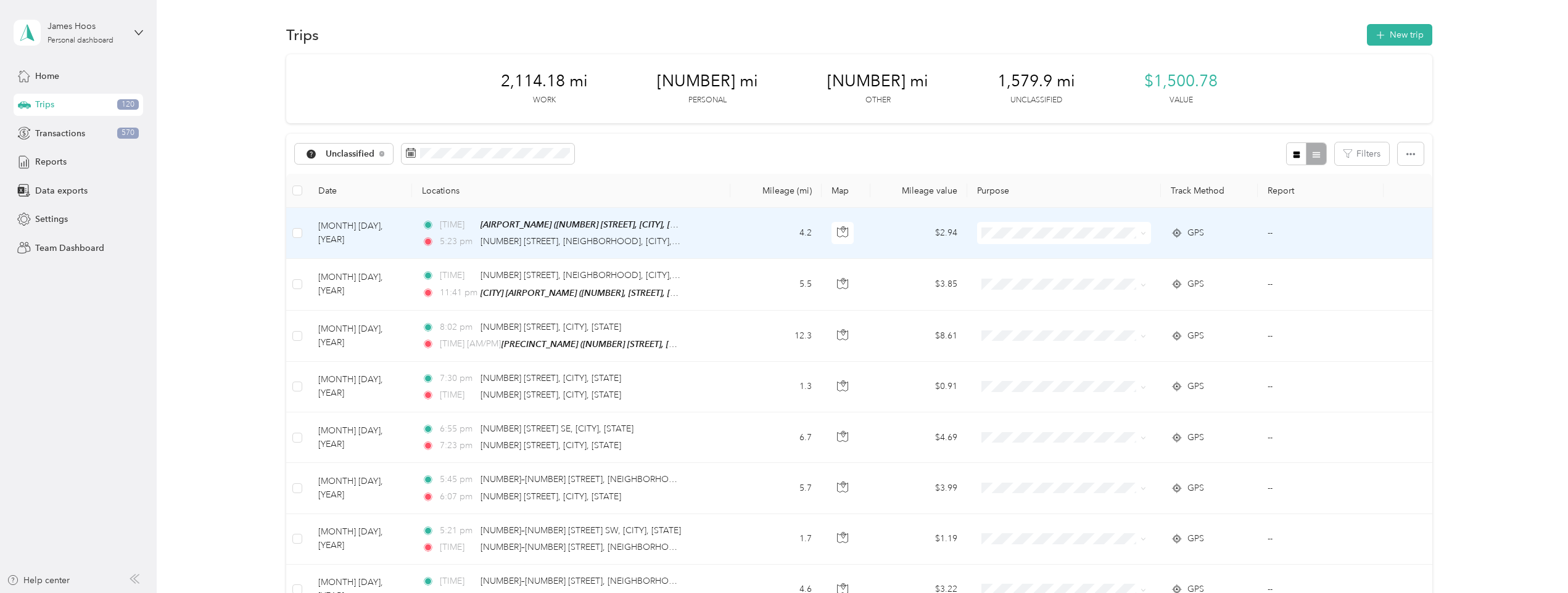 click on "[TIME] [AM/PM] [AIRPORT_NAME] ([NUMBER] [STREET], [CITY], [STATE]) [TIME] [AM/PM] [NUMBER] [STREET], [NEIGHBORHOOD], [CITY], [STATE]" at bounding box center (571, 233) 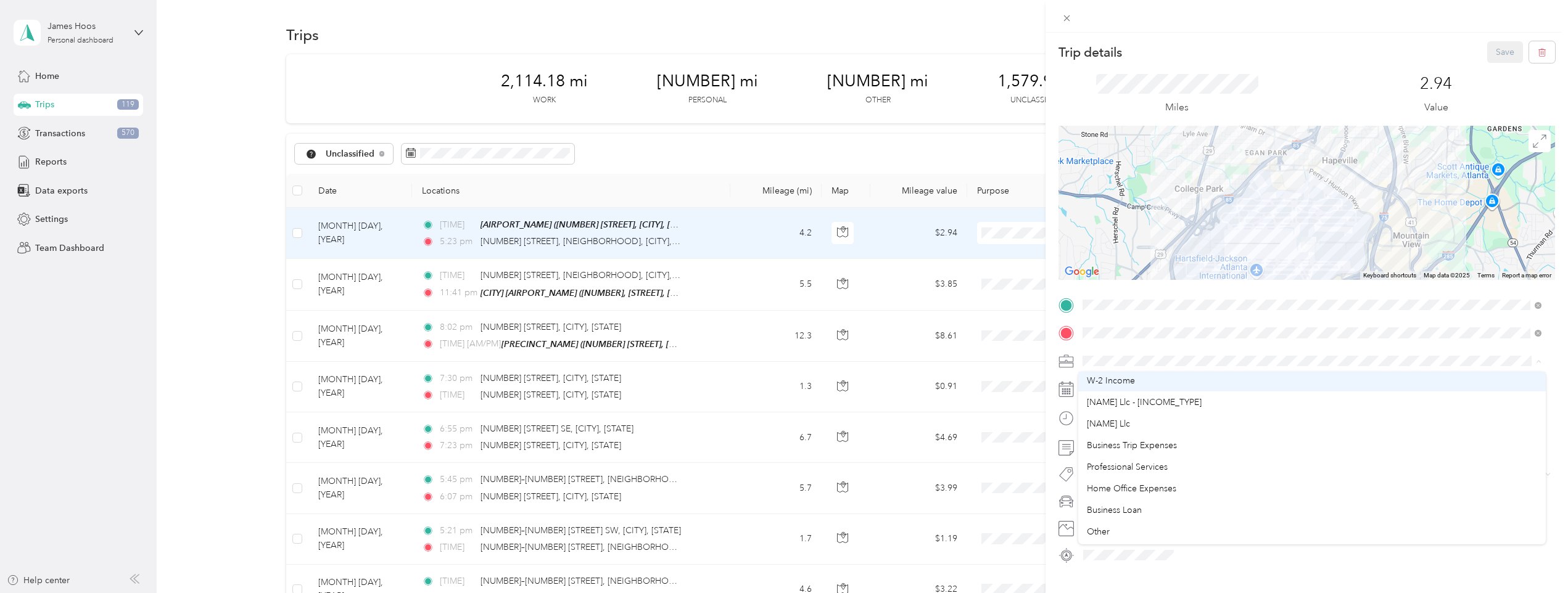 scroll, scrollTop: 123, scrollLeft: 0, axis: vertical 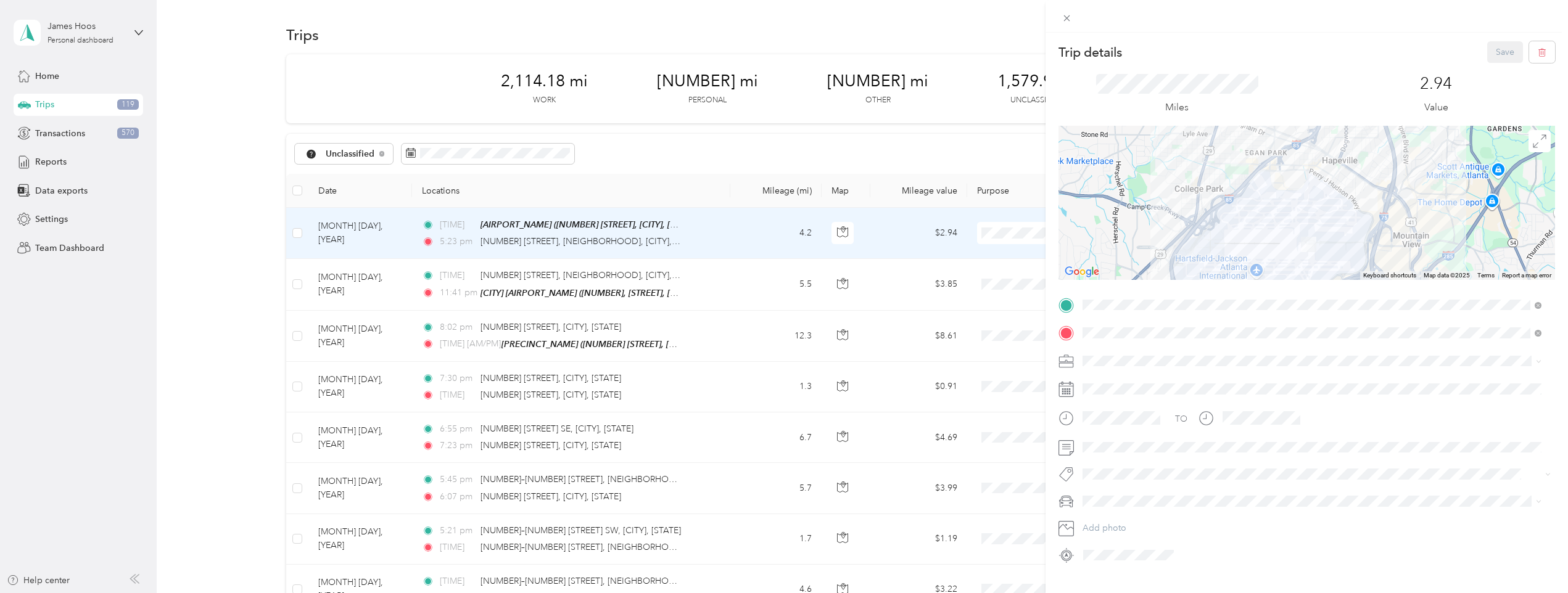 click on "[NAME] Llc" at bounding box center (1312, 452) 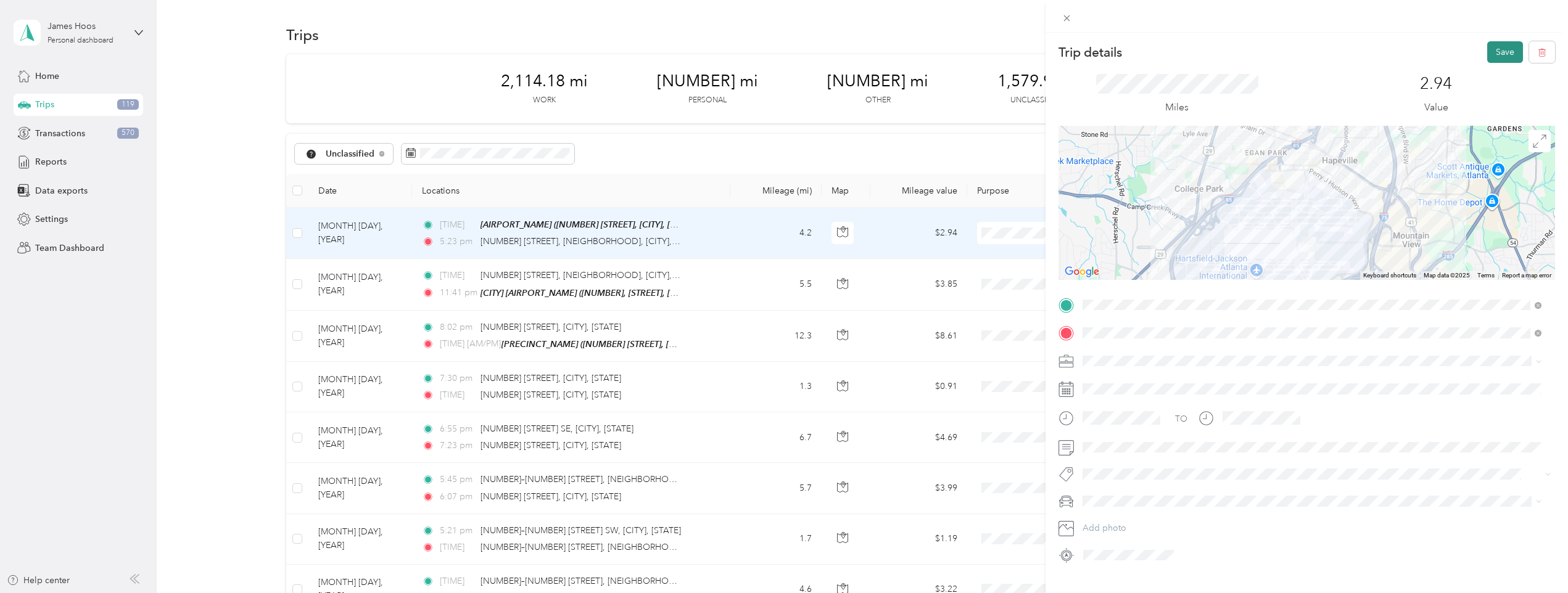 click on "Save" at bounding box center [1505, 52] 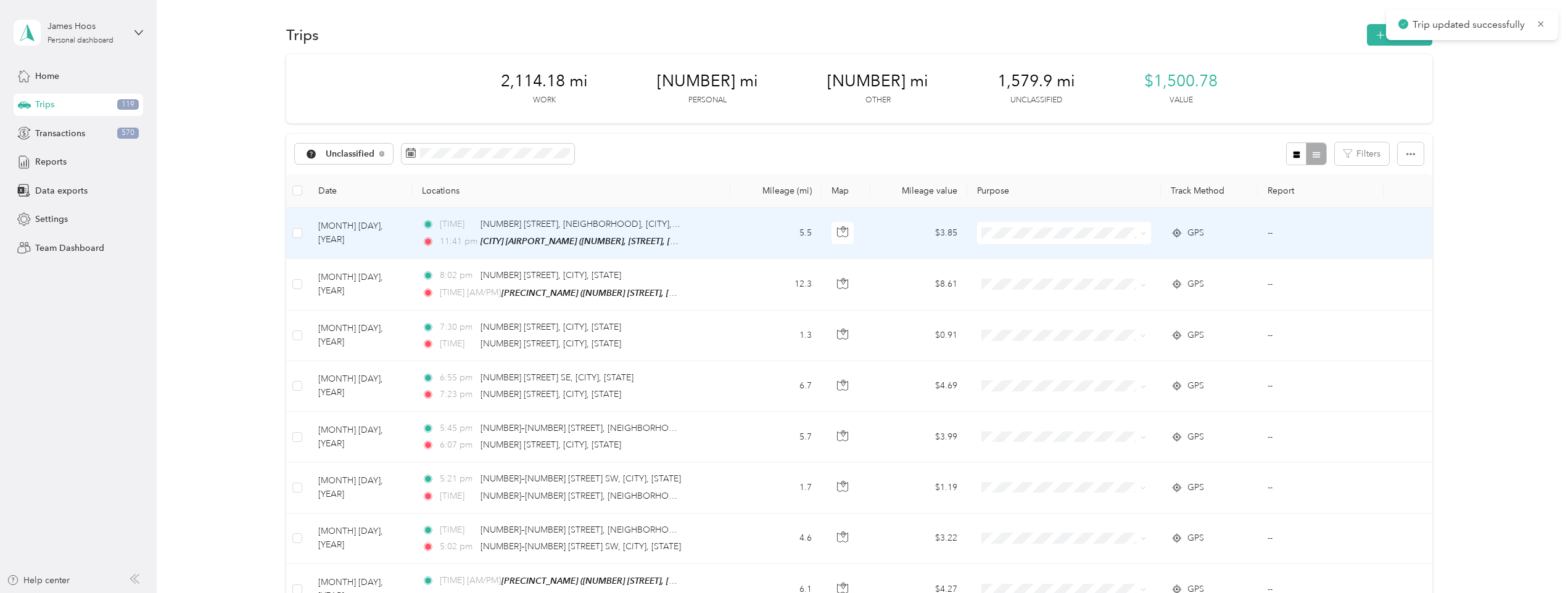 click on "[TIME] [NUMBER] [STREET], [NEIGHBORHOOD], [CITY], [STATE] [TIME] [CITY] [AIRPORT_NAME] ([NUMBER], [STREET], [CITY], [STATE], [COUNTRY] , [CITY], [STATE])" at bounding box center (571, 233) 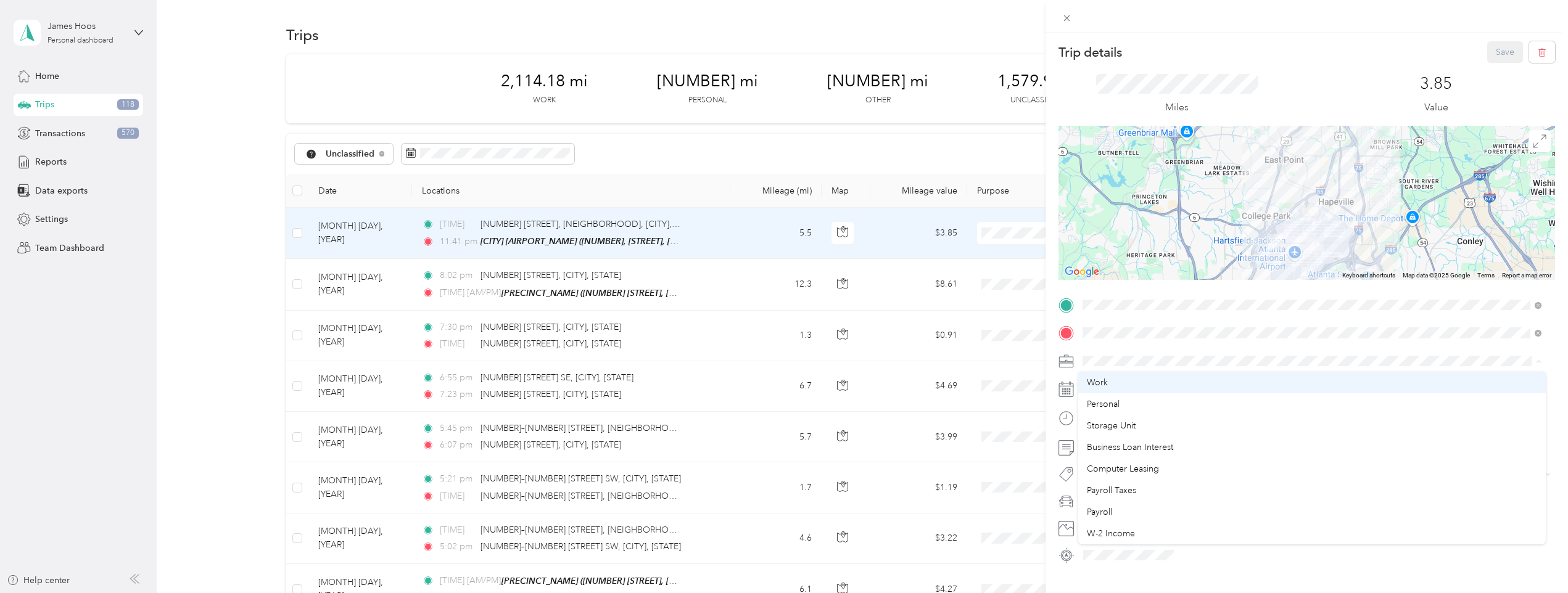 scroll, scrollTop: 123, scrollLeft: 0, axis: vertical 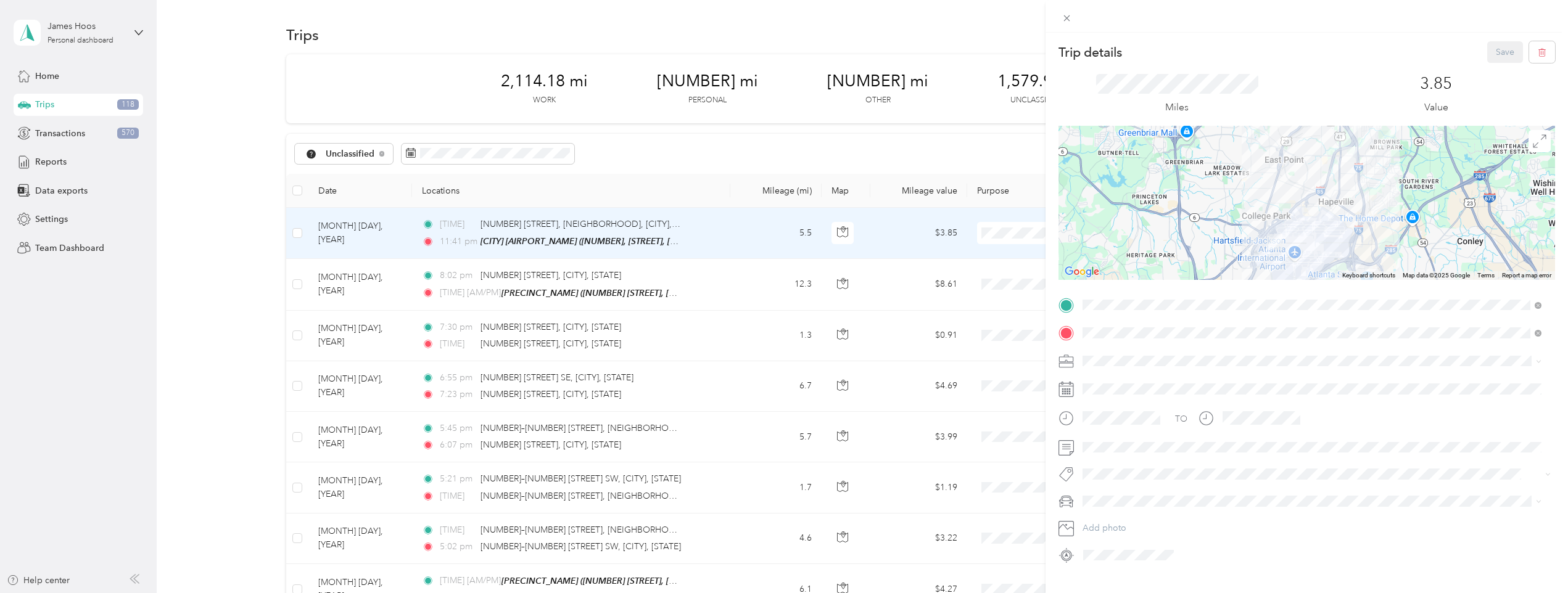 click on "[NAME] Llc" at bounding box center (1312, 451) 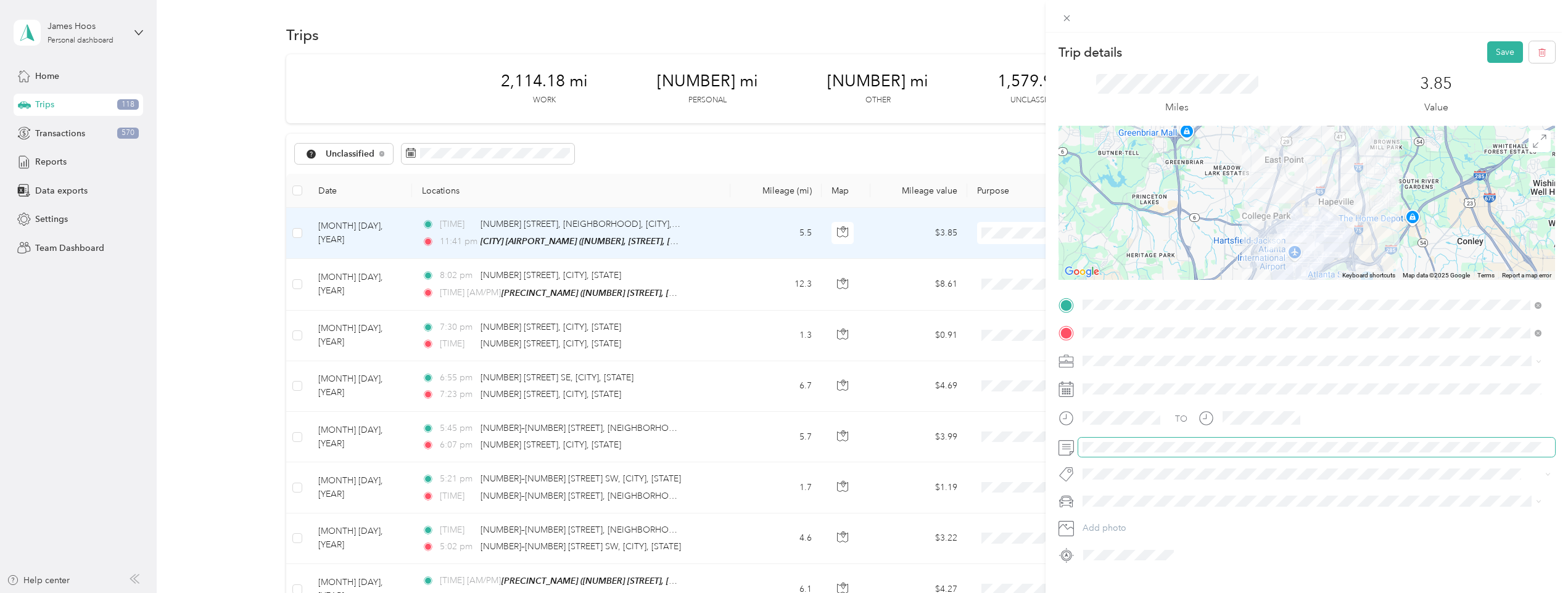 click at bounding box center (1316, 448) 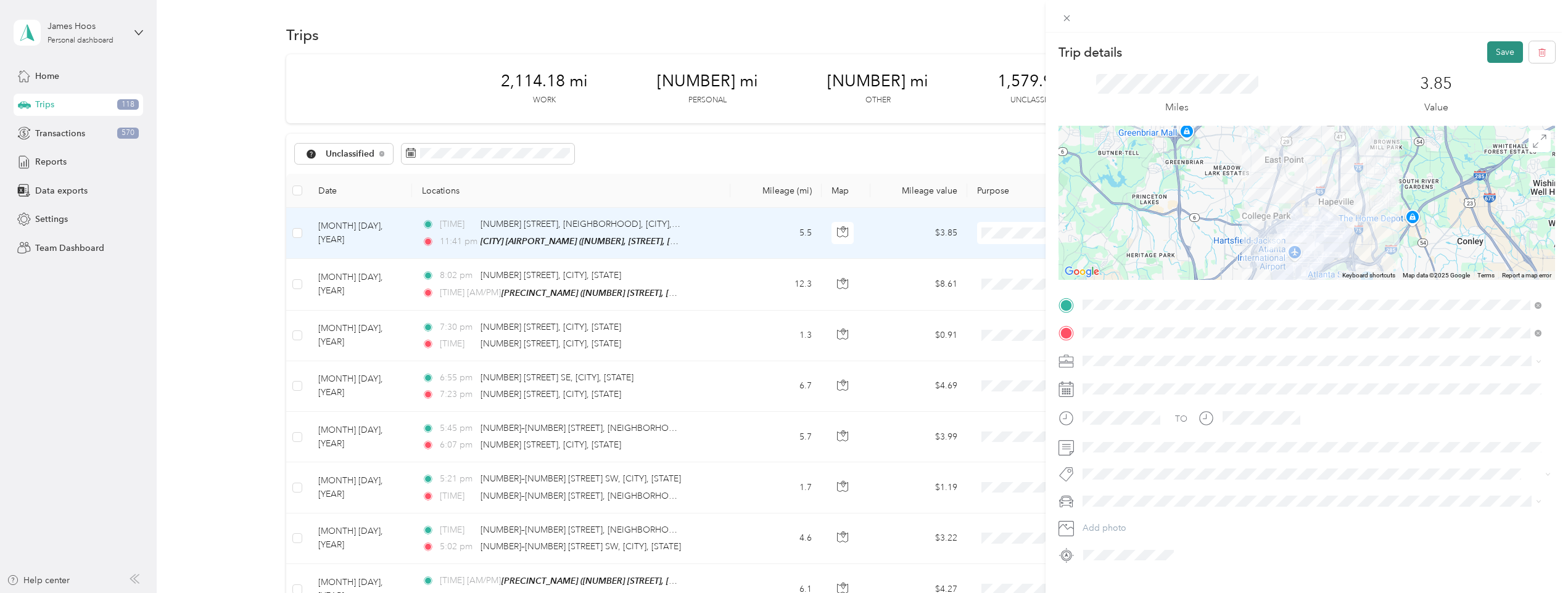 click on "Save" at bounding box center (1505, 52) 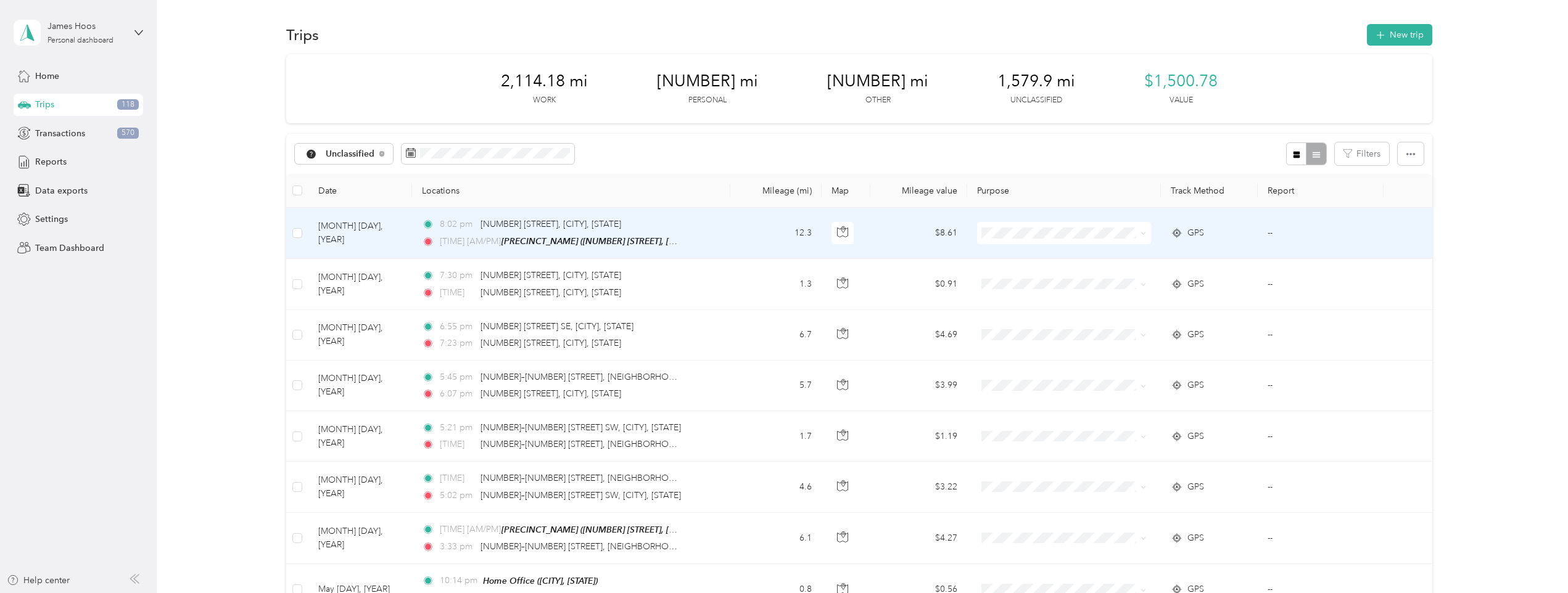 click on "12.3" at bounding box center (776, 233) 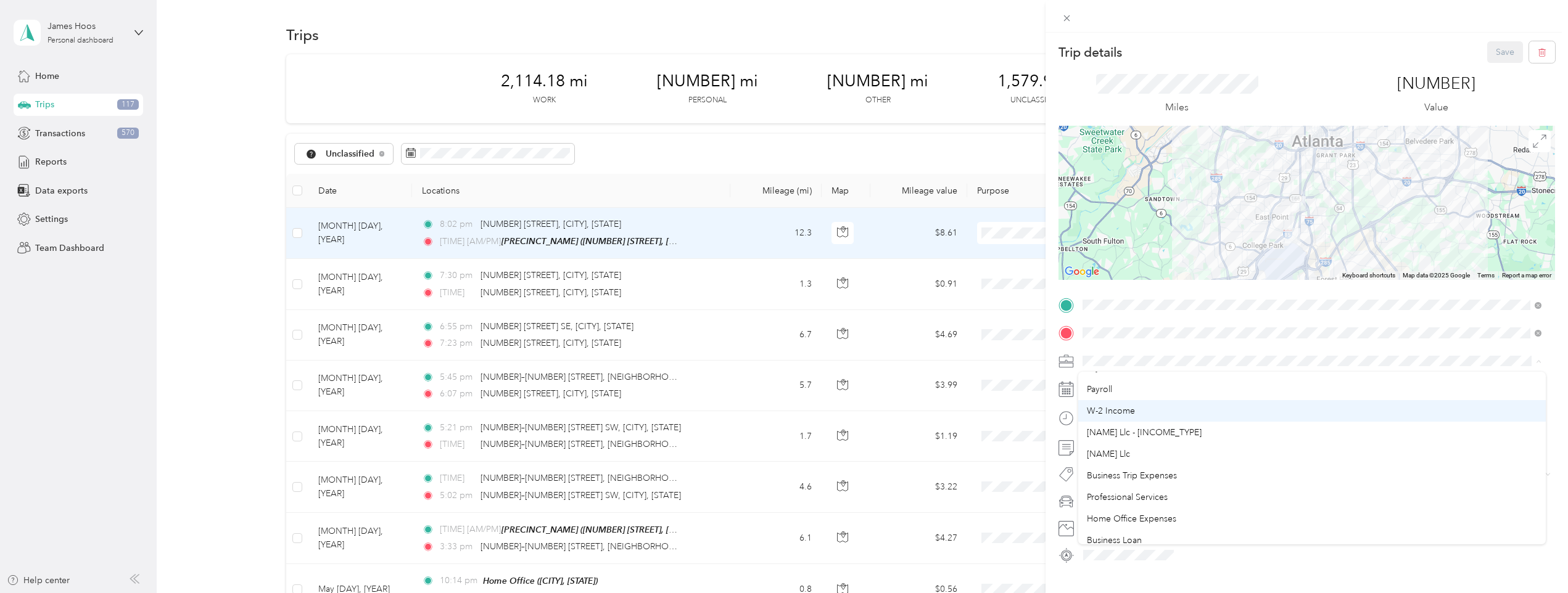 scroll, scrollTop: 123, scrollLeft: 0, axis: vertical 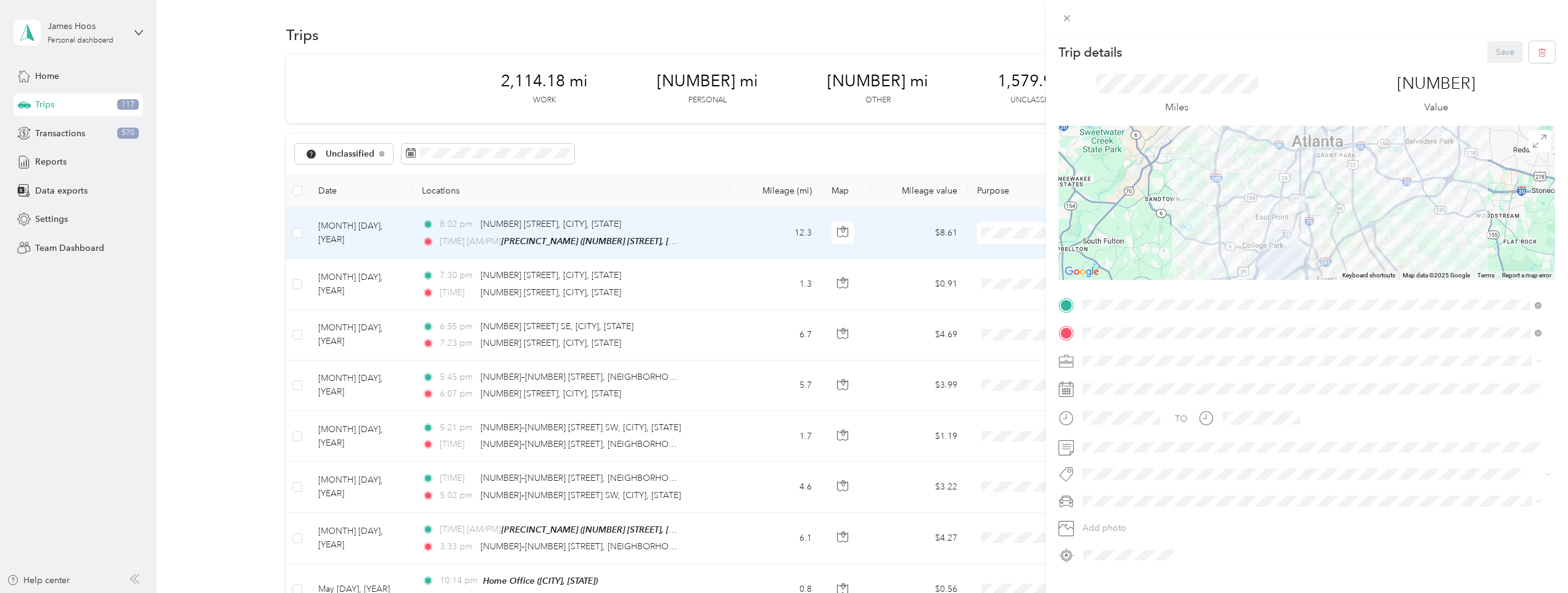 click on "[NAME] Llc" at bounding box center [1312, 452] 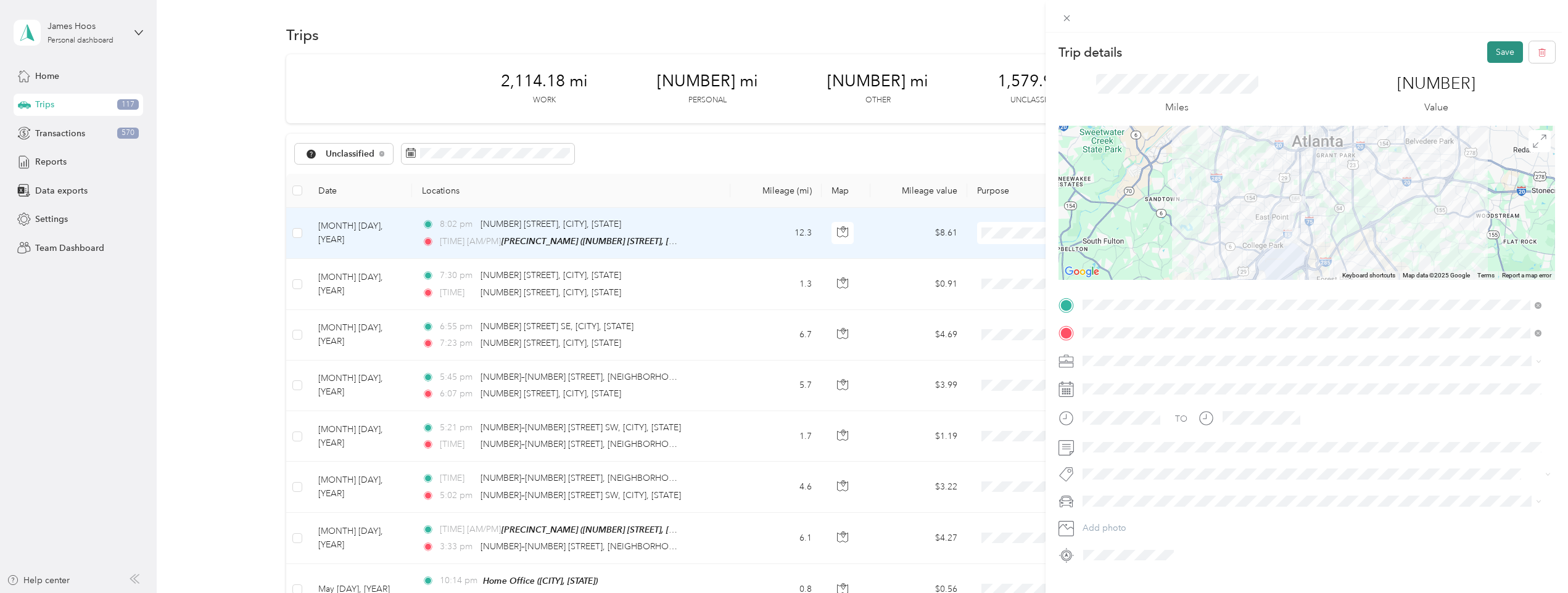 click on "Save" at bounding box center (1505, 52) 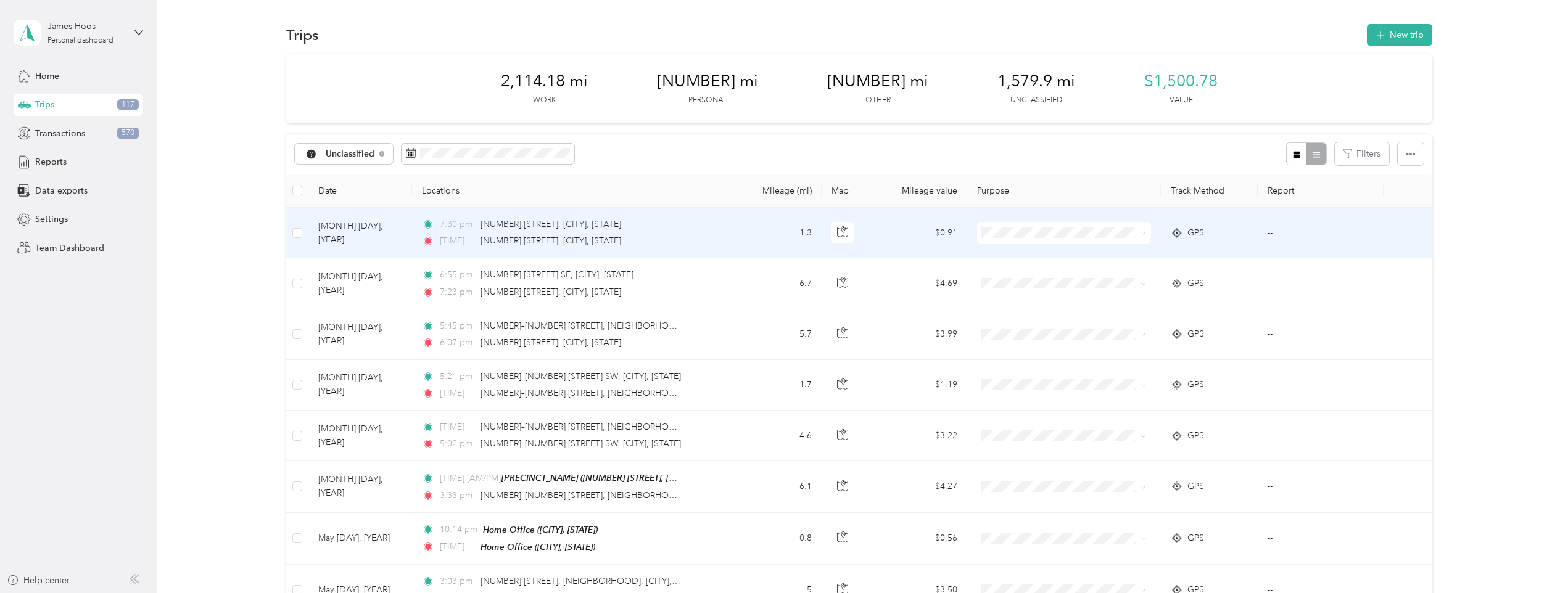 click at bounding box center (297, 233) 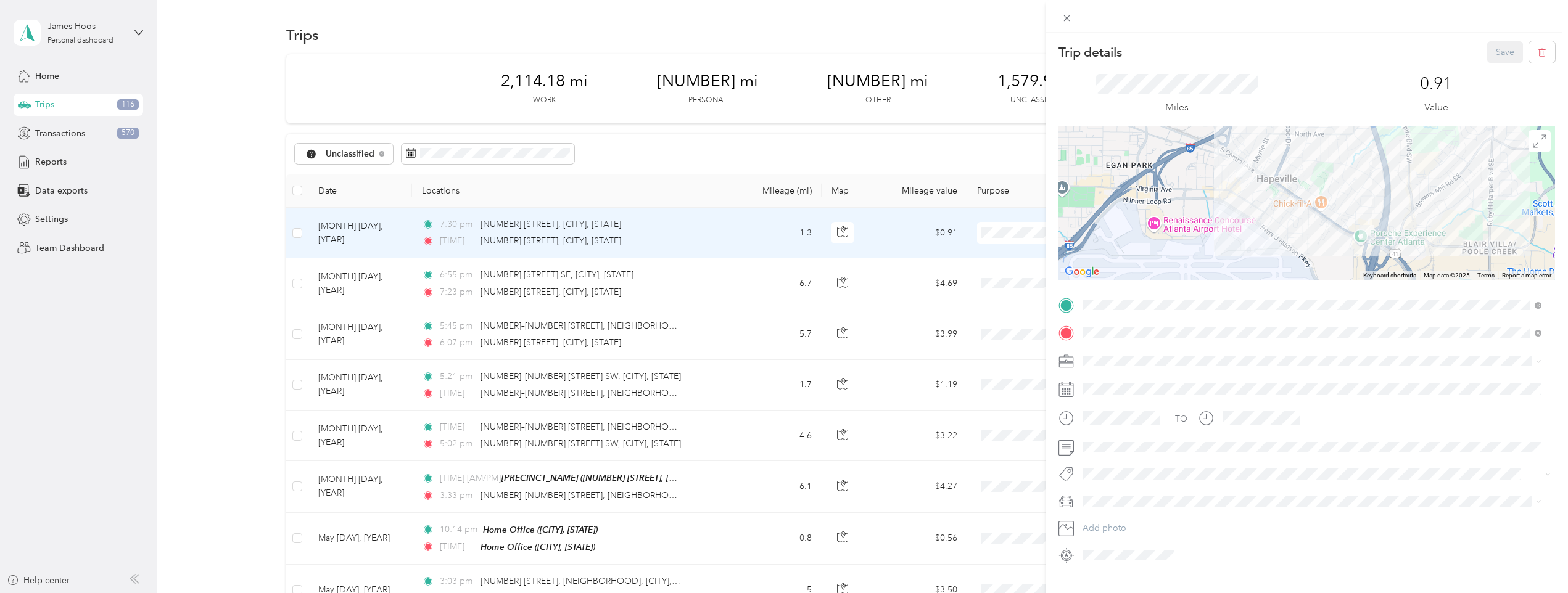 click on "Trip details Save This trip cannot be edited because it is either under review, approved, or paid. Contact your Team Manager to edit it. Miles [DECIMAL] Value  ← Move left by [DECIMAL] → Move right by [DECIMAL] ↑ Move up by [DECIMAL] ↓ Move down by [DECIMAL] + Zoom in by [DECIMAL] - Zoom out by [DECIMAL] Home Jump left by [DECIMAL] End Jump right by [DECIMAL] Page Up Jump up by [DECIMAL] Page Down Jump down by [DECIMAL] Keyboard shortcuts Map Data Map data ©[YEAR] Map data ©[YEAR] [NUMBER] m  Click to toggle between metric and imperial units Terms Report a map error TO Add photo" at bounding box center [784, 296] 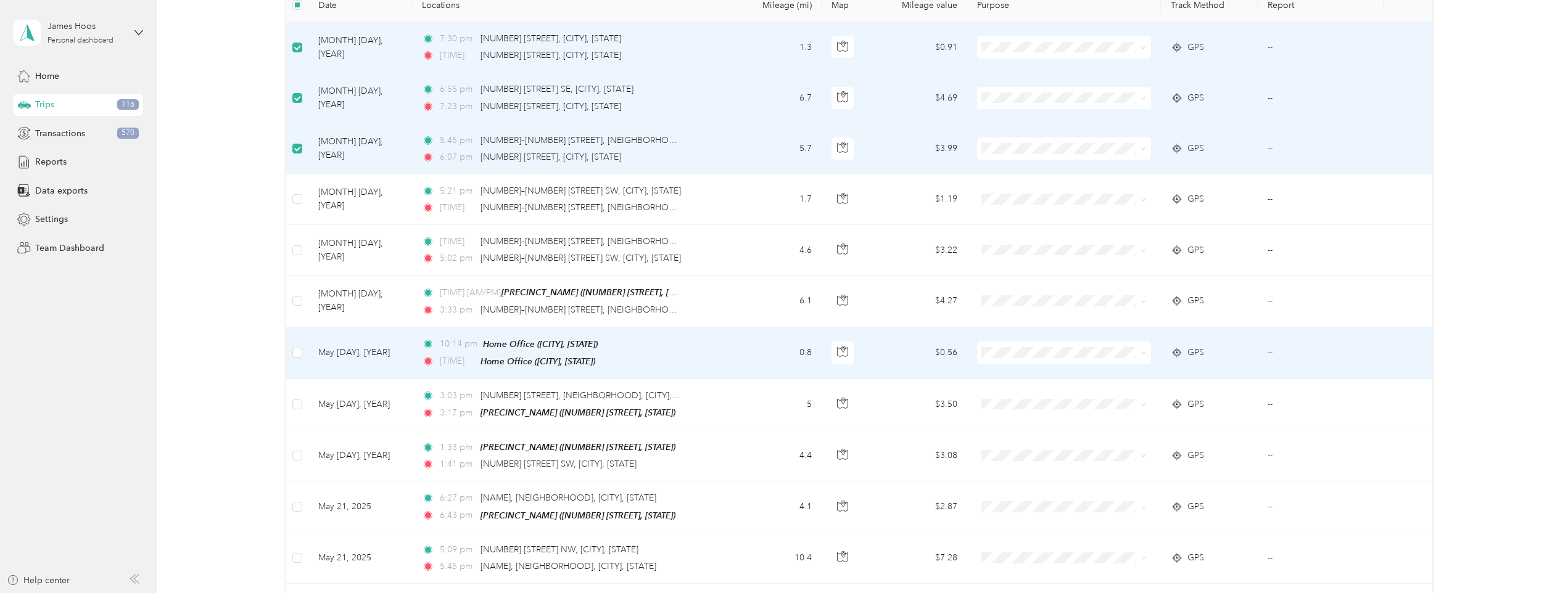 scroll, scrollTop: 185, scrollLeft: 0, axis: vertical 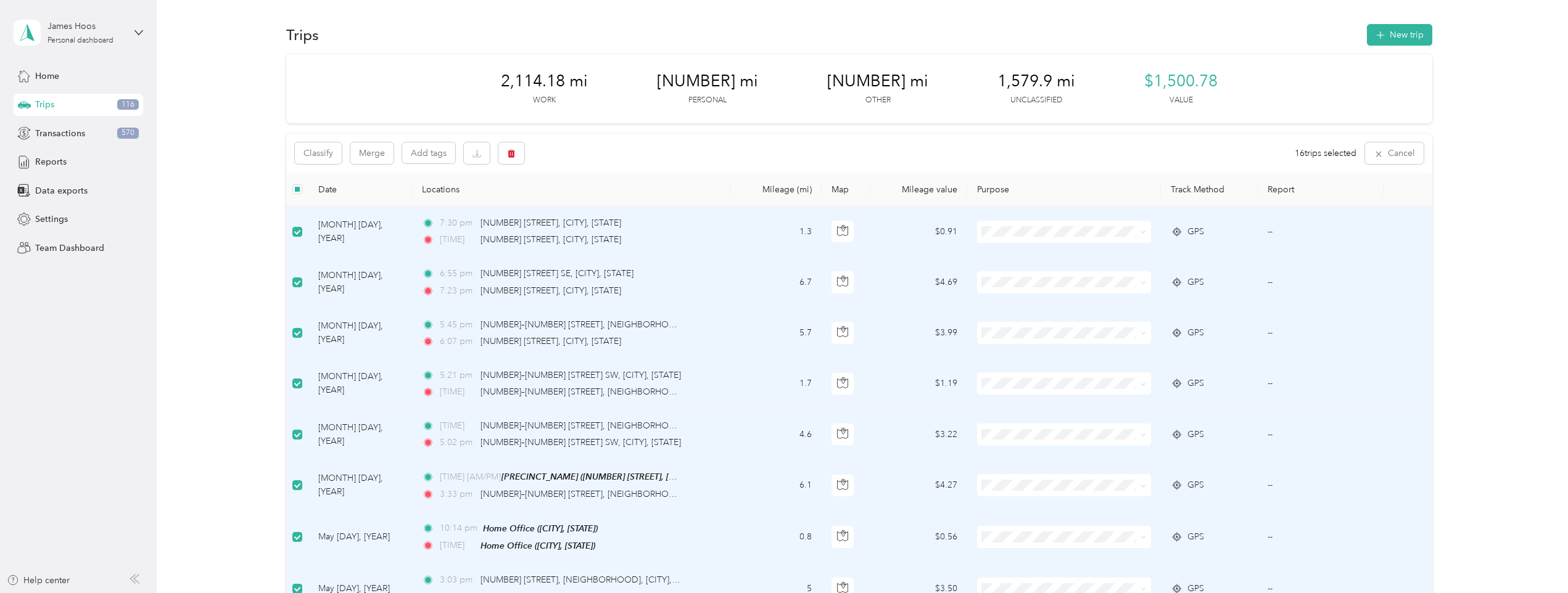 click on "Classify Merge Add tags 16  trips selected Cancel" at bounding box center (859, 153) 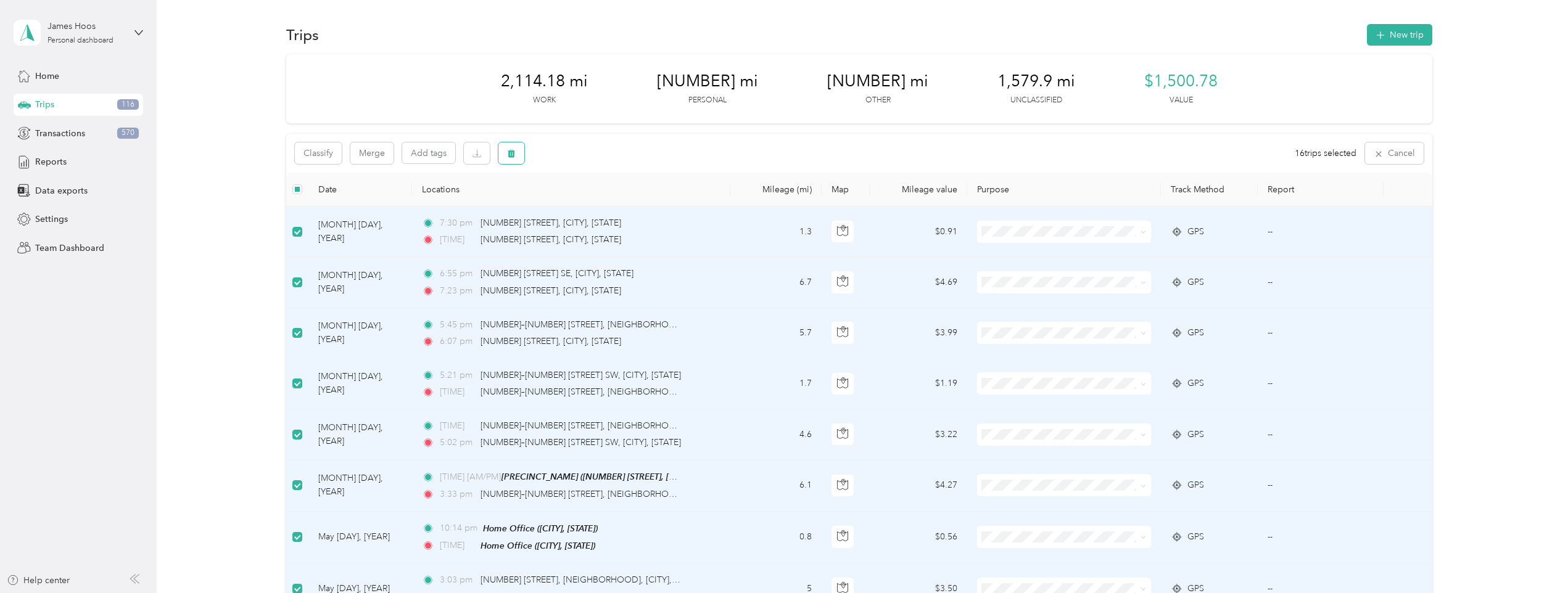 click at bounding box center (511, 153) 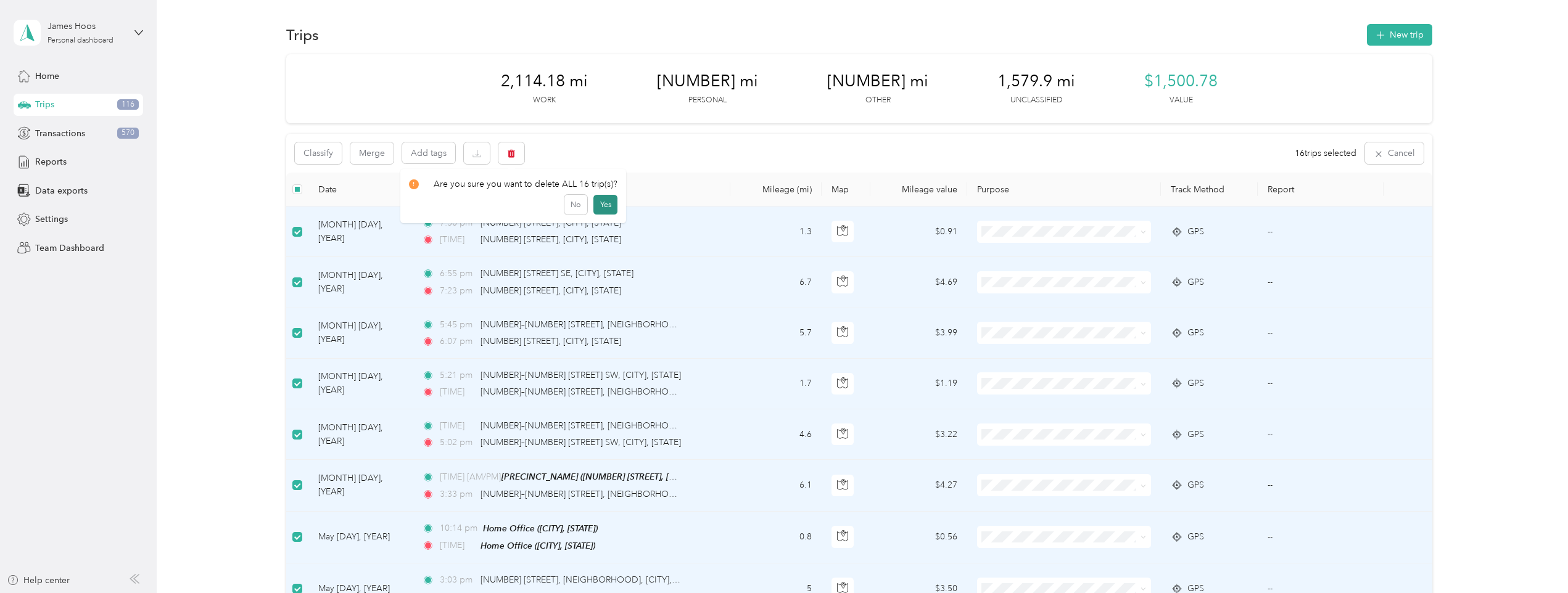 click on "Yes" at bounding box center [605, 205] 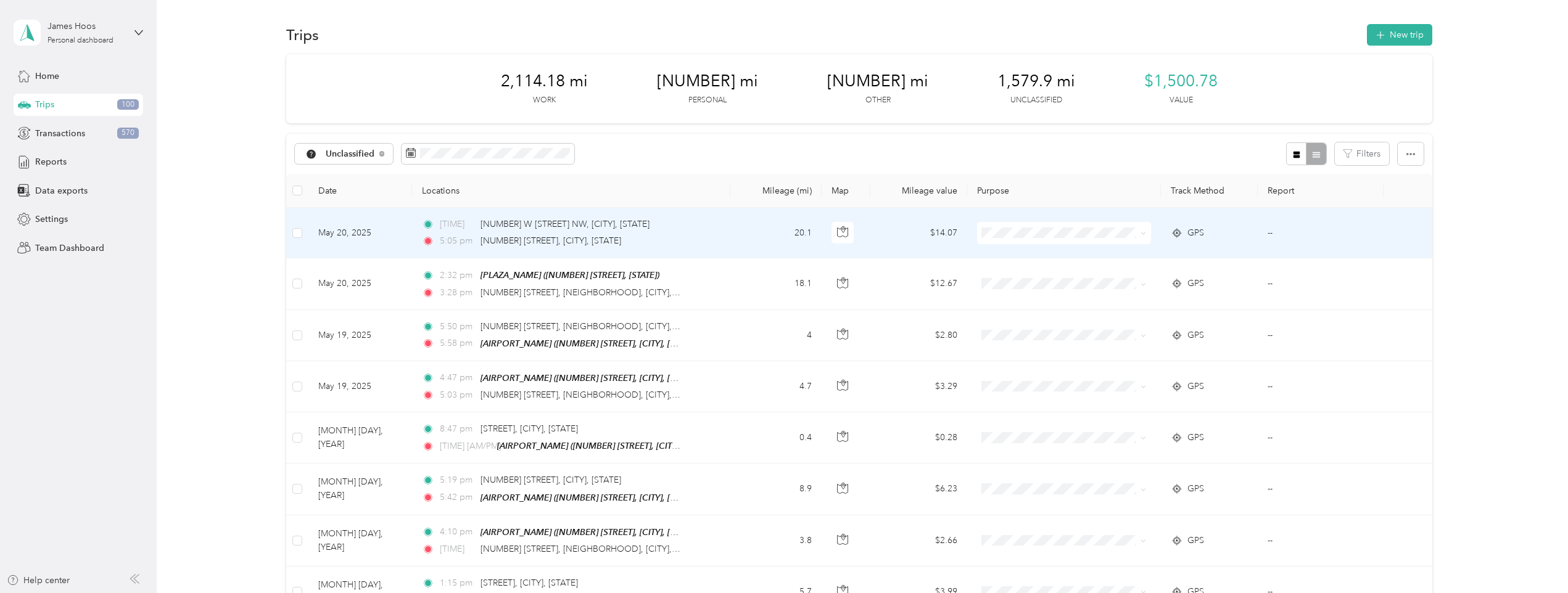 click on "20.1" at bounding box center (776, 233) 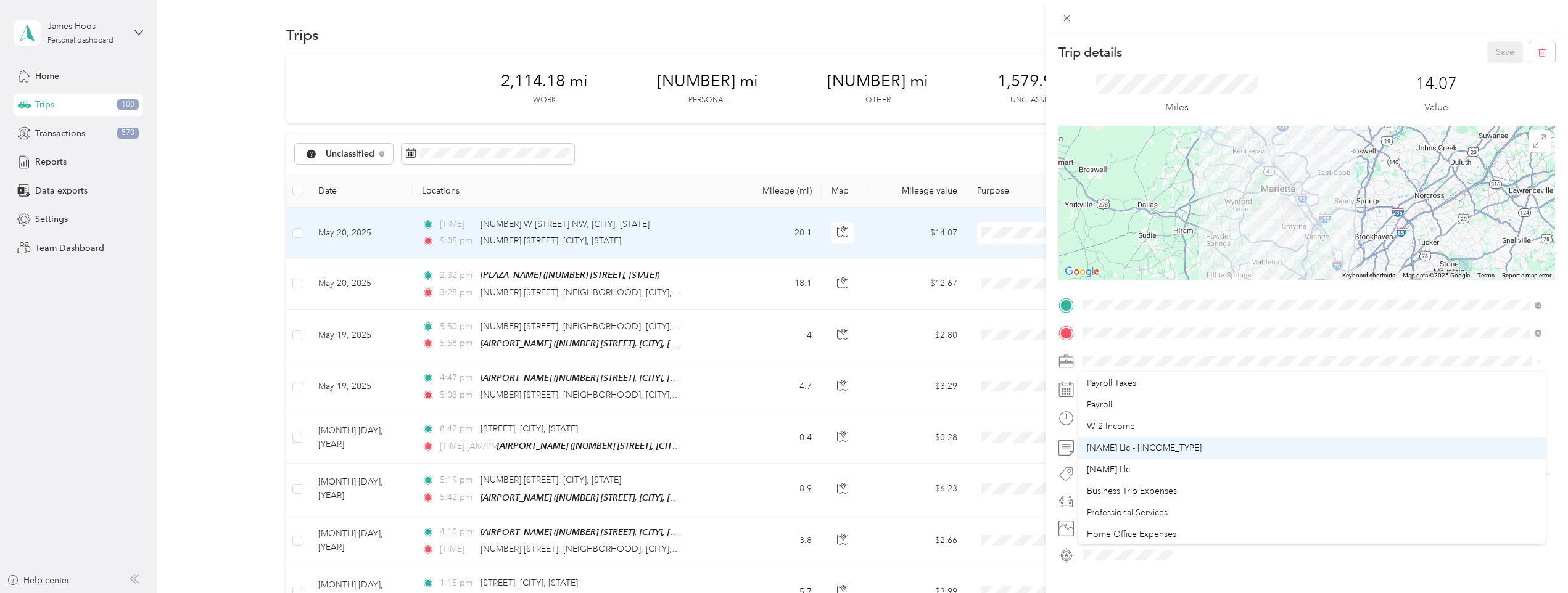 scroll, scrollTop: 123, scrollLeft: 0, axis: vertical 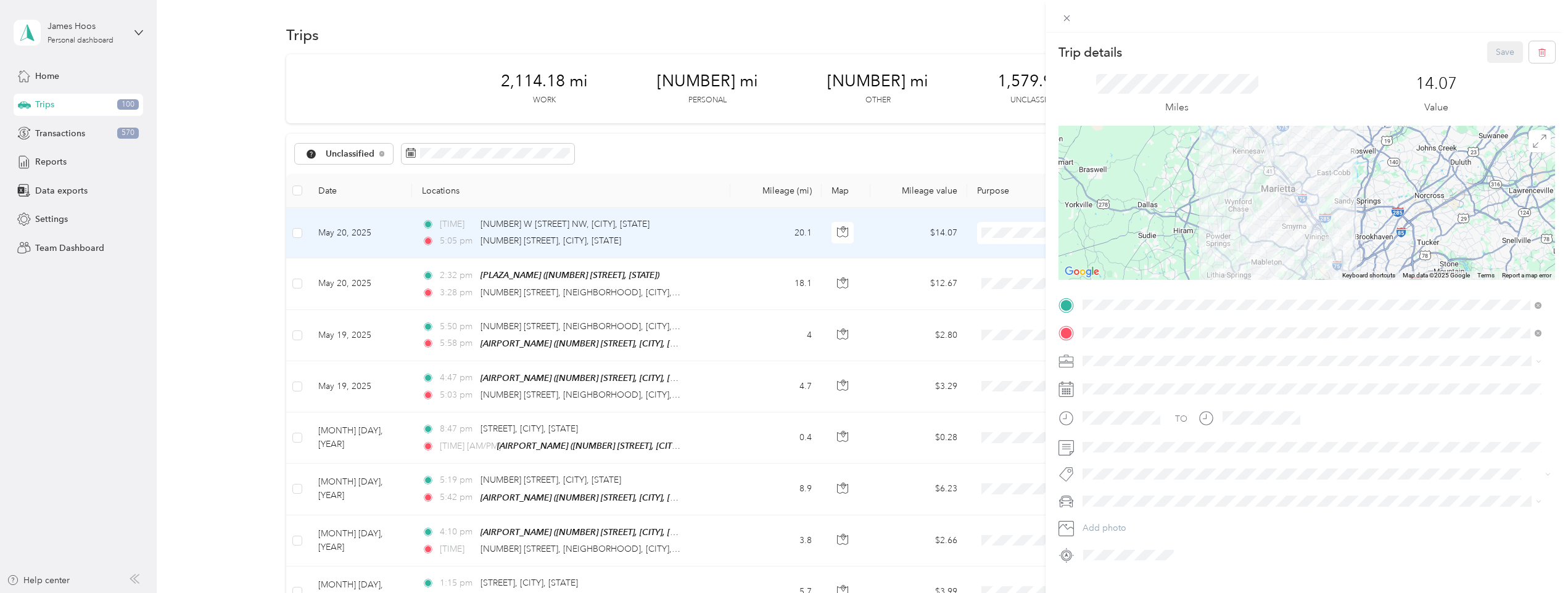 click on "[NAME] Llc" at bounding box center [1312, 449] 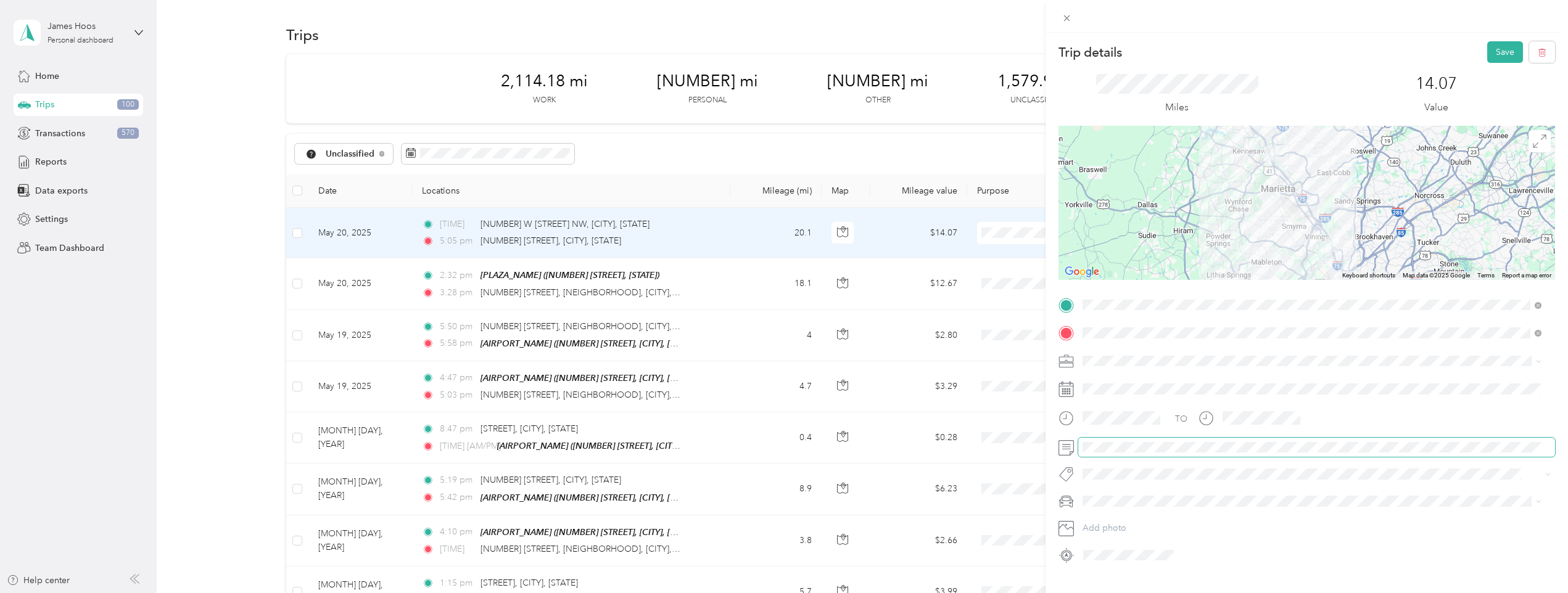 click at bounding box center [1316, 448] 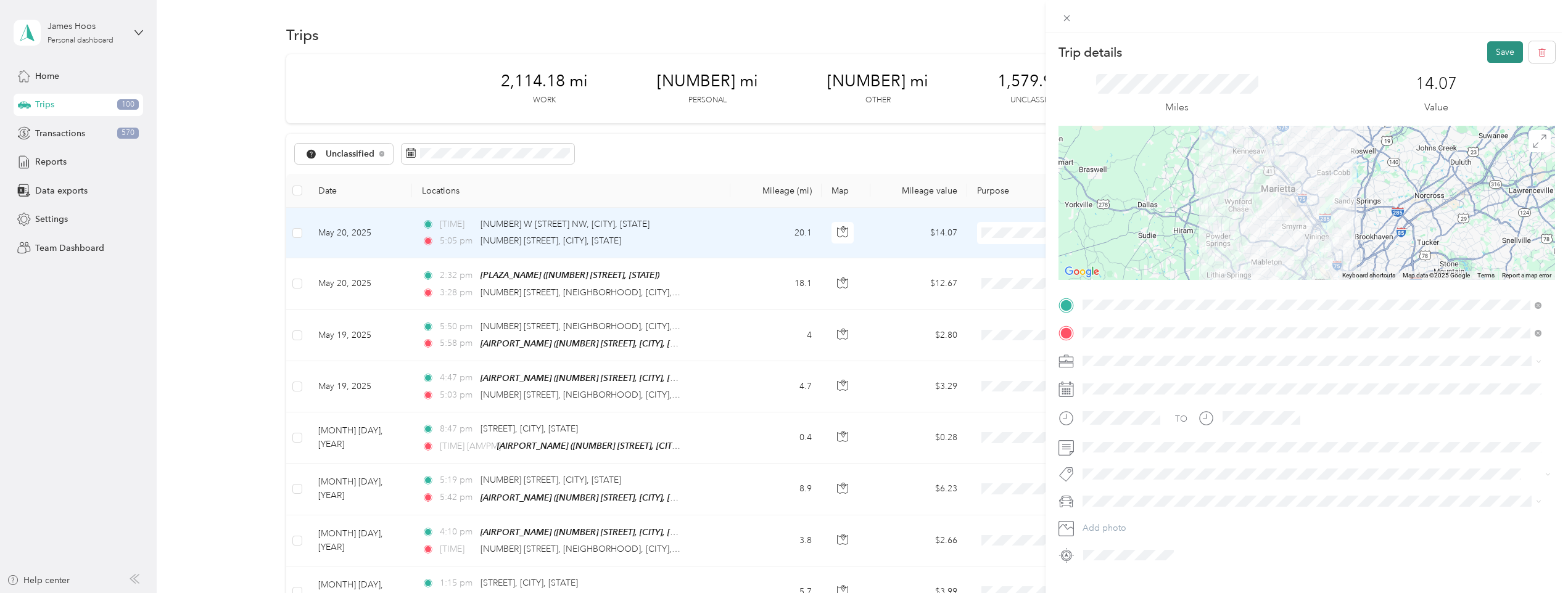 click on "Save" at bounding box center (1505, 52) 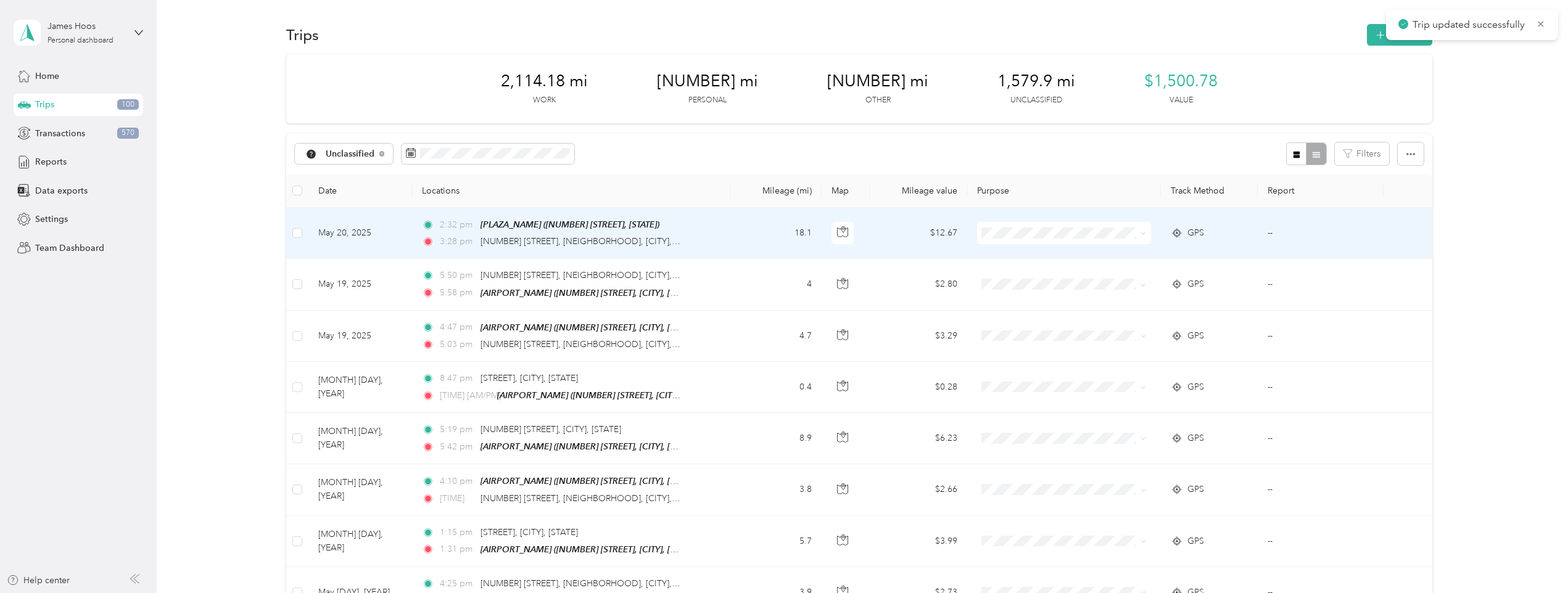click on "18.1" at bounding box center (776, 233) 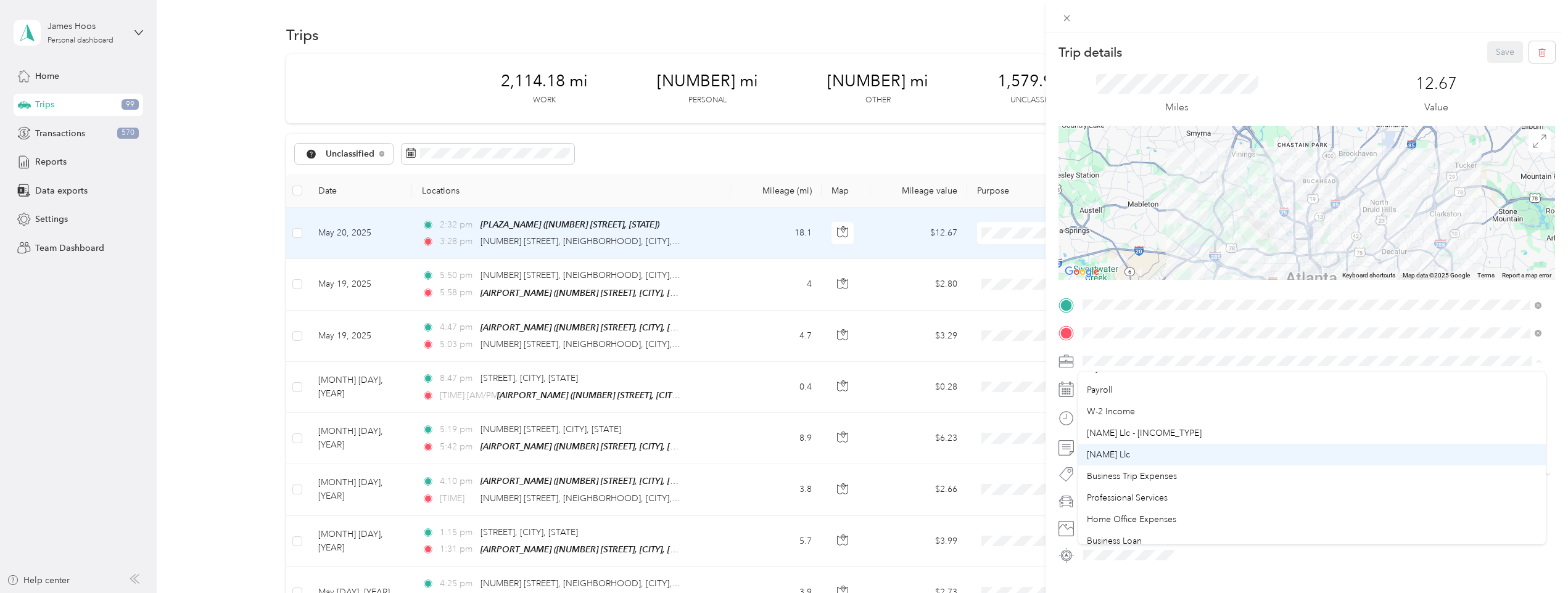 scroll, scrollTop: 123, scrollLeft: 0, axis: vertical 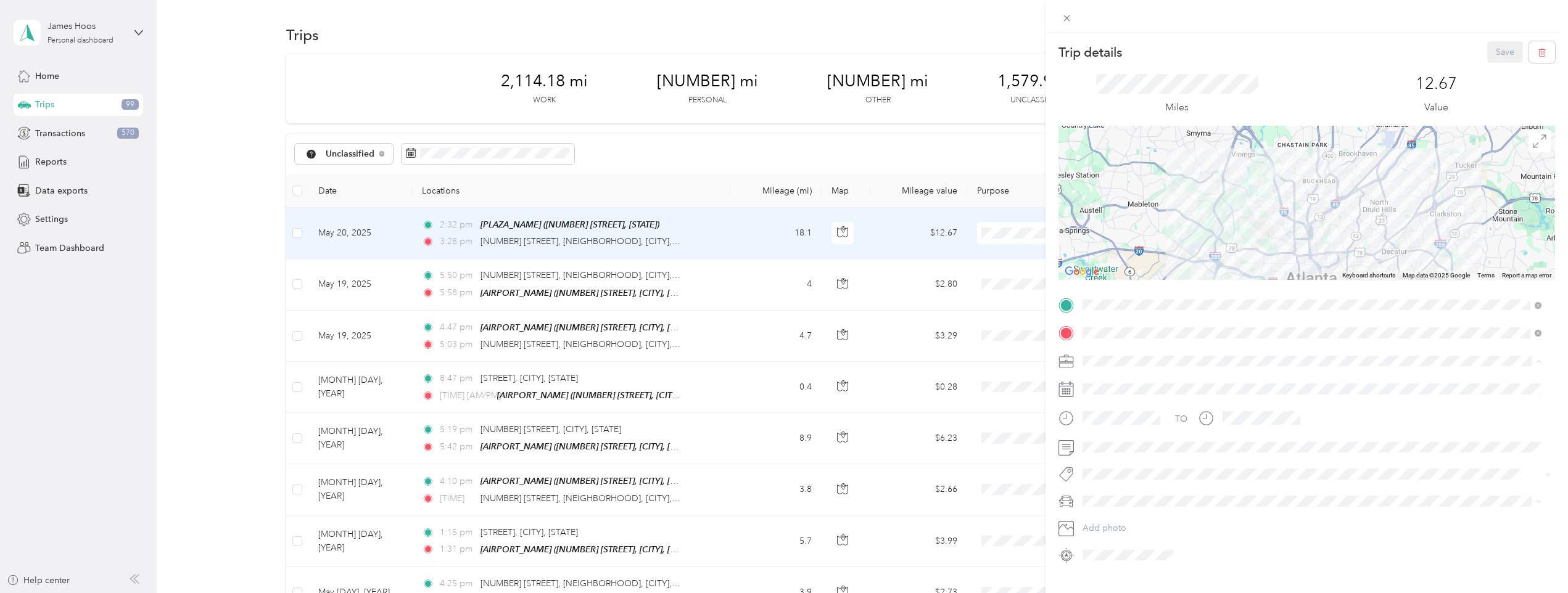 click on "[NAME] Llc" at bounding box center (1312, 453) 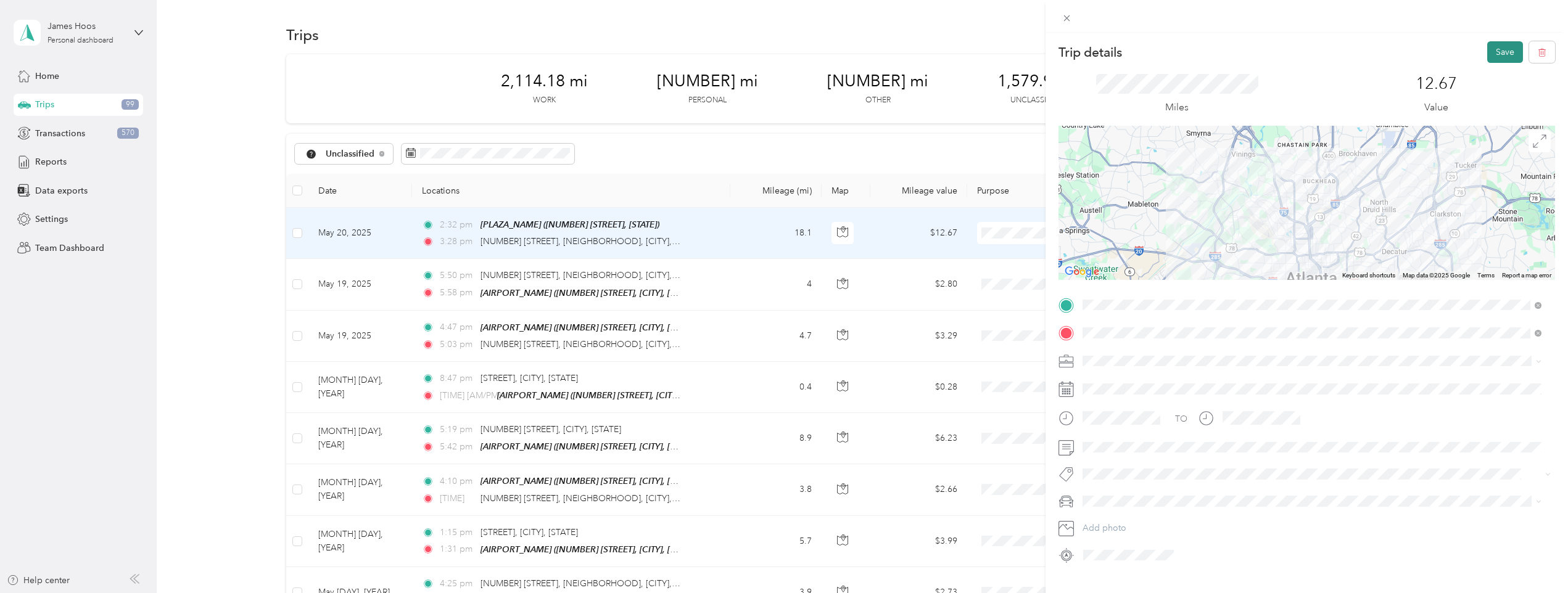 click on "Save" at bounding box center [1505, 52] 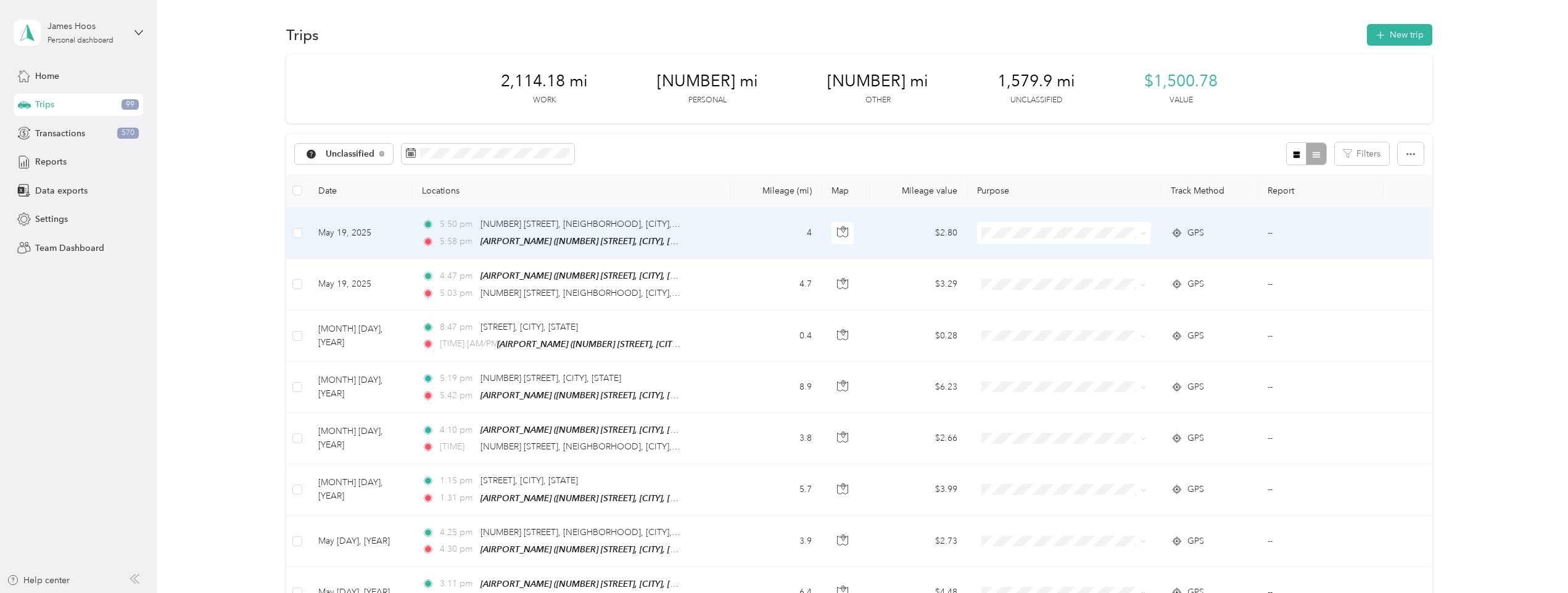 click on "[TIME] [NUMBER] [STREET], [NEIGHBORHOOD], [CITY], [STATE] [TIME] [AIRPORT_NAME] ([NUMBER] [STREET], [CITY], [STATE])" at bounding box center (571, 233) 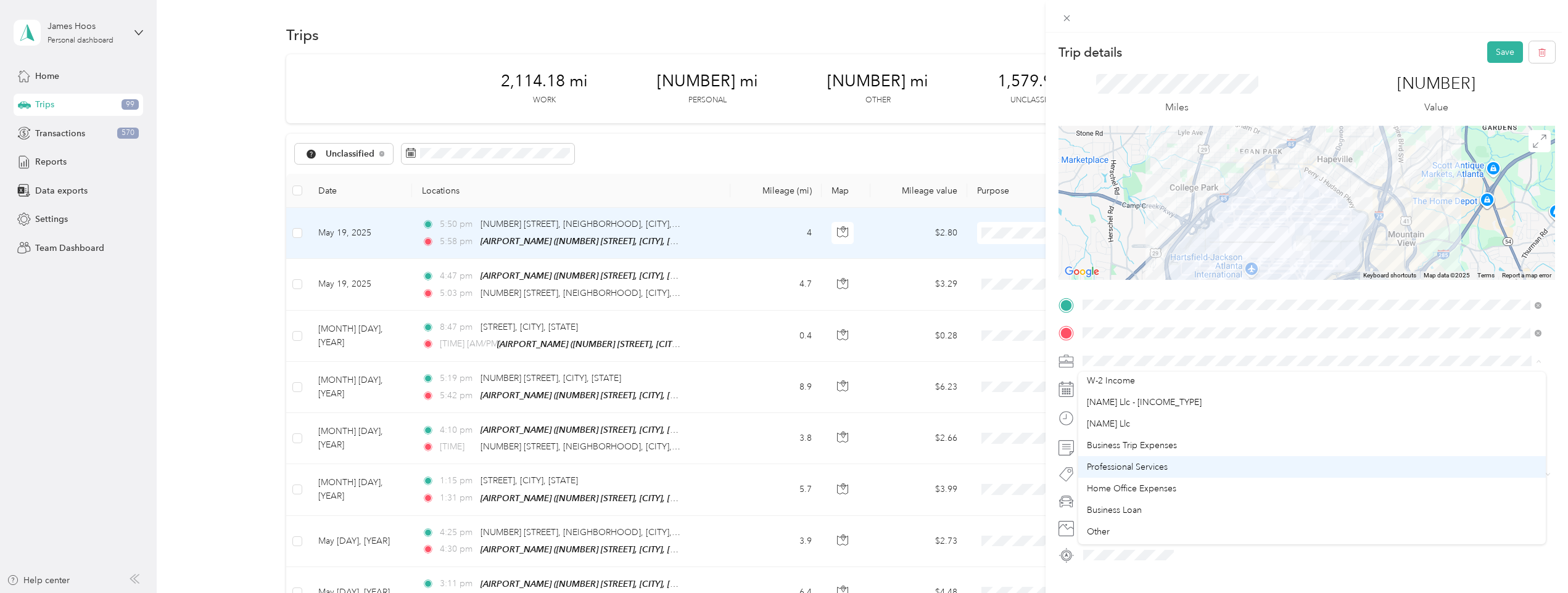 scroll, scrollTop: 185, scrollLeft: 0, axis: vertical 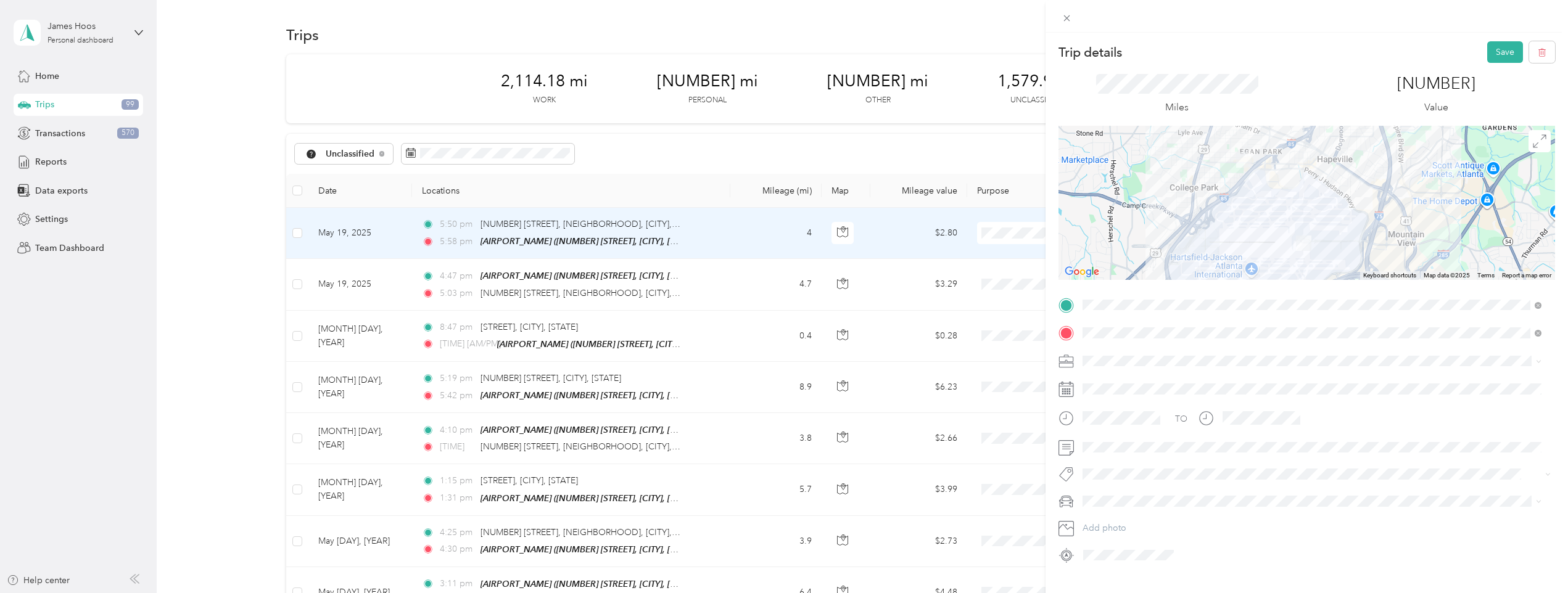 click on "[NAME] Llc" at bounding box center [1312, 385] 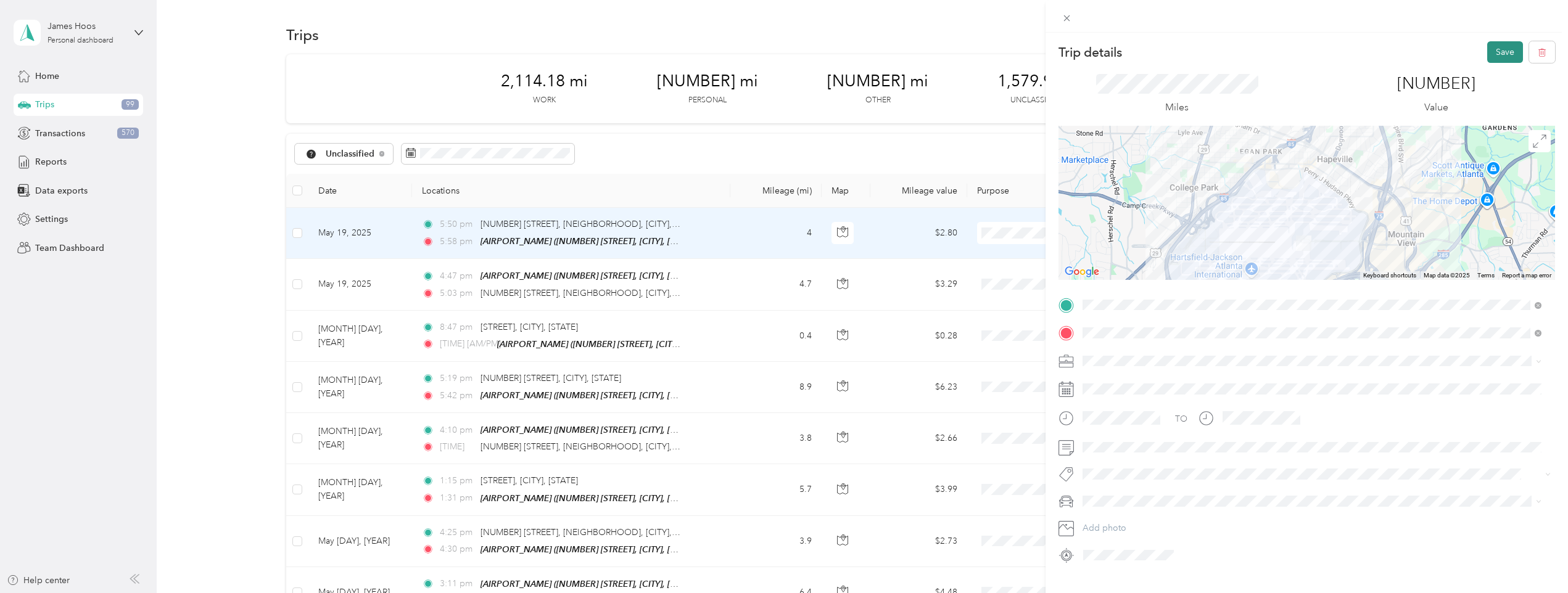 click on "Save" at bounding box center [1505, 52] 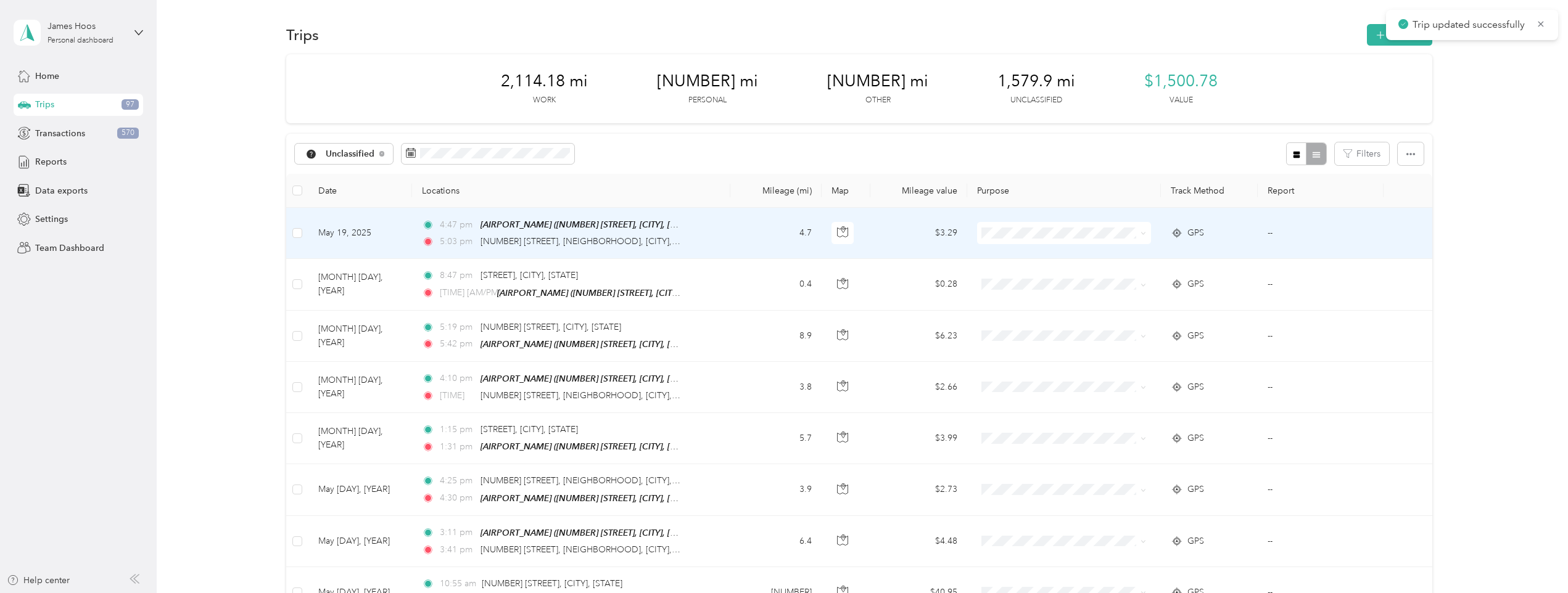 click on "[TIME] [AIRPORT_NAME] ([NUMBER] [STREET], [CITY], [STATE]) [TIME] [NUMBER] [STREET], [NEIGHBORHOOD], [CITY], [STATE]" at bounding box center [571, 233] 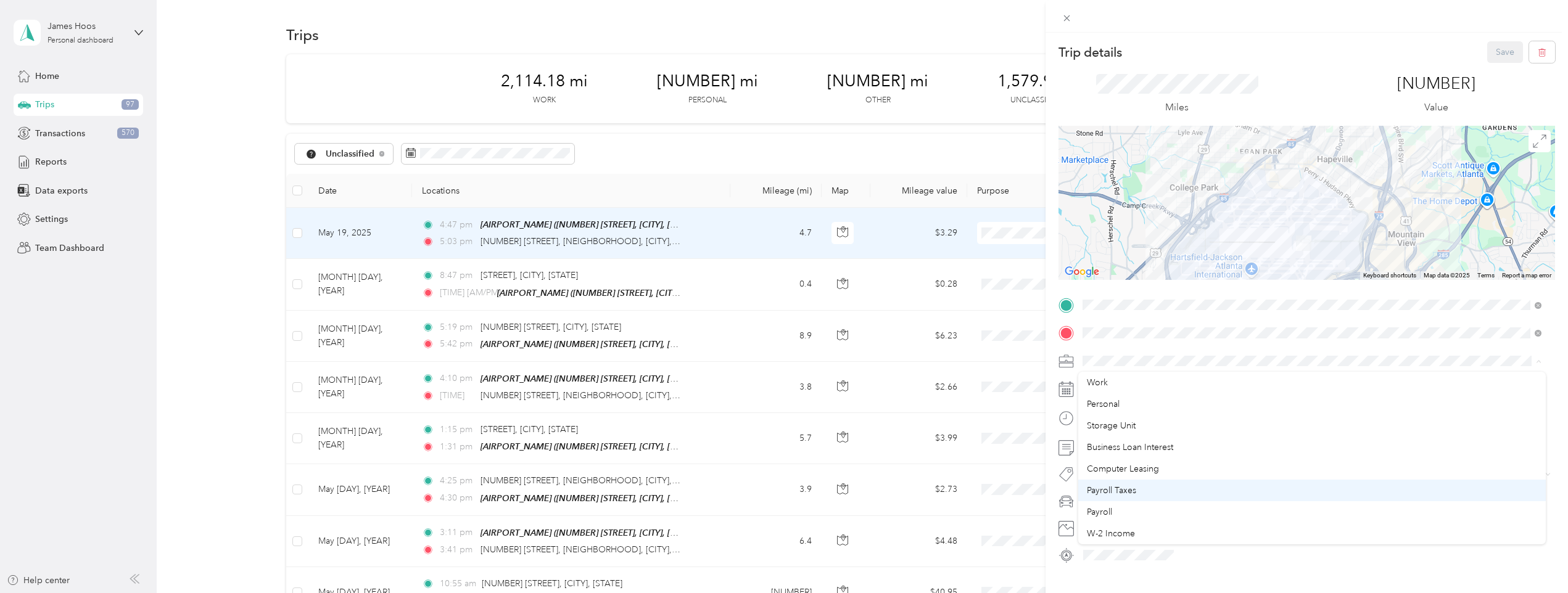 scroll, scrollTop: 123, scrollLeft: 0, axis: vertical 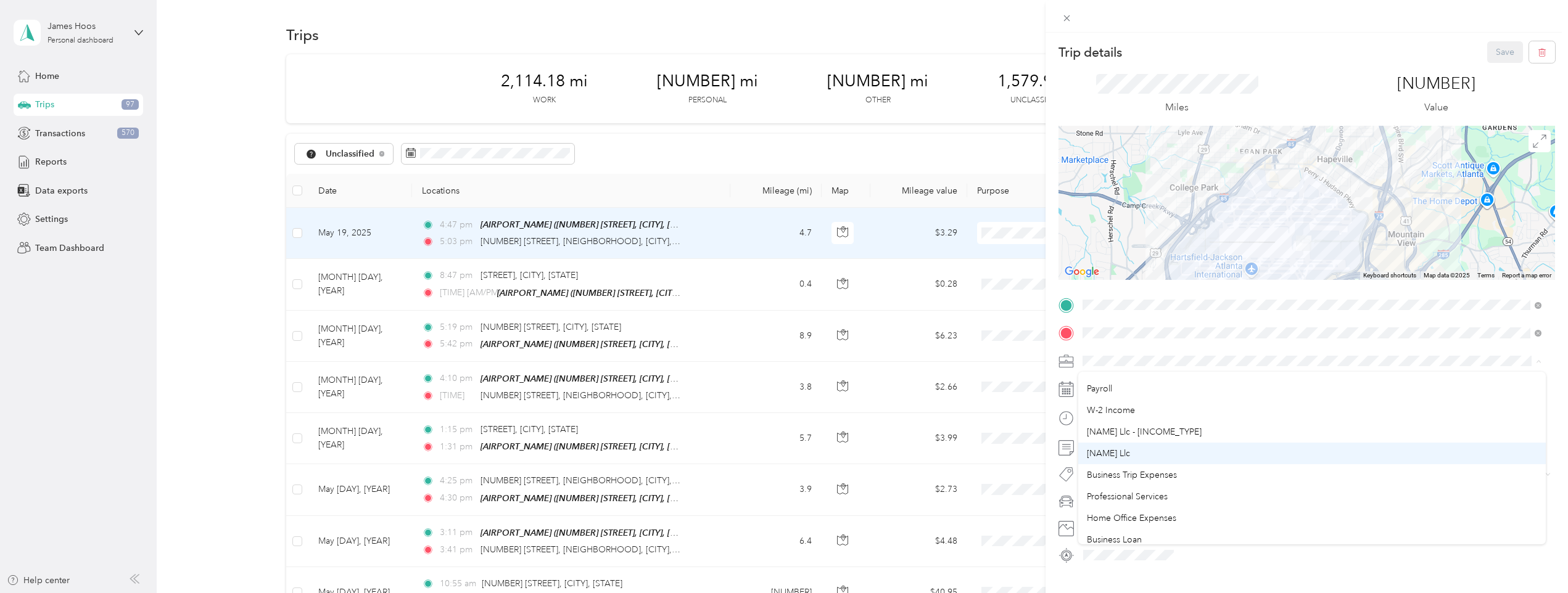 click on "[NAME] Llc" at bounding box center (1312, 453) 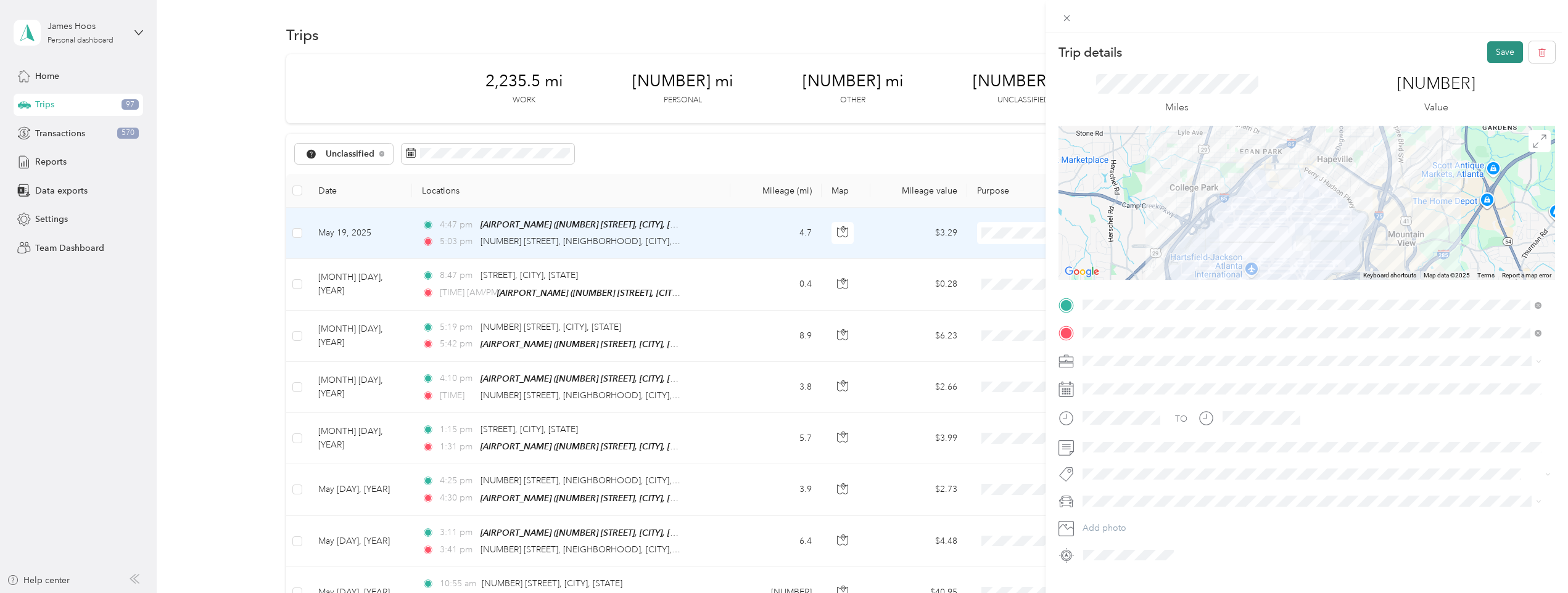 click on "Save" at bounding box center (1505, 52) 